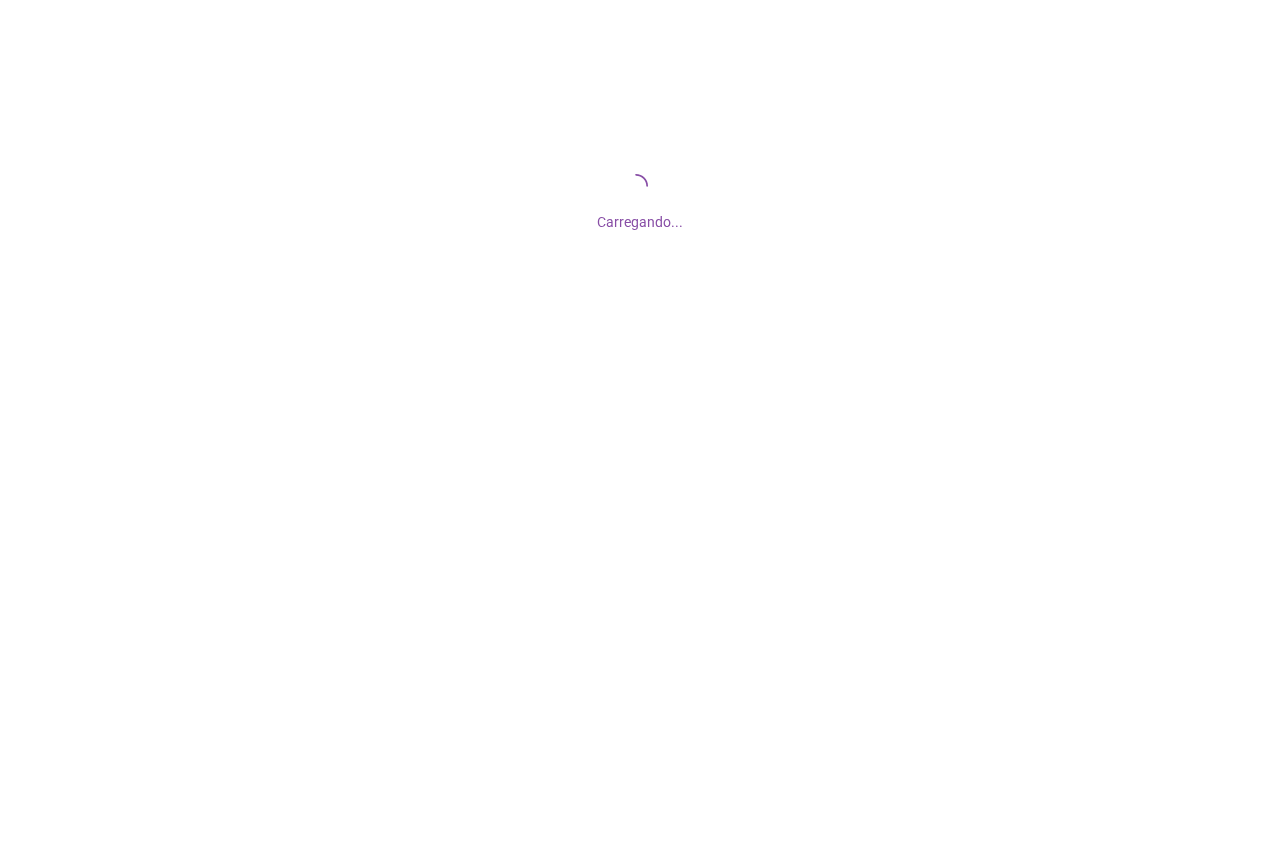 scroll, scrollTop: 0, scrollLeft: 0, axis: both 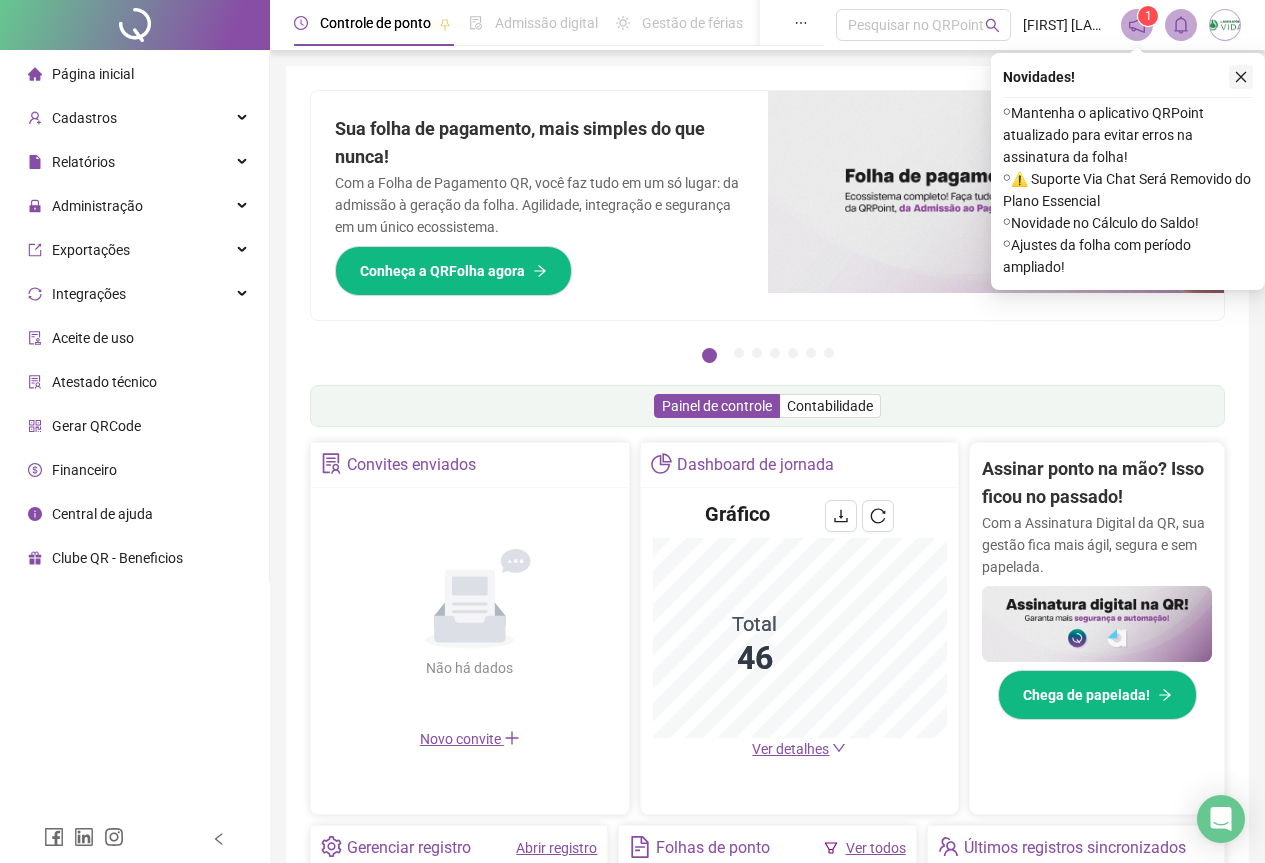 click at bounding box center (1241, 77) 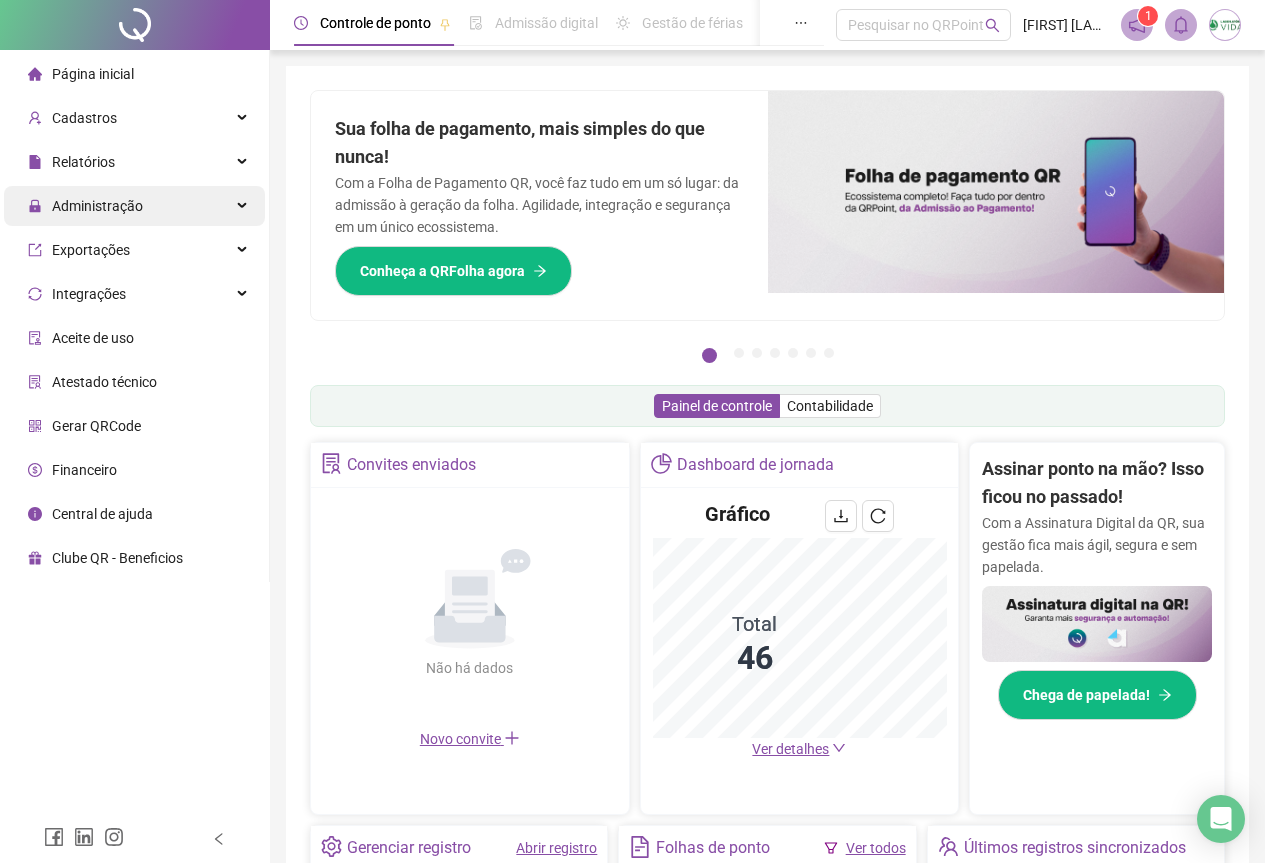 click on "Administração" at bounding box center [97, 206] 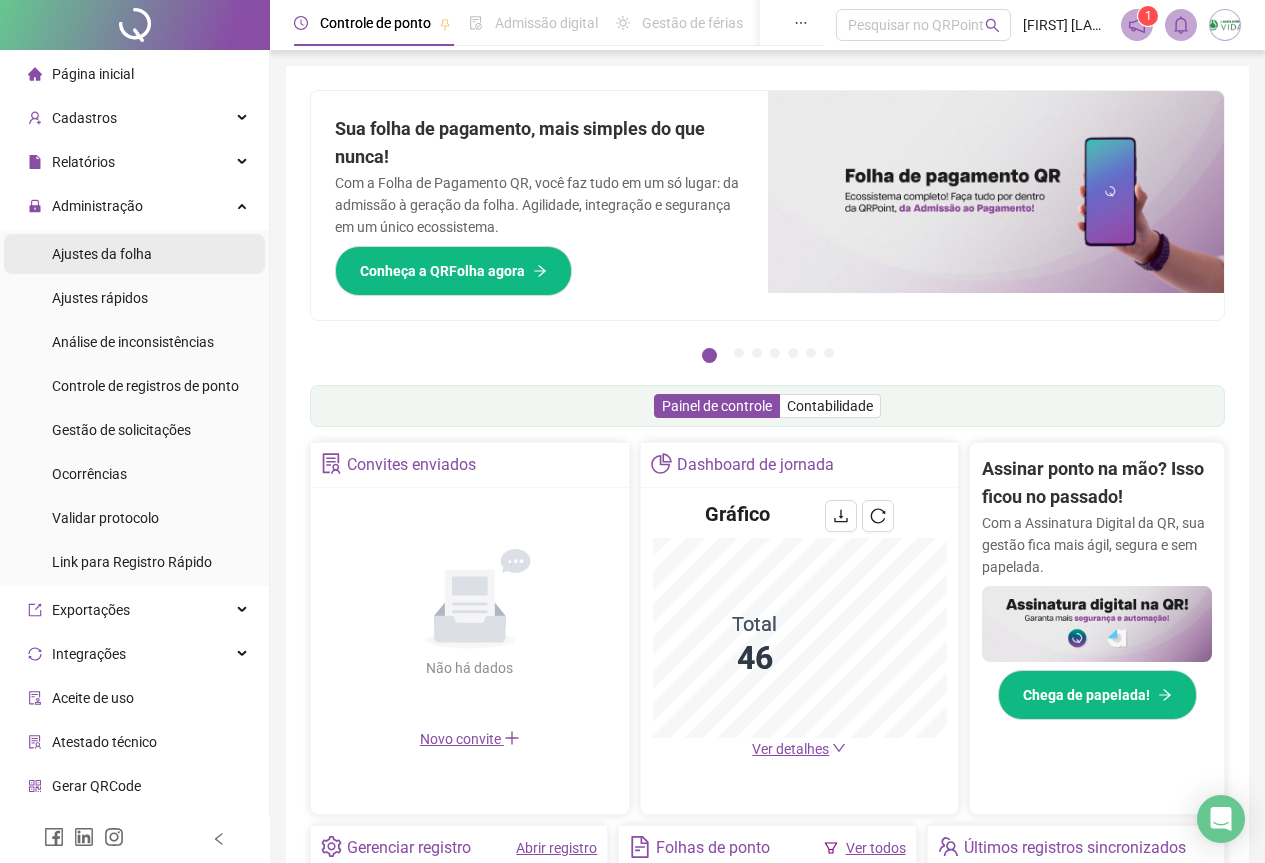 click on "Ajustes da folha" at bounding box center (102, 254) 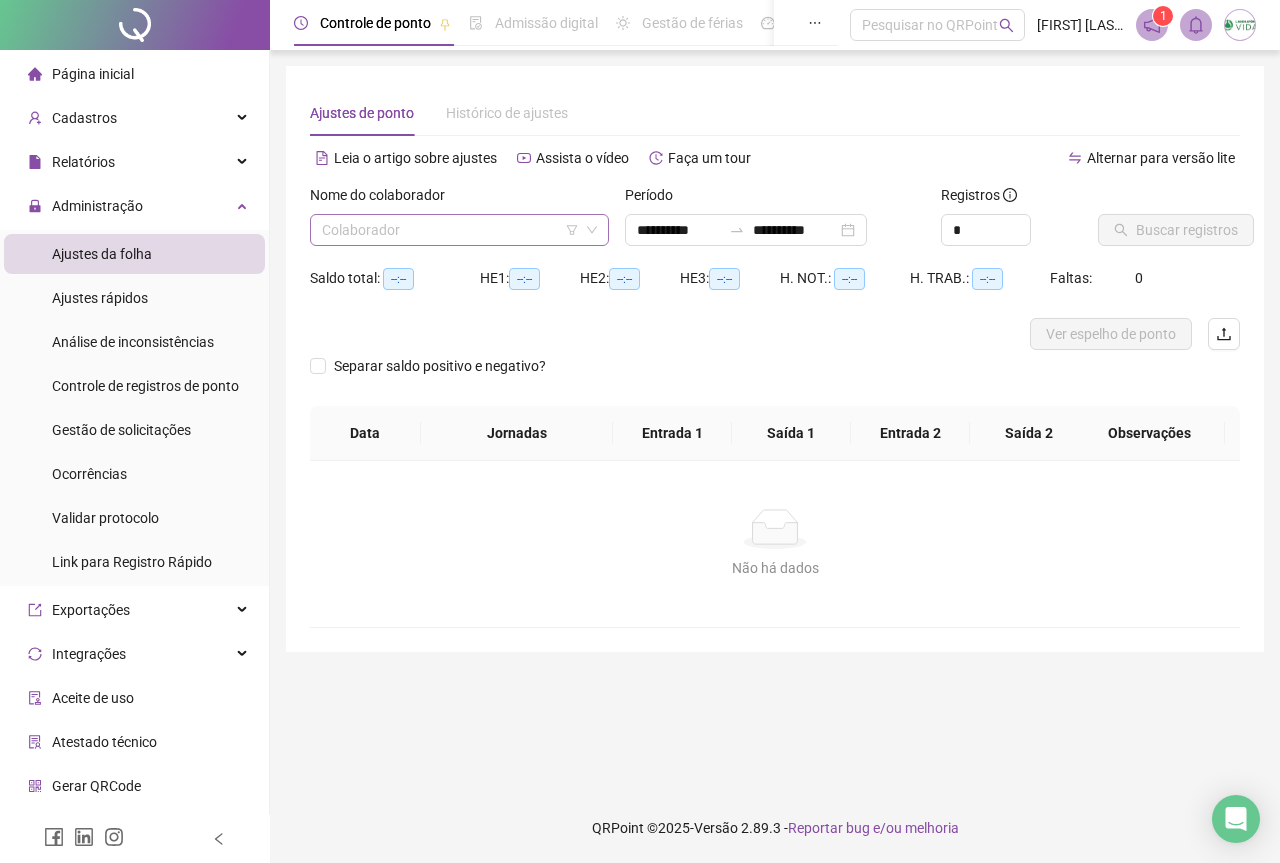 click at bounding box center [450, 230] 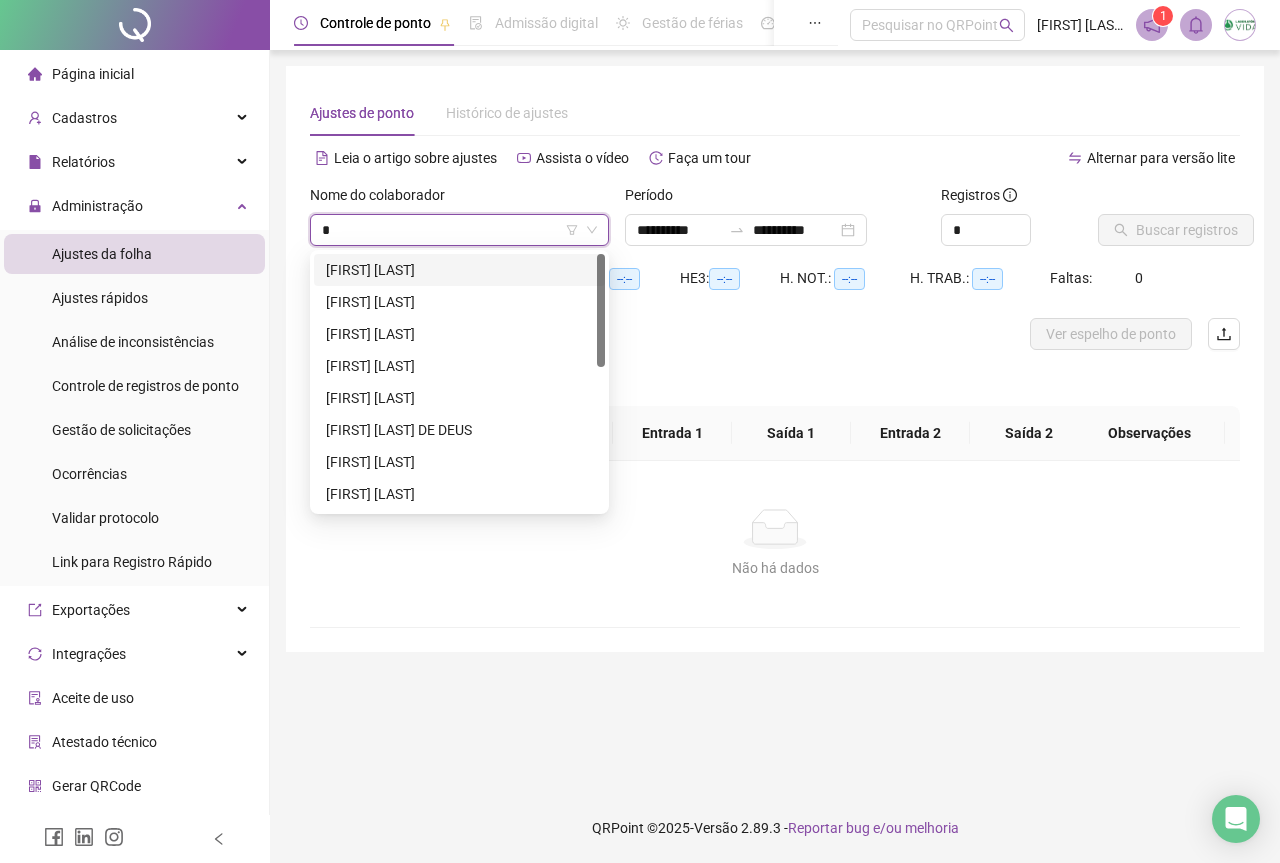 type on "*" 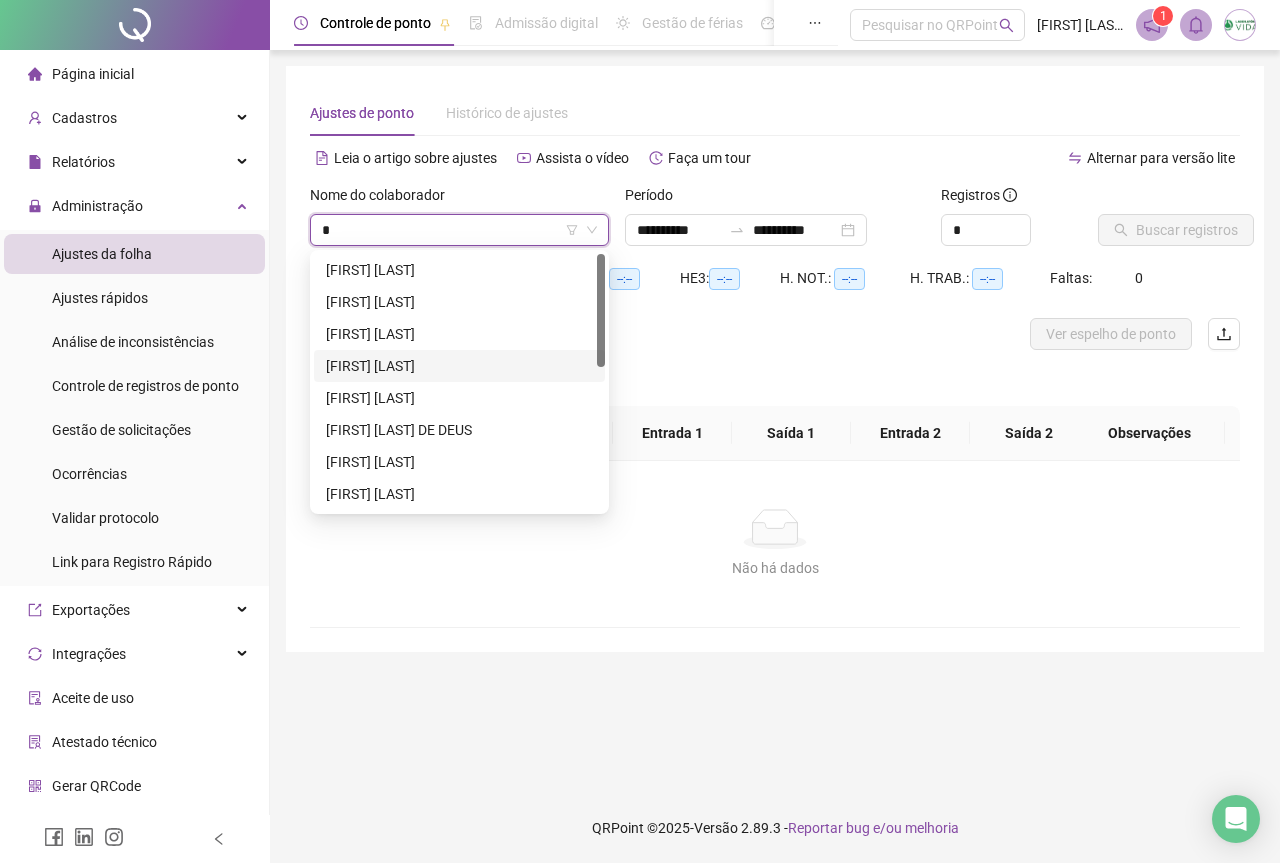 click on "[FIRST] [LAST]" at bounding box center (459, 366) 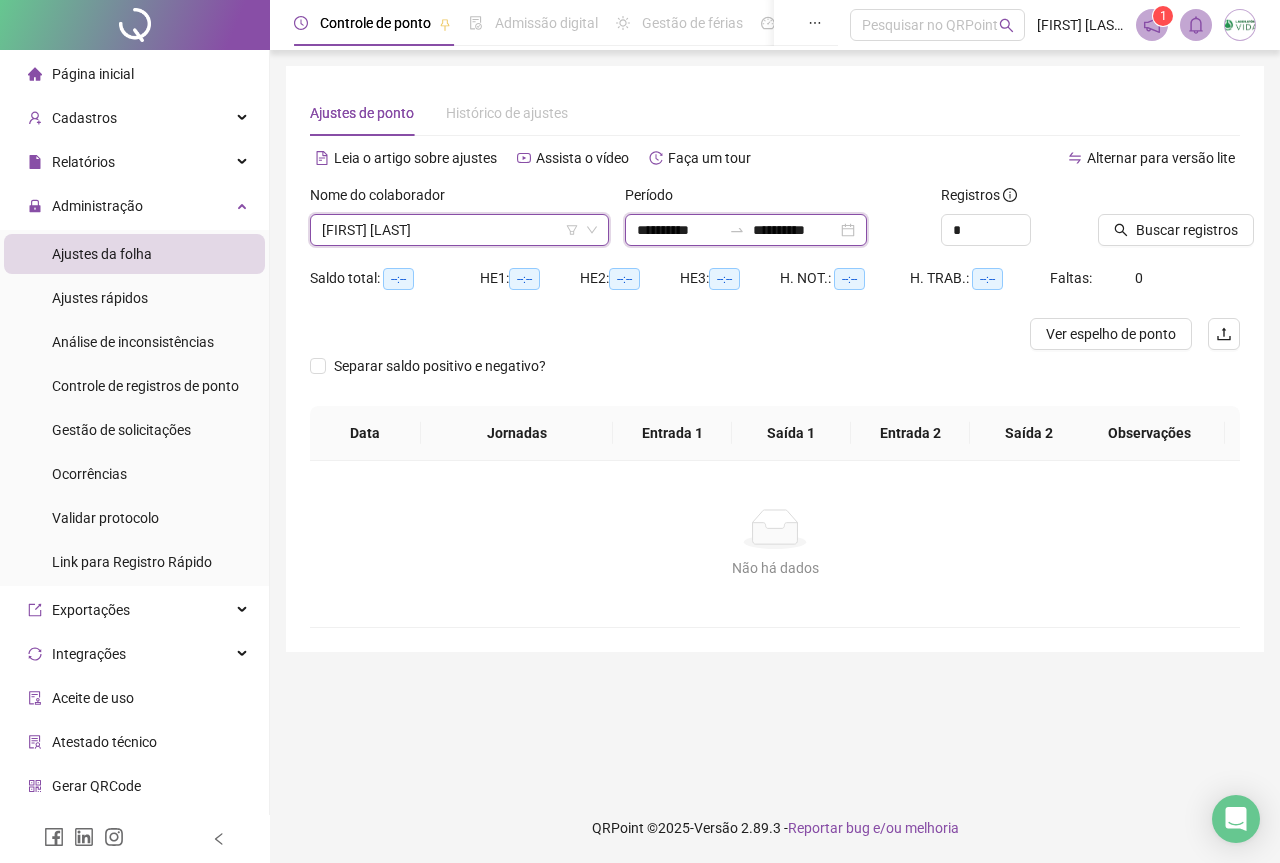 click on "**********" at bounding box center [679, 230] 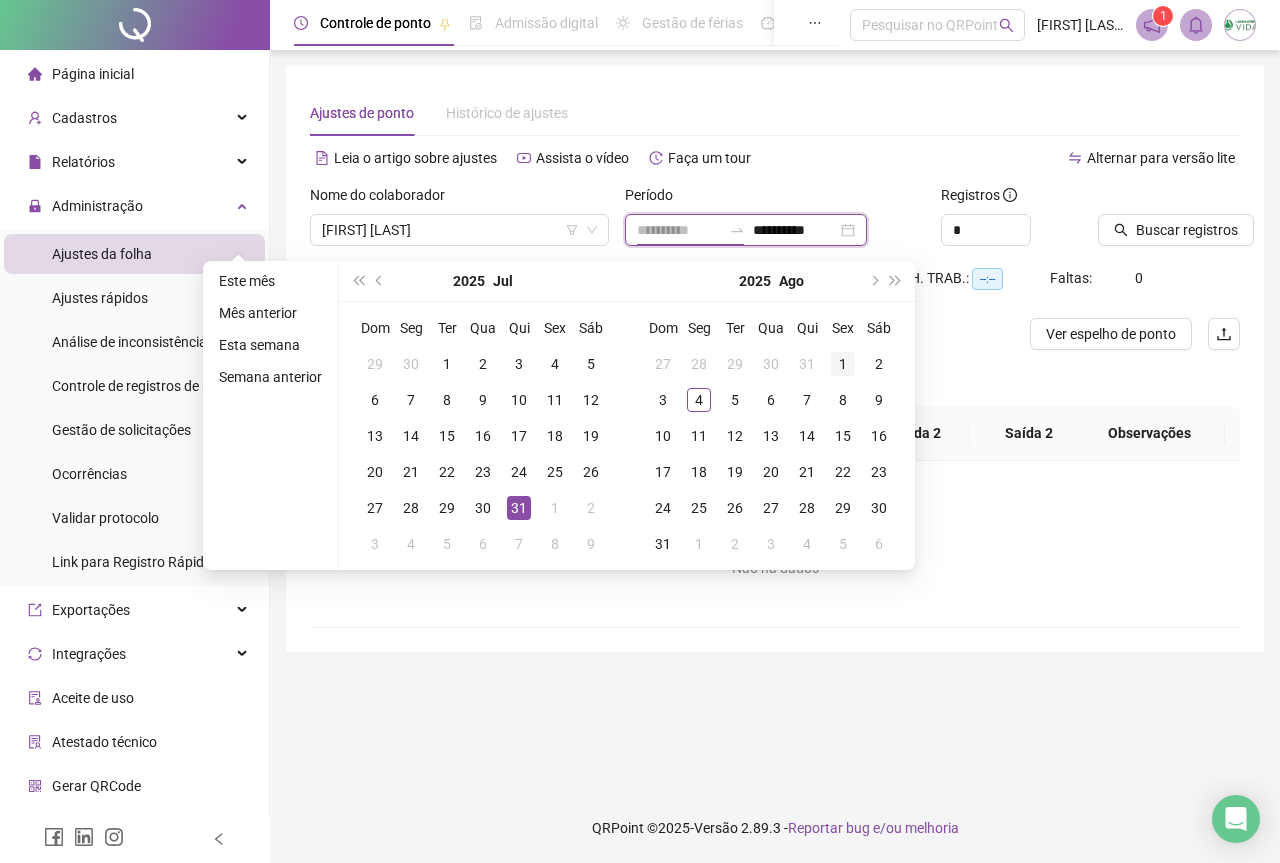 type on "**********" 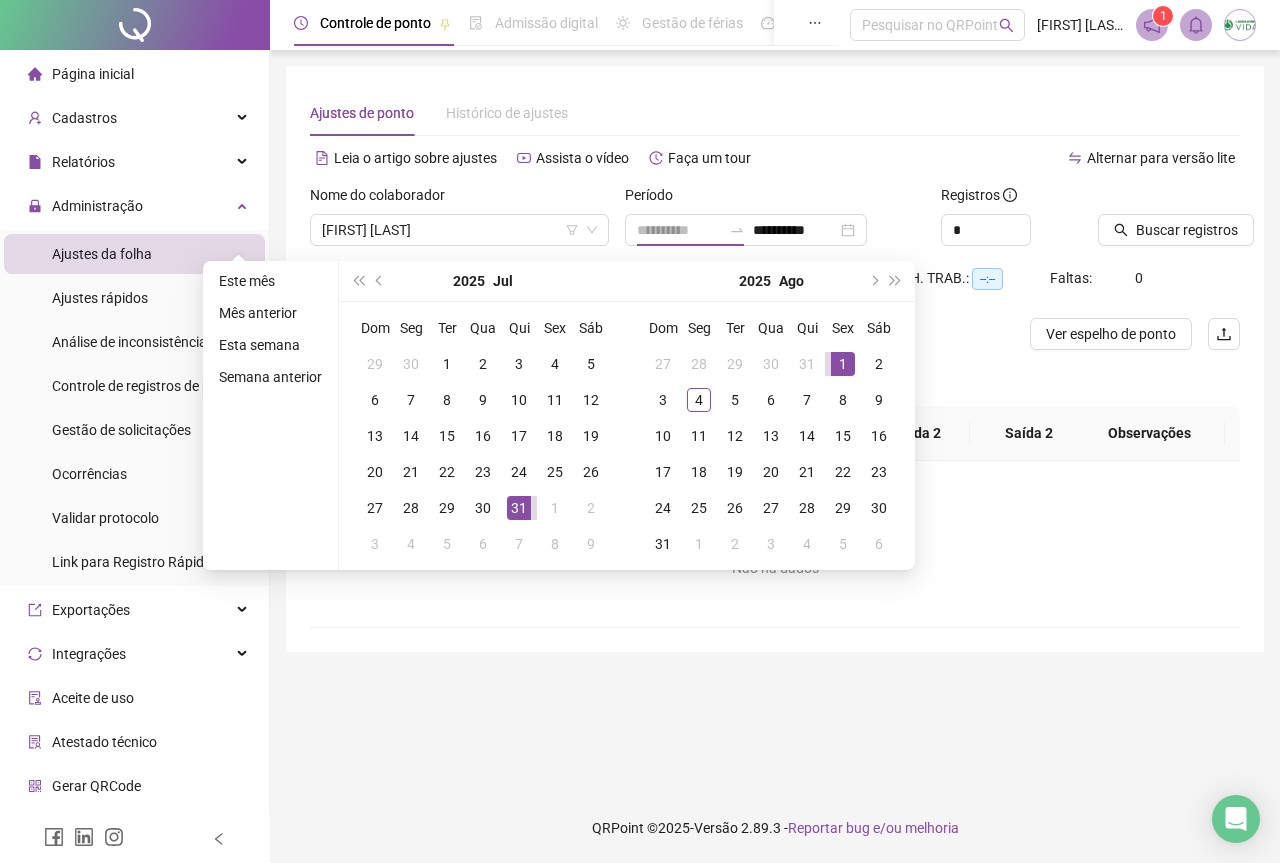 click on "1" at bounding box center [843, 364] 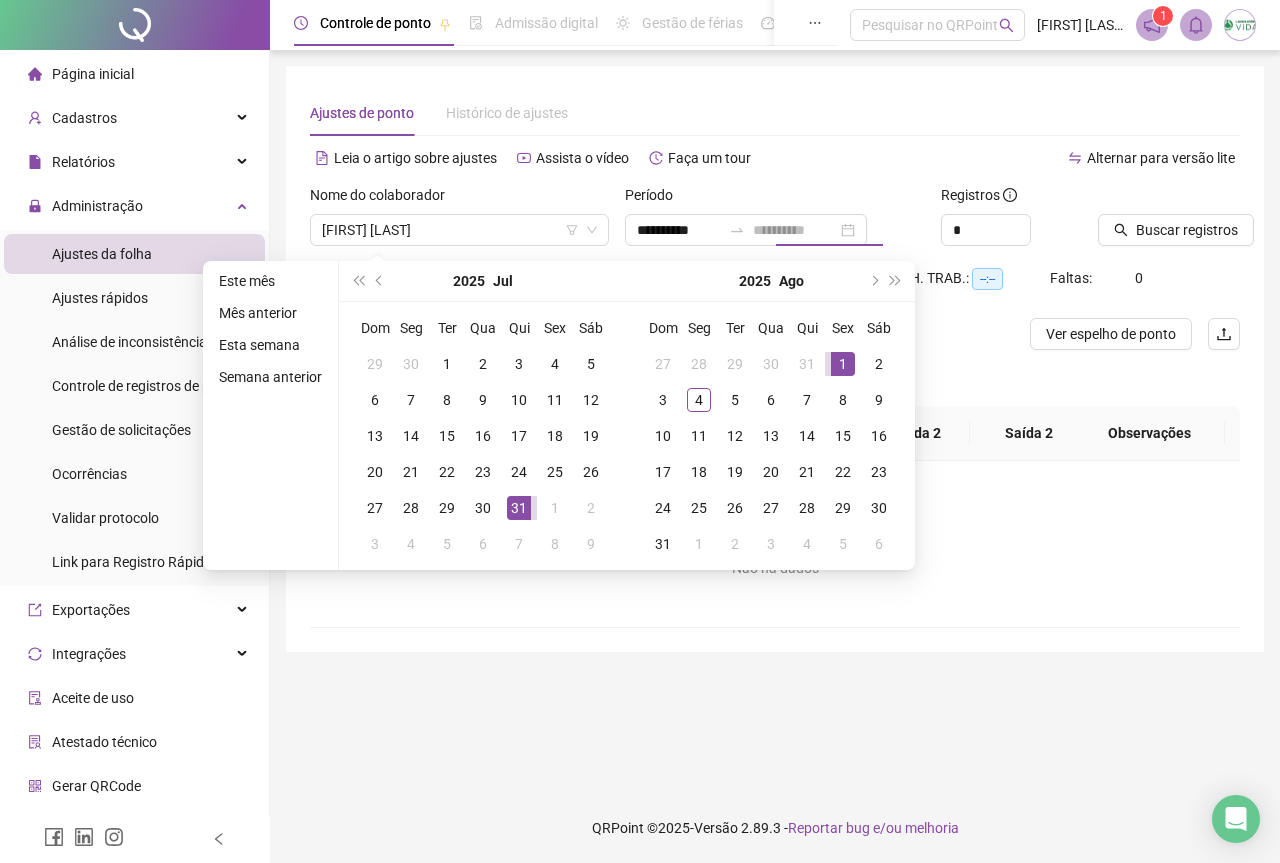 click on "1" at bounding box center [843, 364] 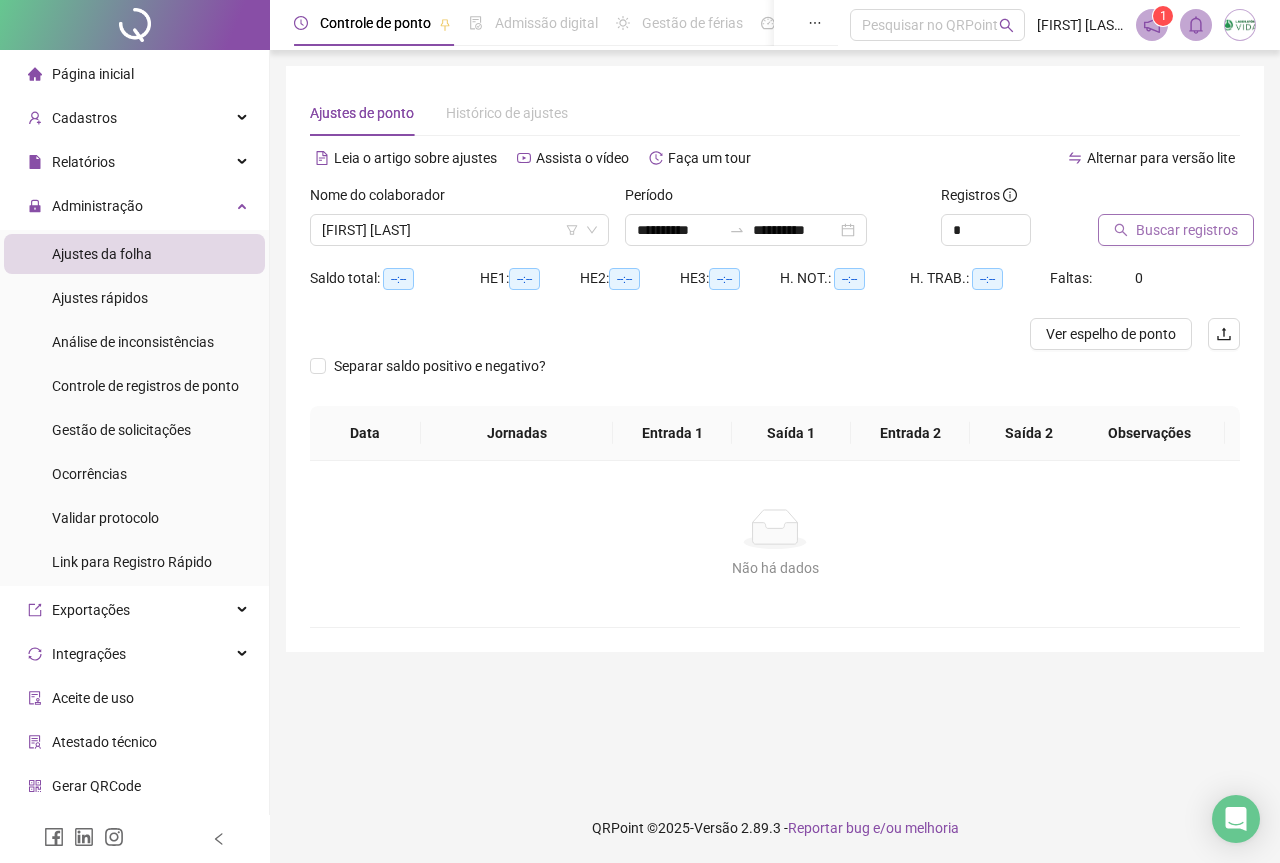 click on "Buscar registros" at bounding box center [1176, 230] 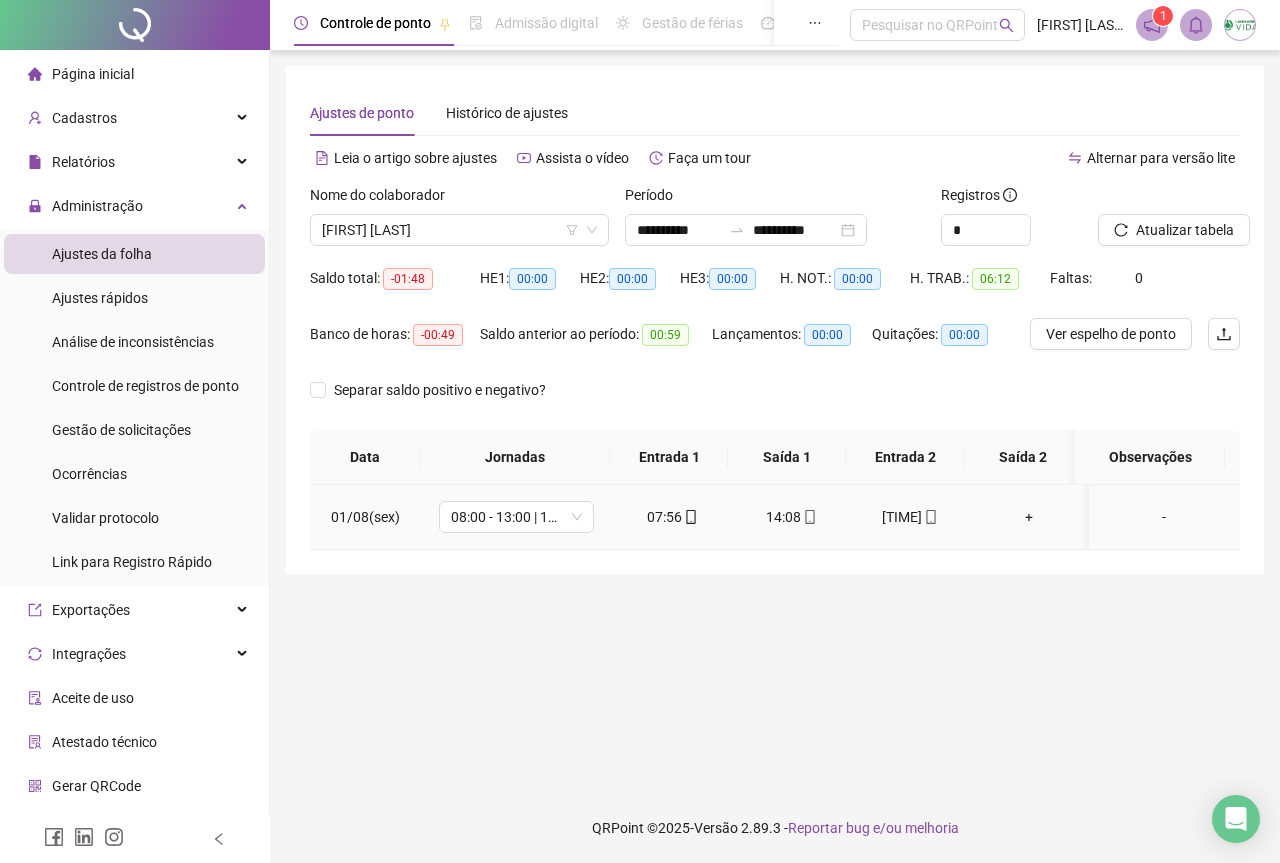 click on "+" at bounding box center [1029, 517] 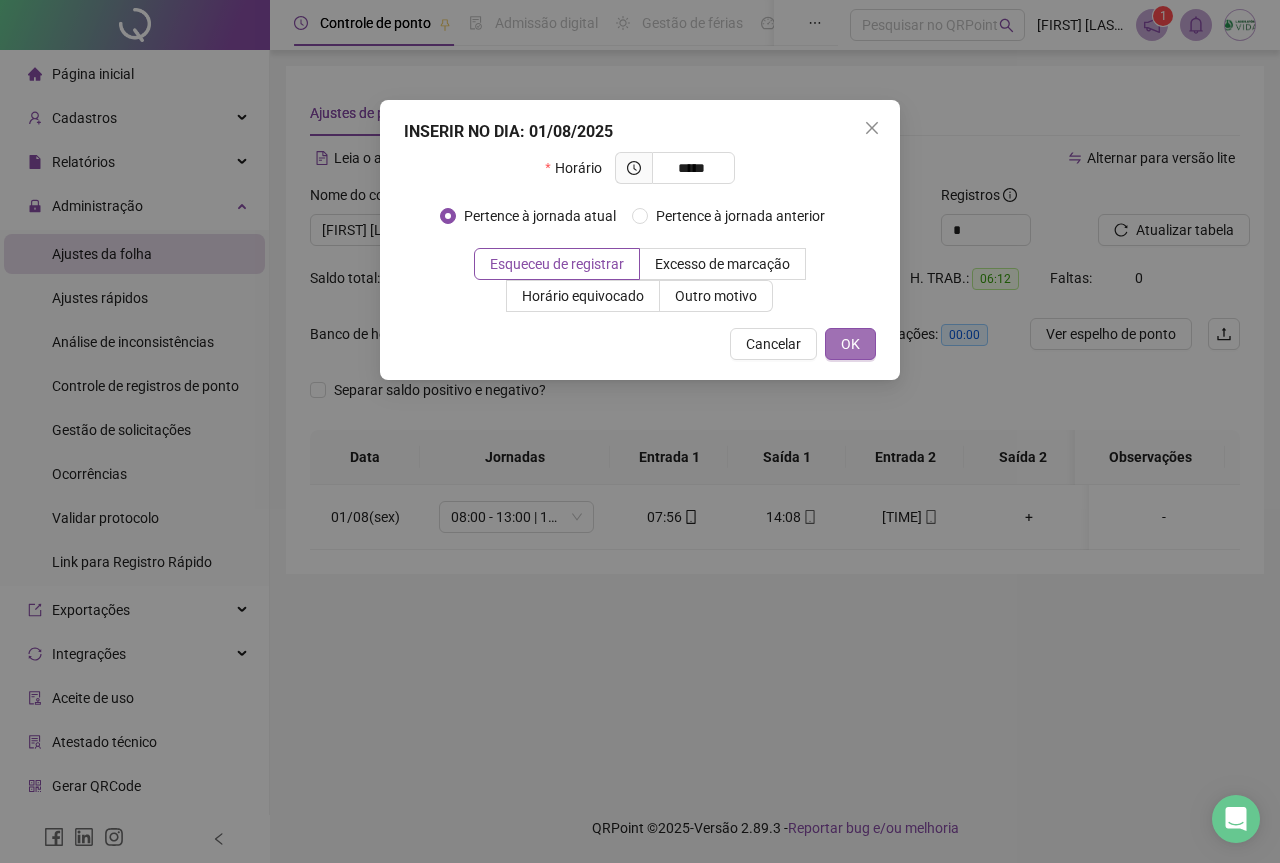 type on "*****" 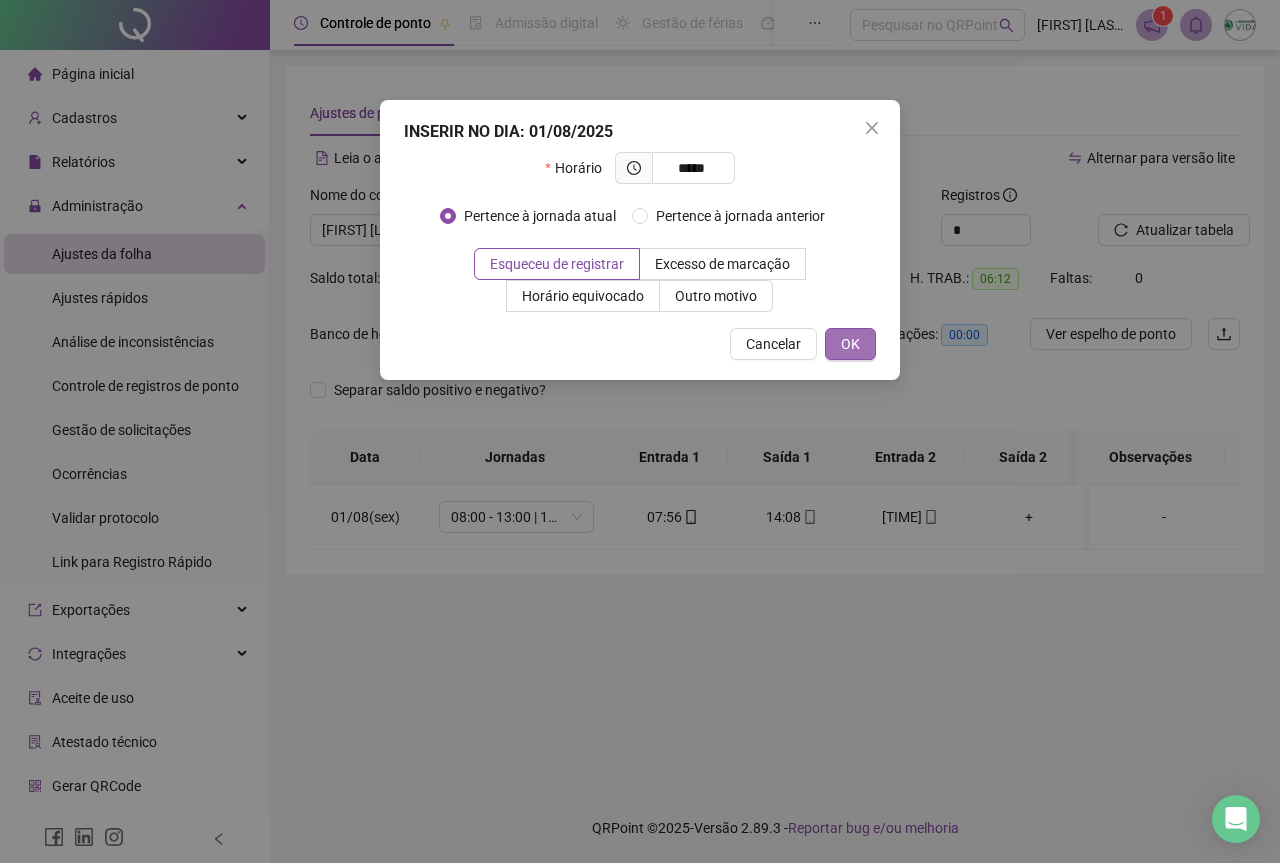 click on "OK" at bounding box center [850, 344] 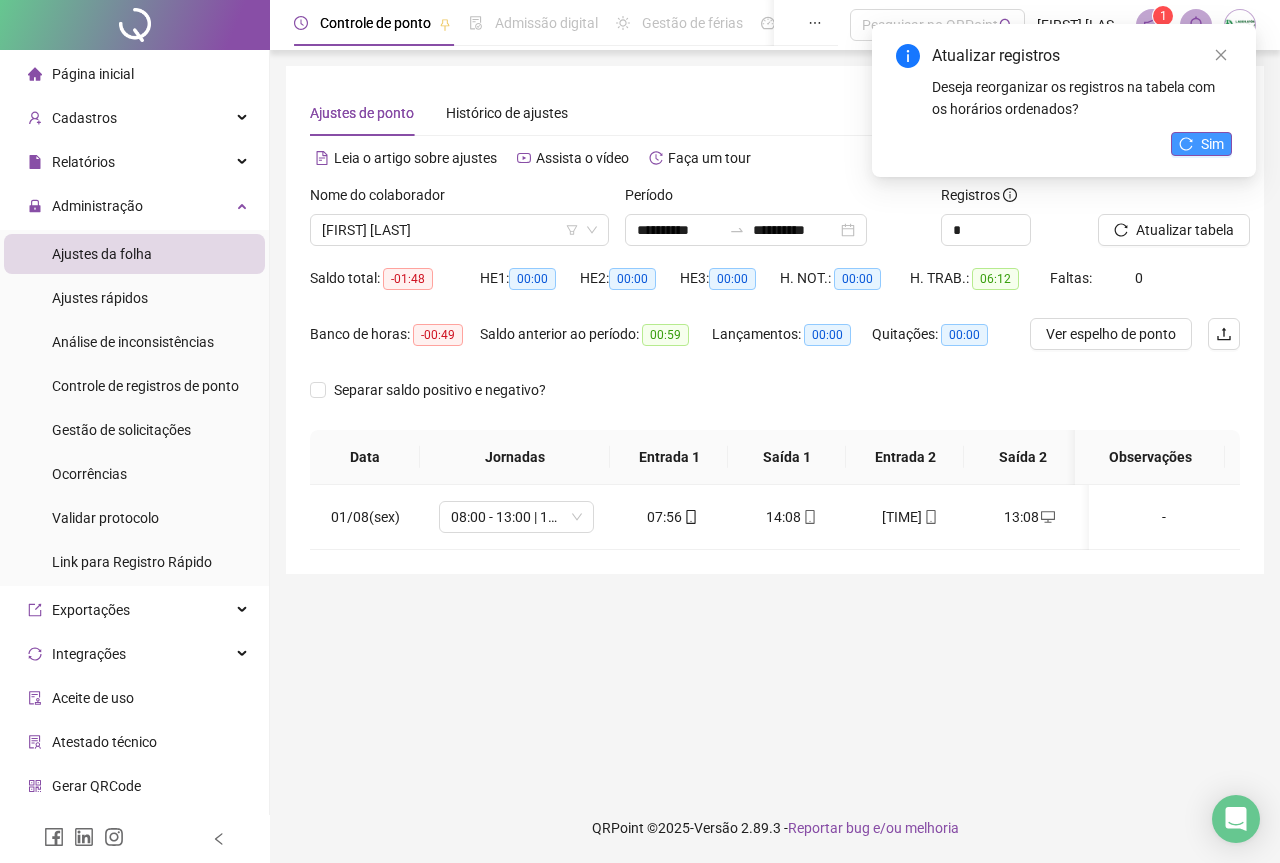 click on "Sim" at bounding box center (1201, 144) 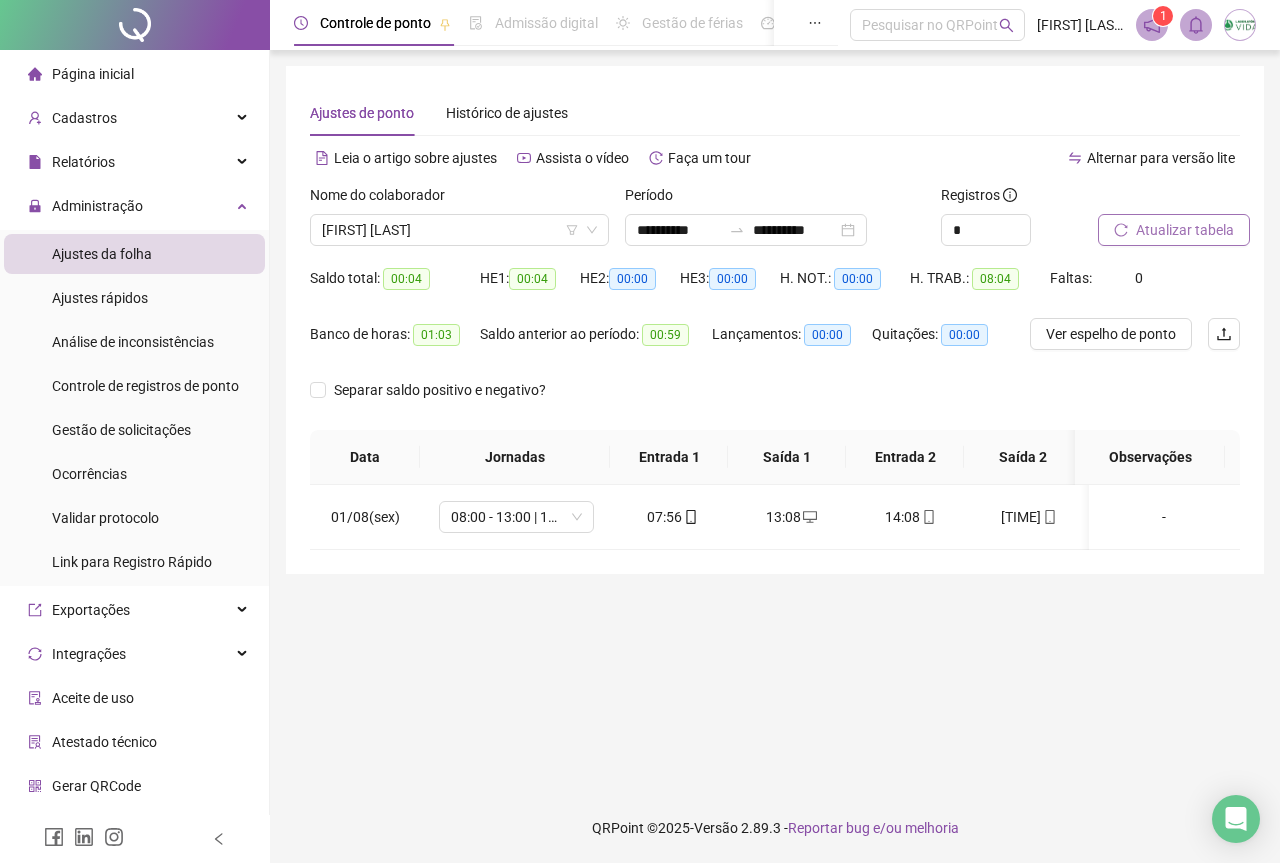 click on "Atualizar tabela" at bounding box center [1185, 230] 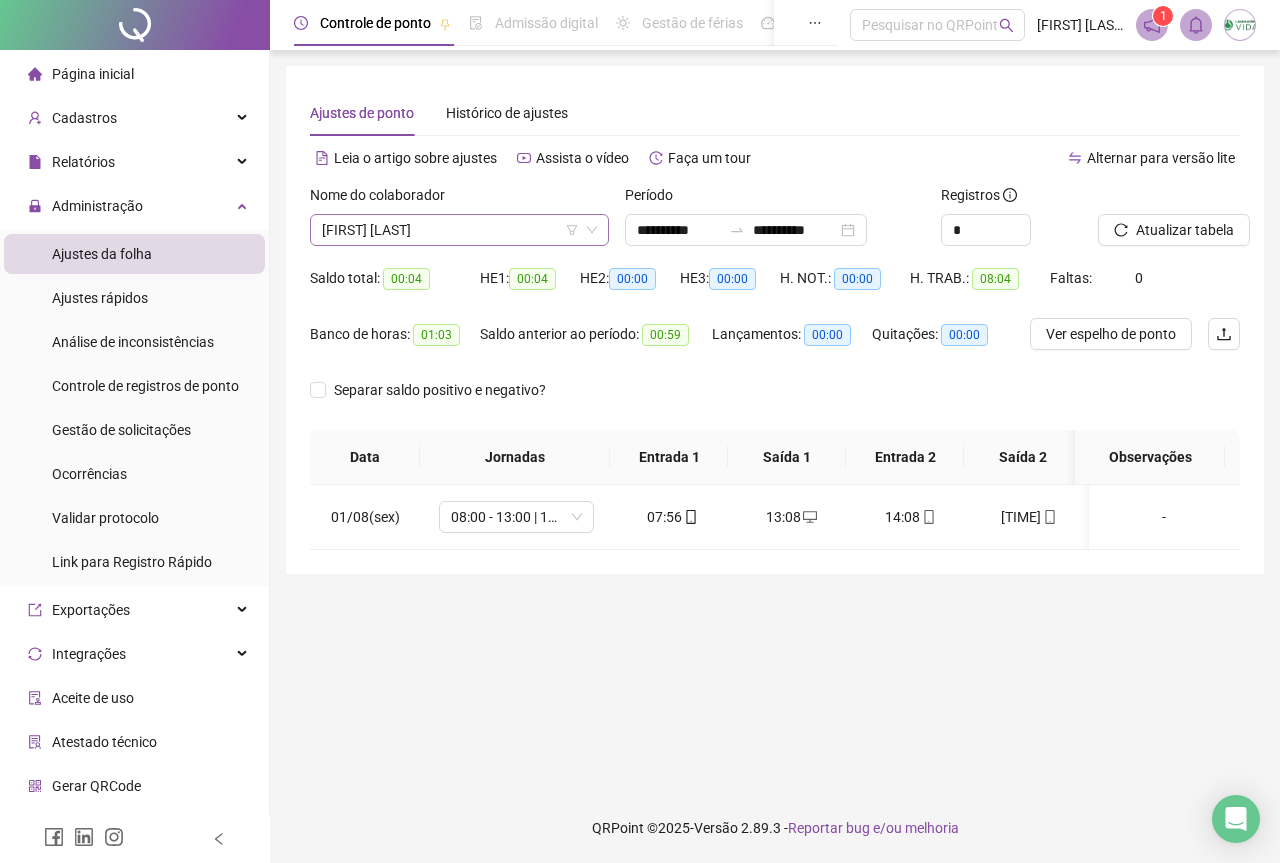 click on "[FIRST] [LAST]" at bounding box center [459, 230] 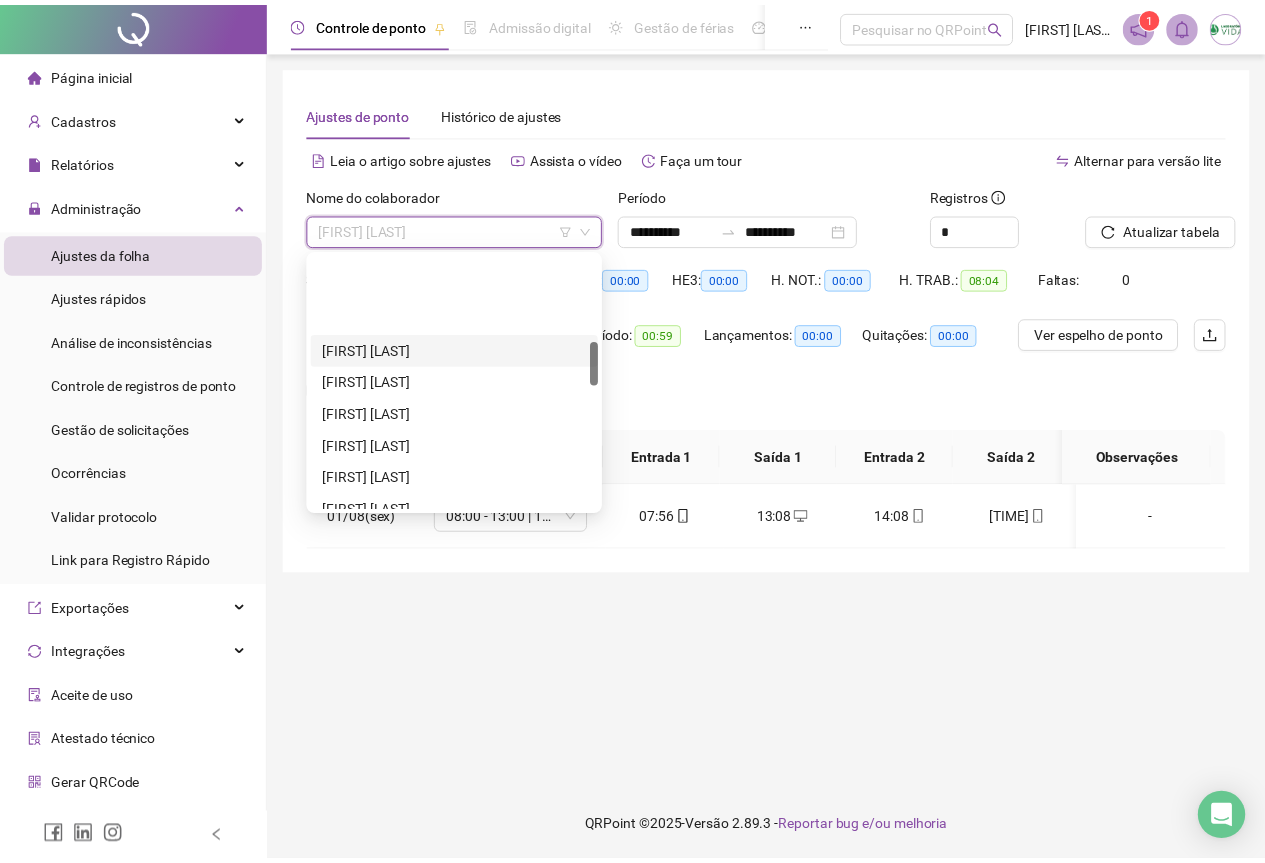 scroll, scrollTop: 500, scrollLeft: 0, axis: vertical 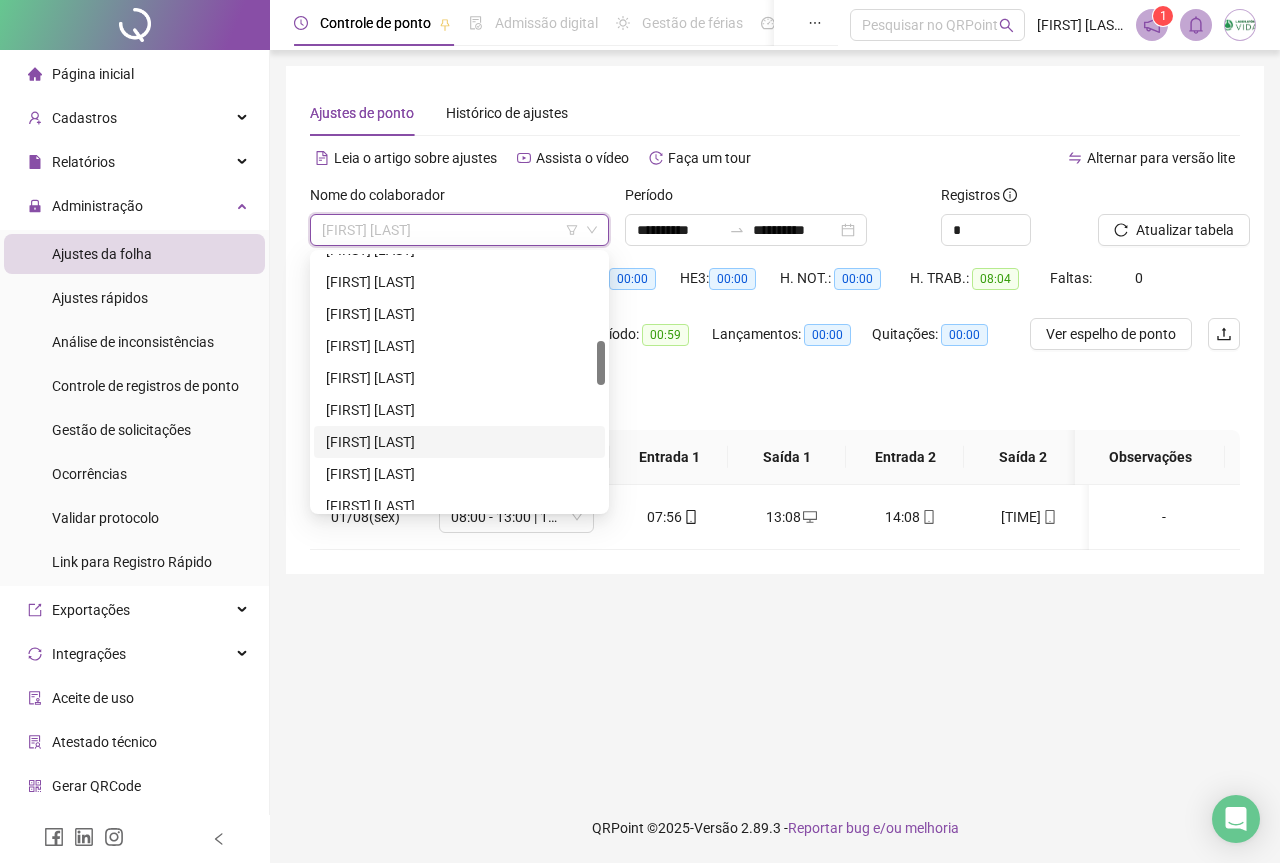 click on "[FIRST] [LAST]" at bounding box center (459, 442) 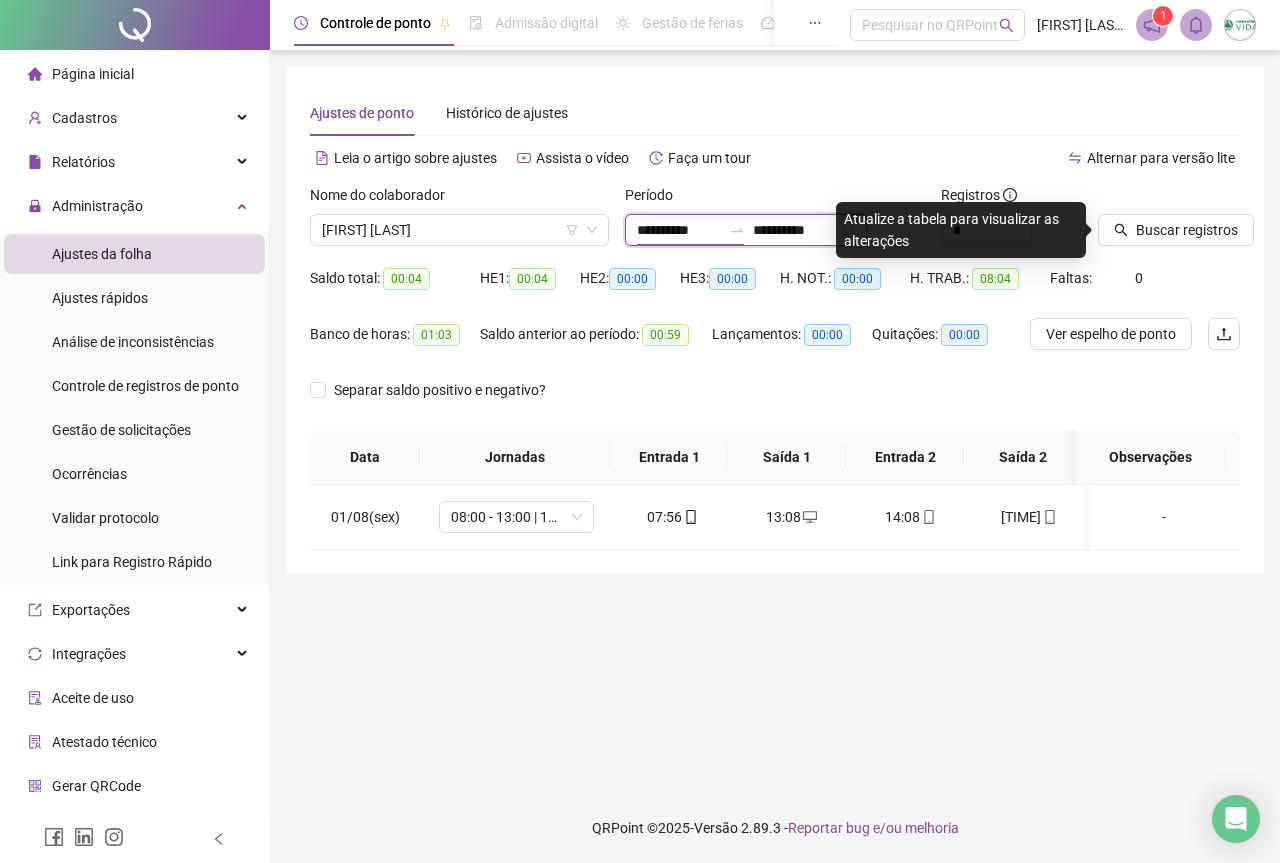 click on "**********" at bounding box center [679, 230] 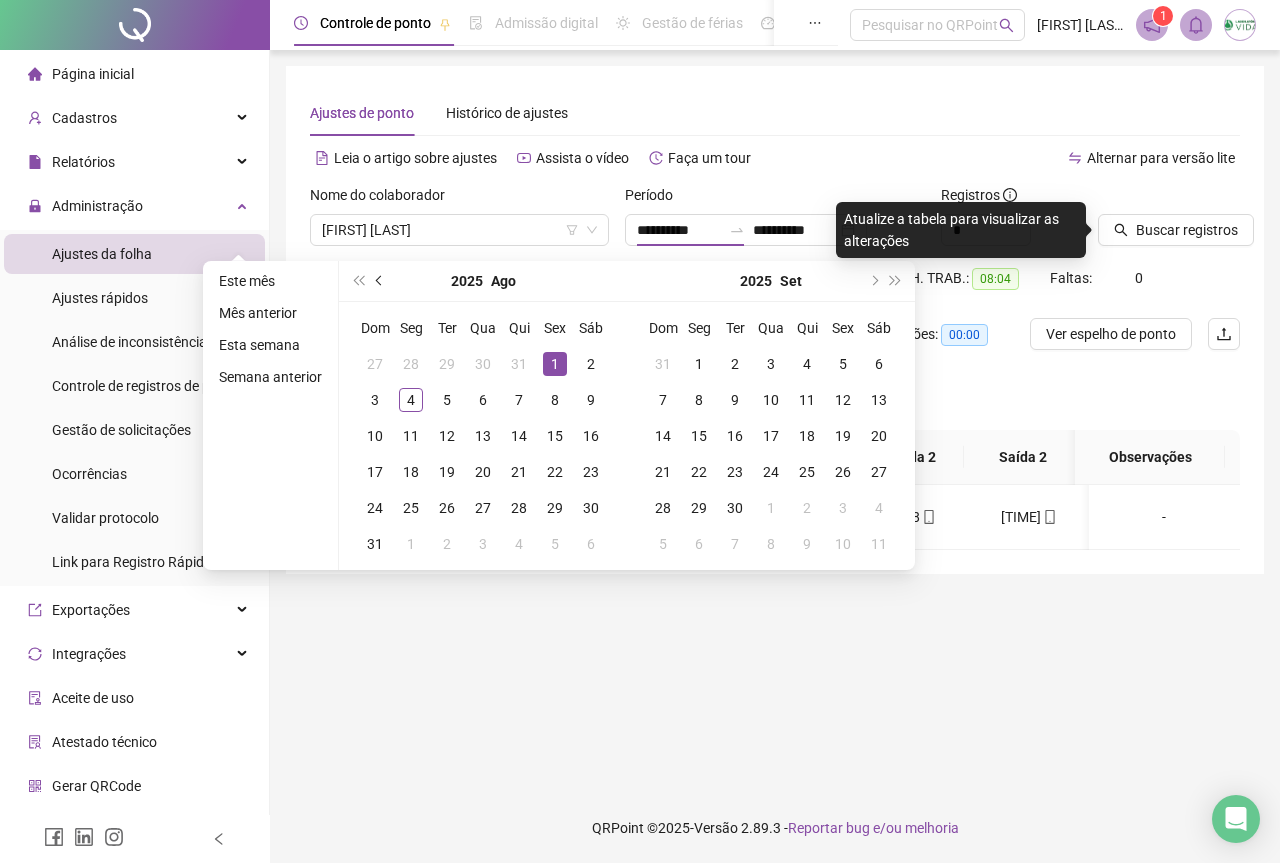 click at bounding box center (381, 281) 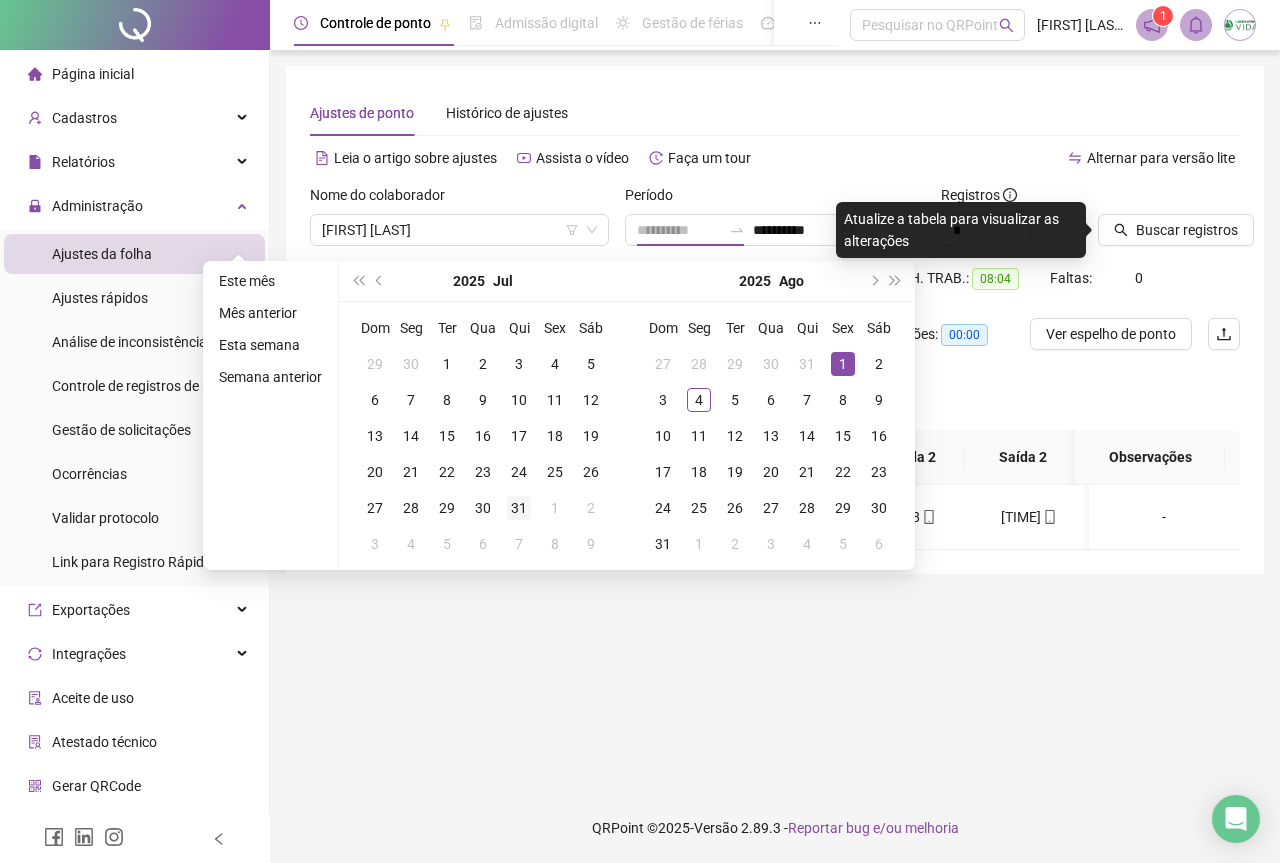 type on "**********" 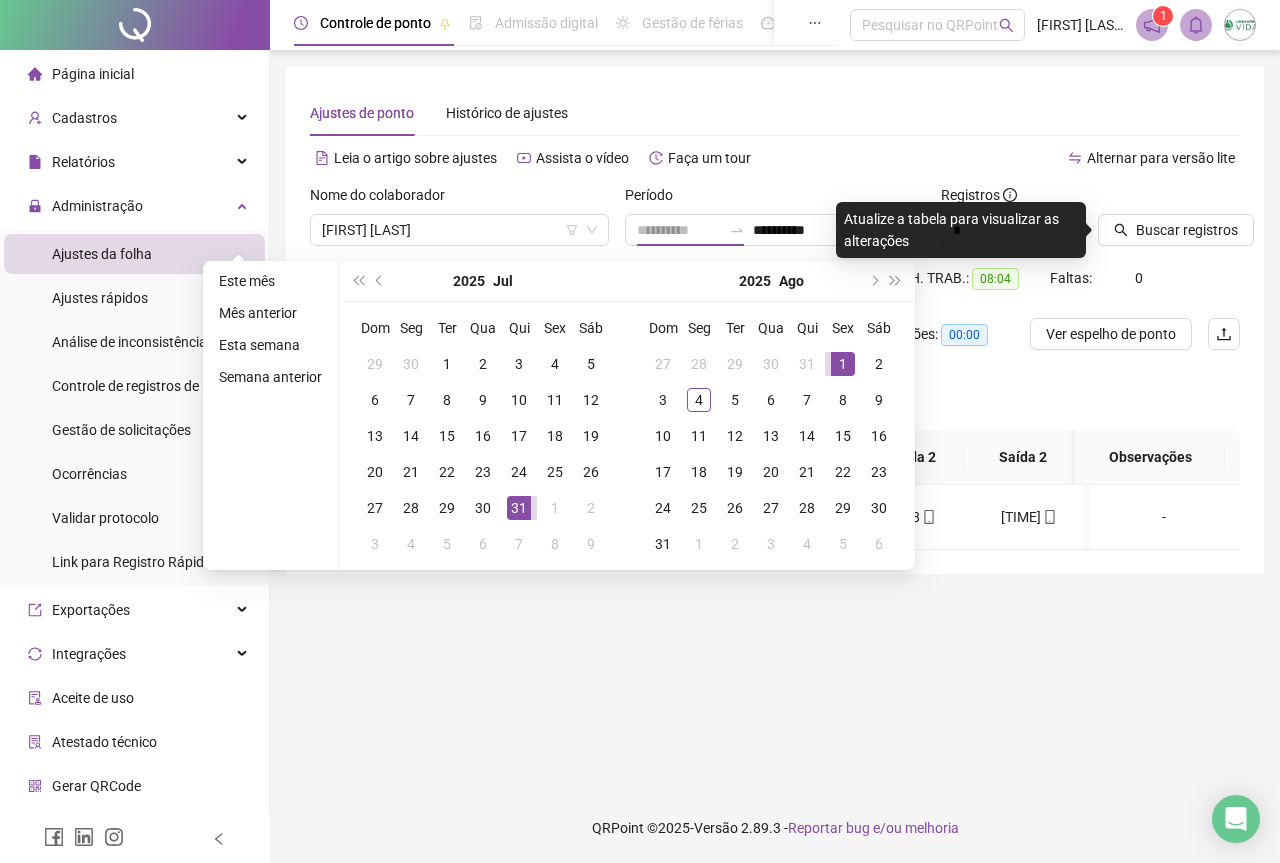 click on "31" at bounding box center [519, 508] 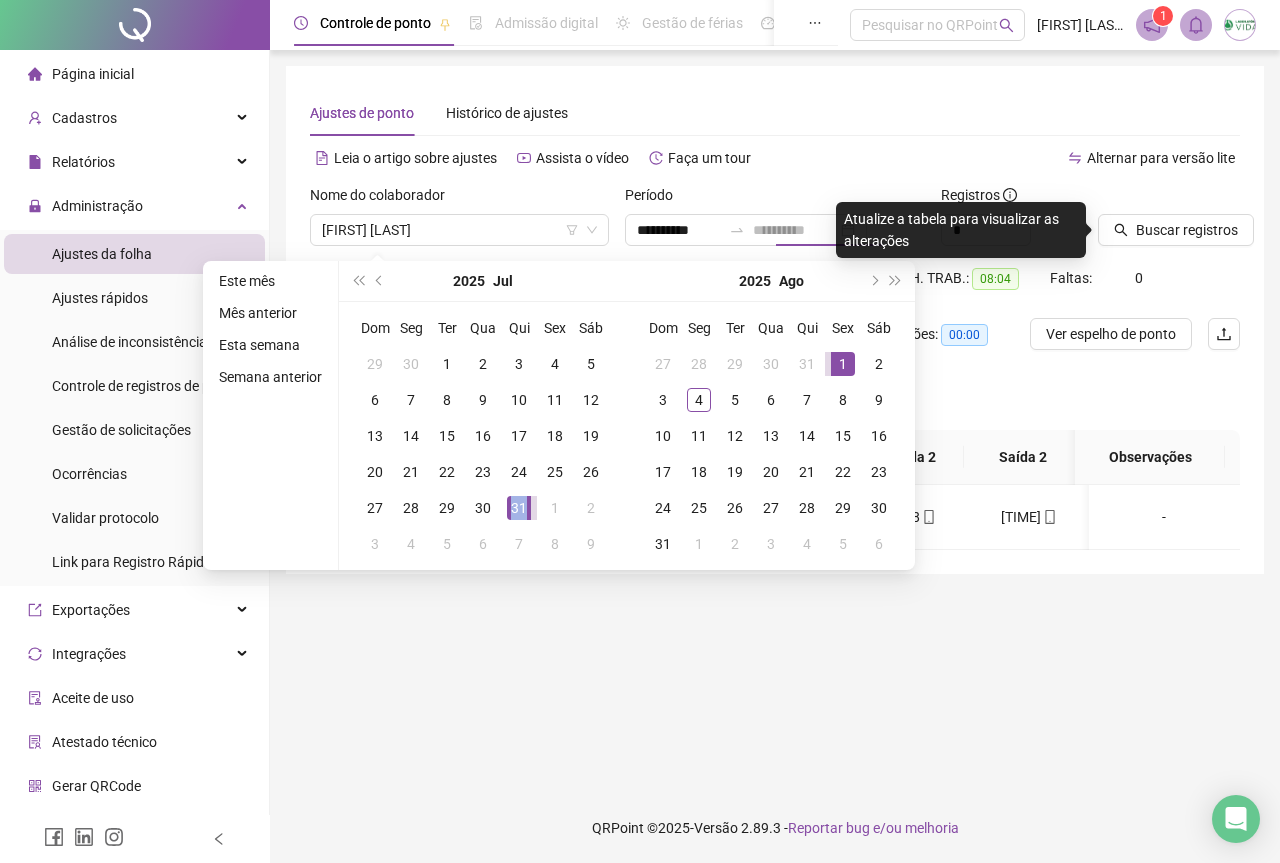 click on "31" at bounding box center [519, 508] 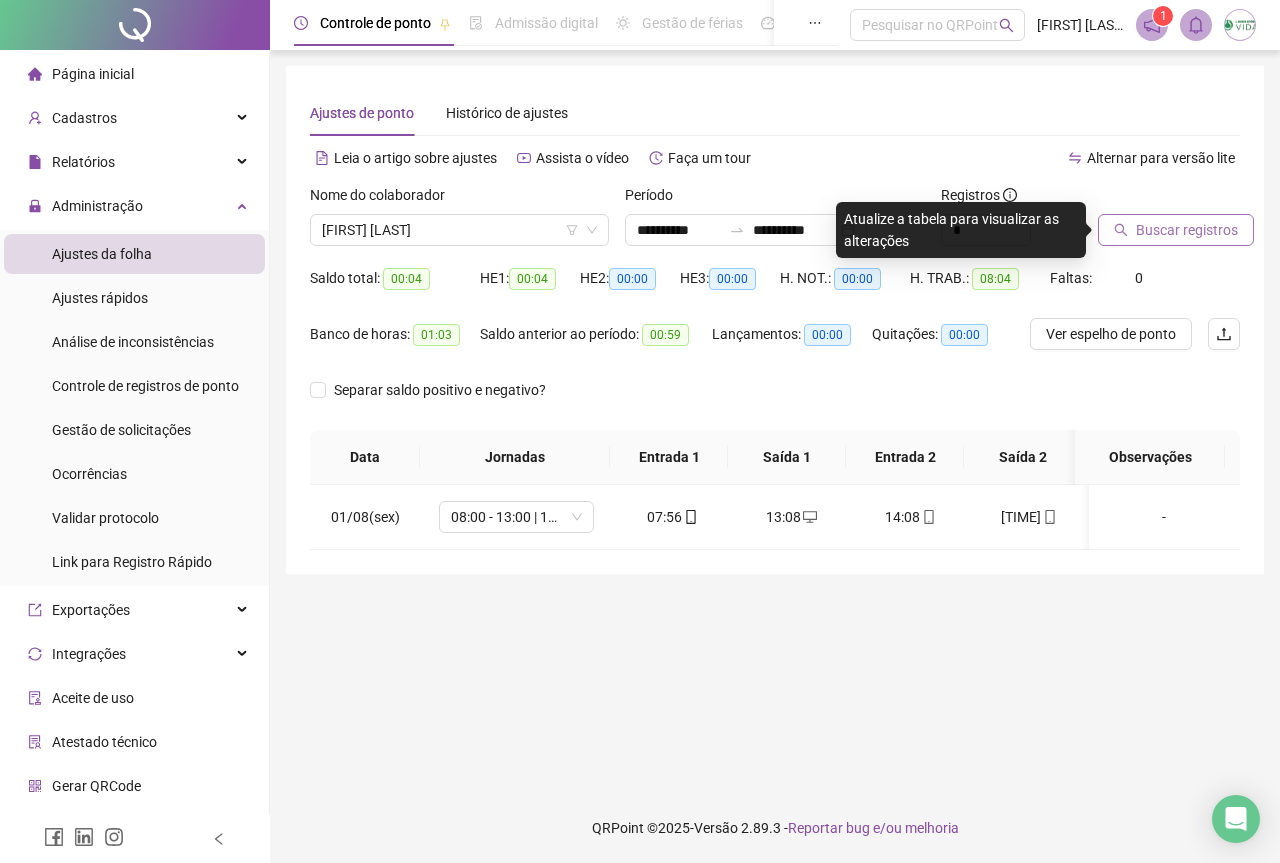 click on "Buscar registros" at bounding box center [1176, 230] 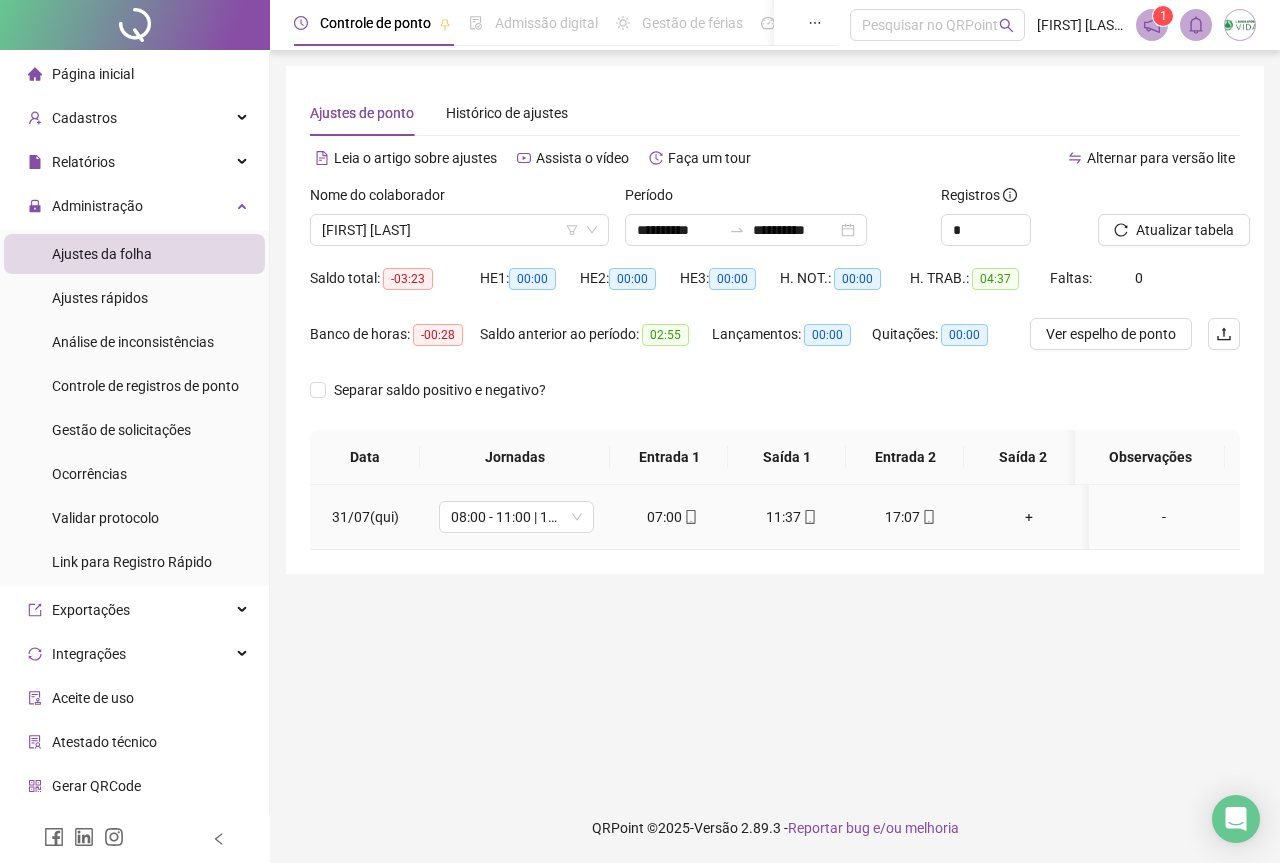 click on "+" at bounding box center (1029, 517) 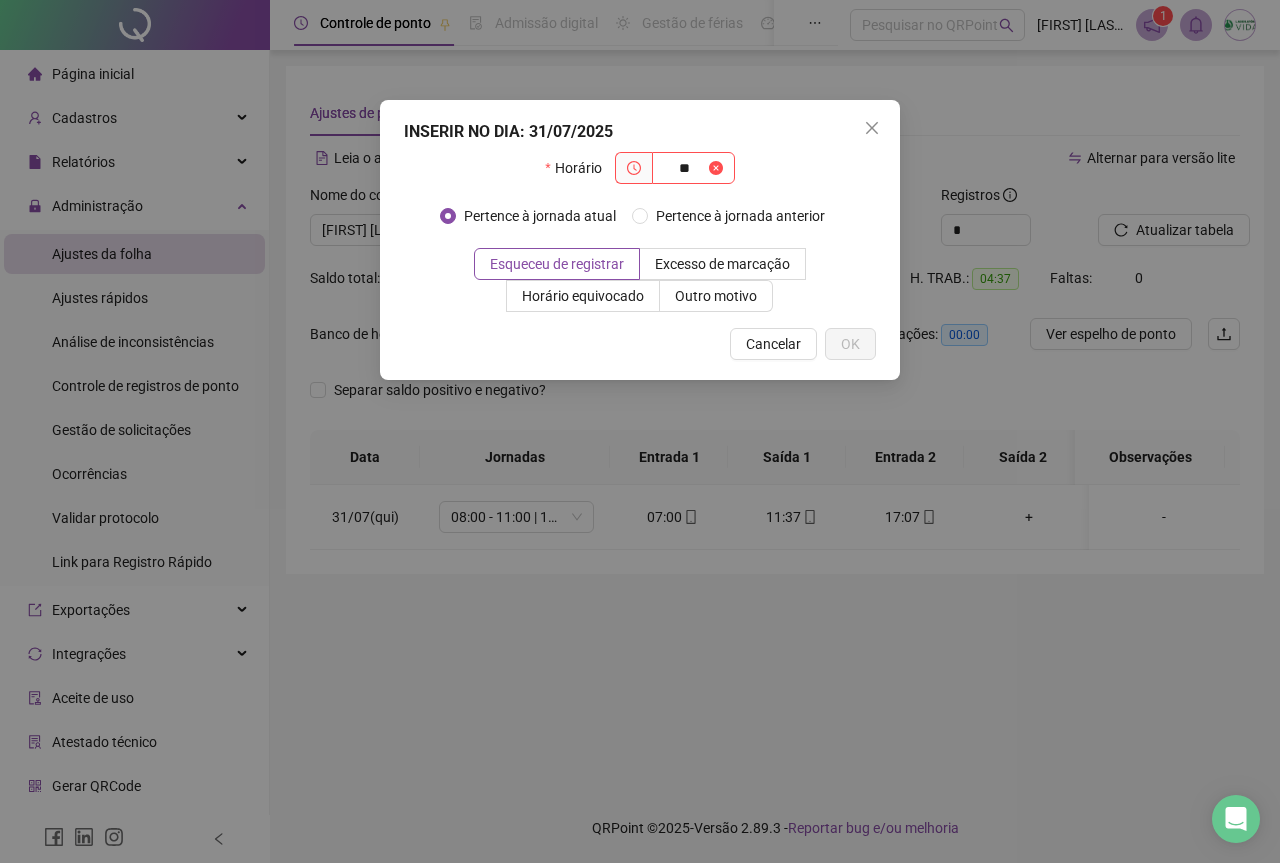 type on "*" 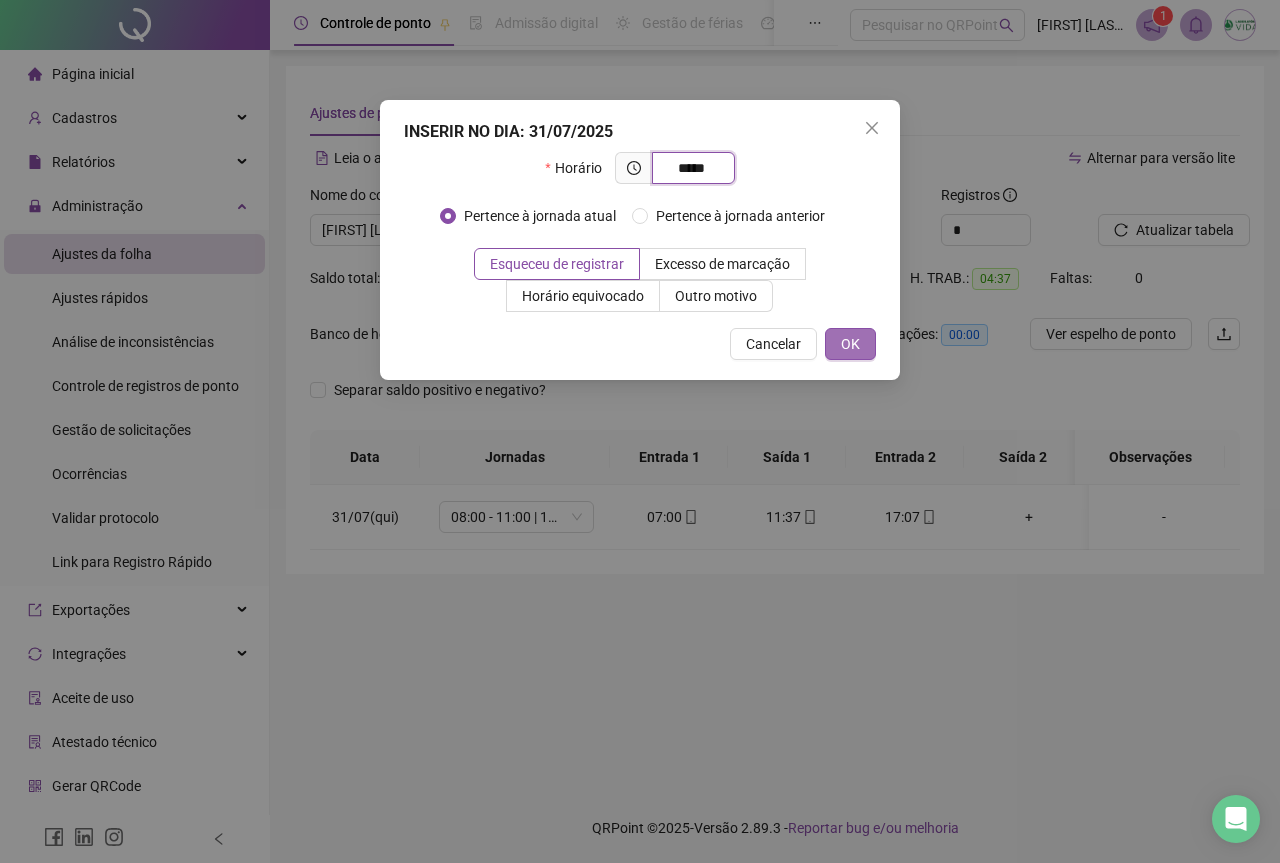 type on "*****" 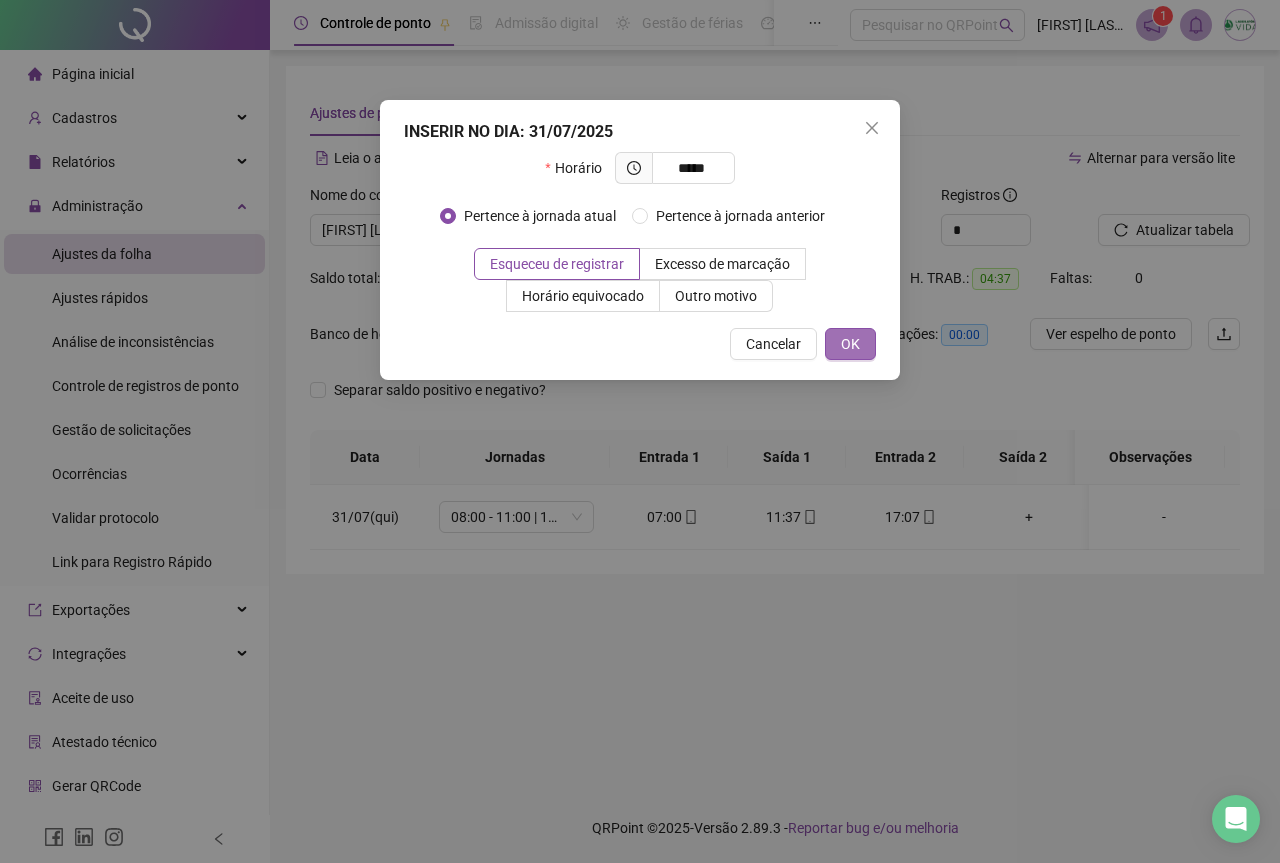 click on "OK" at bounding box center [850, 344] 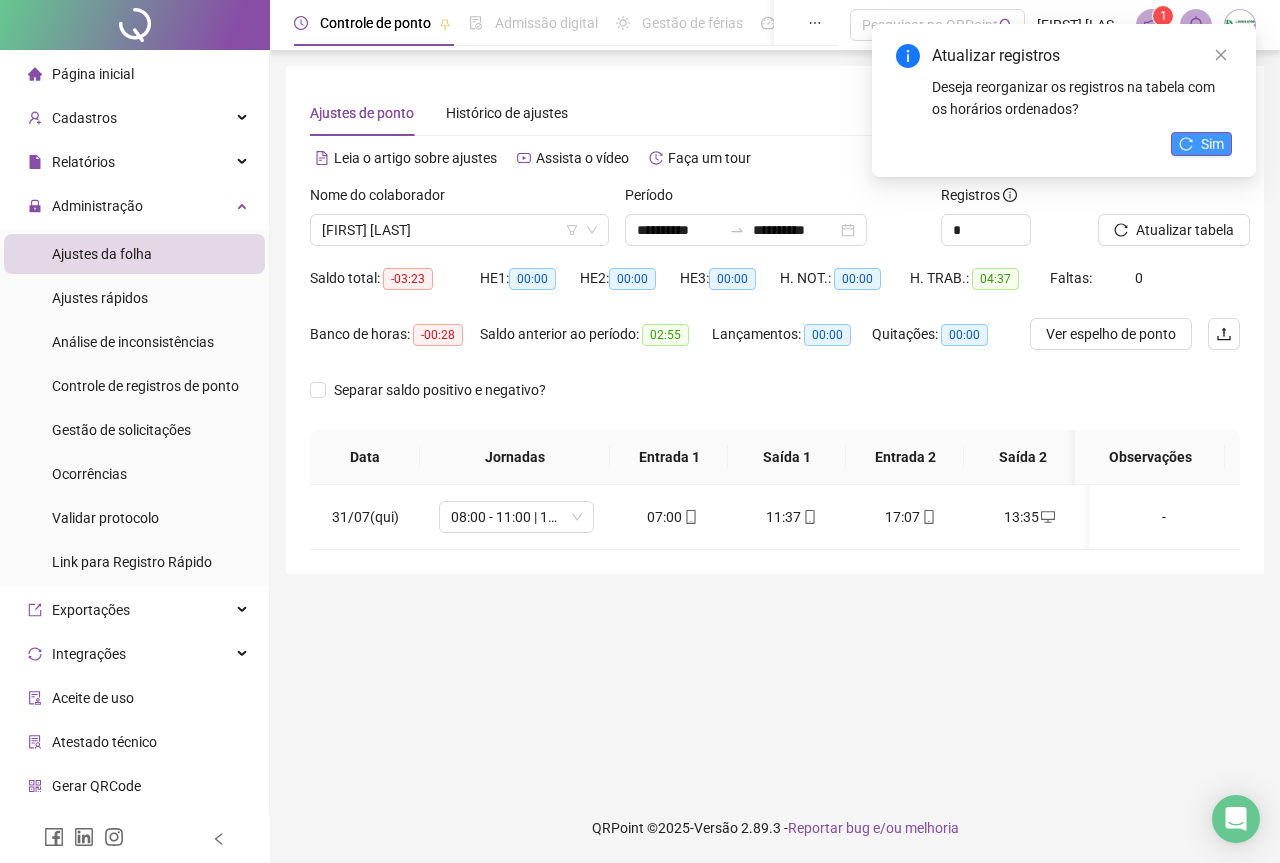 click on "Sim" at bounding box center (1212, 144) 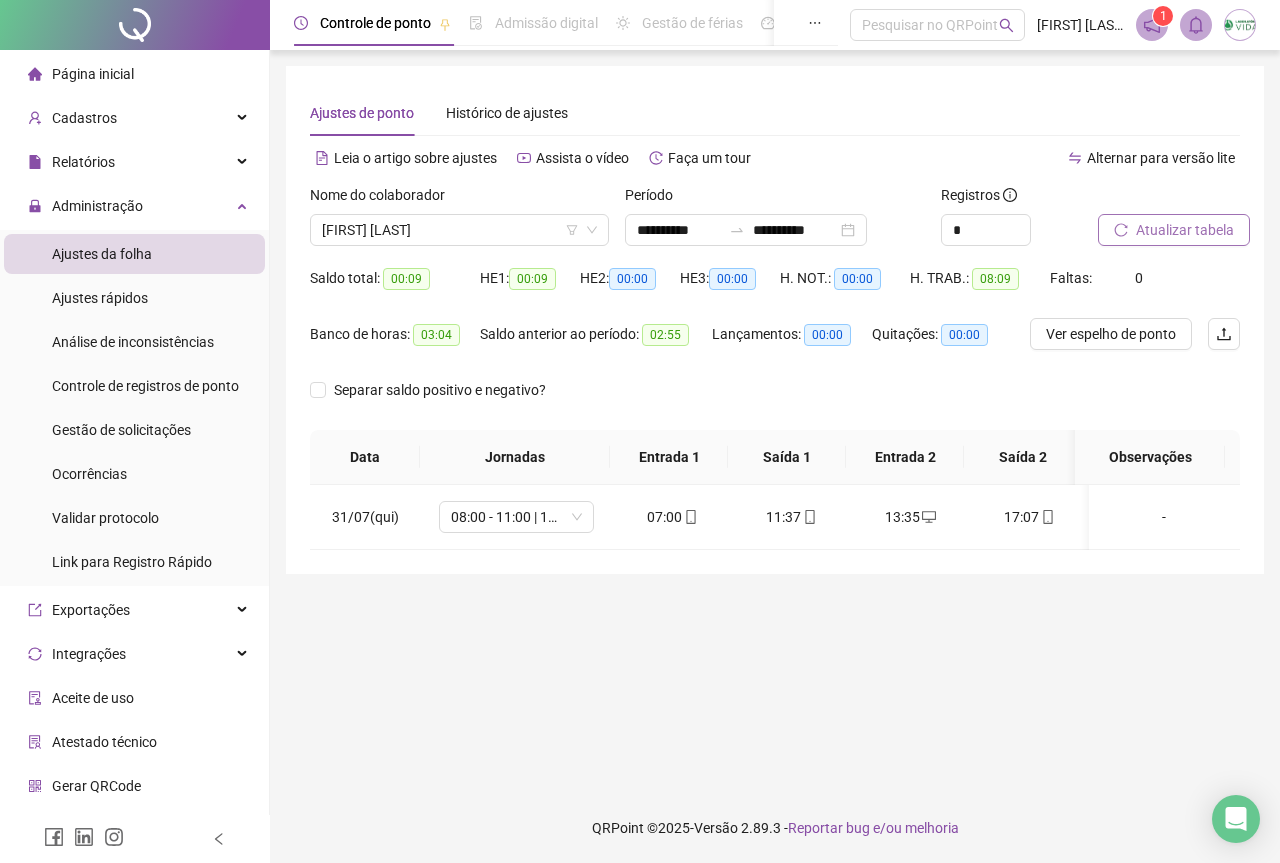 click on "Atualizar tabela" at bounding box center [1185, 230] 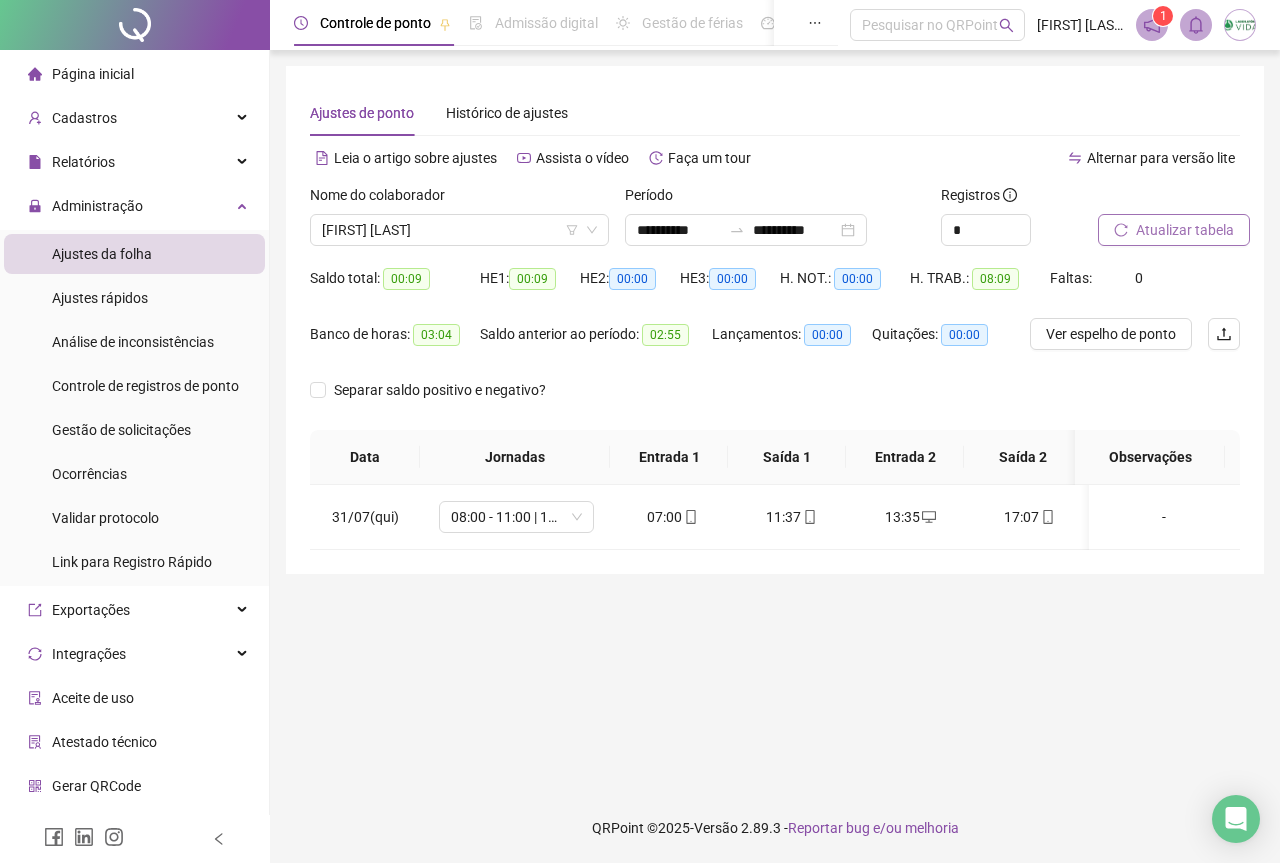 click on "Atualizar tabela" at bounding box center [1185, 230] 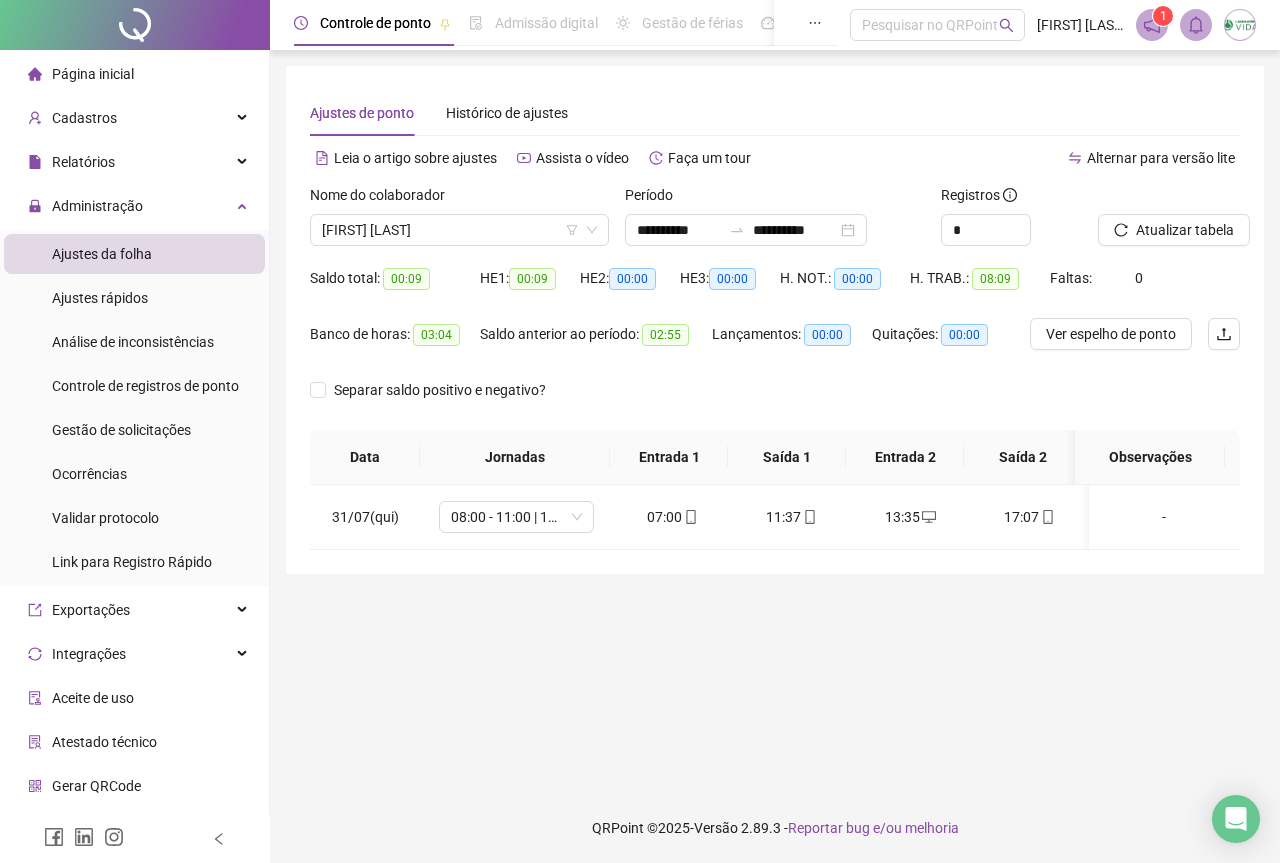 click on "Página inicial" at bounding box center (93, 74) 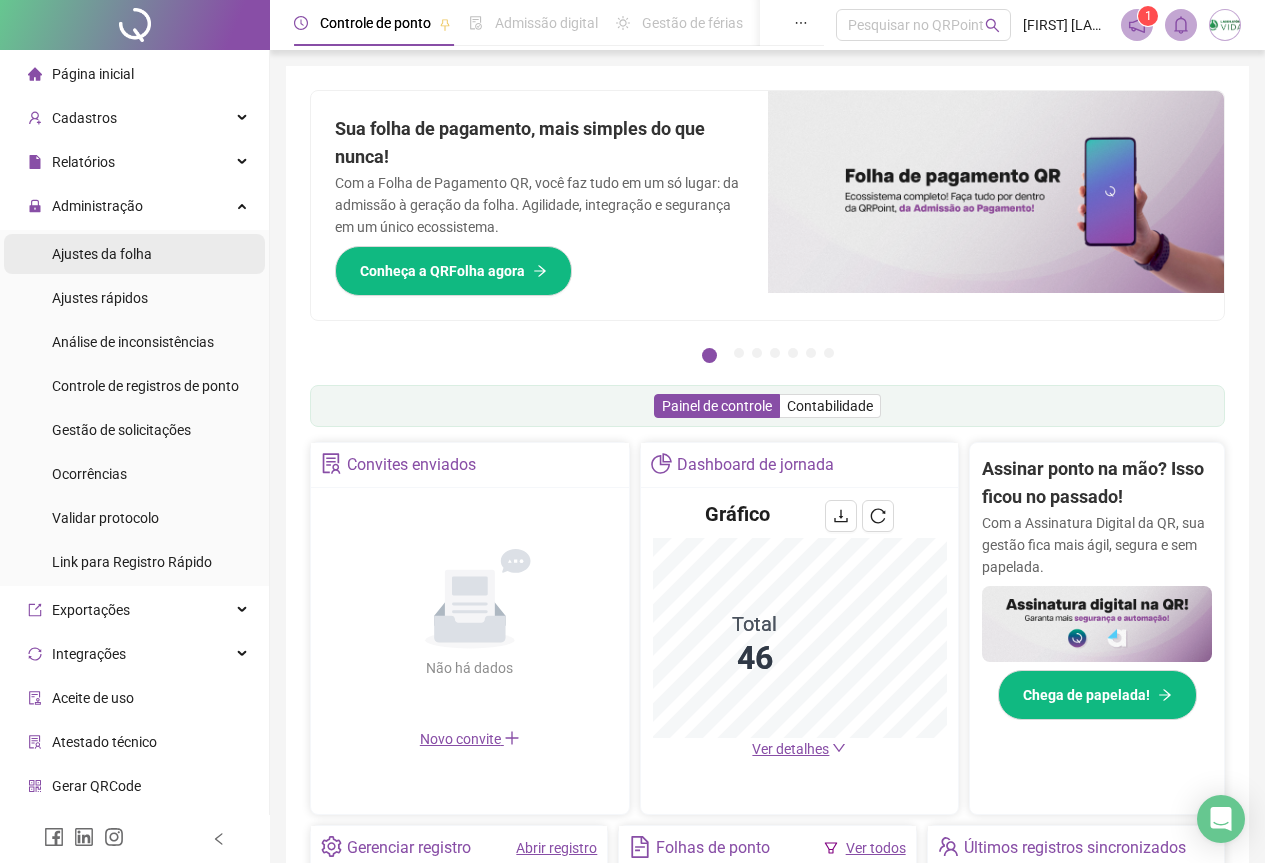 click on "Ajustes da folha" at bounding box center (102, 254) 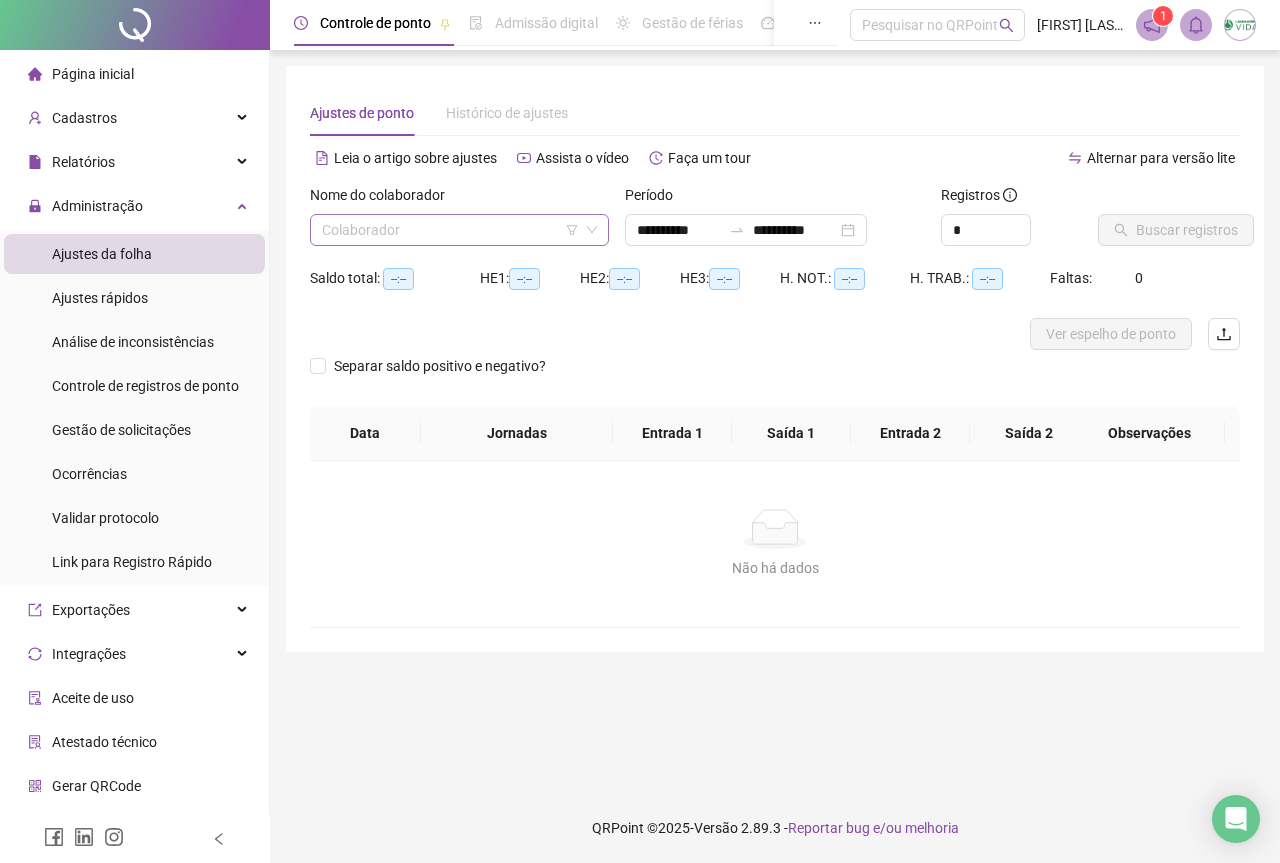click at bounding box center [450, 230] 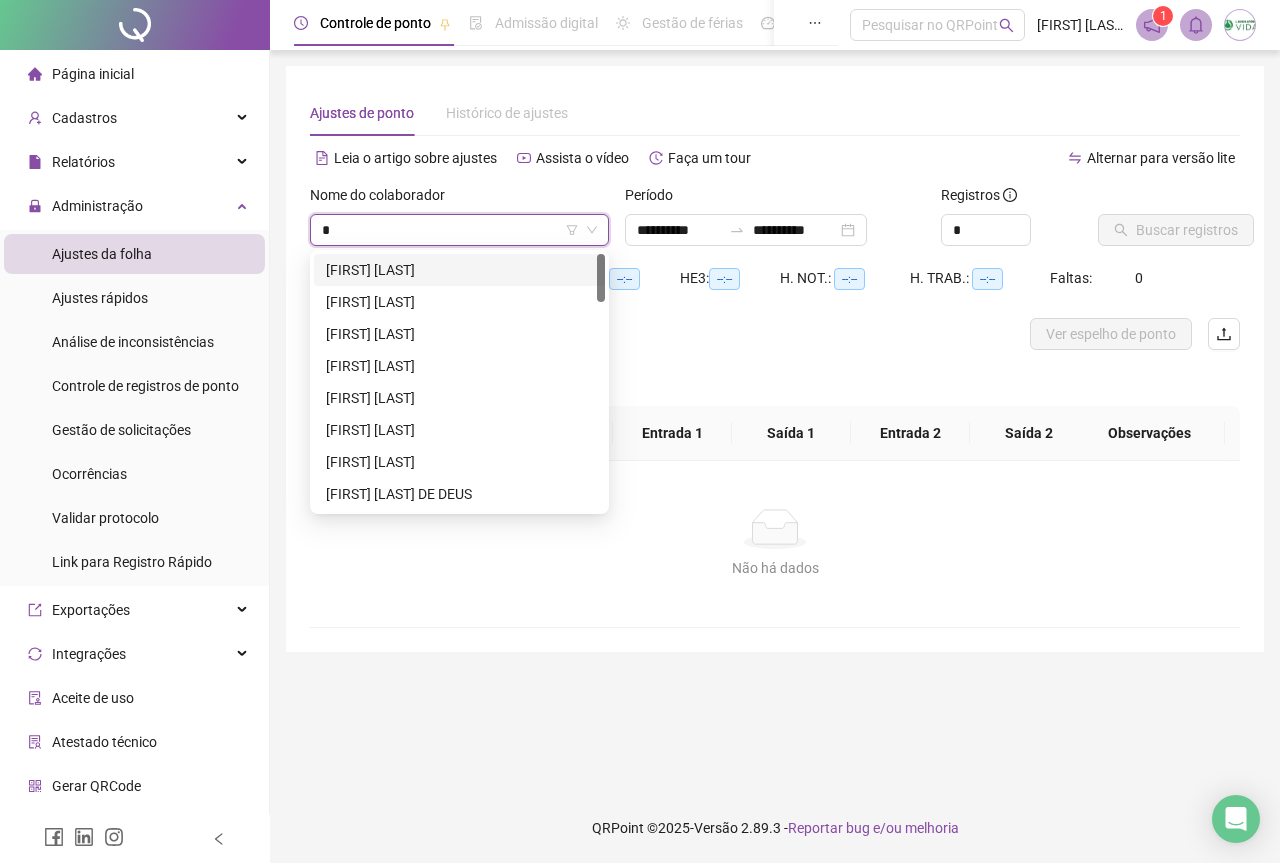 type on "**" 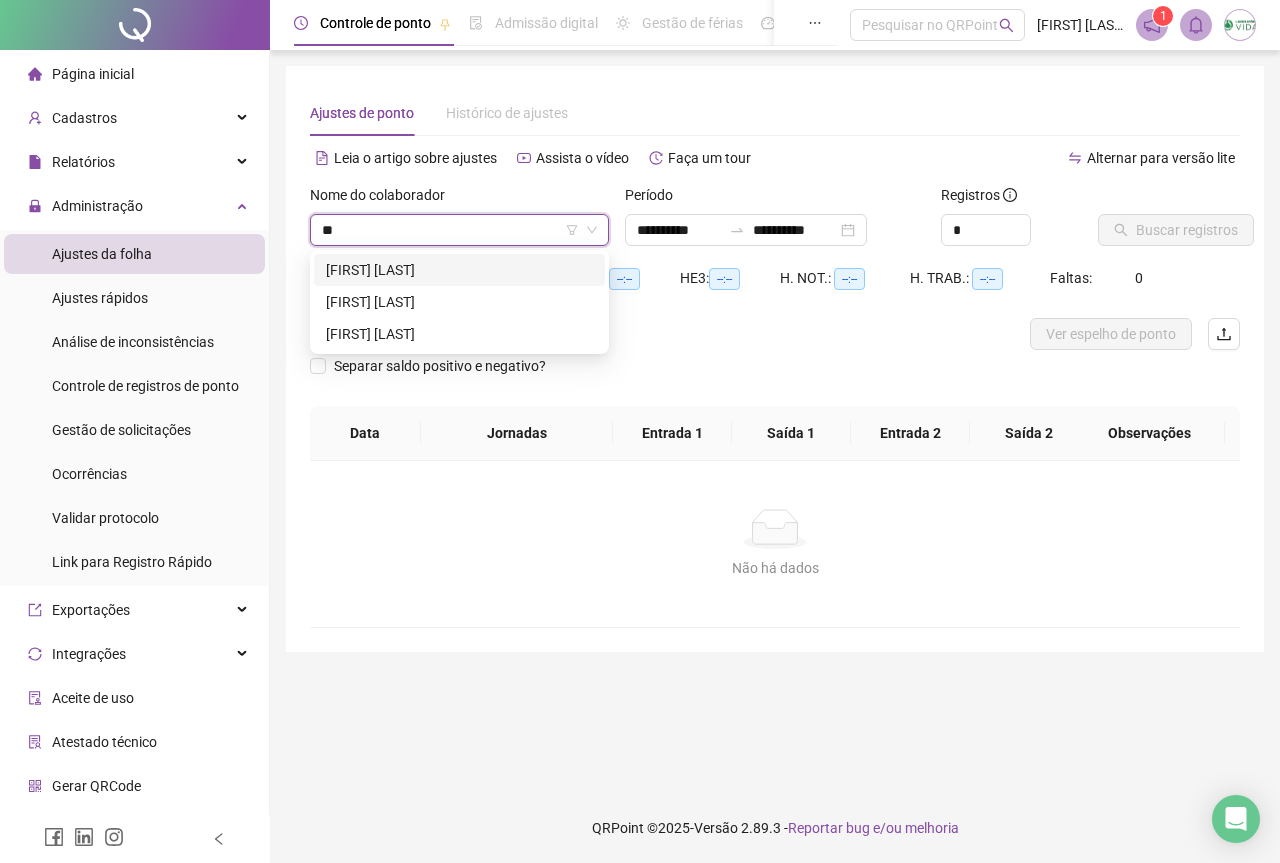 click on "[FIRST] [LAST]" at bounding box center (459, 270) 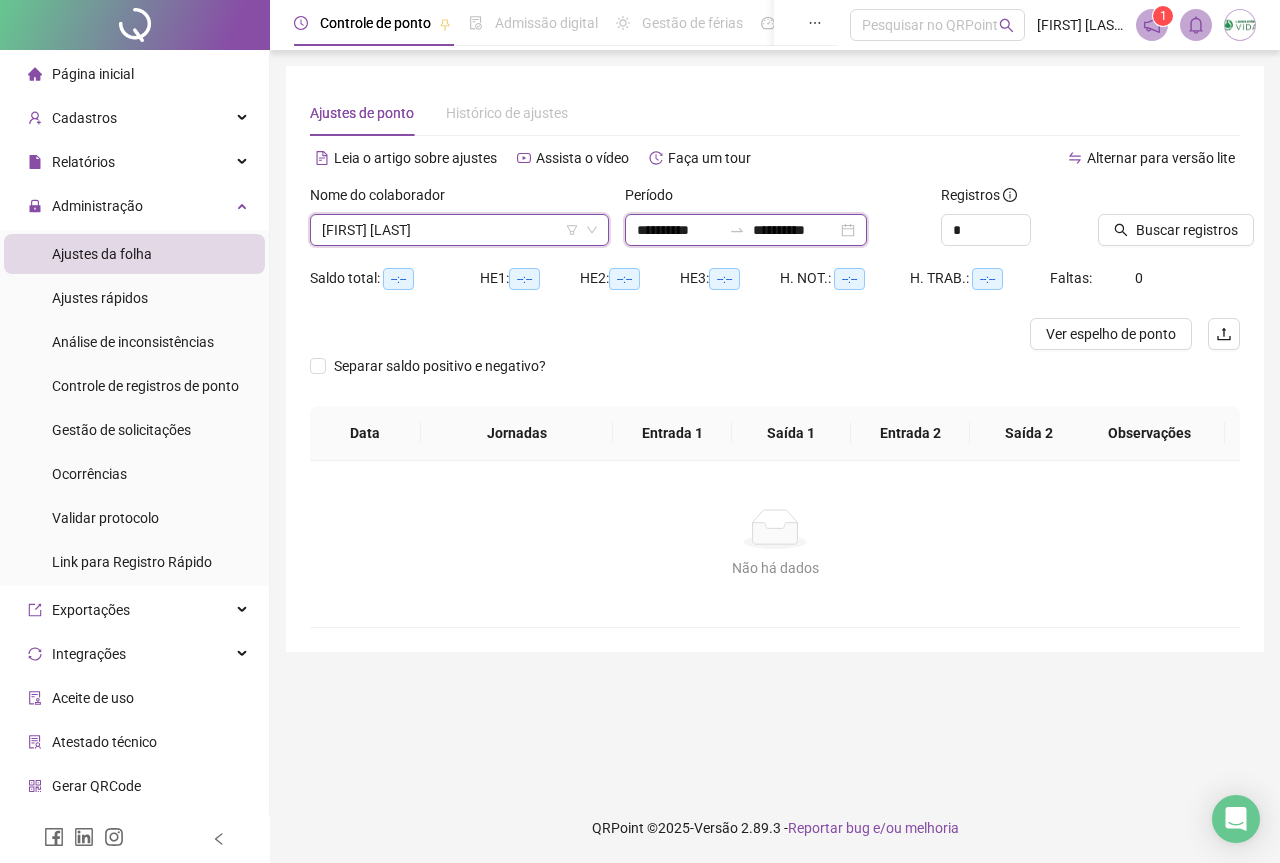 click on "**********" at bounding box center (679, 230) 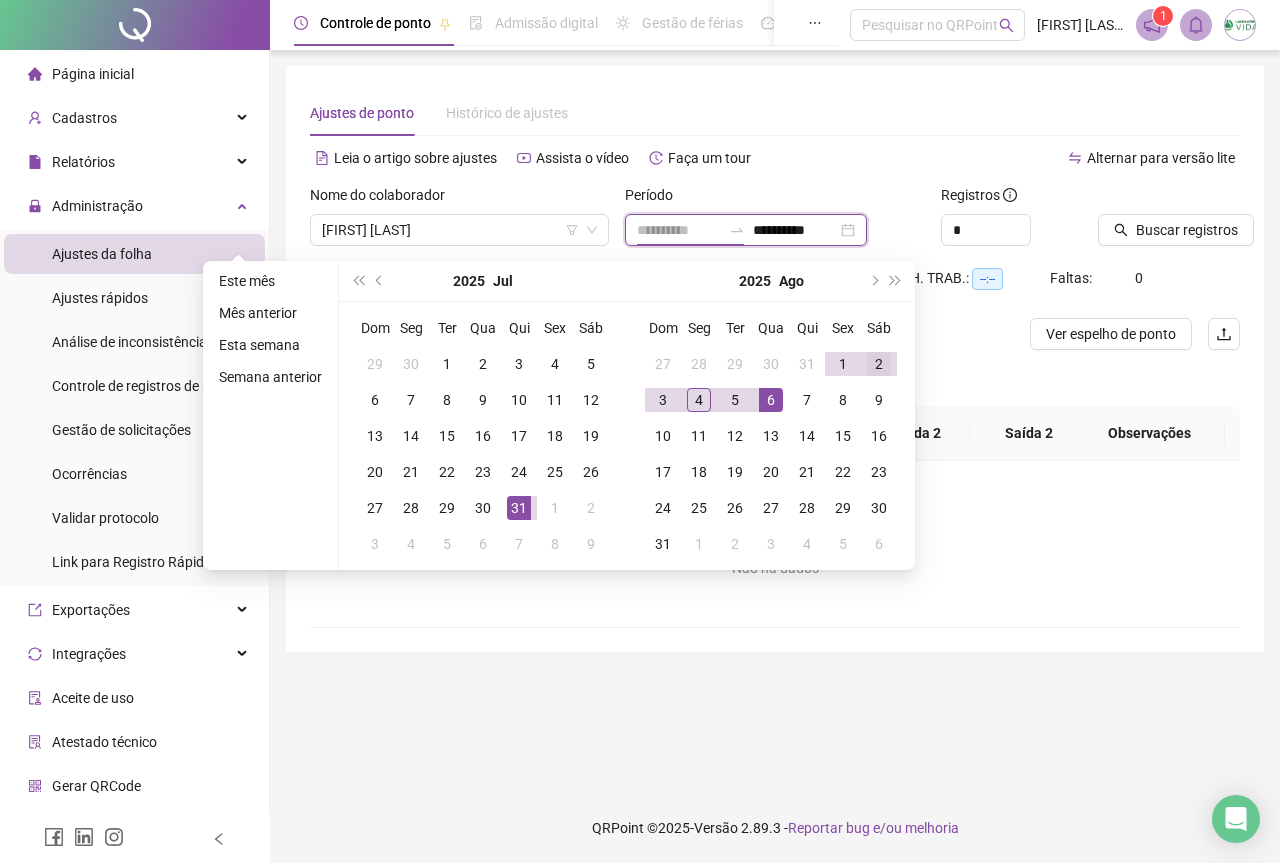 type on "**********" 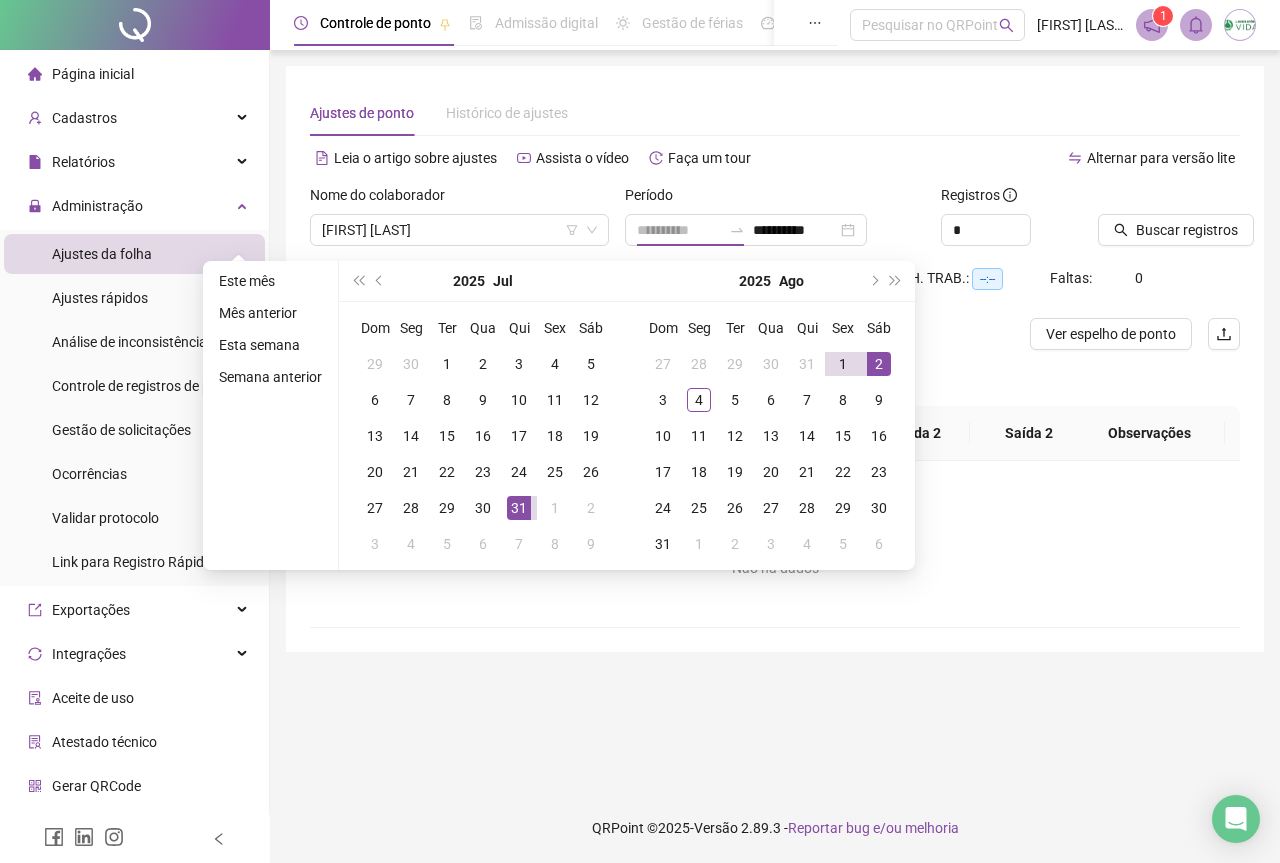 click on "2" at bounding box center (879, 364) 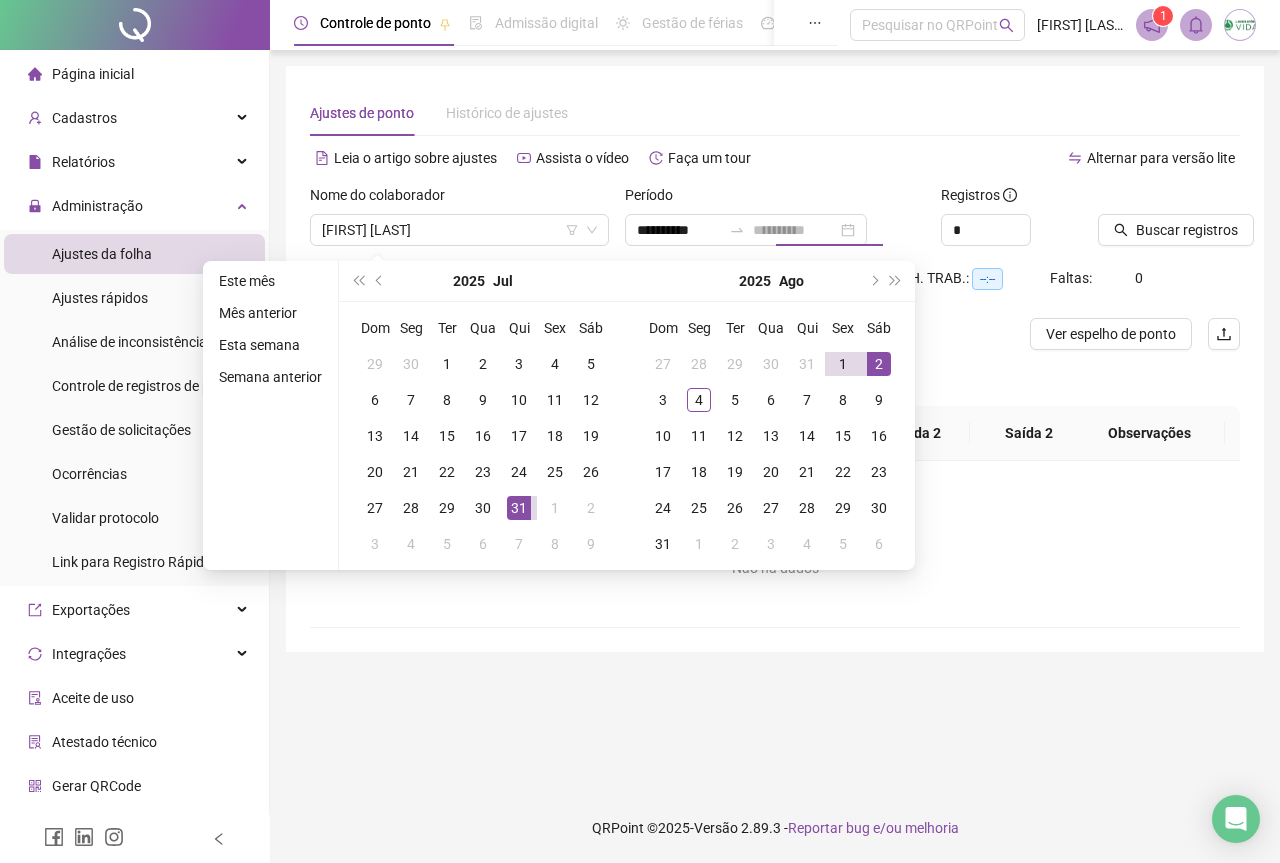 drag, startPoint x: 878, startPoint y: 359, endPoint x: 891, endPoint y: 352, distance: 14.764823 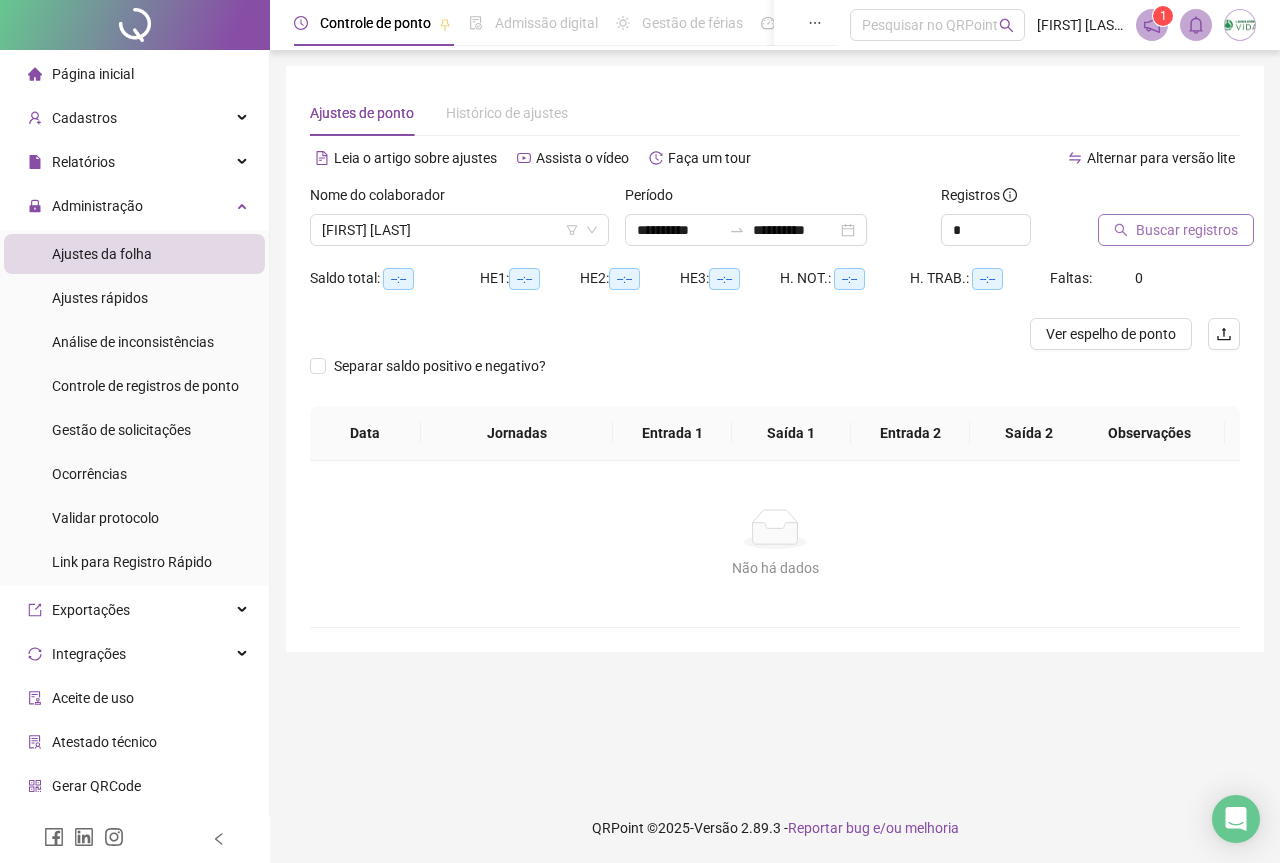 click on "Buscar registros" at bounding box center [1176, 230] 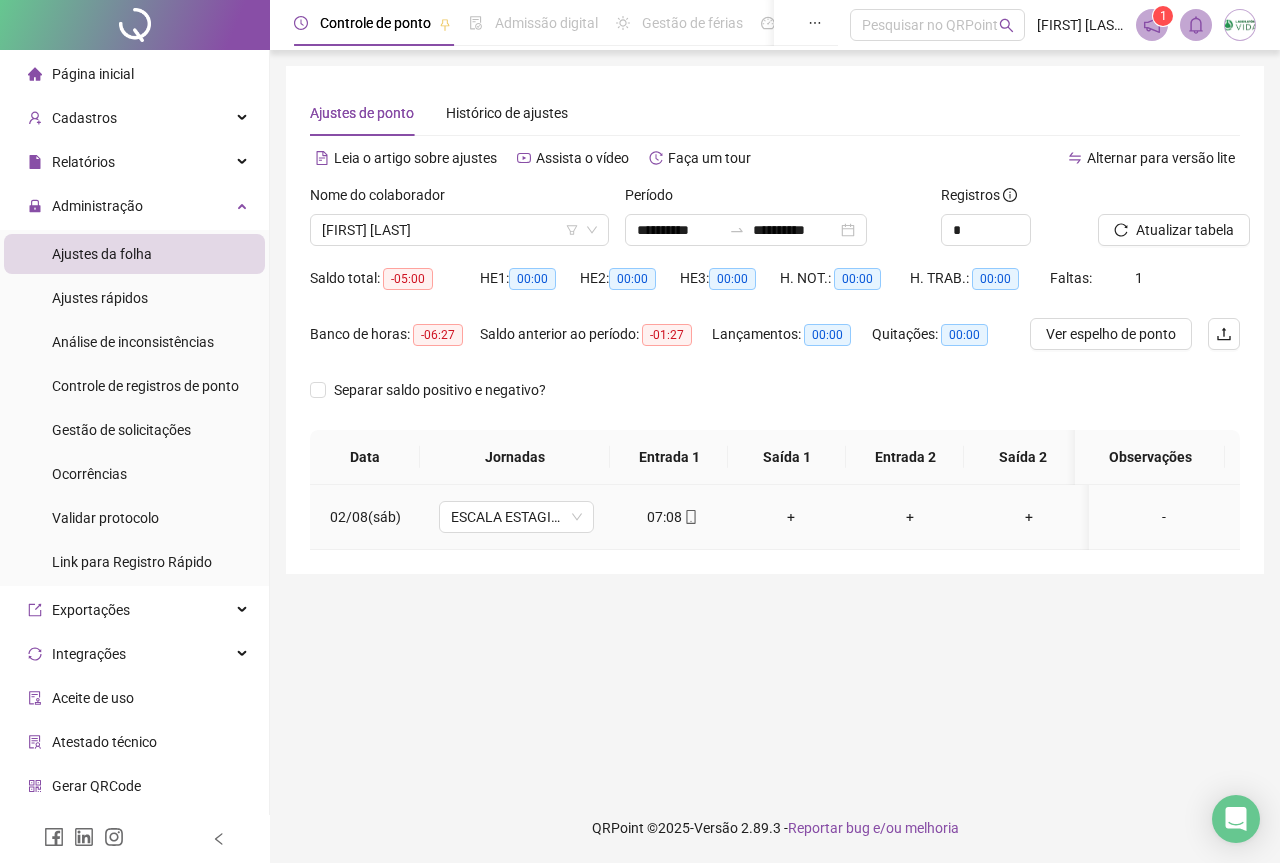 click on "+" at bounding box center [791, 517] 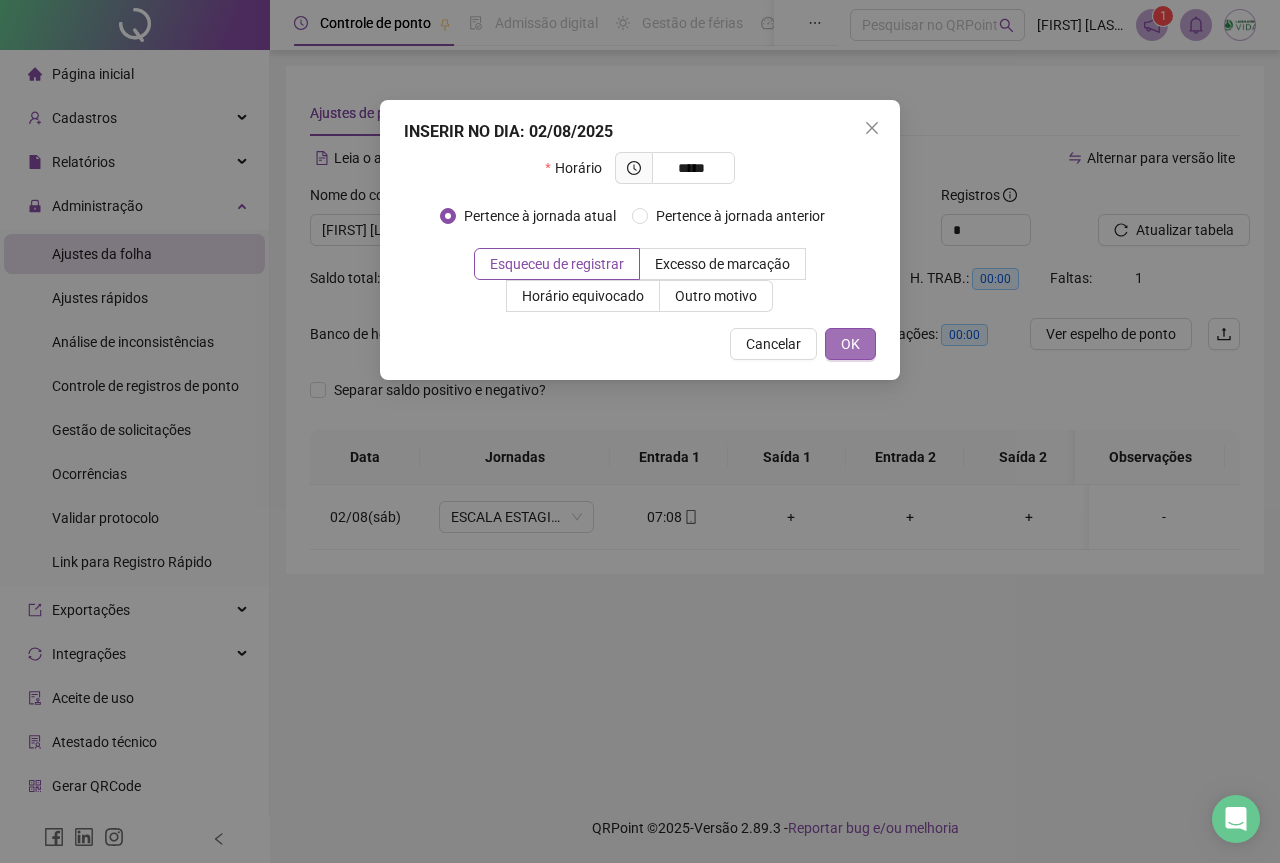 type on "*****" 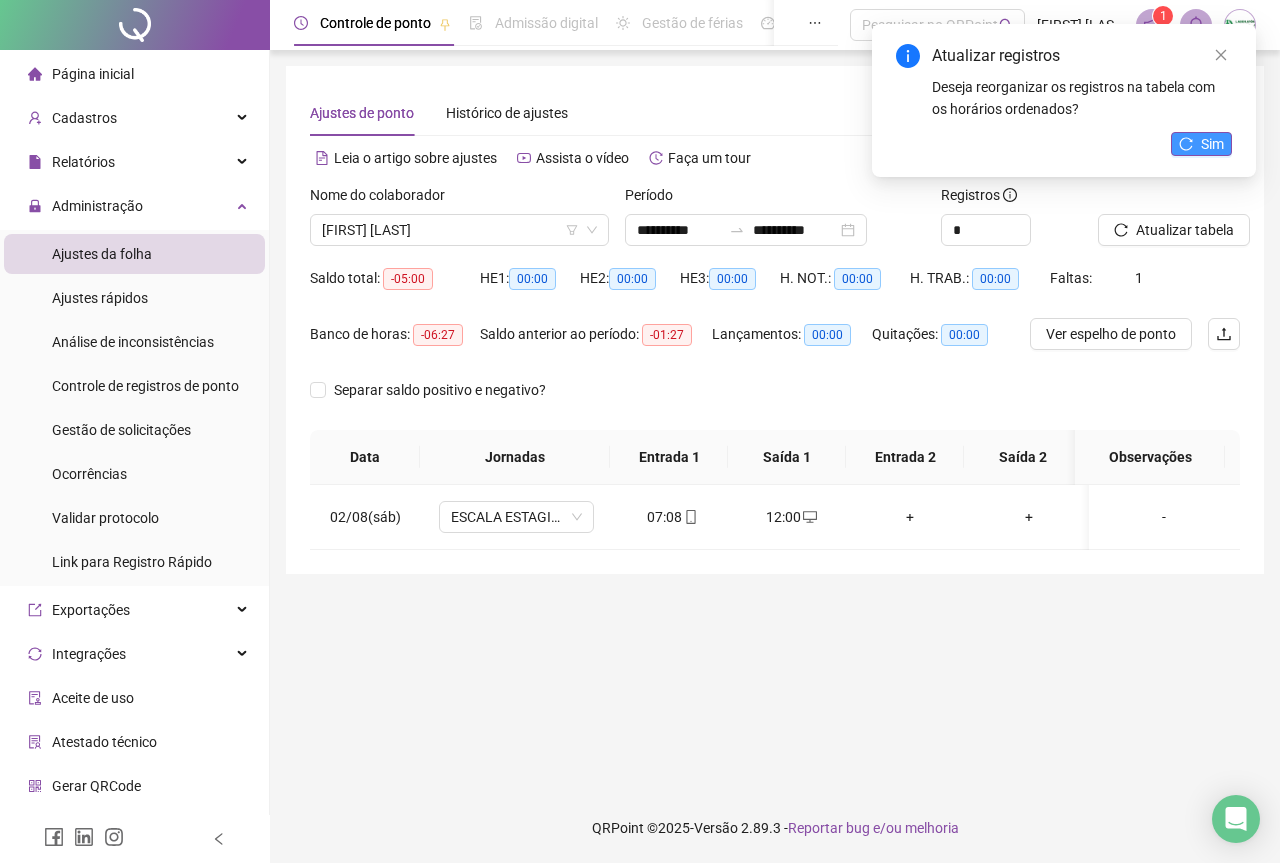 click on "Sim" at bounding box center [1212, 144] 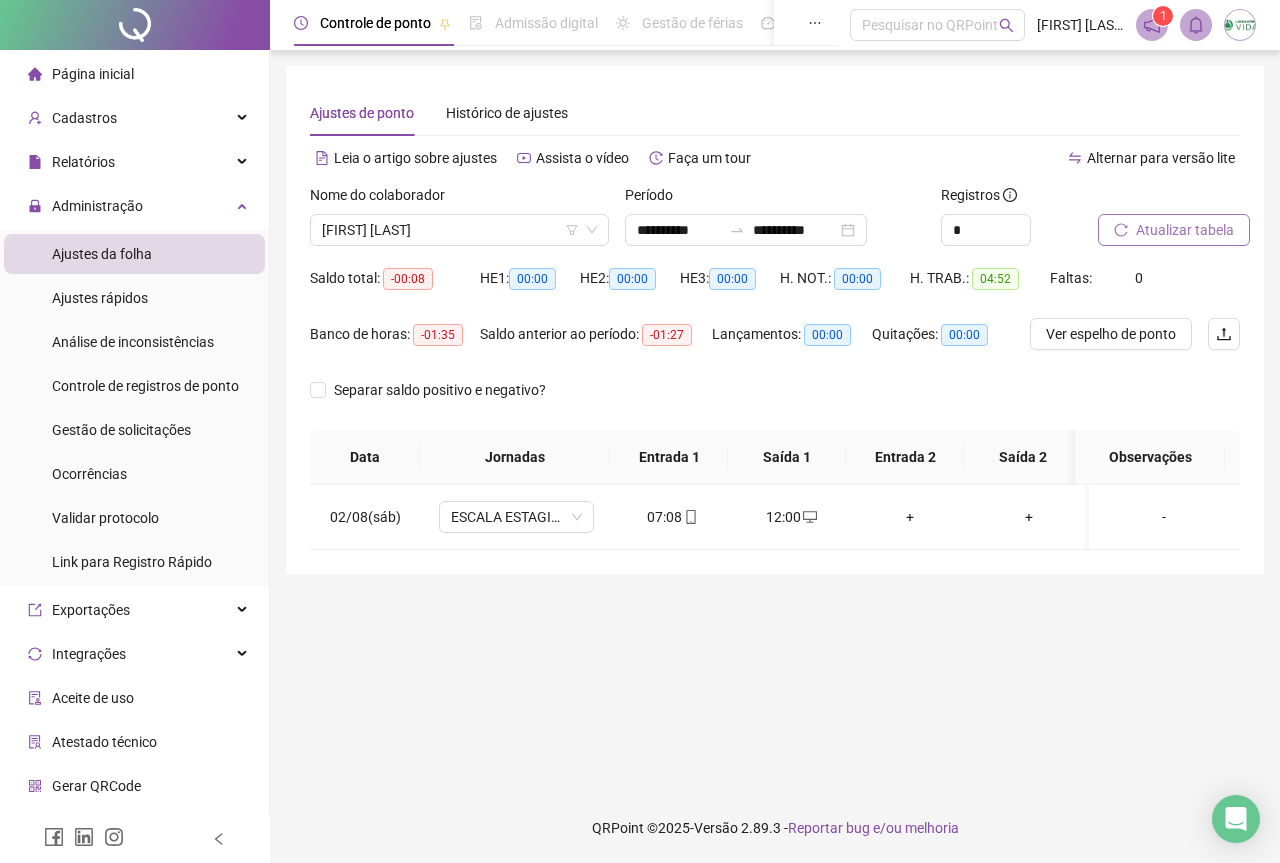 click on "Atualizar tabela" at bounding box center (1174, 230) 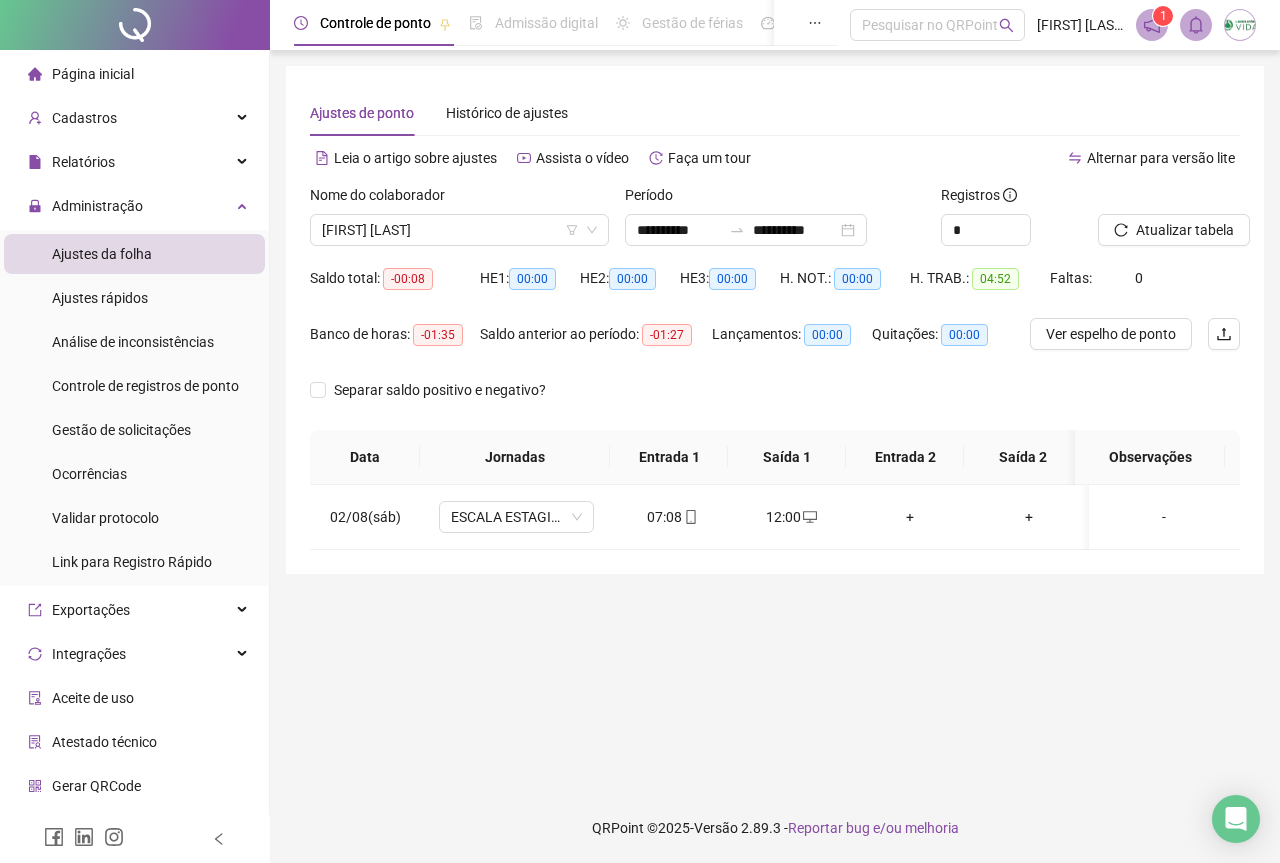 click on "Página inicial" at bounding box center [81, 74] 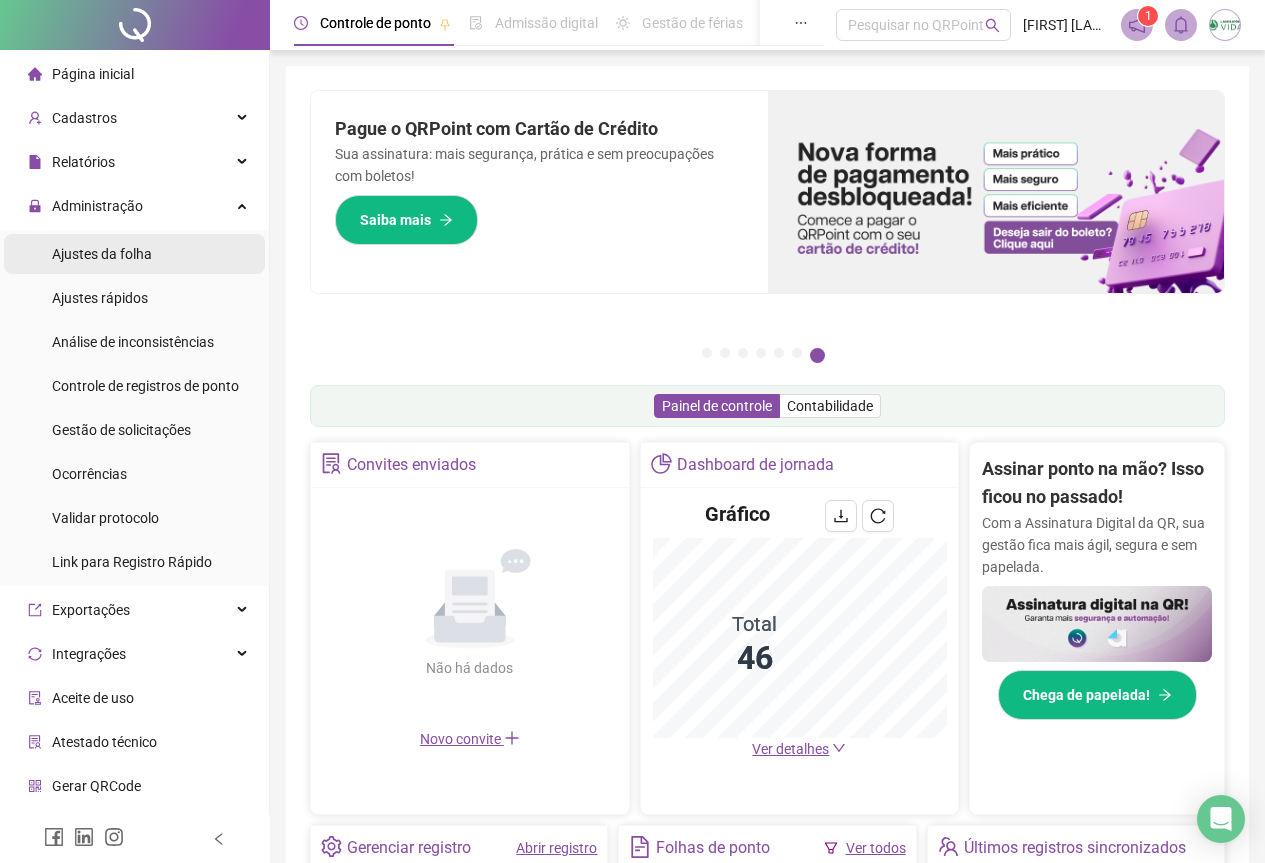 click on "Ajustes da folha" at bounding box center [102, 254] 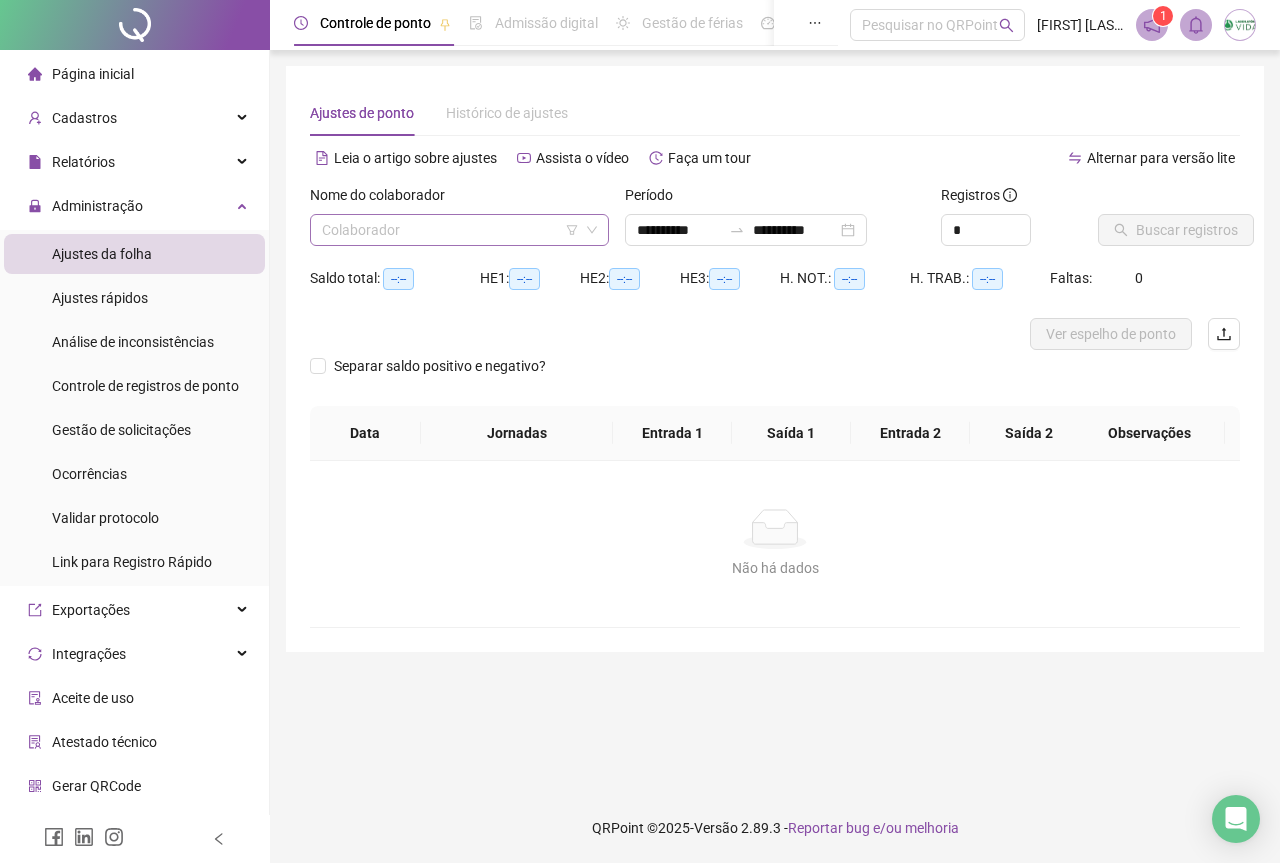 click at bounding box center (450, 230) 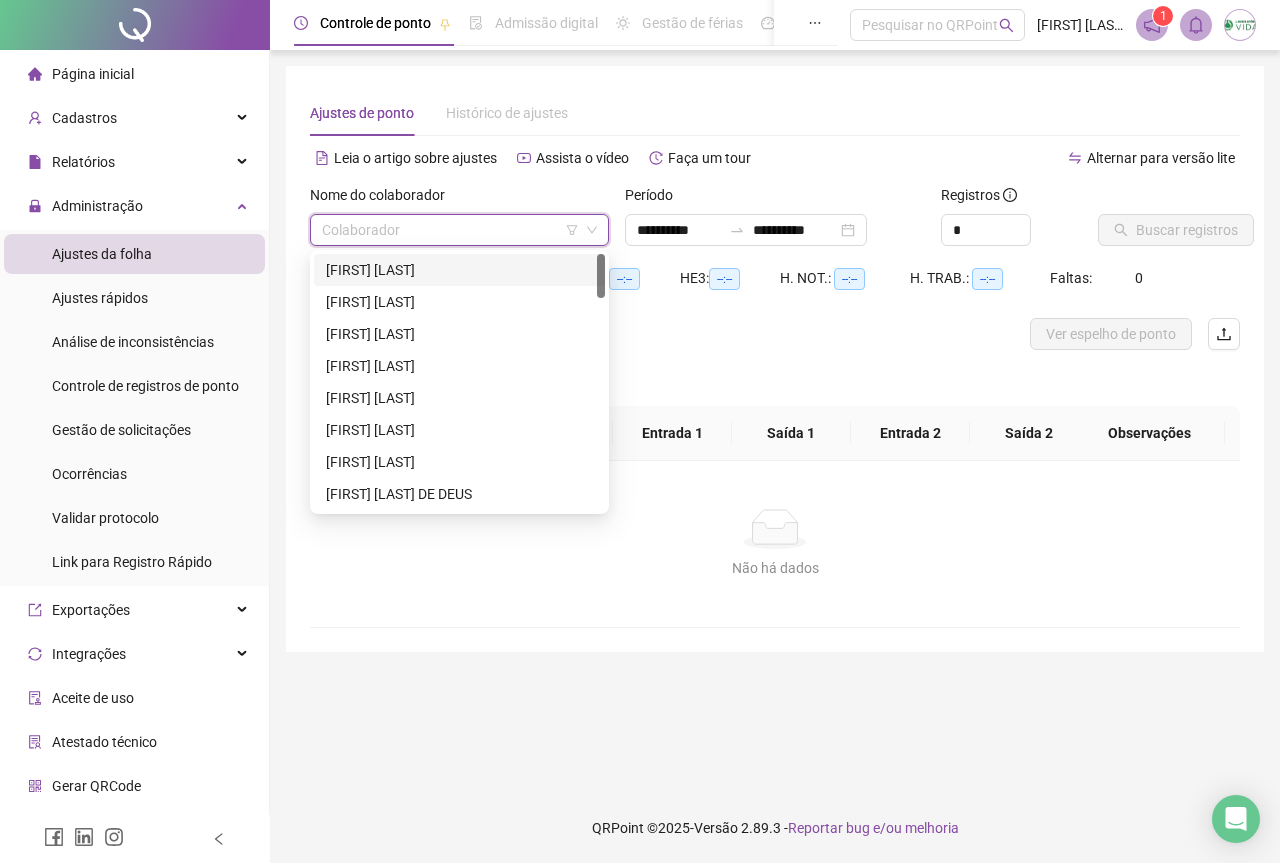 click on "[FIRST] [LAST]" at bounding box center (459, 270) 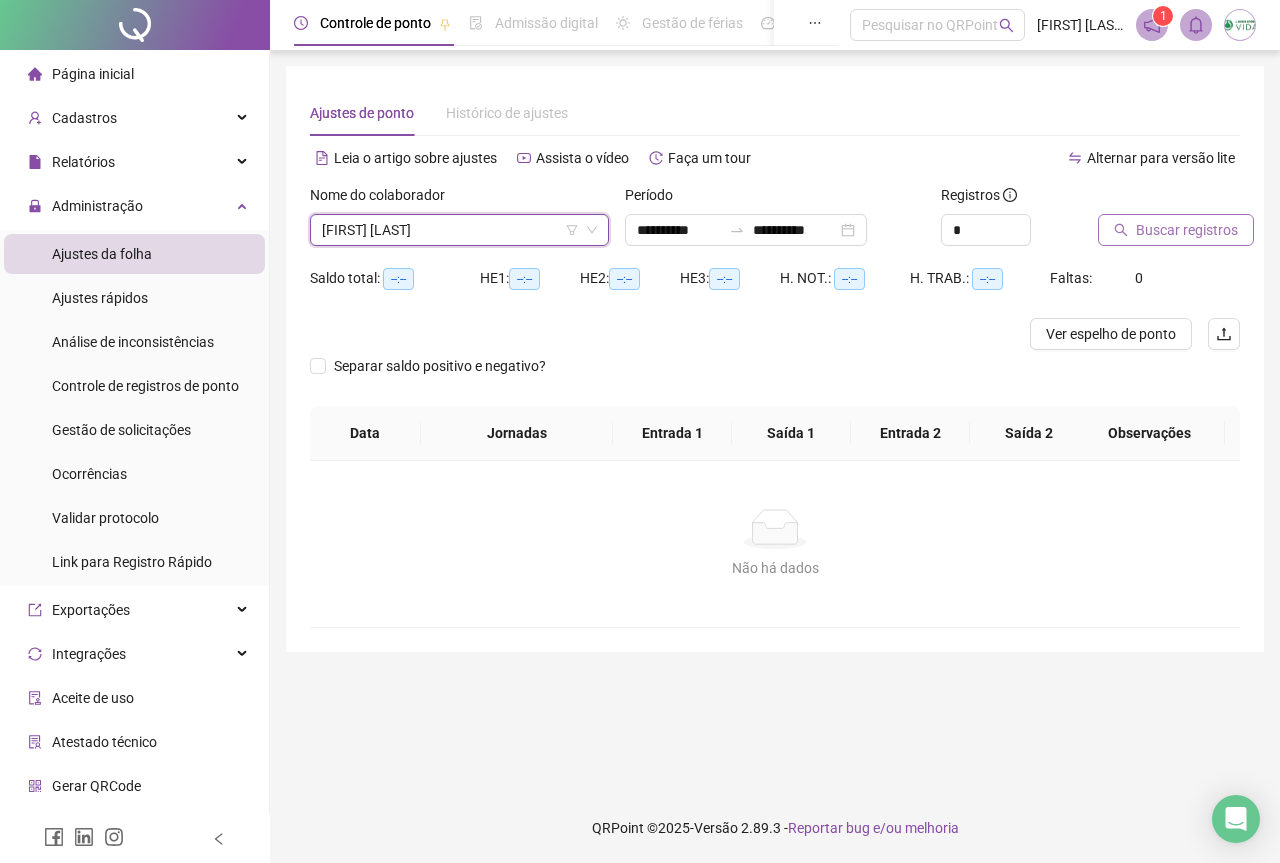 click on "Buscar registros" at bounding box center (1176, 230) 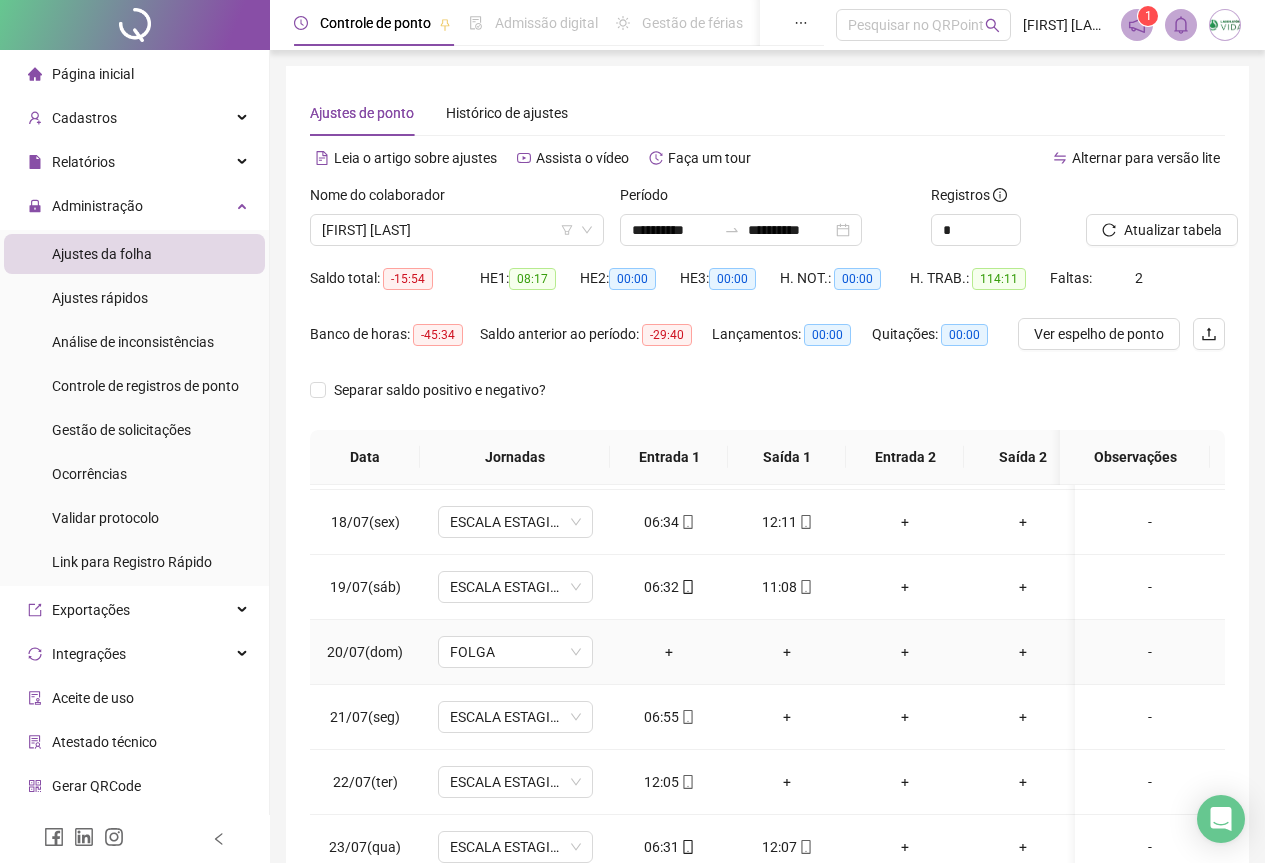 scroll, scrollTop: 1200, scrollLeft: 0, axis: vertical 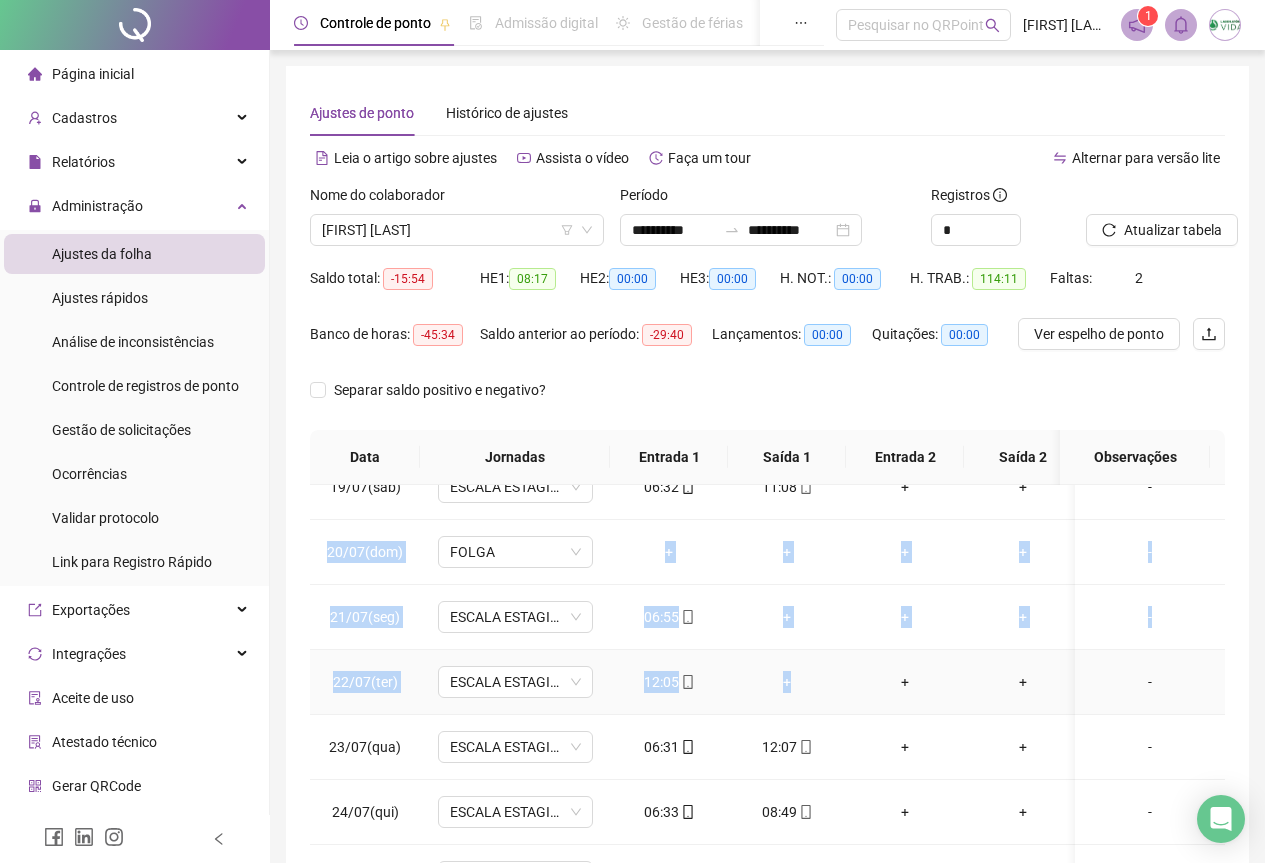 drag, startPoint x: 320, startPoint y: 583, endPoint x: 819, endPoint y: 684, distance: 509.11884 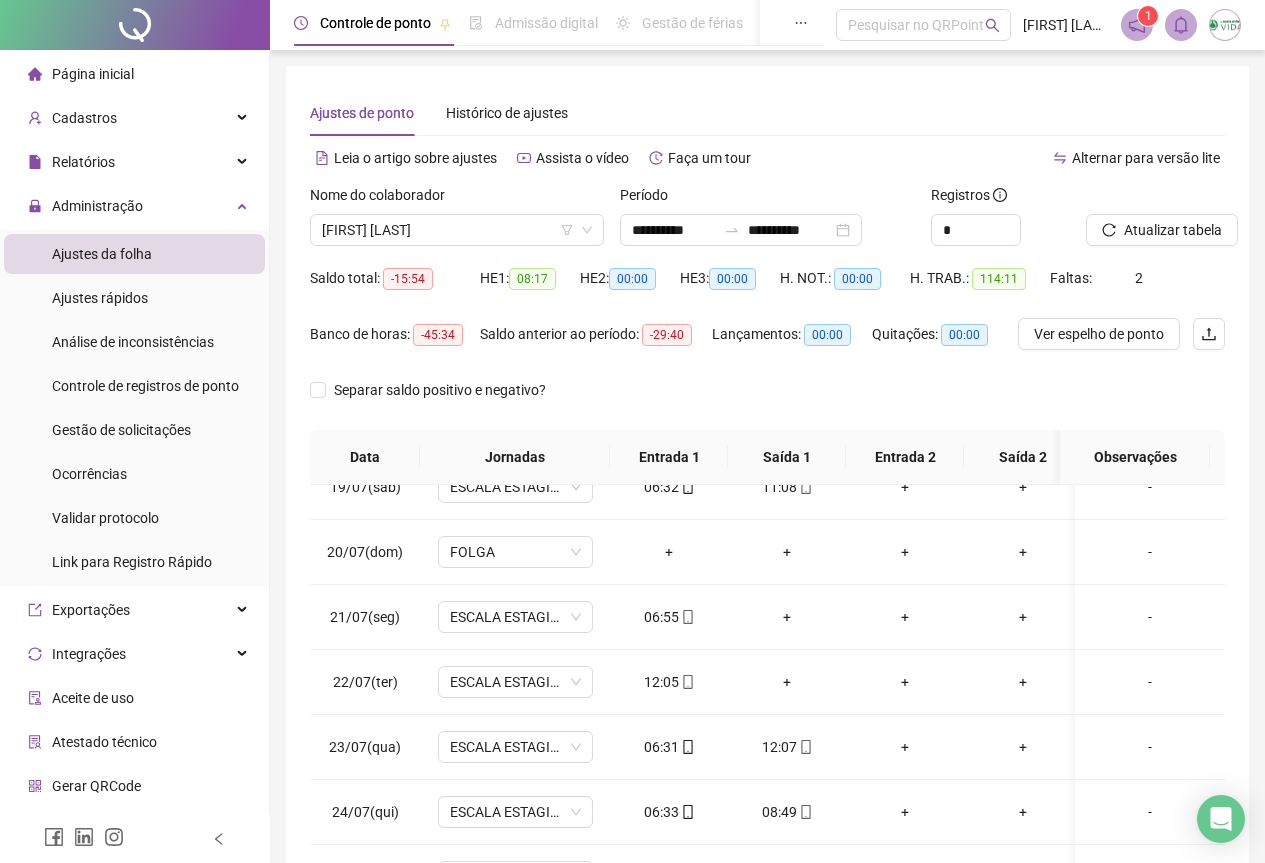 click on "**********" at bounding box center [767, 501] 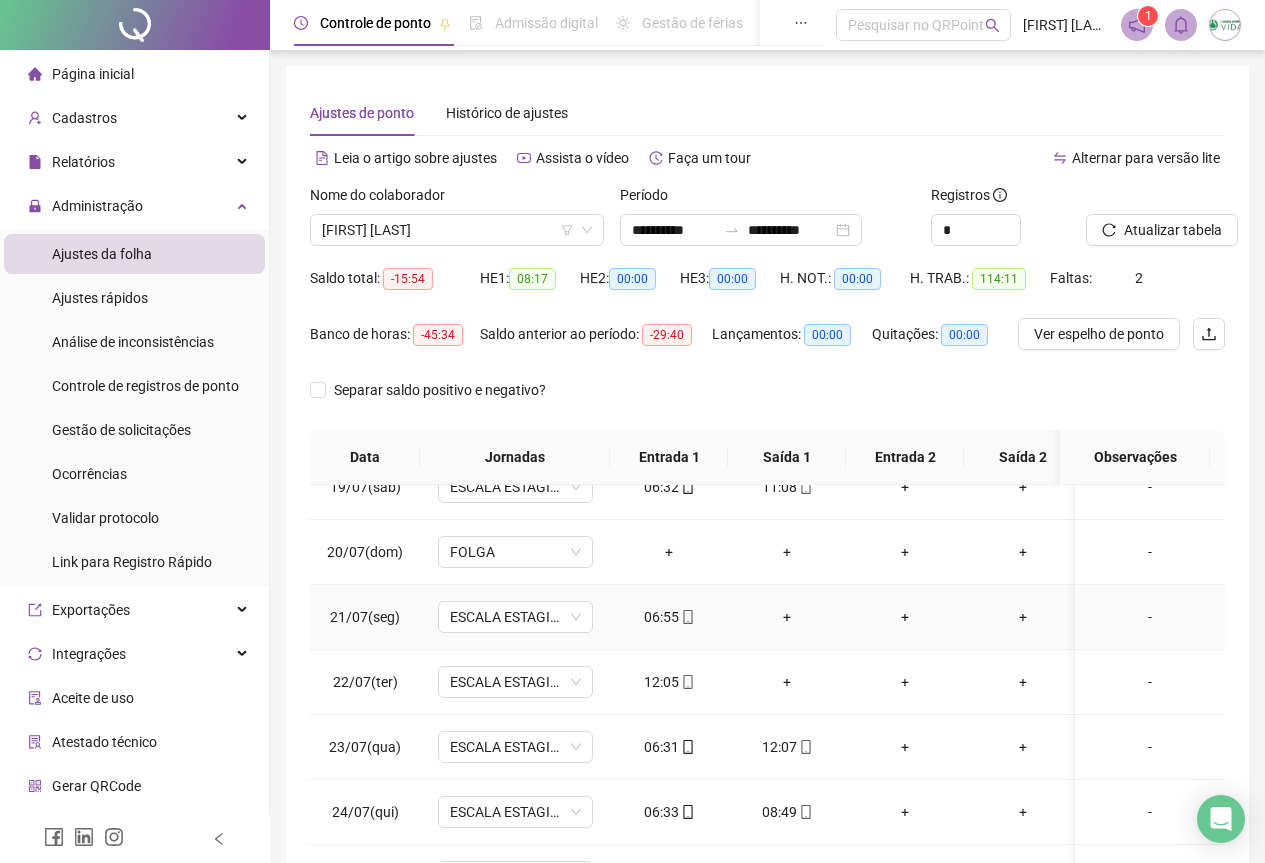 click on "+" at bounding box center [787, 617] 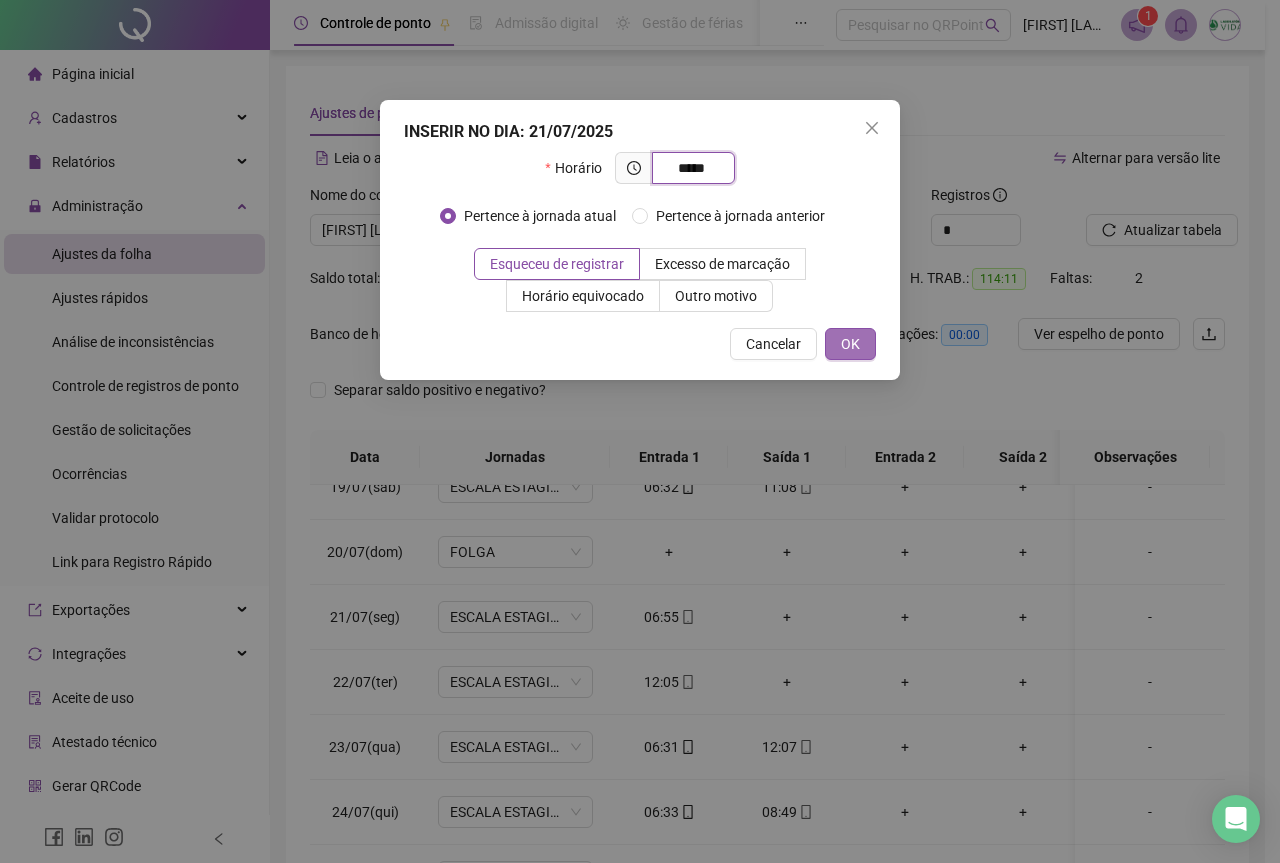 type on "*****" 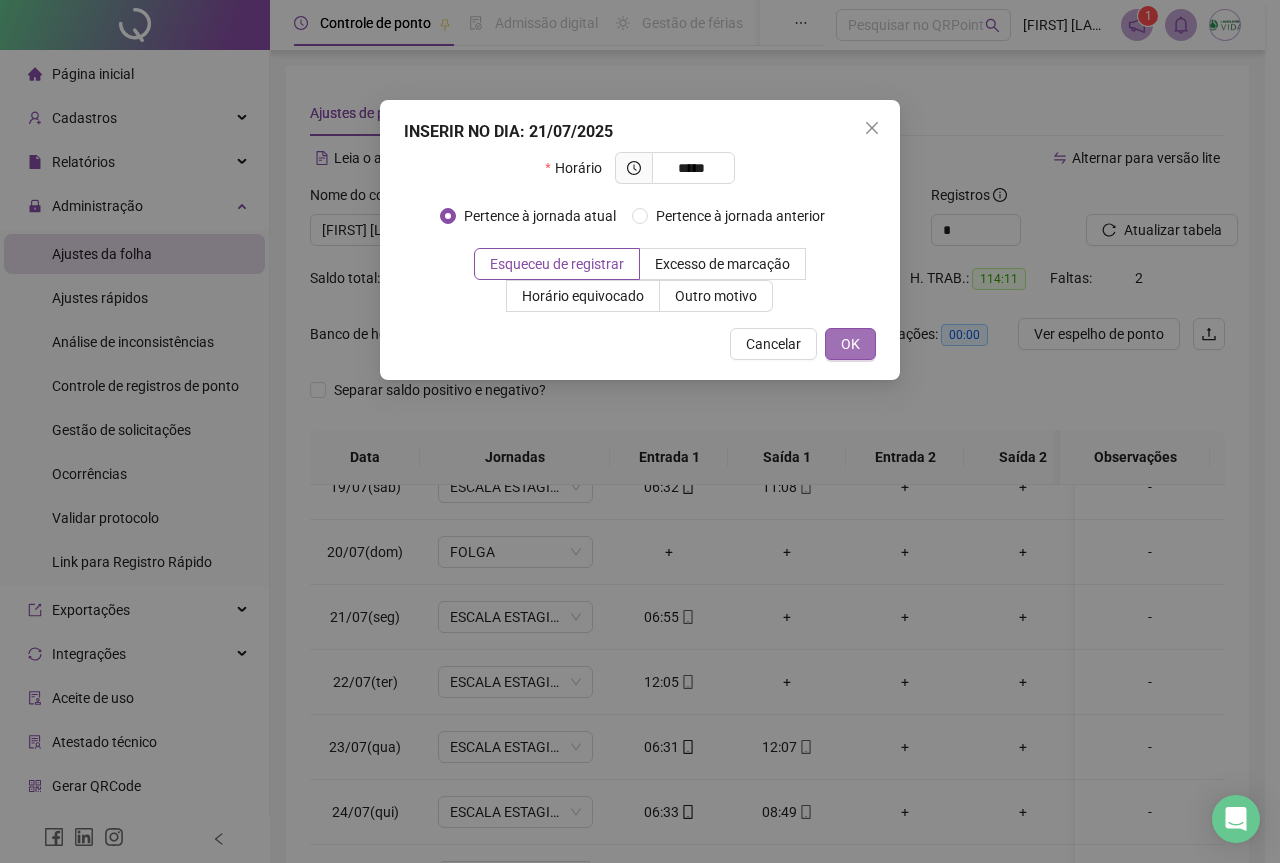 click on "OK" at bounding box center (850, 344) 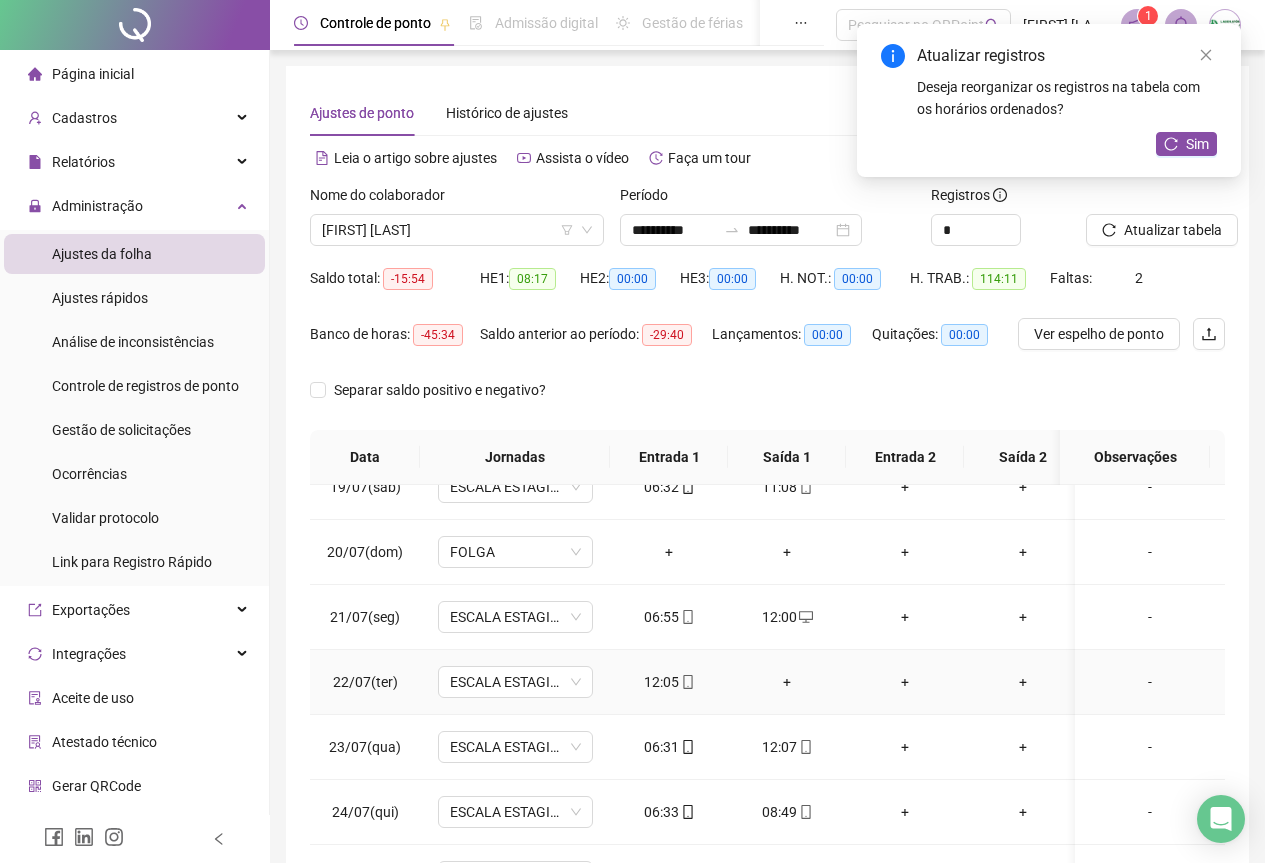 click on "+" at bounding box center [787, 682] 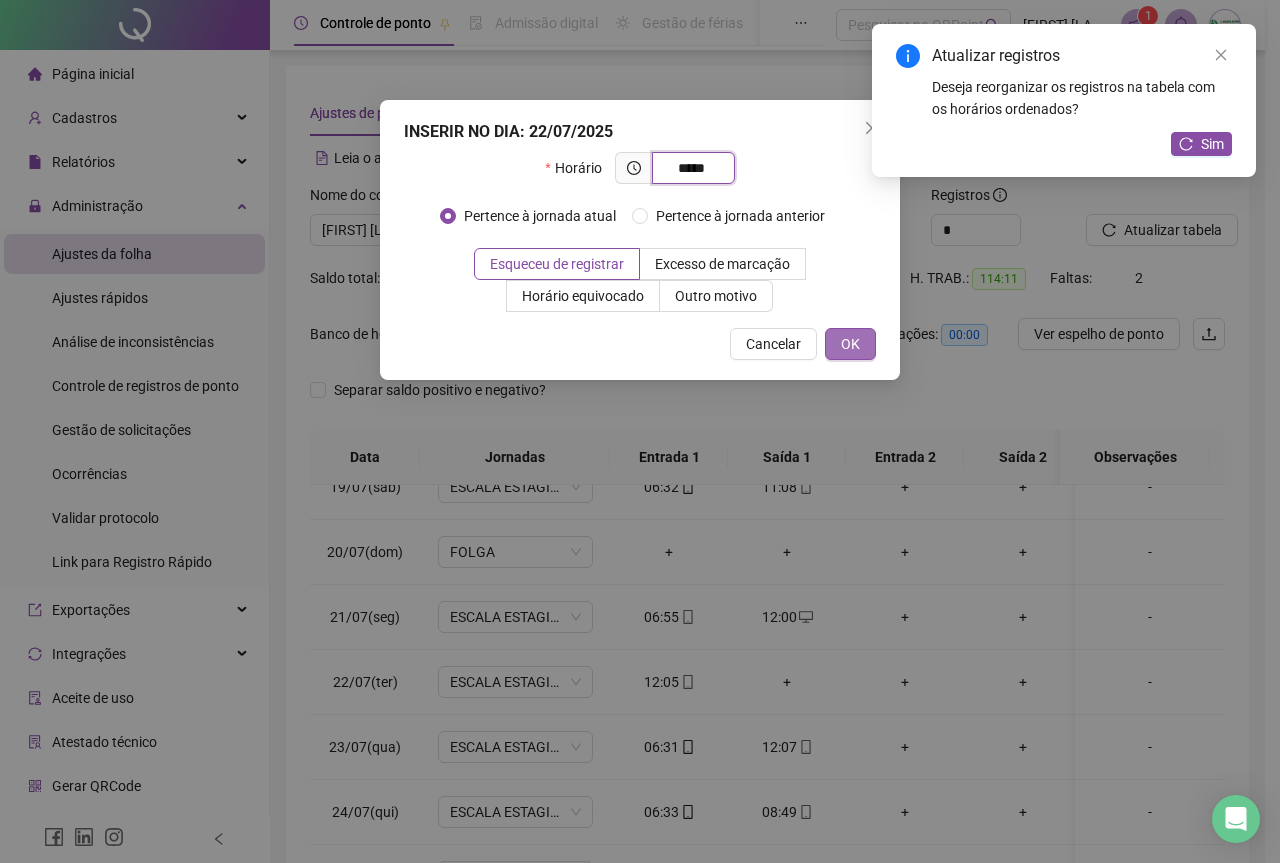 type on "*****" 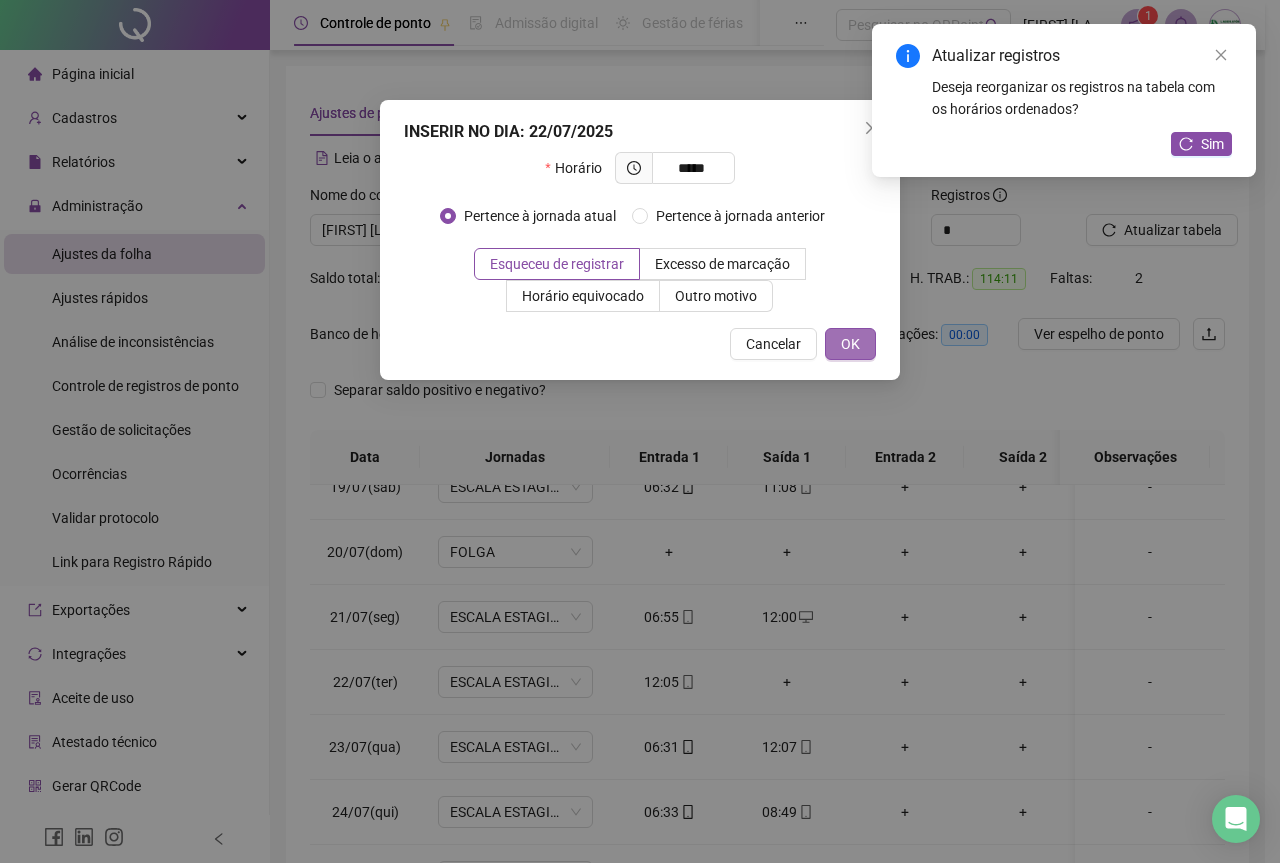 click on "OK" at bounding box center (850, 344) 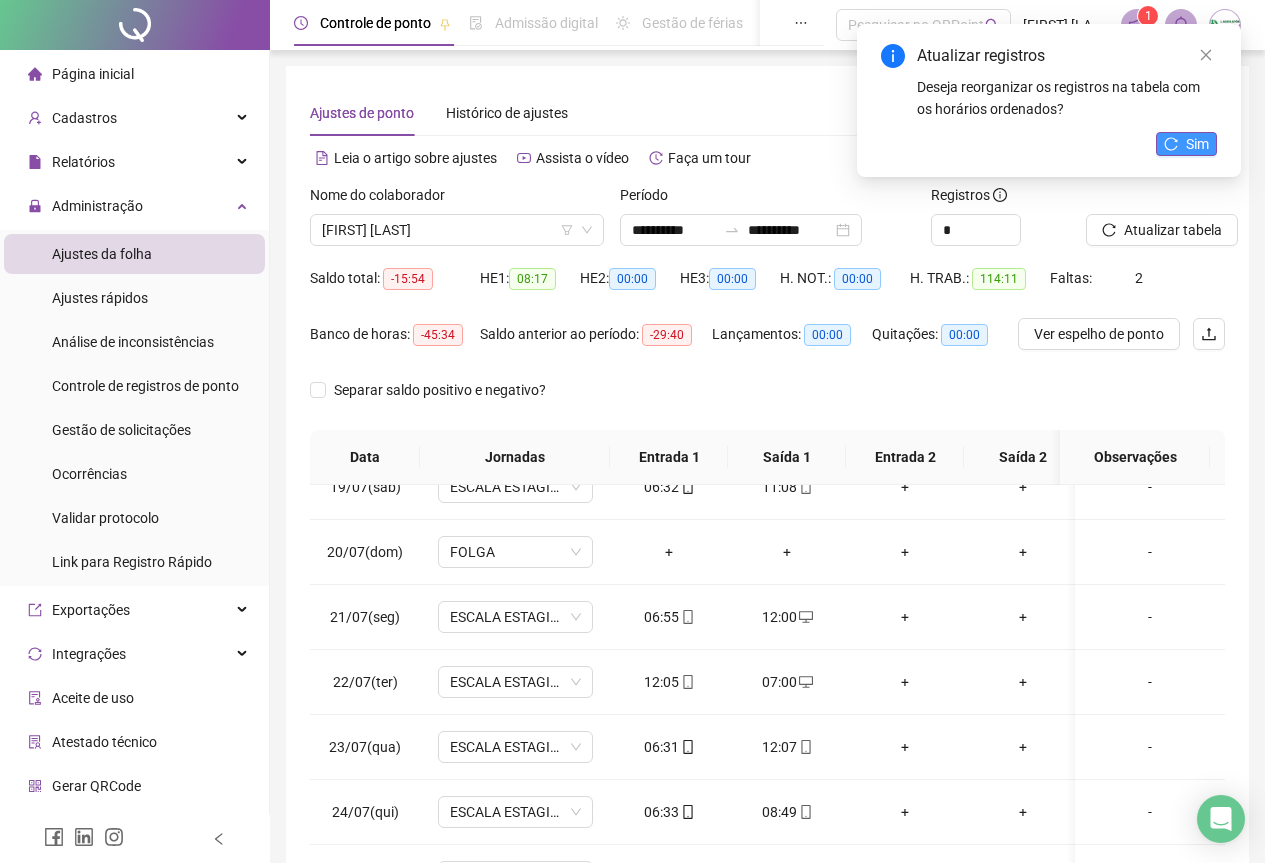 click on "Sim" at bounding box center (1197, 144) 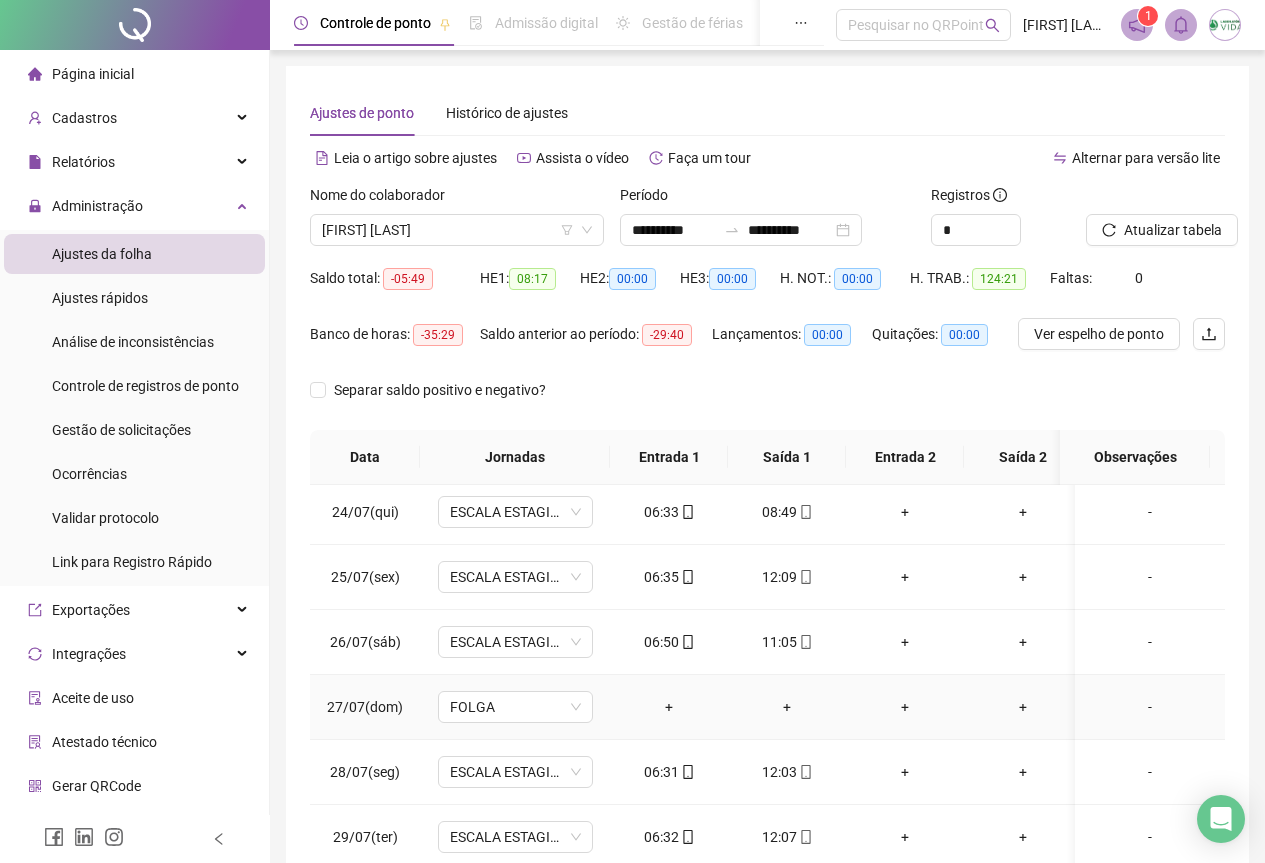 scroll, scrollTop: 1603, scrollLeft: 0, axis: vertical 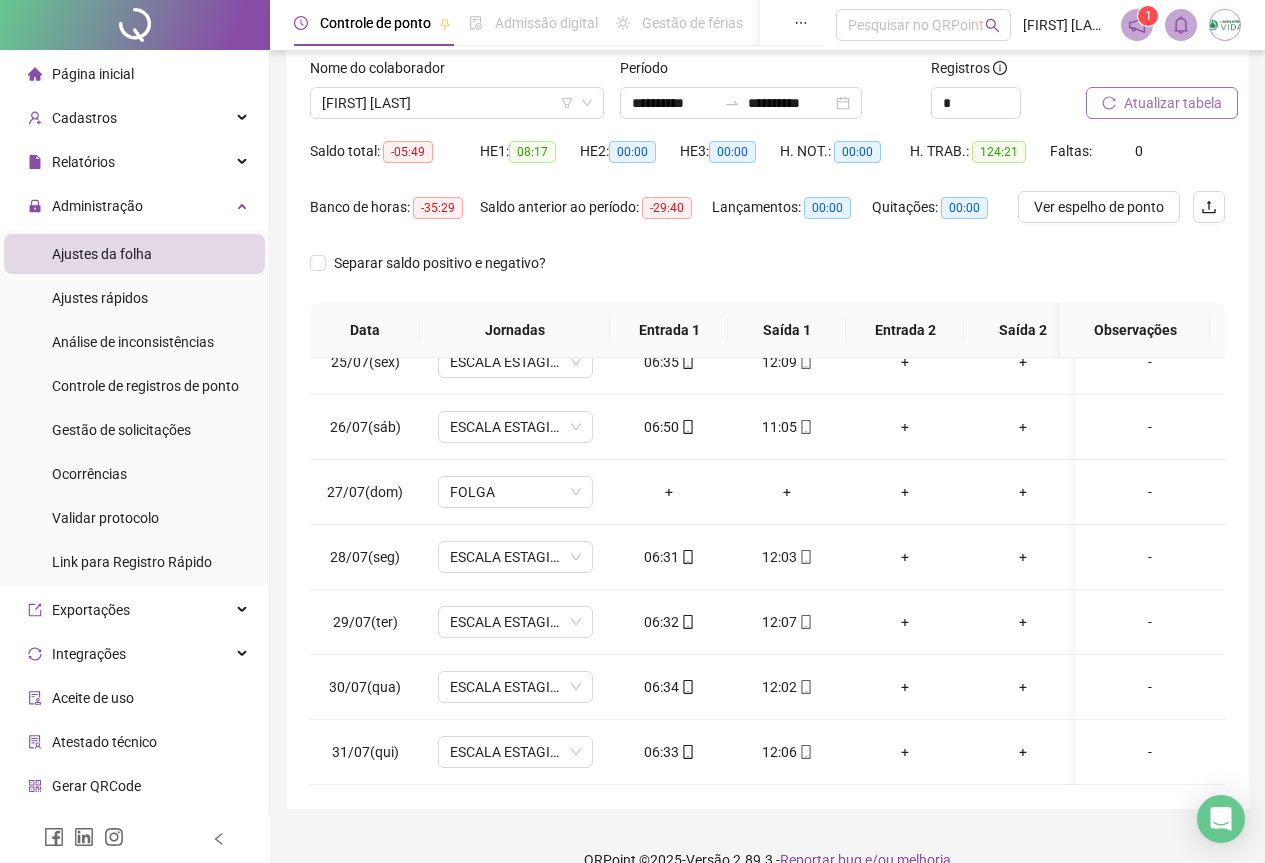 click on "Atualizar tabela" at bounding box center (1173, 103) 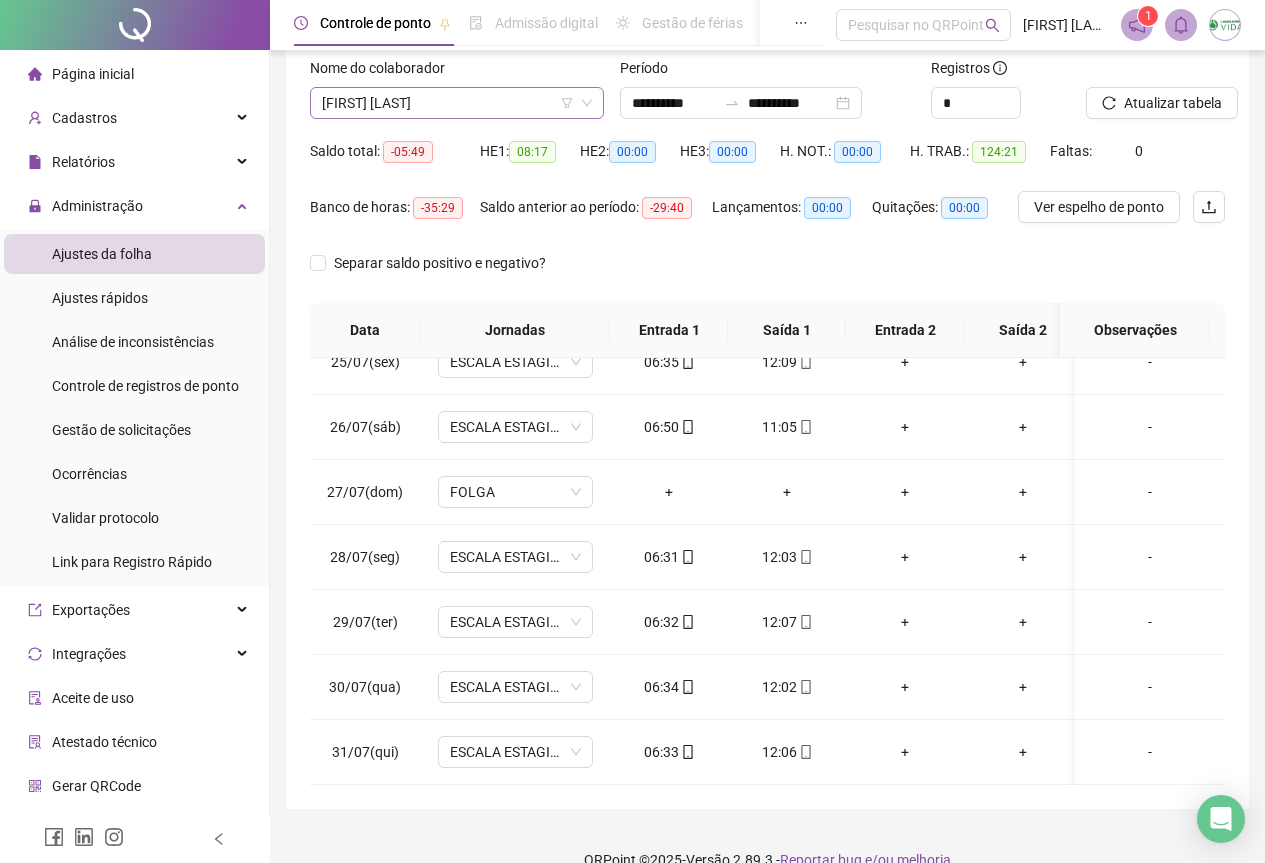 click on "[FIRST] [LAST]" at bounding box center (457, 103) 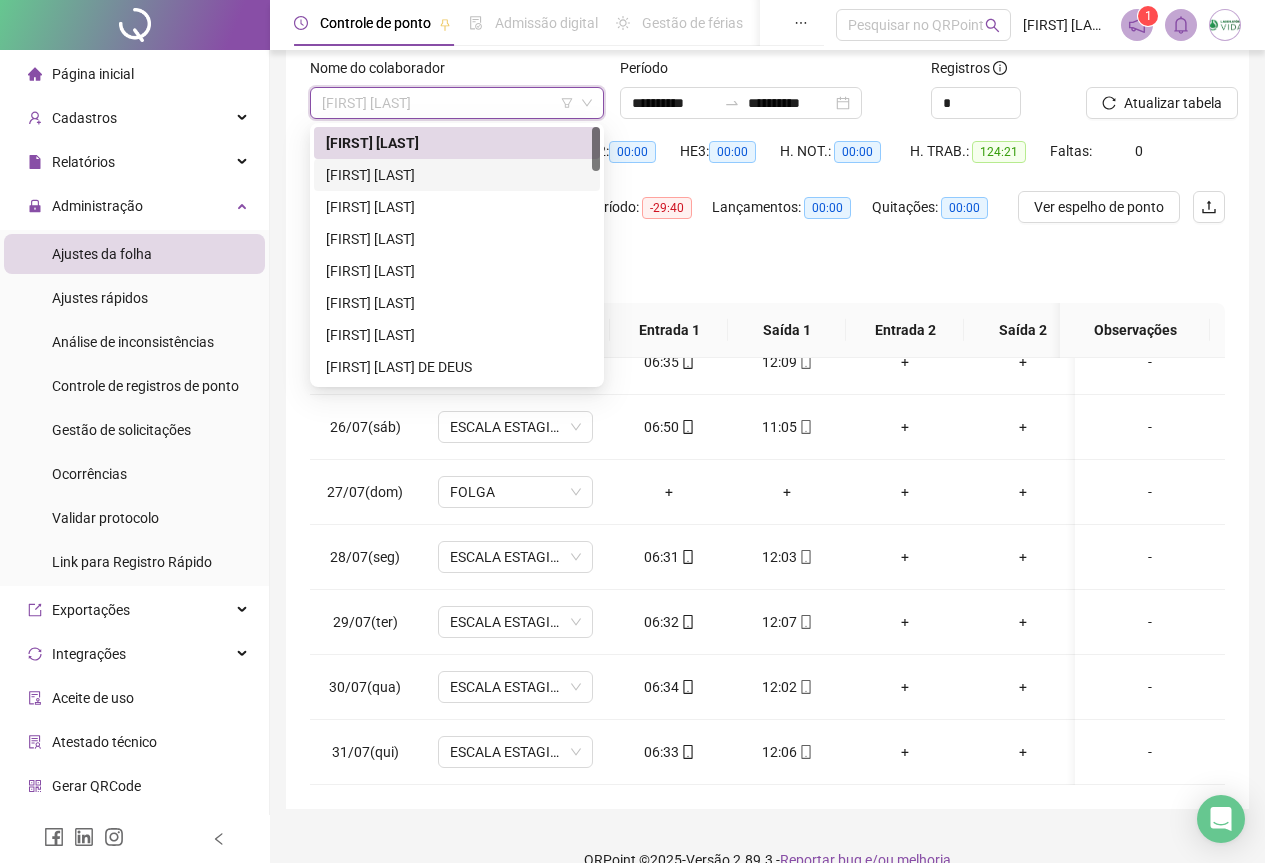 click on "[FIRST] [LAST]" at bounding box center (457, 175) 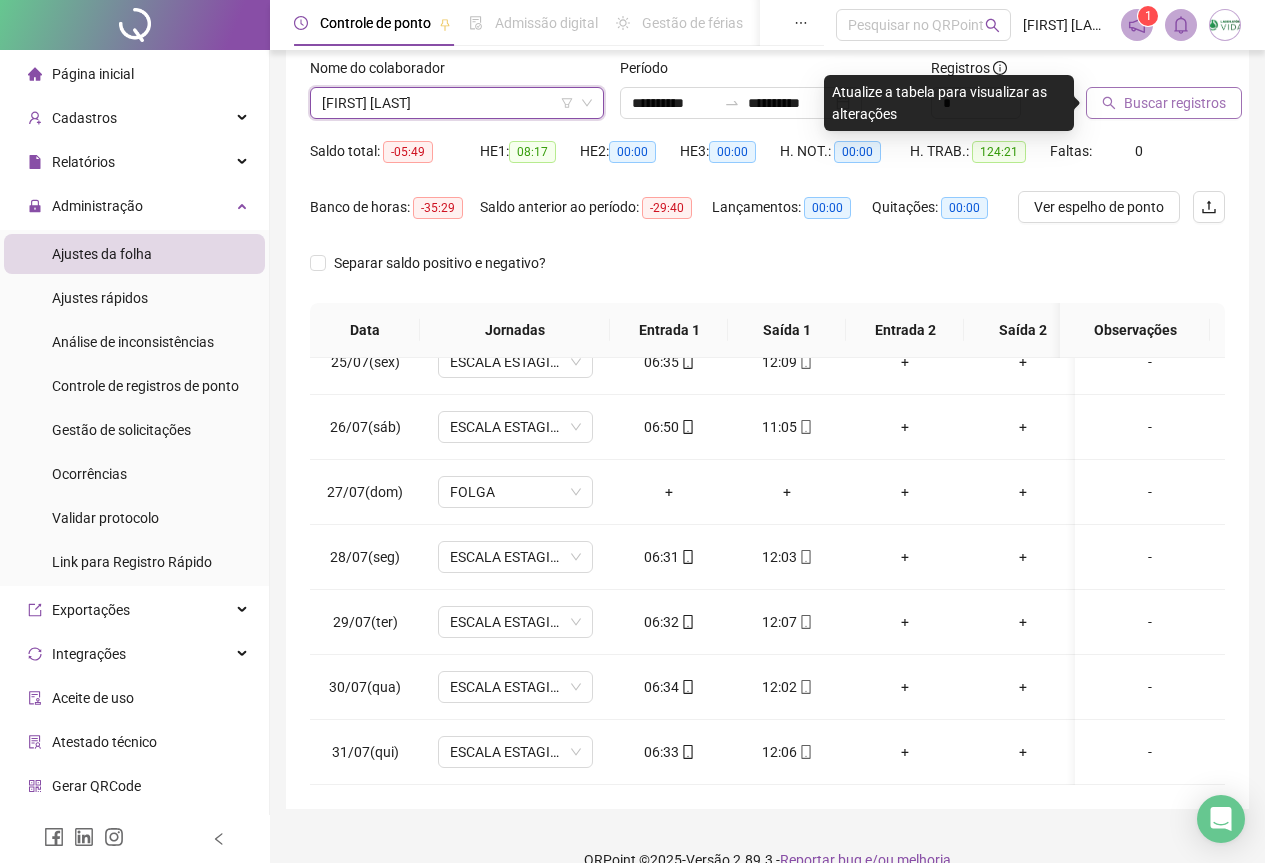 click on "Buscar registros" at bounding box center (1175, 103) 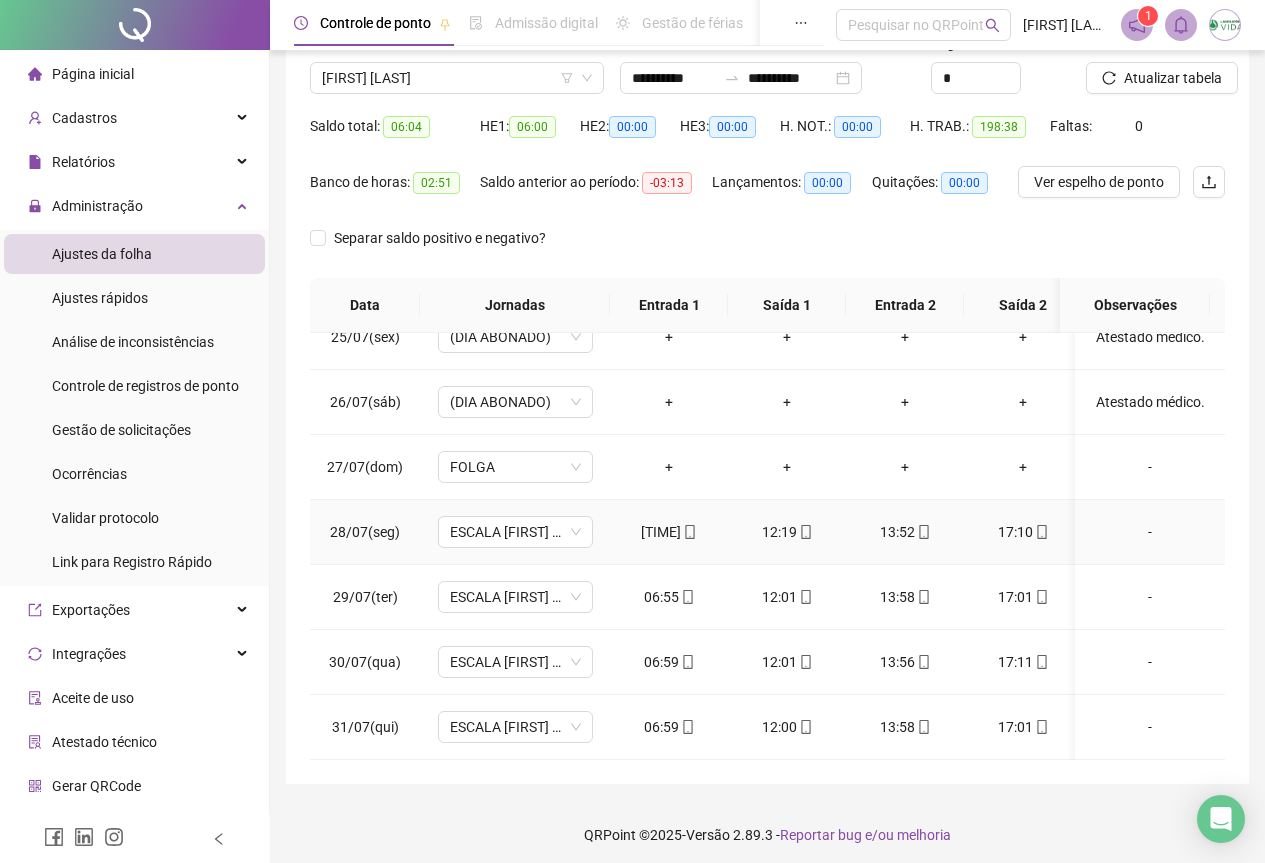 scroll, scrollTop: 159, scrollLeft: 0, axis: vertical 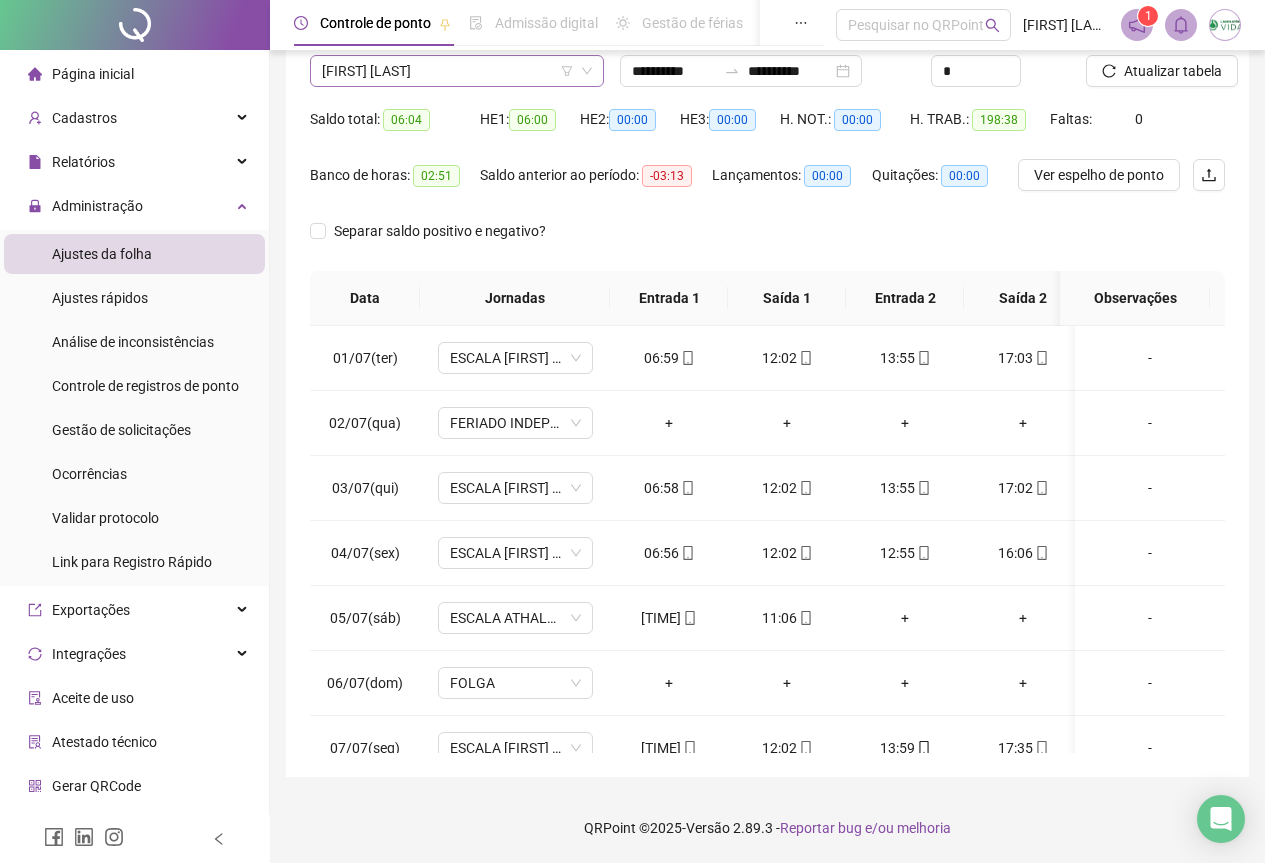 click on "[FIRST] [LAST]" at bounding box center [457, 71] 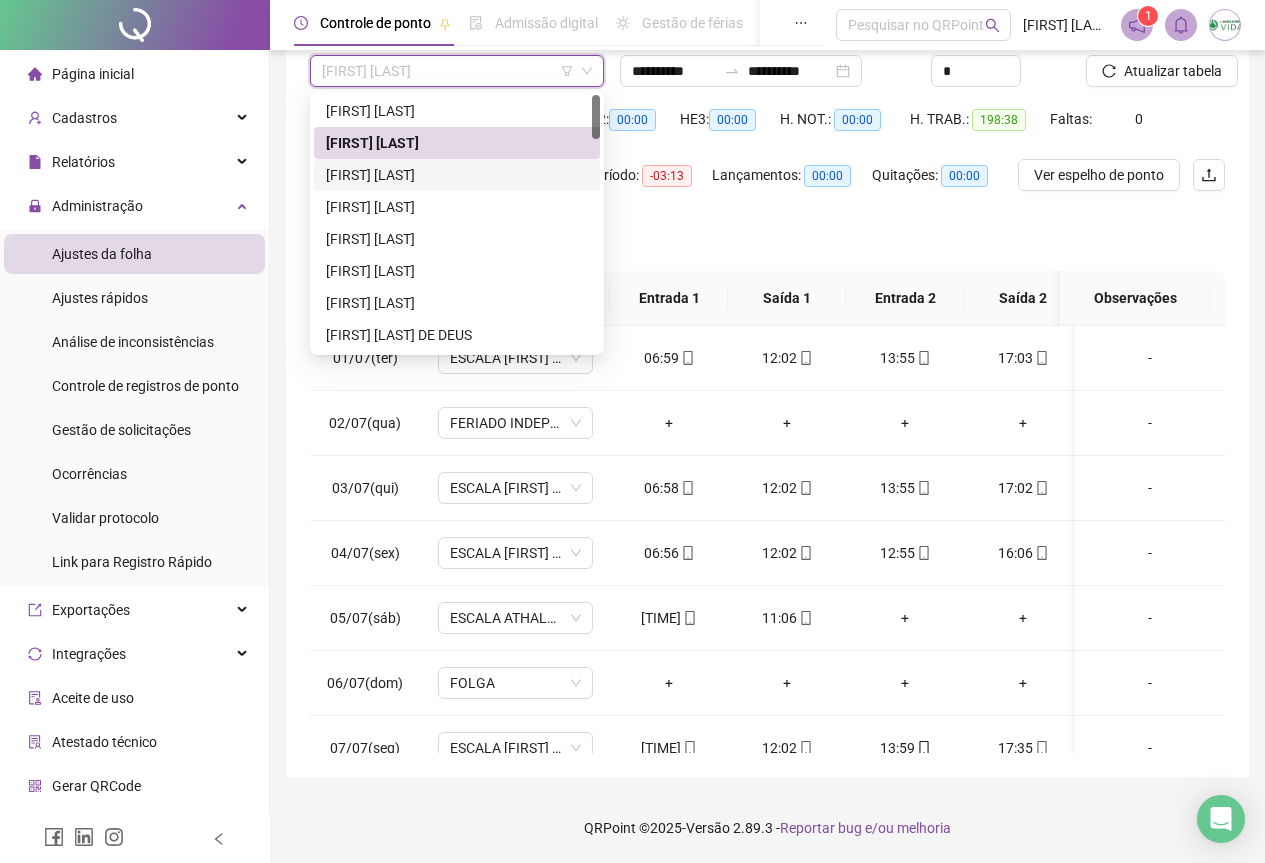 click on "[FIRST] [LAST]" at bounding box center (457, 175) 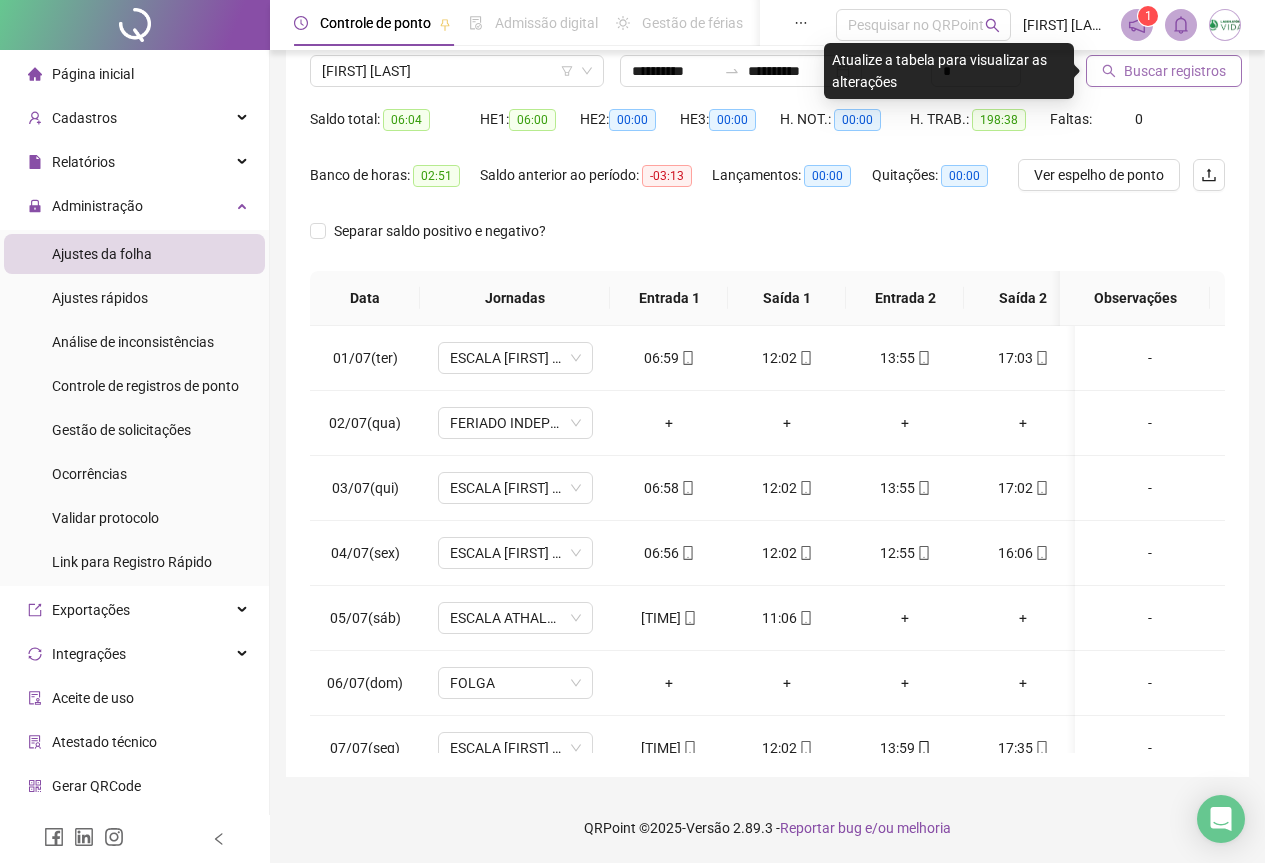 click on "Buscar registros" at bounding box center (1175, 71) 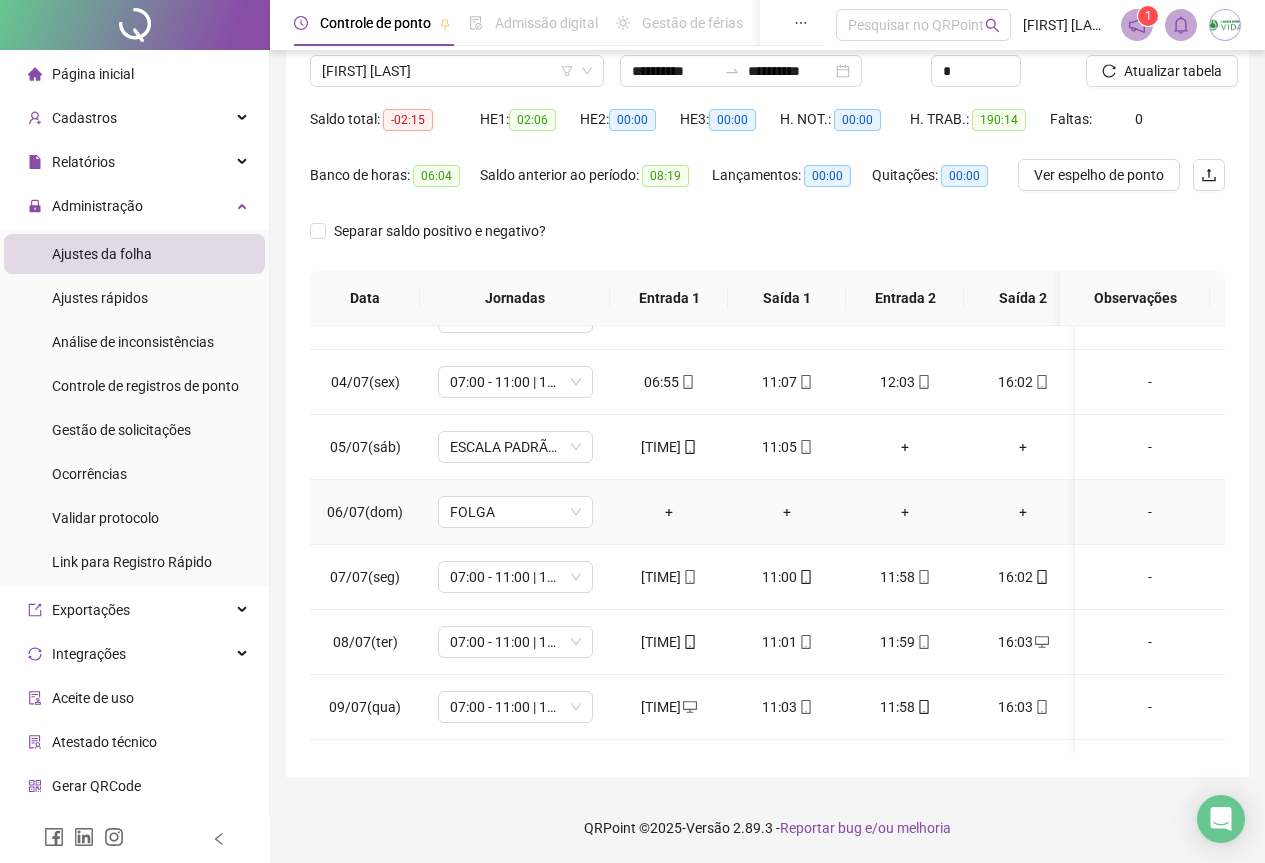 scroll, scrollTop: 0, scrollLeft: 0, axis: both 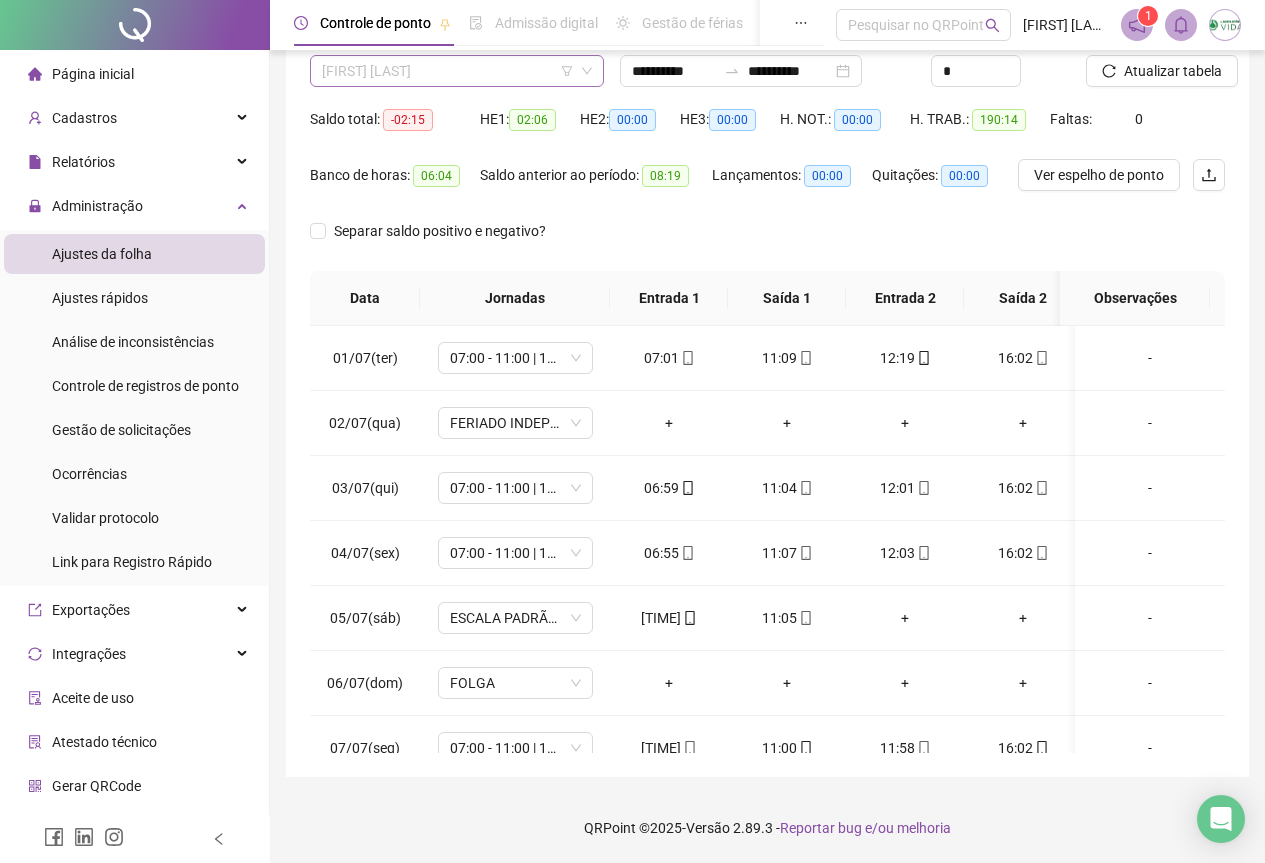 click on "[FIRST] [LAST]" at bounding box center (457, 71) 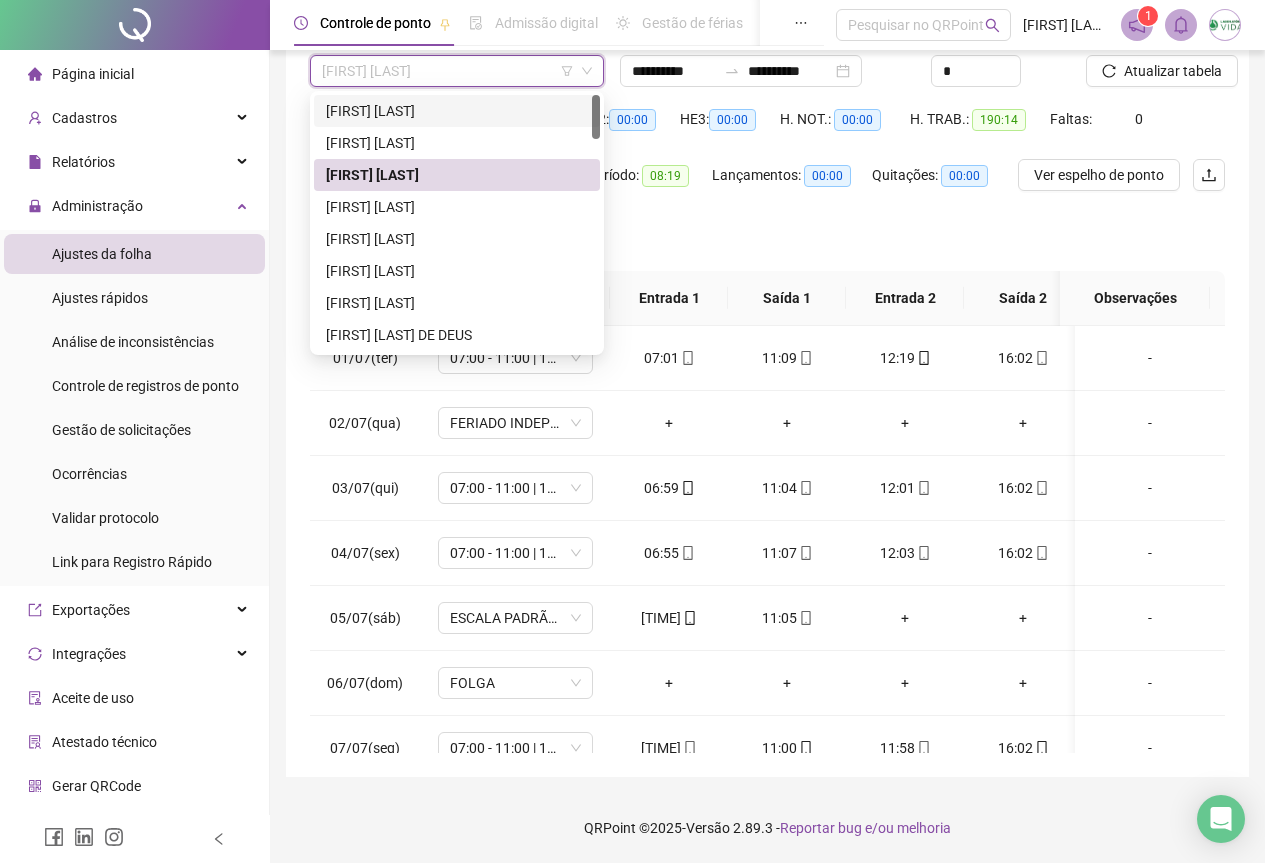 click on "[FIRST] [LAST]" at bounding box center [457, 111] 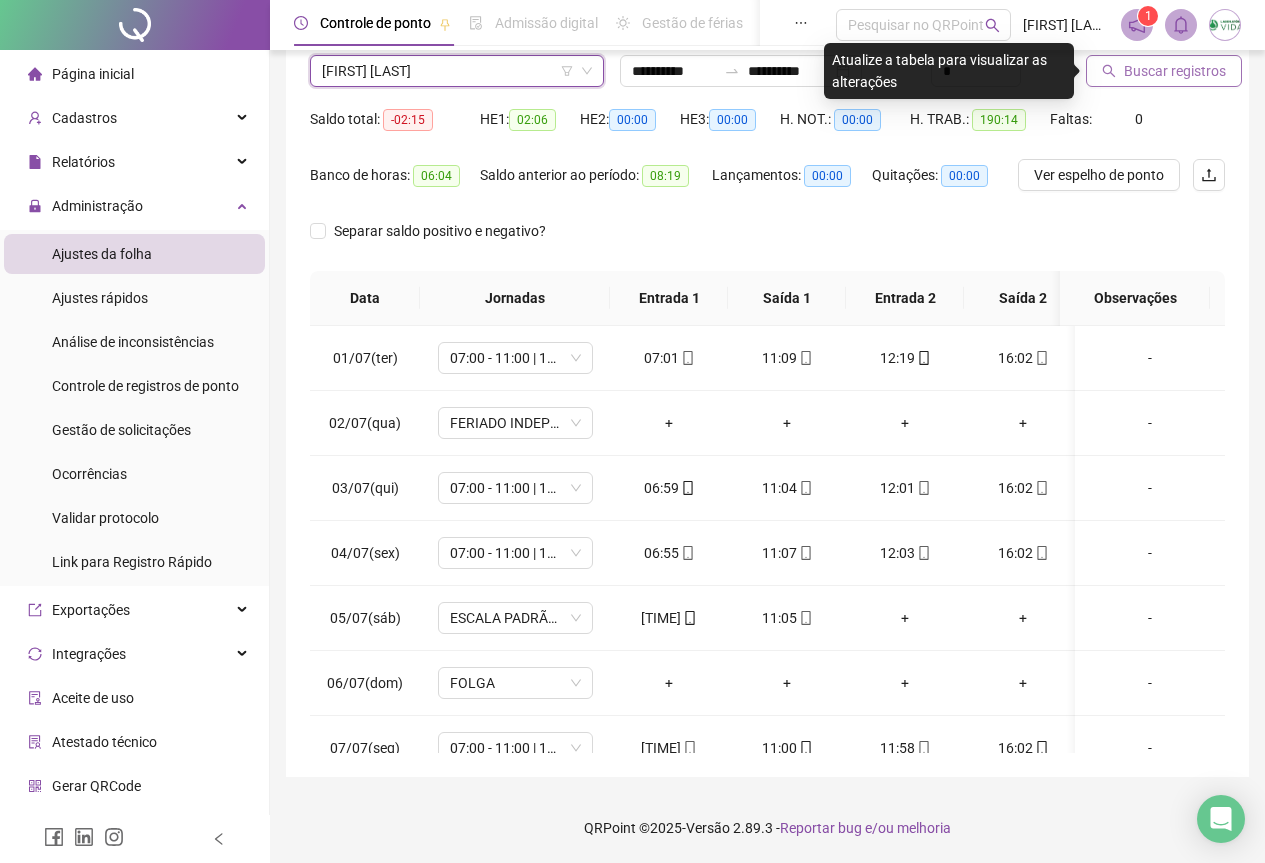 click on "Buscar registros" at bounding box center (1175, 71) 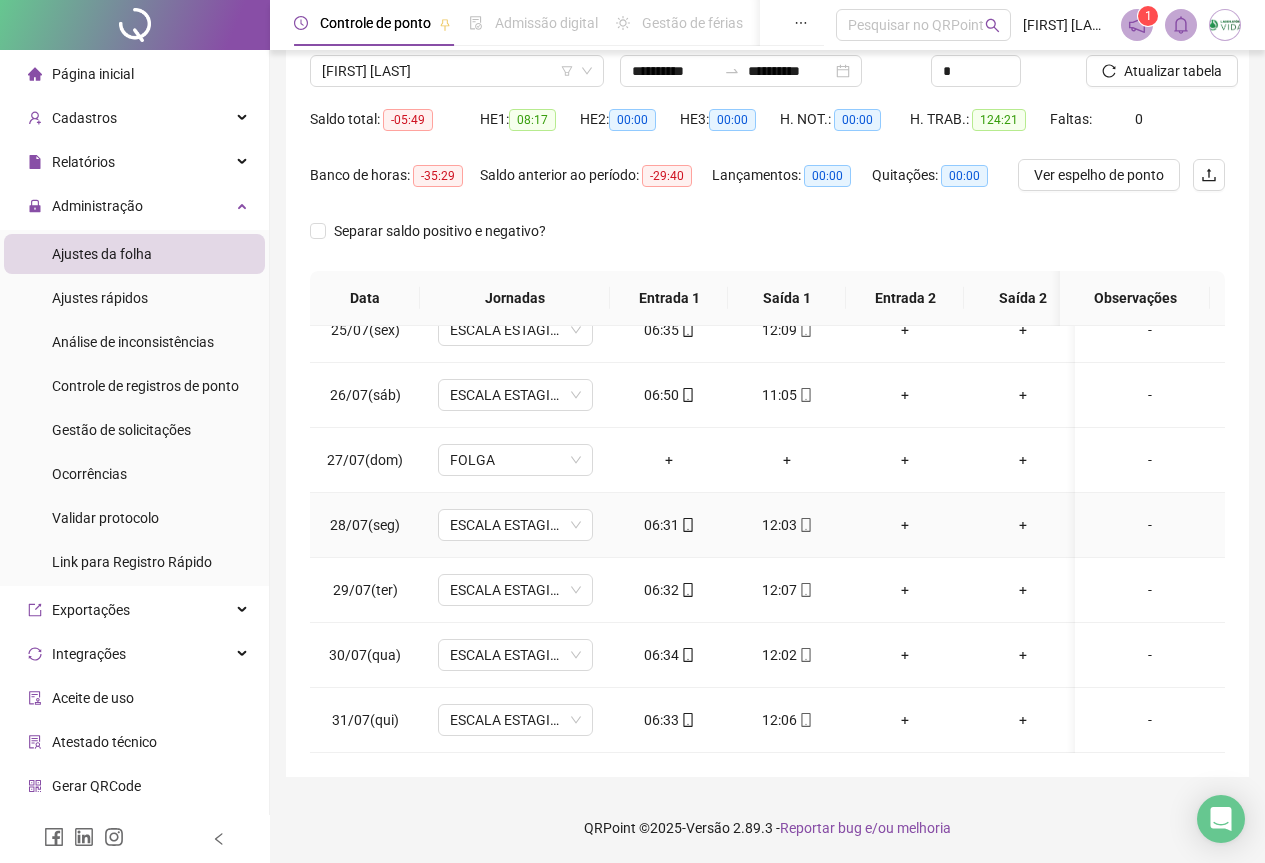 scroll, scrollTop: 1603, scrollLeft: 0, axis: vertical 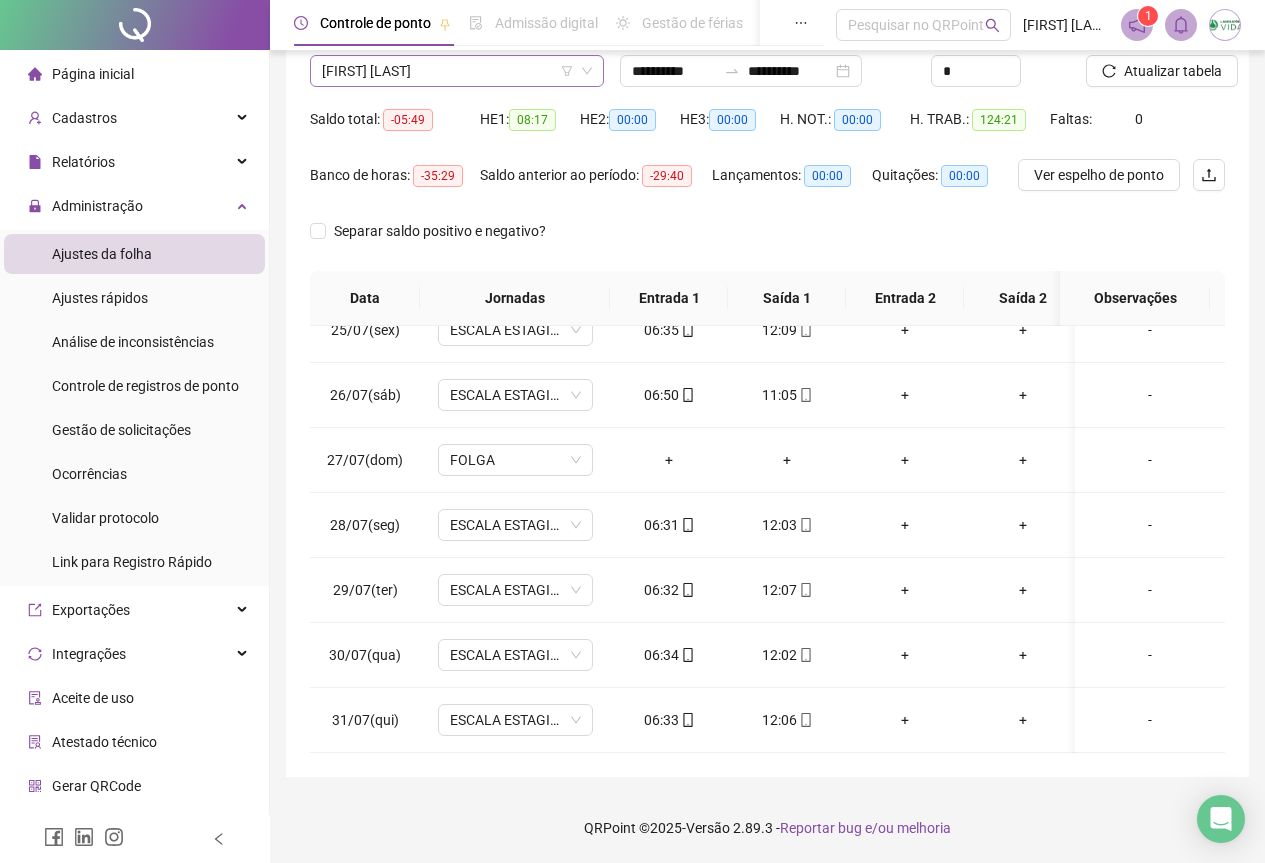 click on "[FIRST] [LAST]" at bounding box center [457, 71] 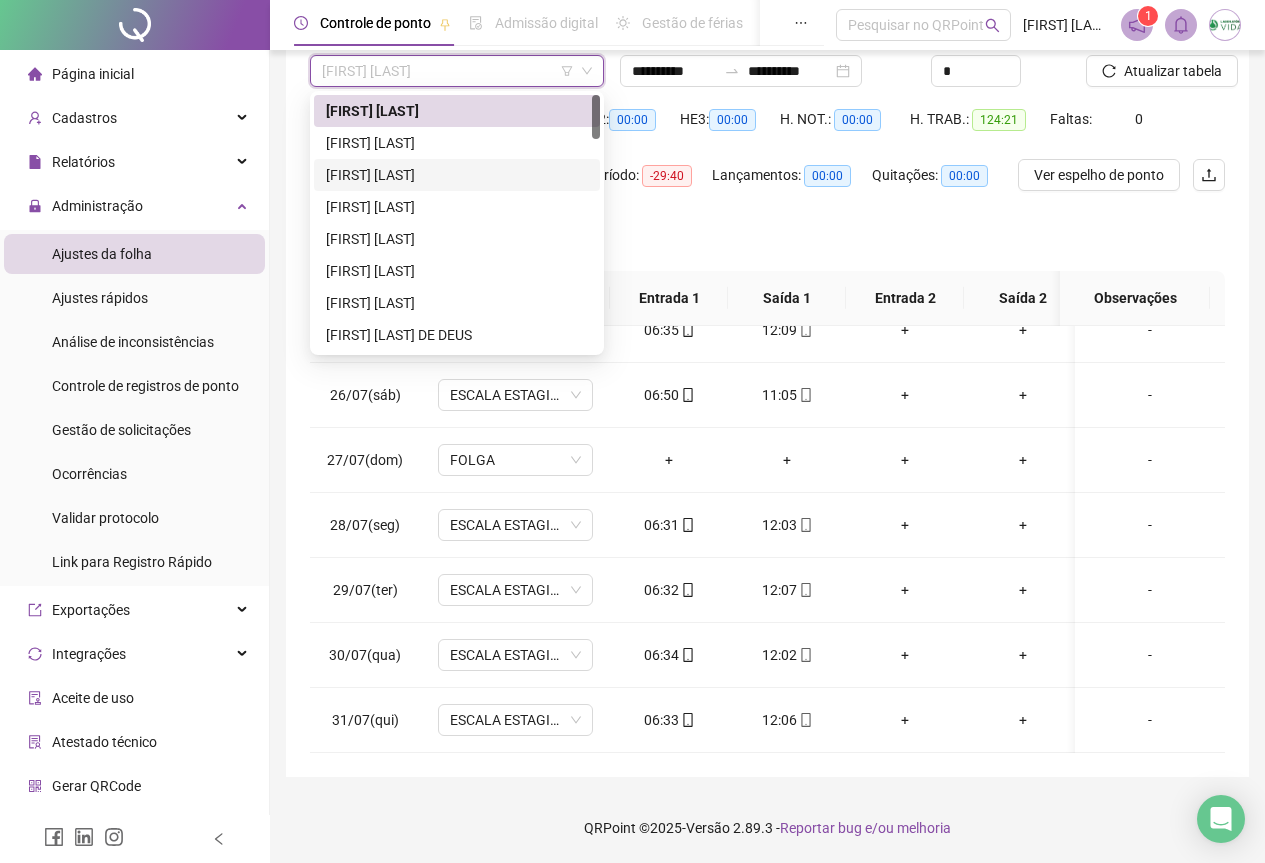 click on "[FIRST] [LAST]" at bounding box center [457, 175] 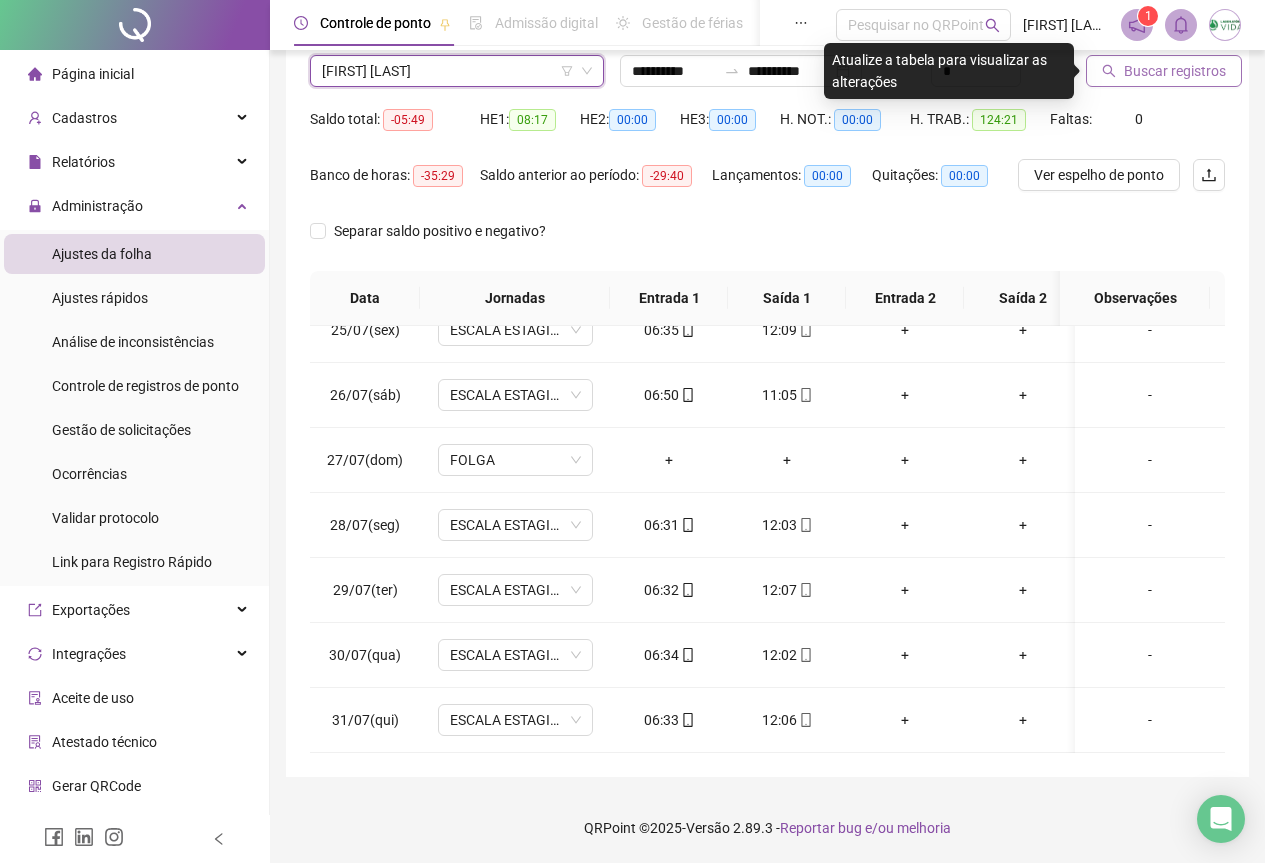 click on "Buscar registros" at bounding box center [1175, 71] 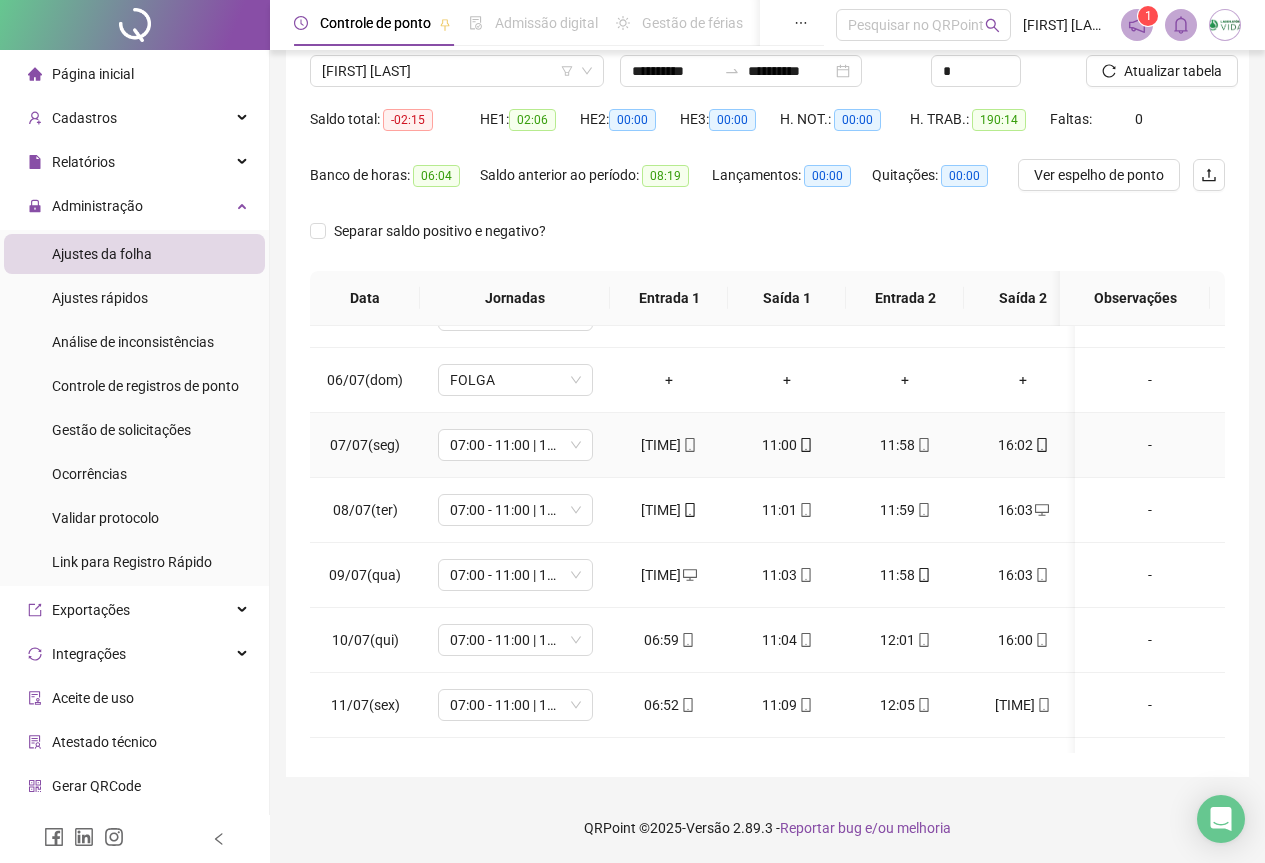 scroll, scrollTop: 0, scrollLeft: 0, axis: both 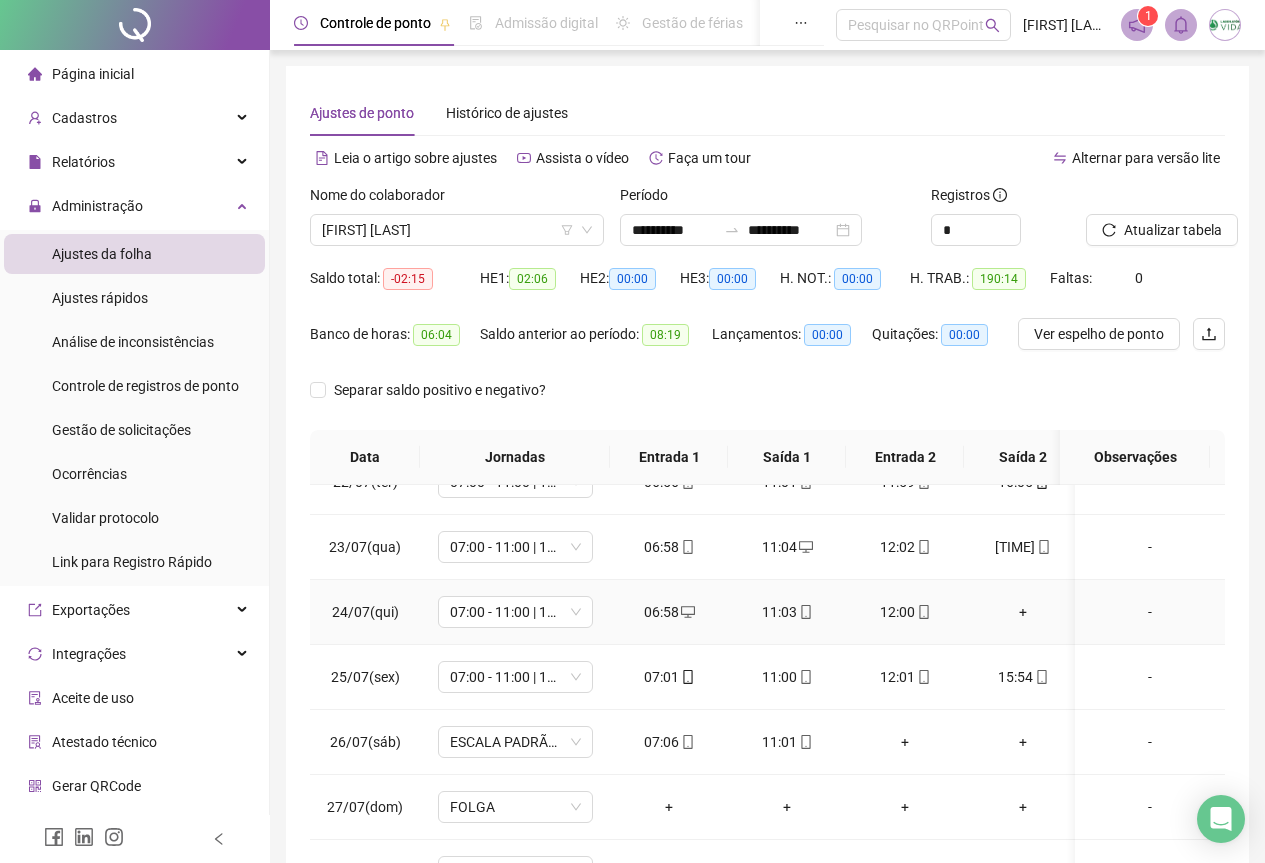 click on "+" at bounding box center (1023, 612) 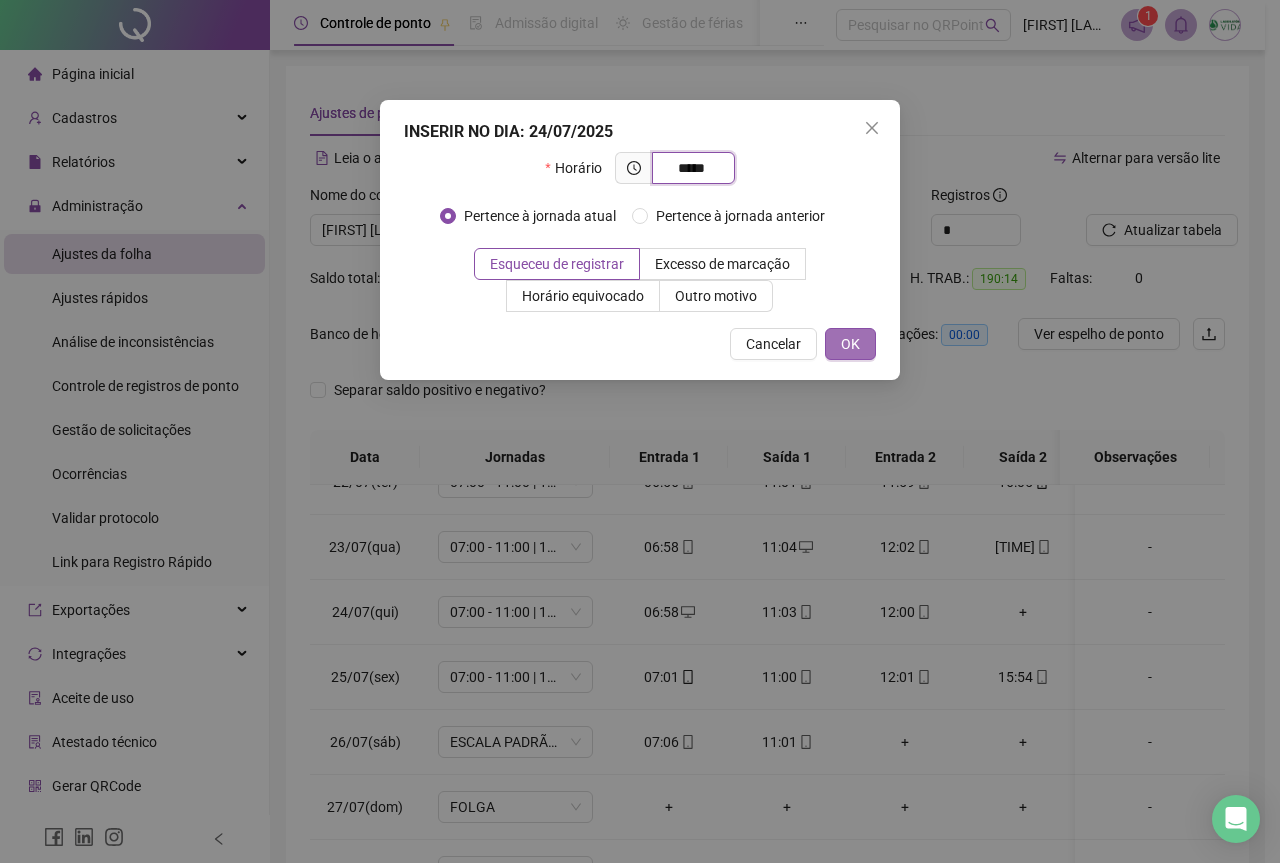 type on "*****" 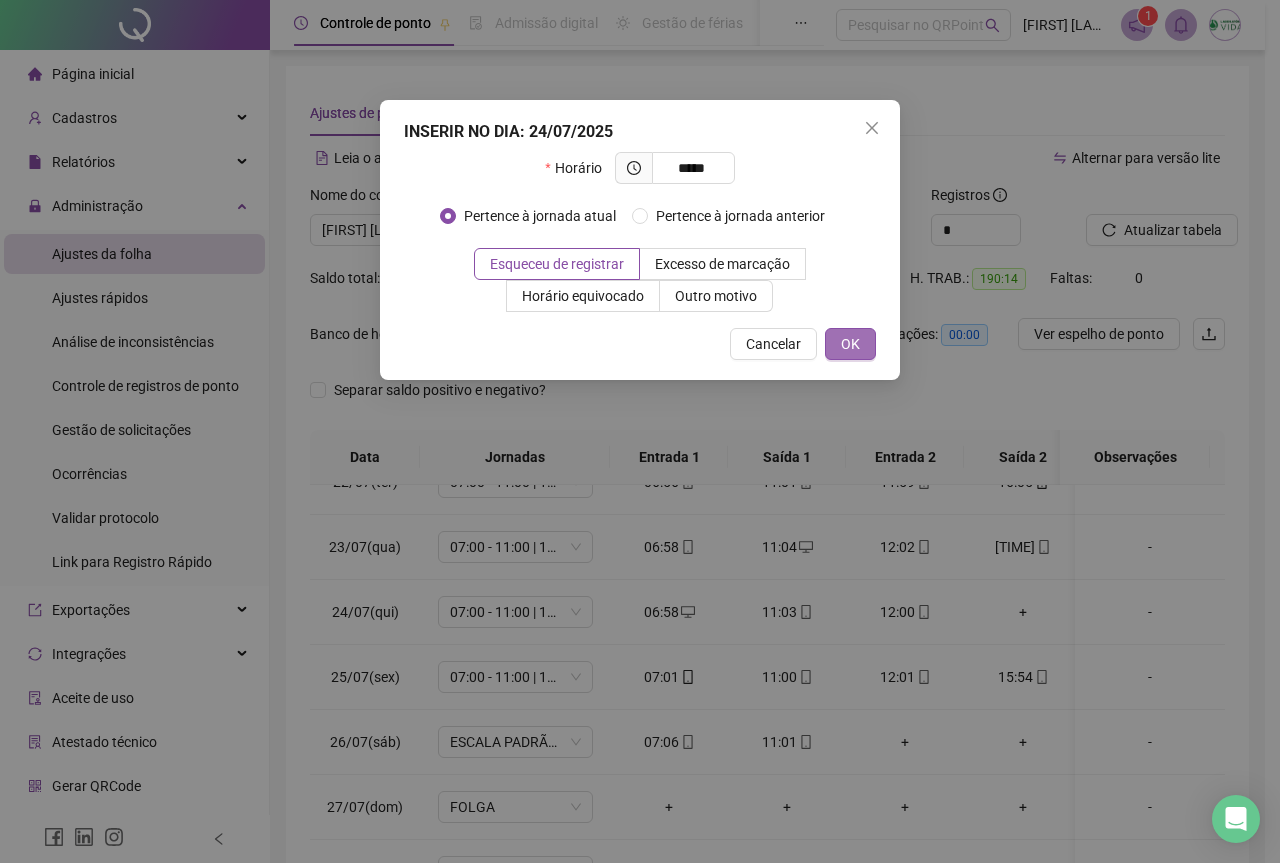 click on "OK" at bounding box center (850, 344) 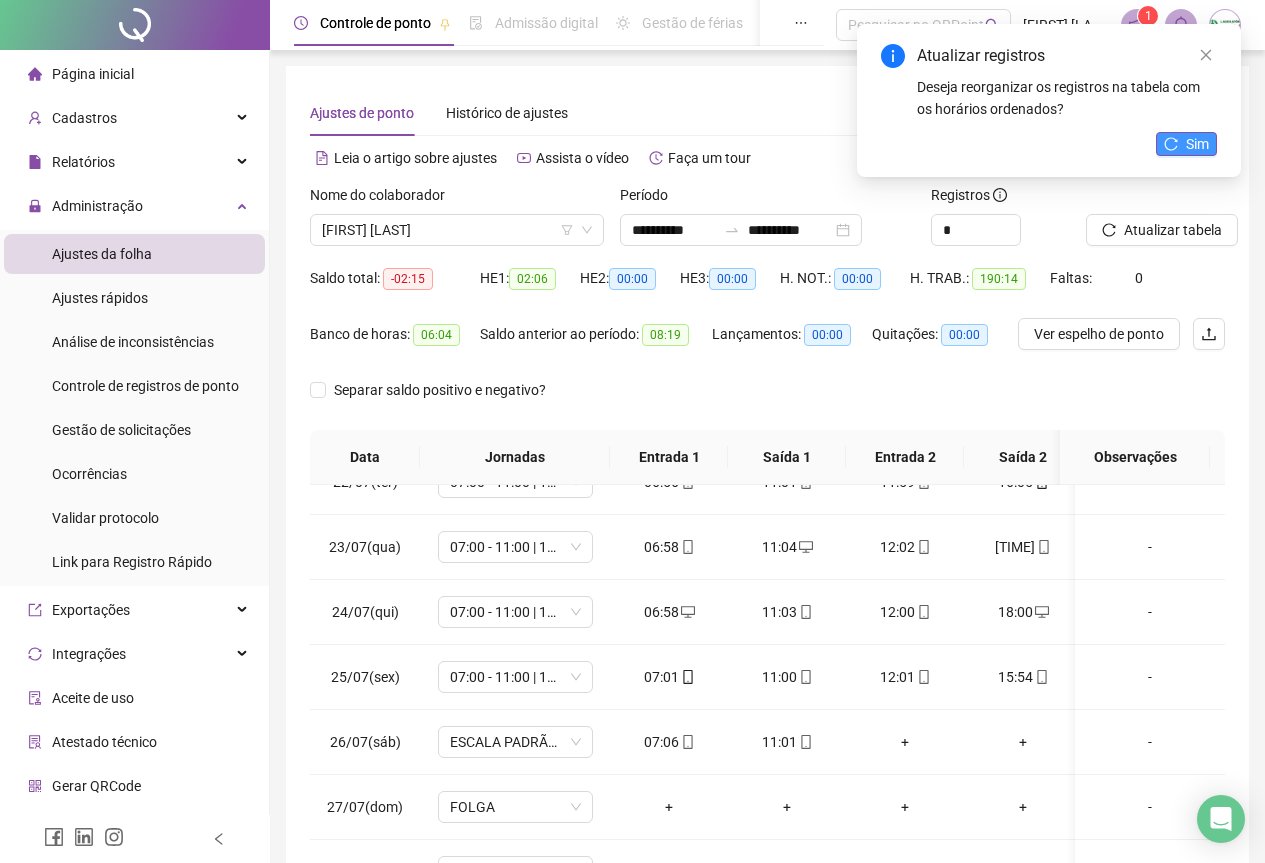 click on "Sim" at bounding box center (1197, 144) 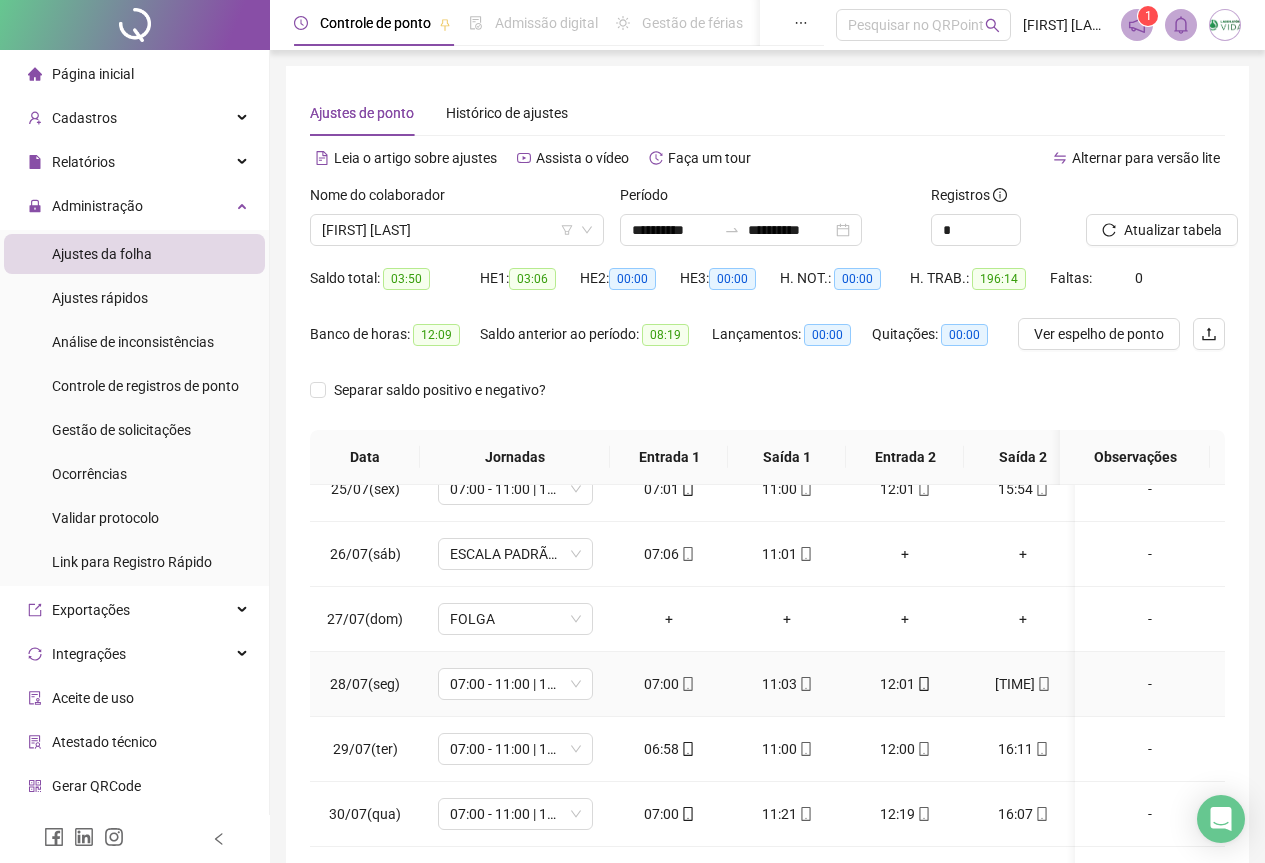 scroll, scrollTop: 1603, scrollLeft: 0, axis: vertical 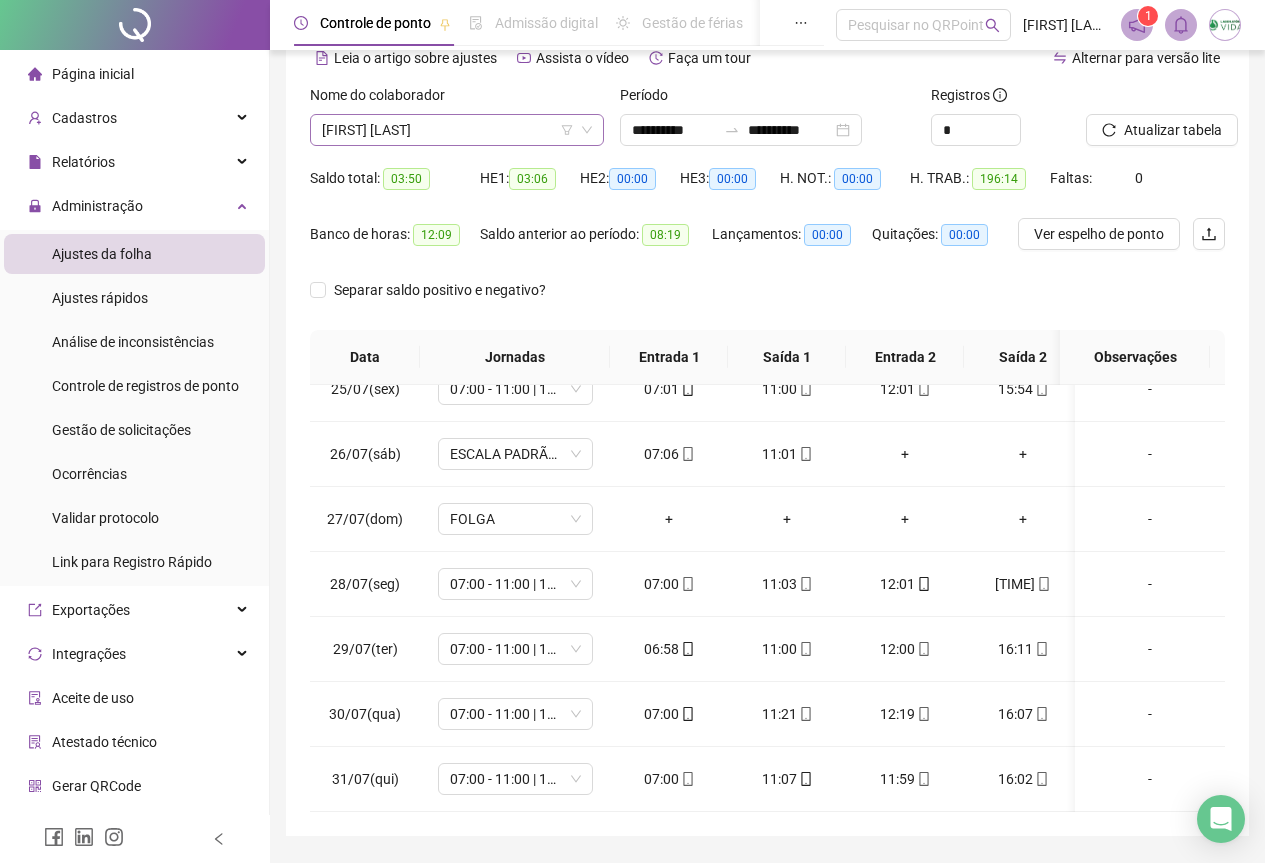 click on "[FIRST] [LAST]" at bounding box center (457, 130) 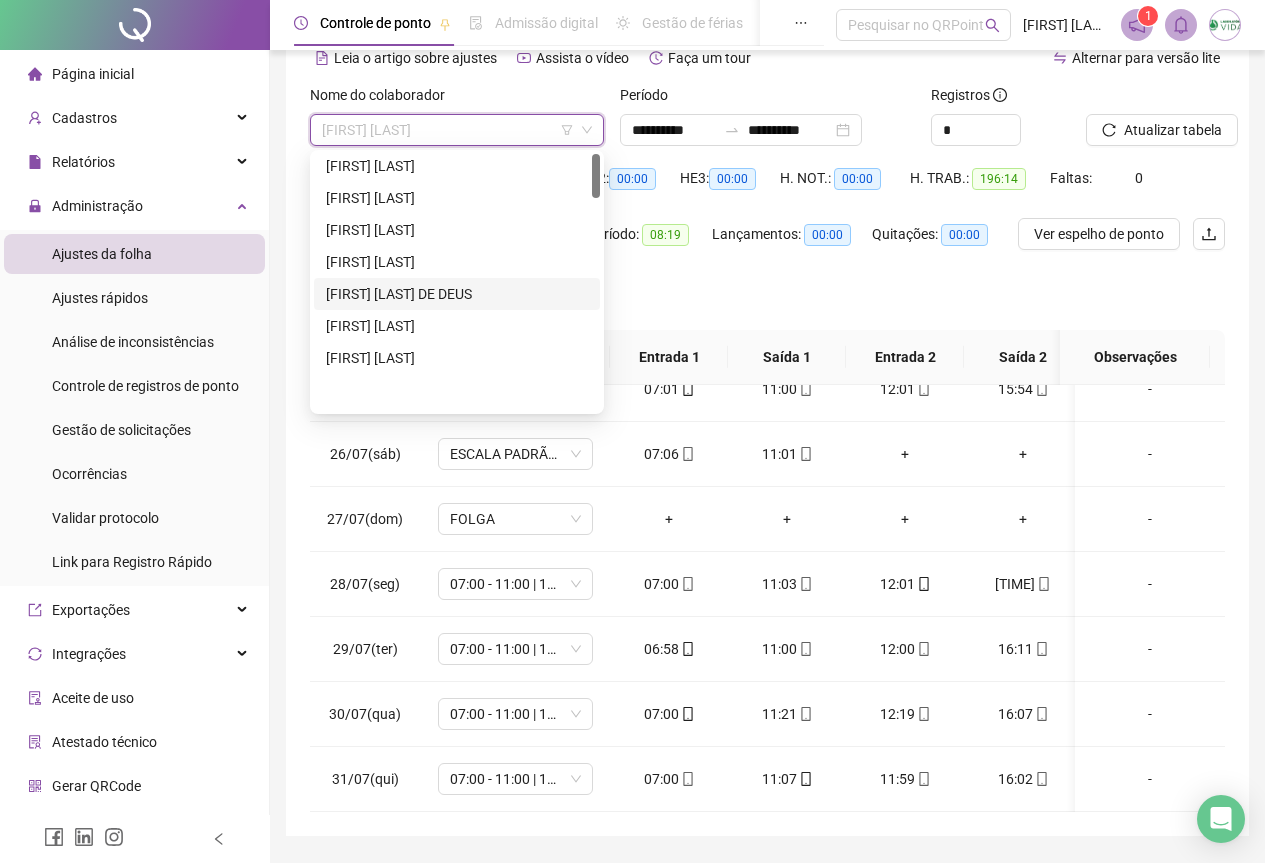 scroll, scrollTop: 0, scrollLeft: 0, axis: both 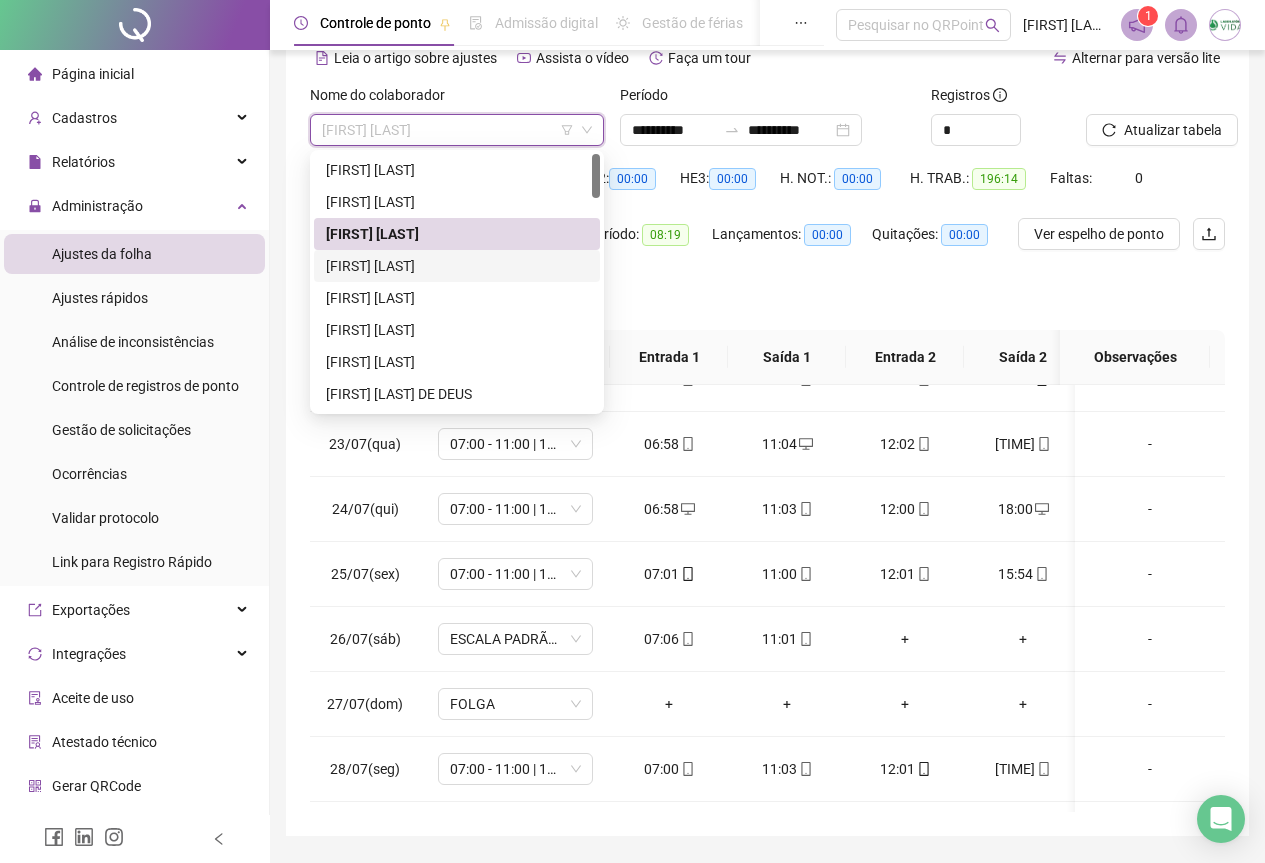 click on "[FIRST] [LAST]" at bounding box center [457, 266] 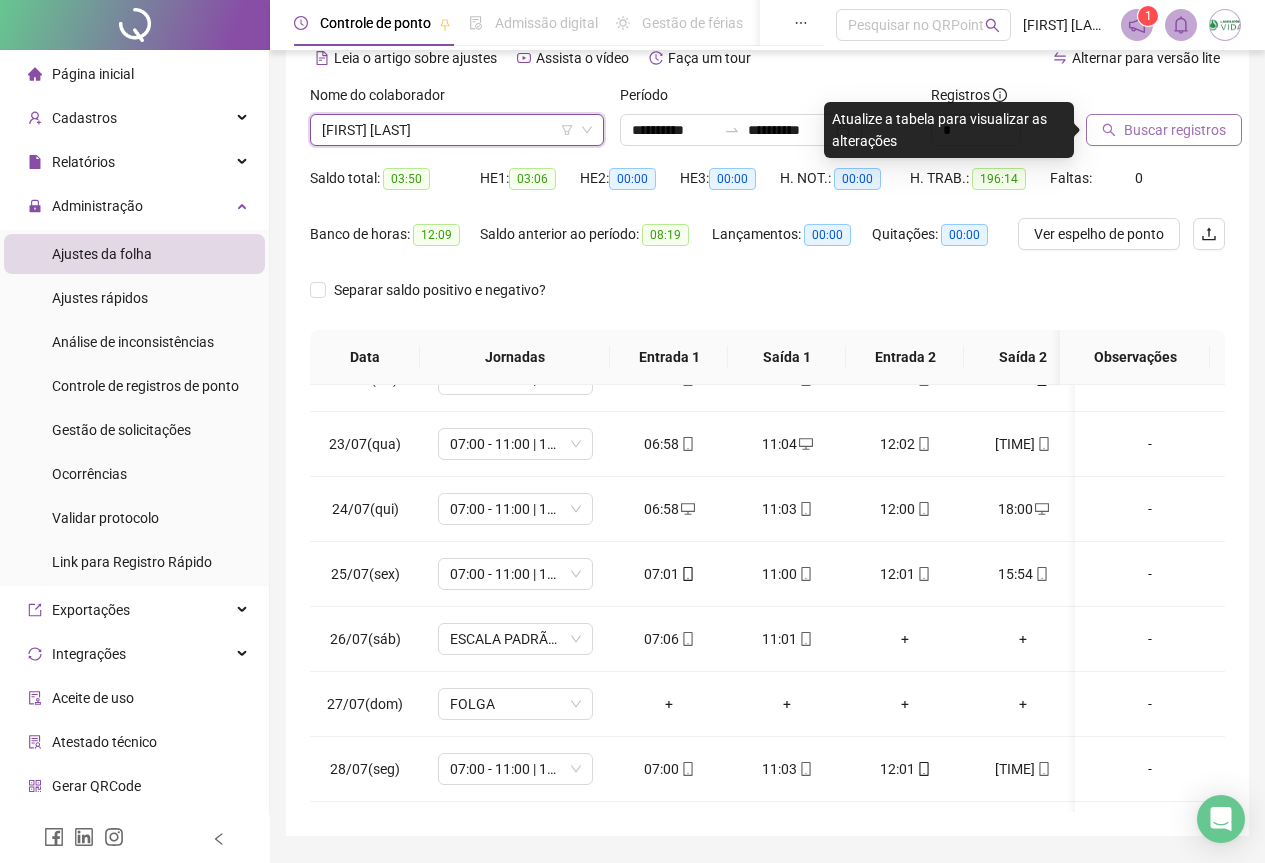 click 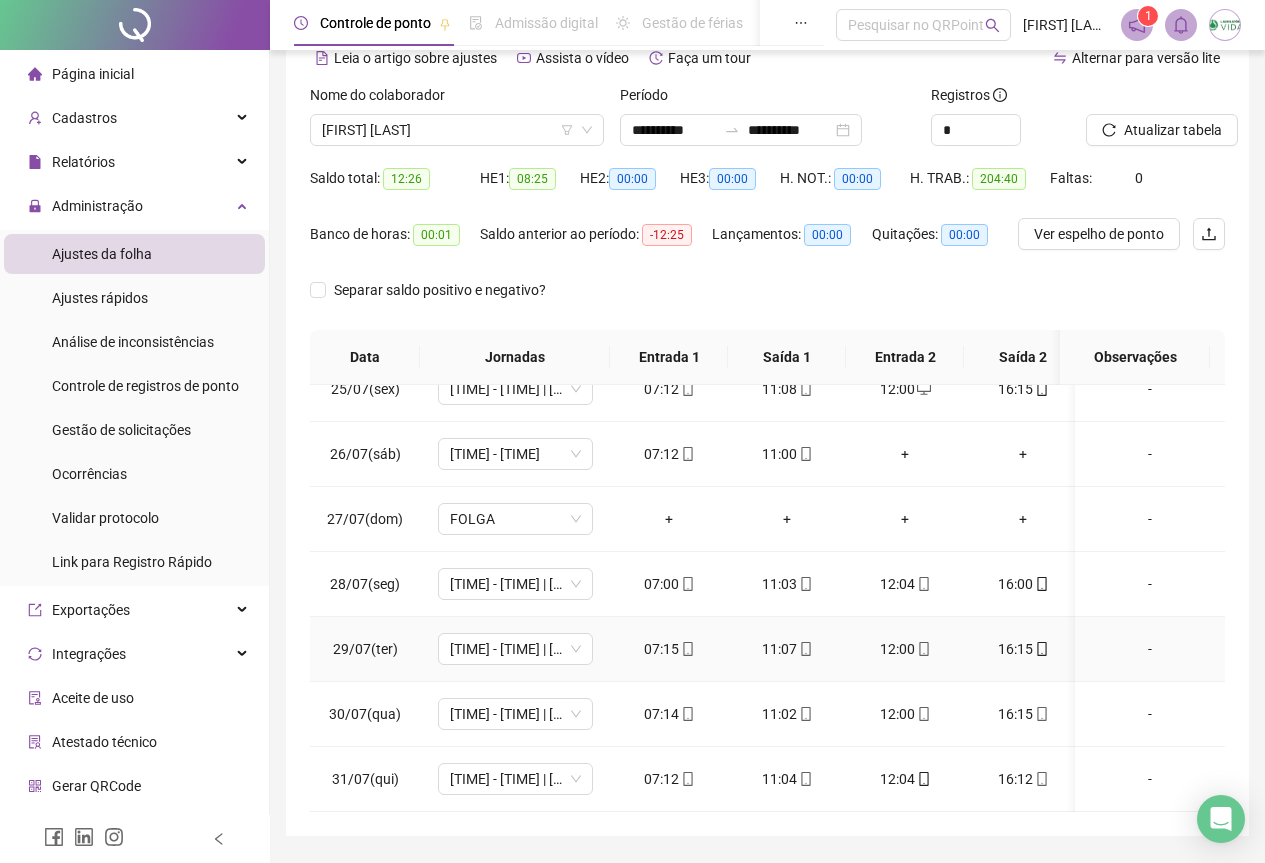 scroll, scrollTop: 1603, scrollLeft: 0, axis: vertical 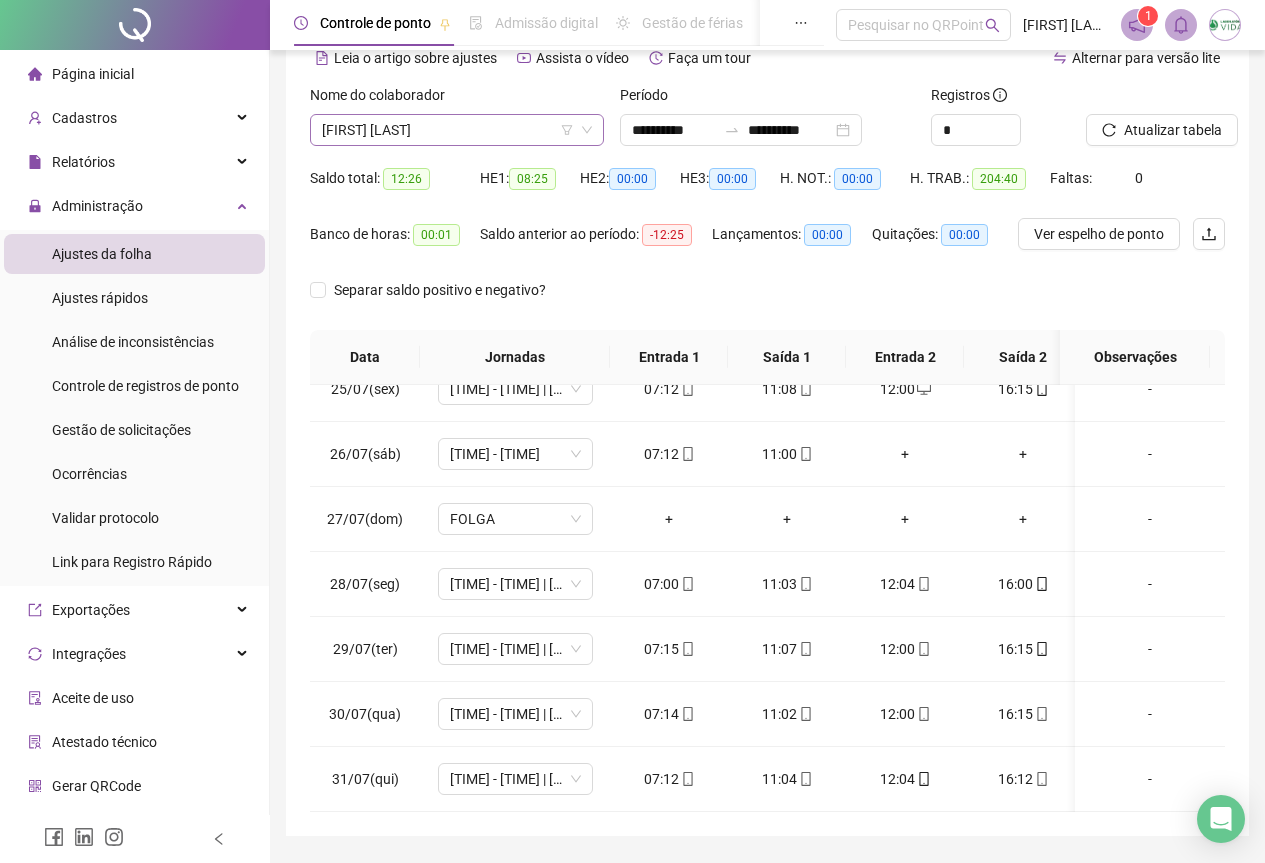 click on "[FIRST] [LAST]" at bounding box center (457, 130) 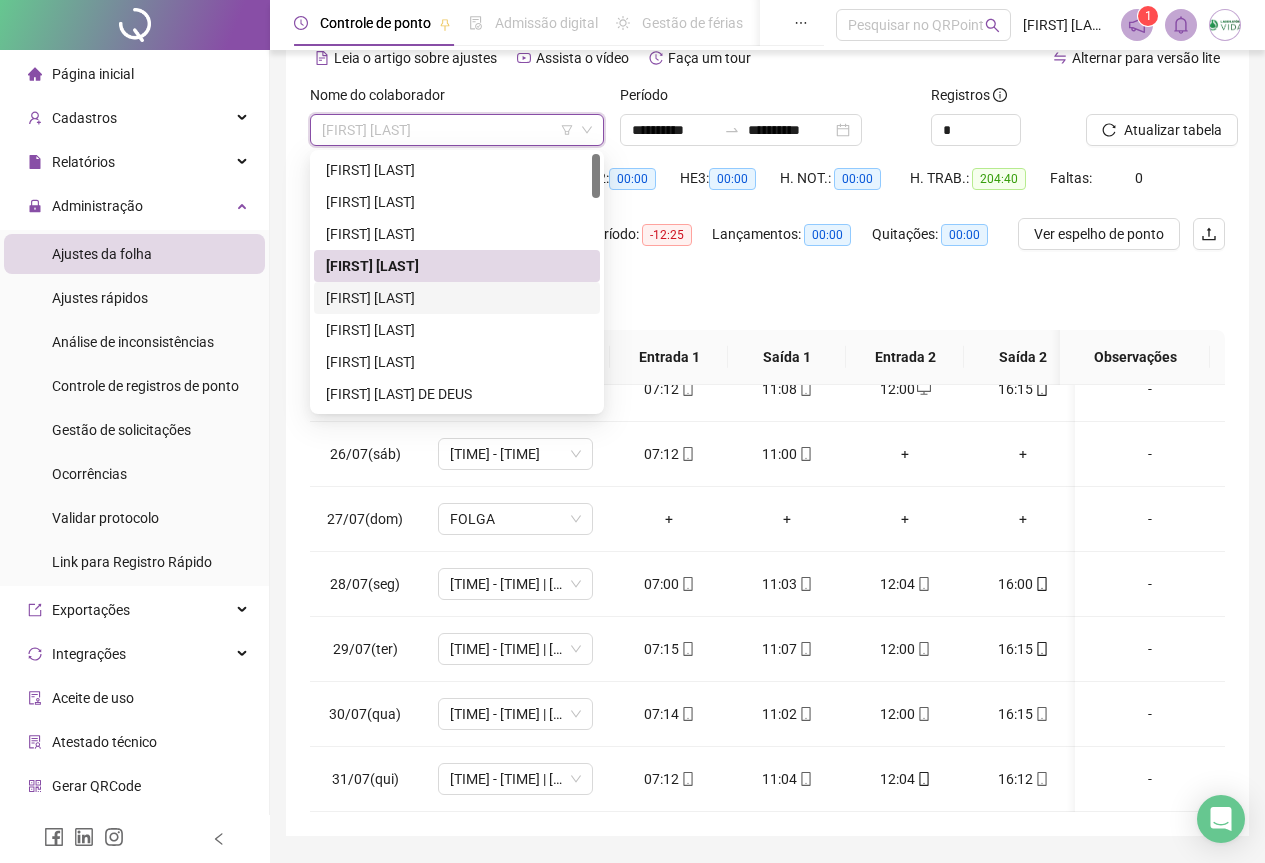 click on "[FIRST] [LAST]" at bounding box center [457, 298] 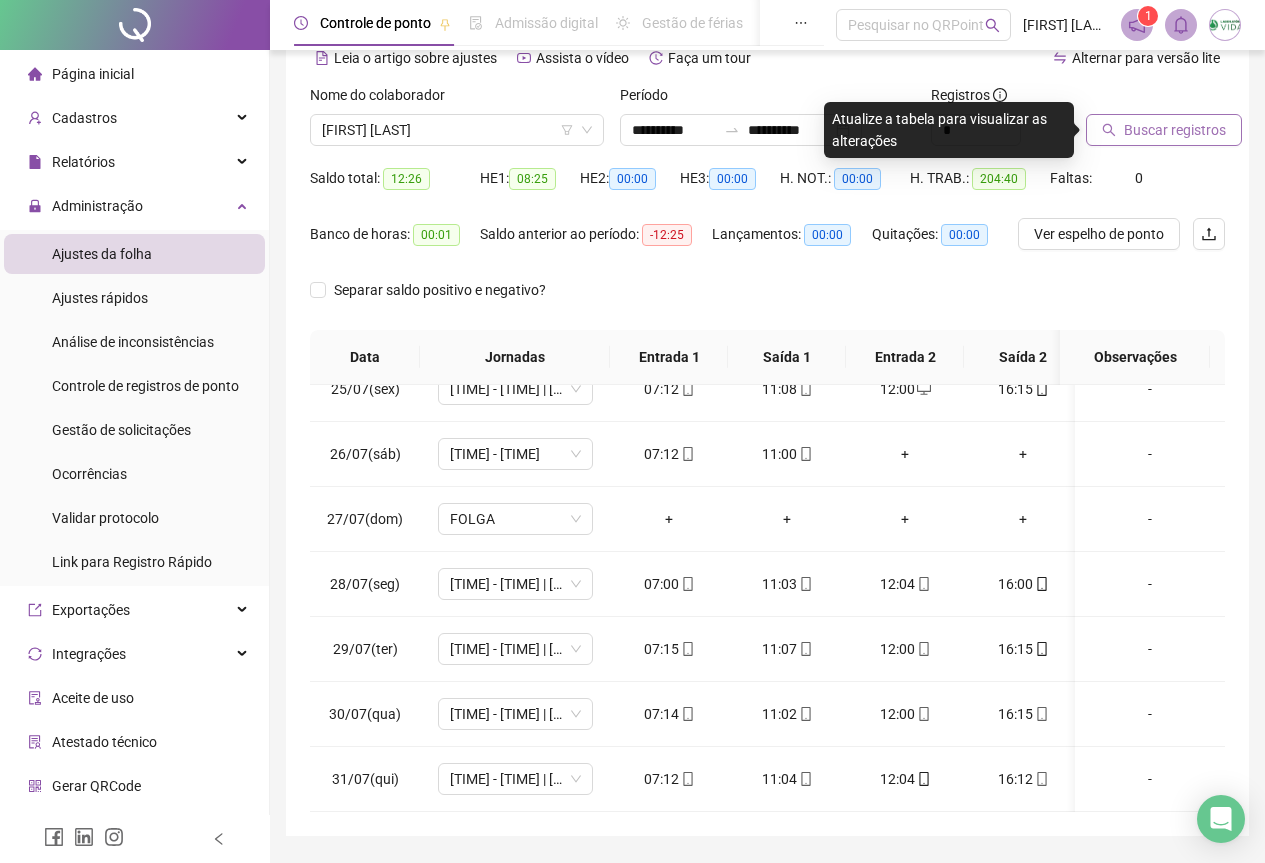 click on "Buscar registros" at bounding box center (1164, 130) 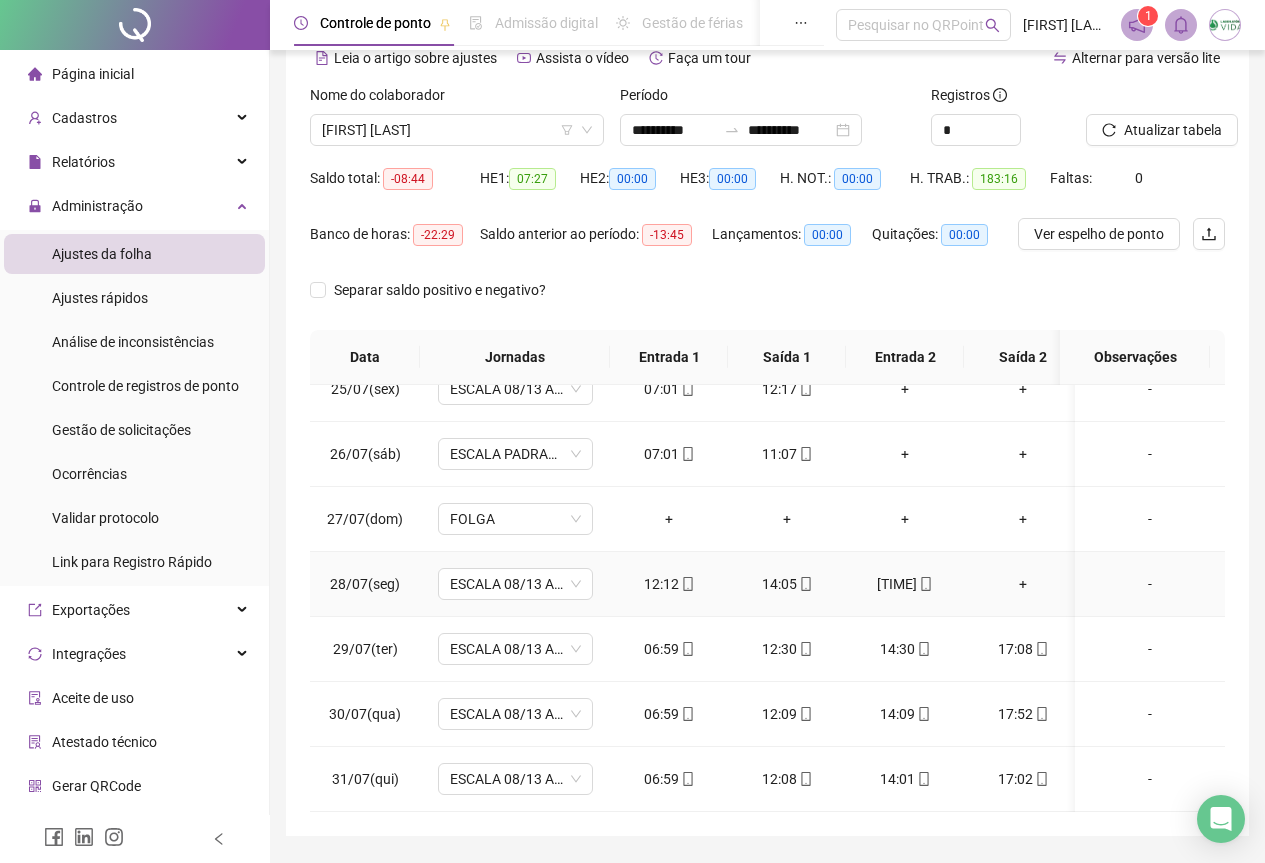 click on "+" at bounding box center (1023, 584) 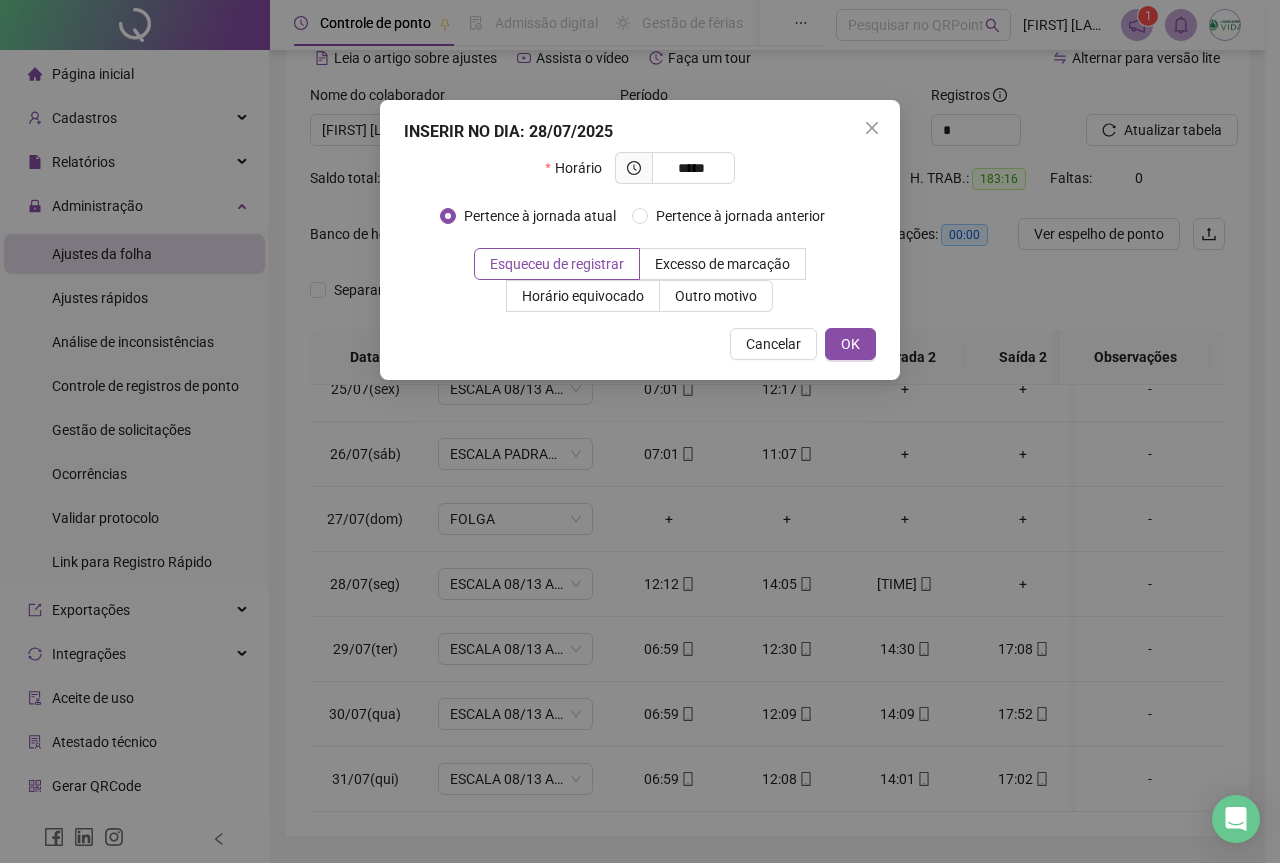 type on "*****" 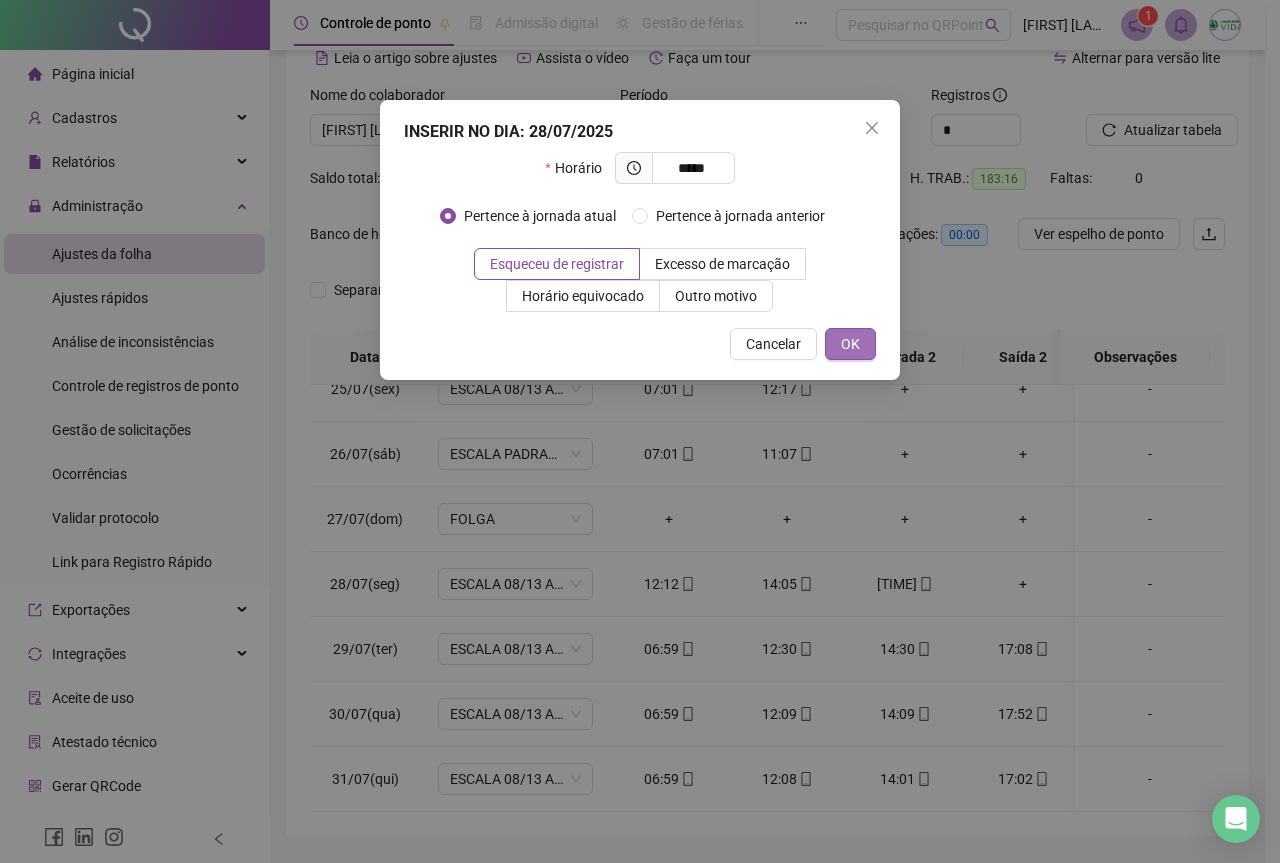 click on "OK" at bounding box center (850, 344) 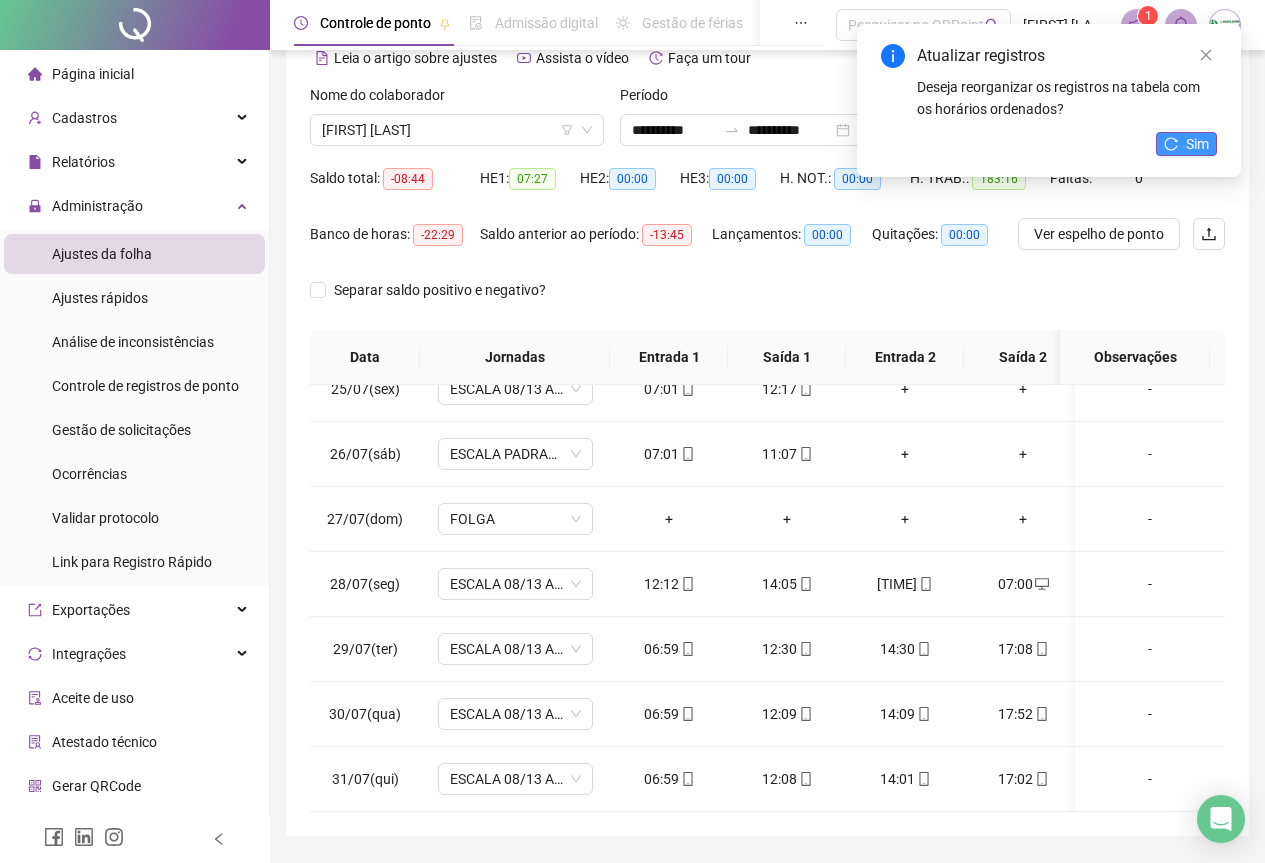 click on "Sim" at bounding box center (1186, 144) 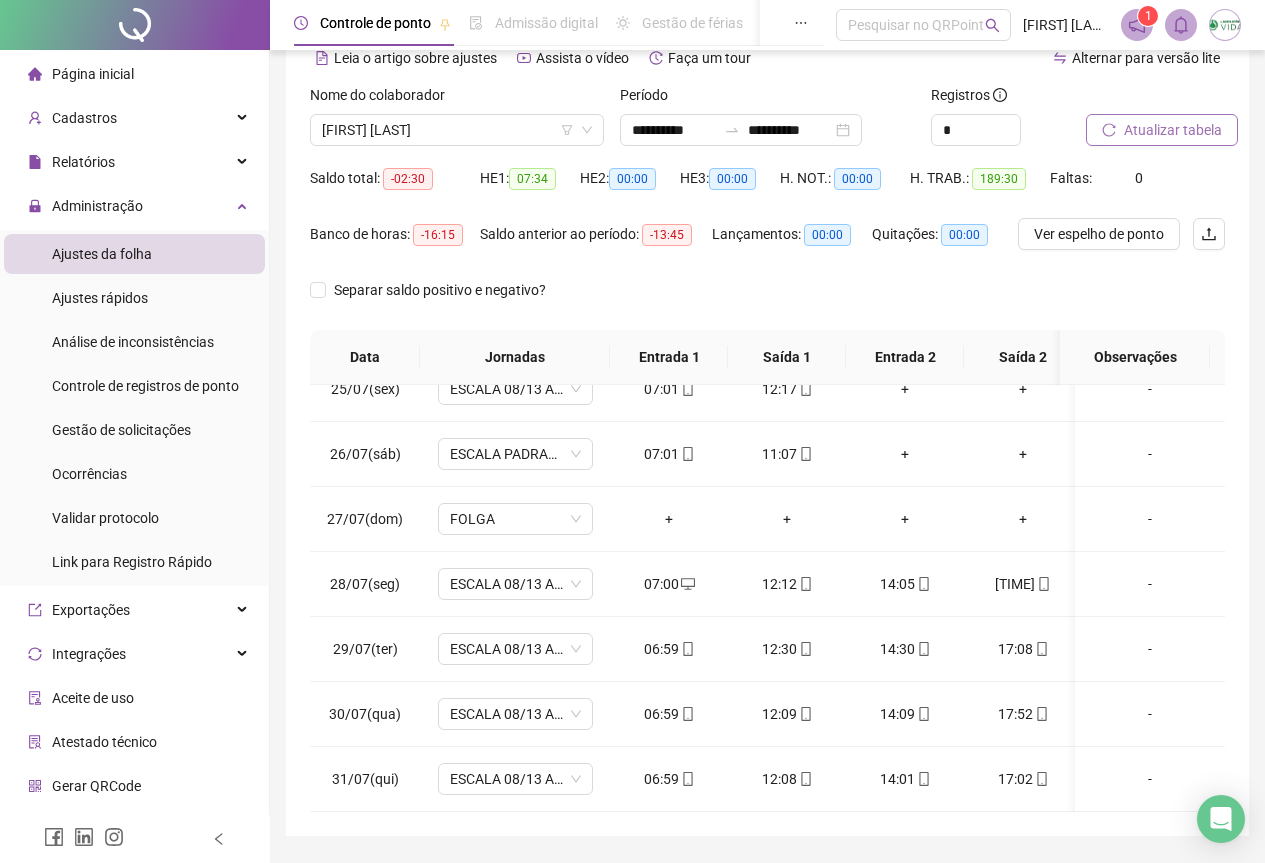 click on "Atualizar tabela" at bounding box center (1173, 130) 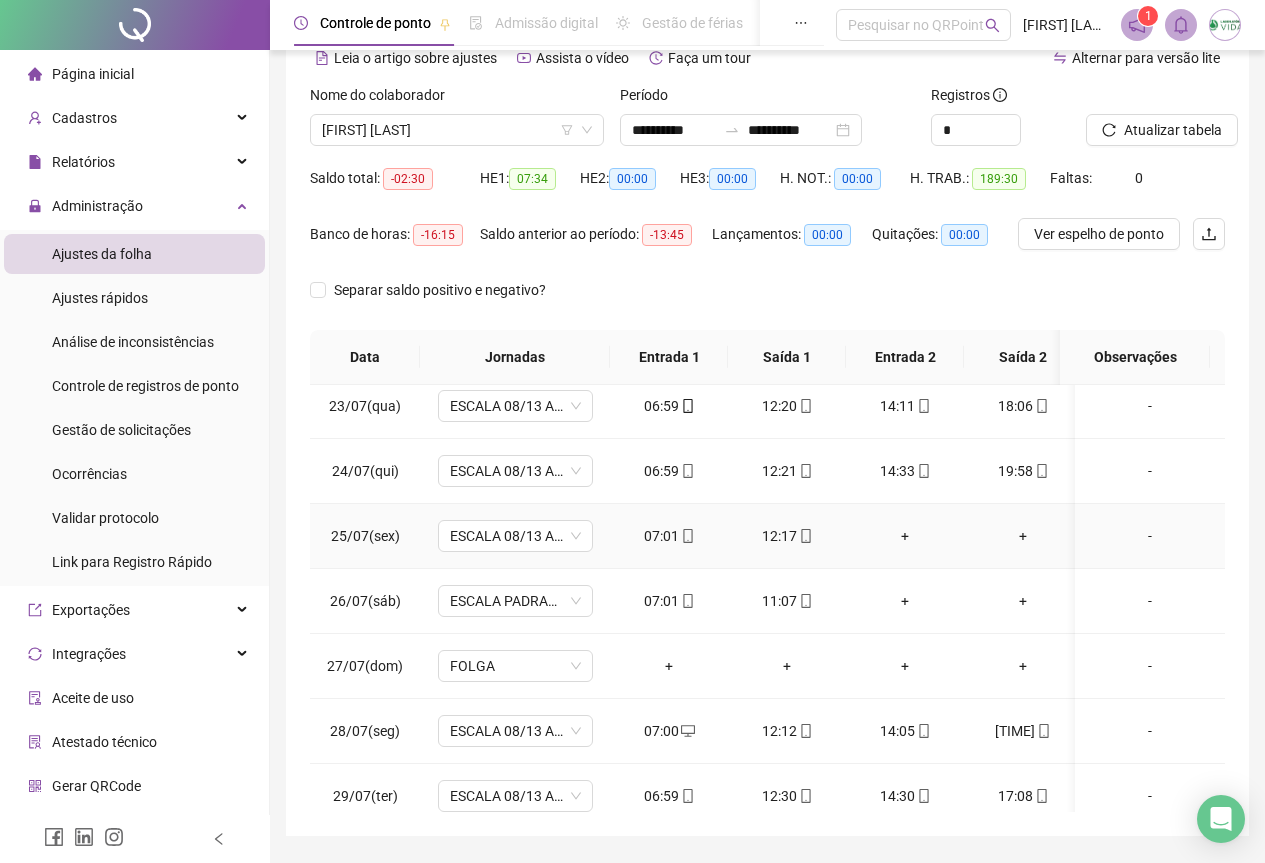 scroll, scrollTop: 1403, scrollLeft: 0, axis: vertical 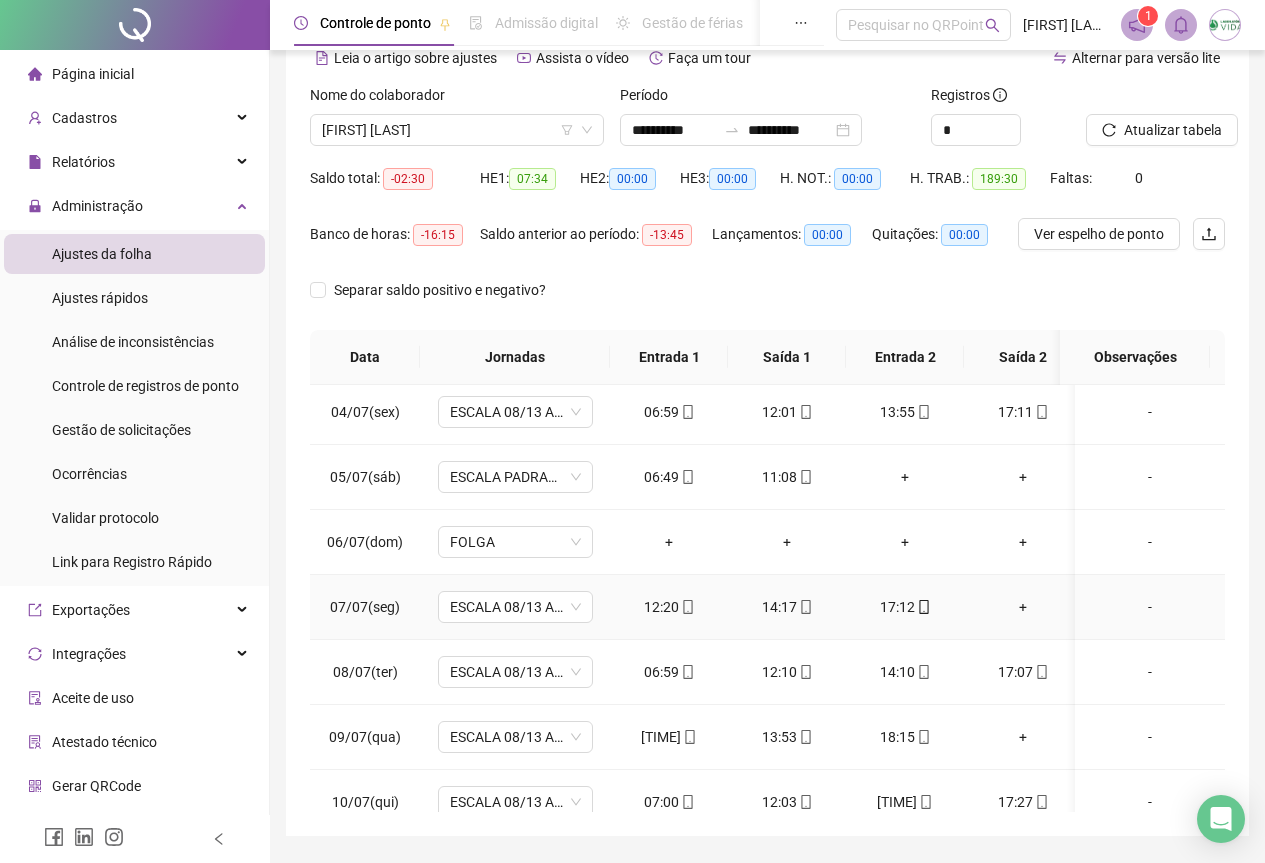 click on "+" at bounding box center [1023, 607] 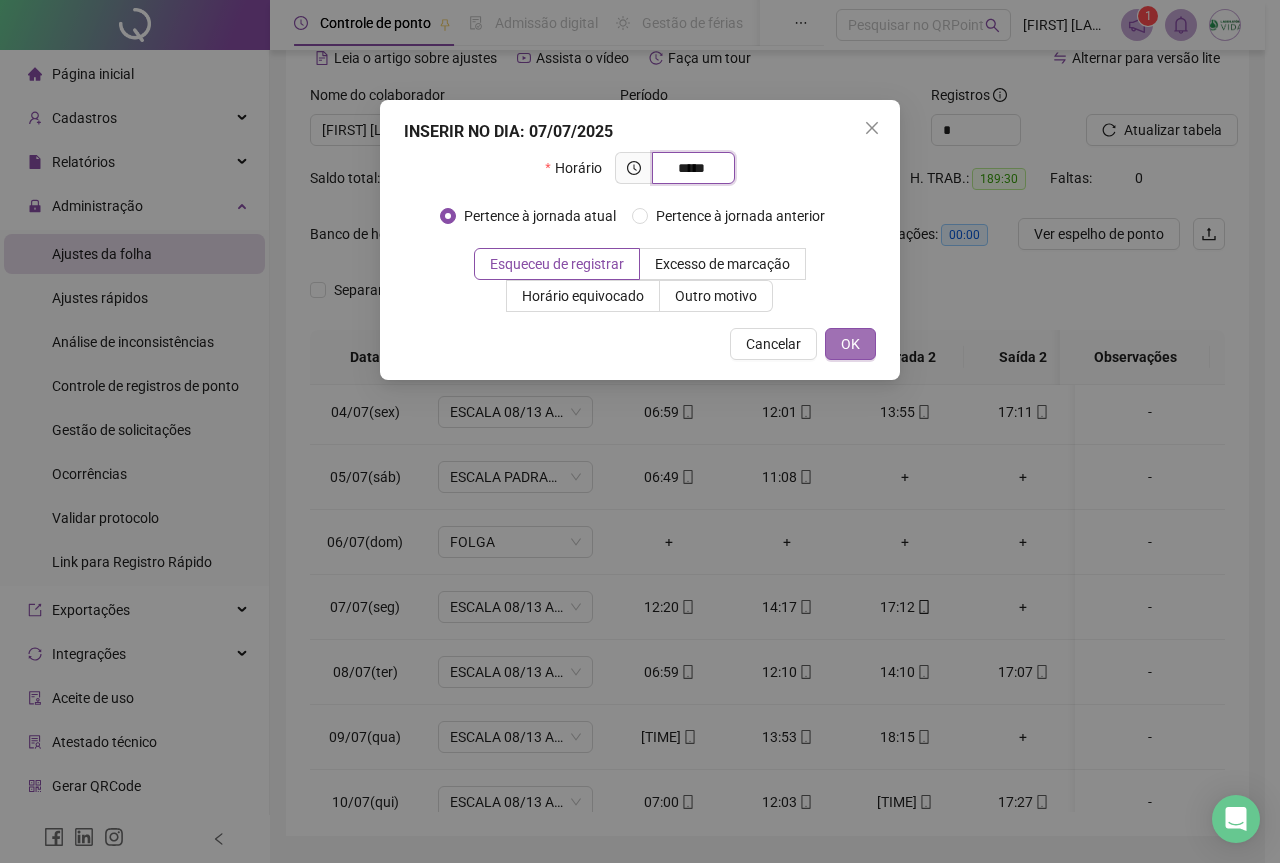 type on "*****" 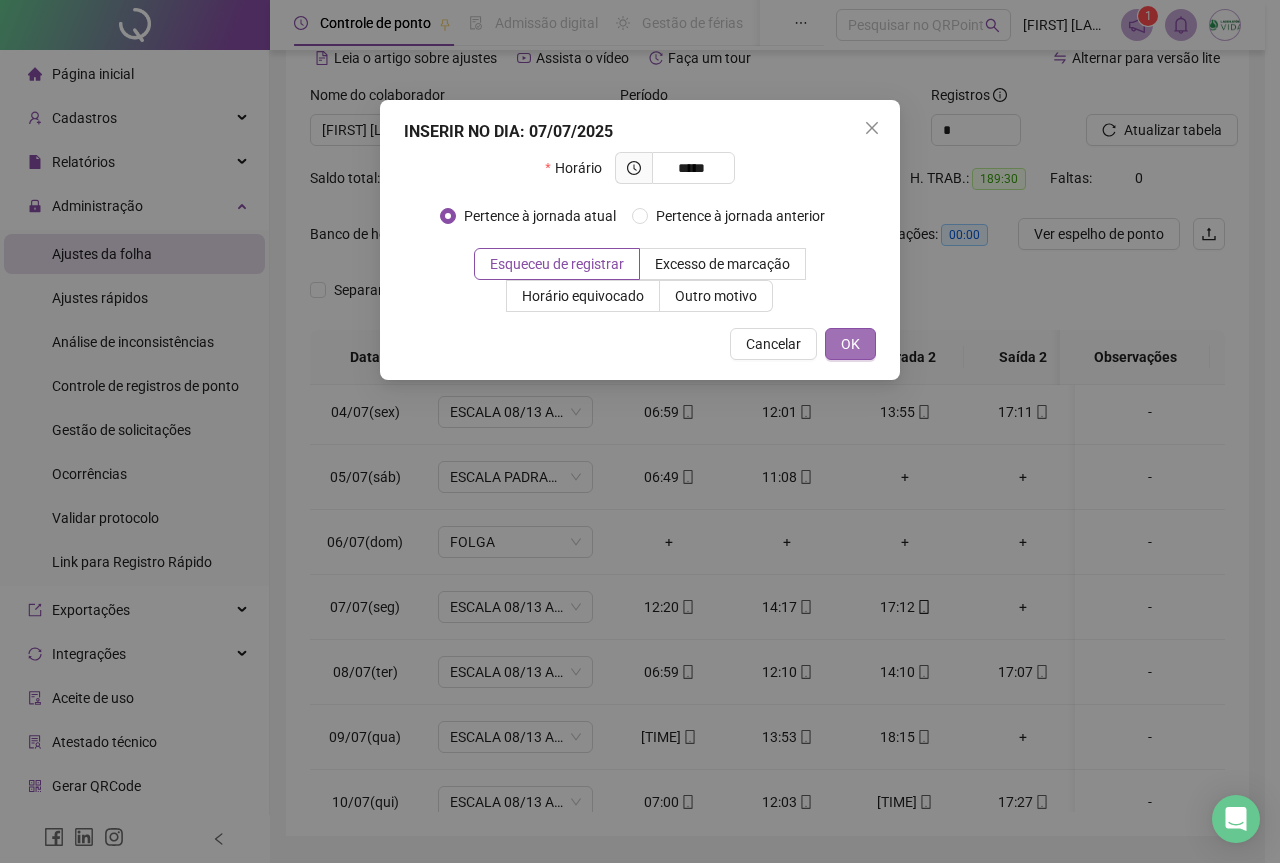 click on "OK" at bounding box center [850, 344] 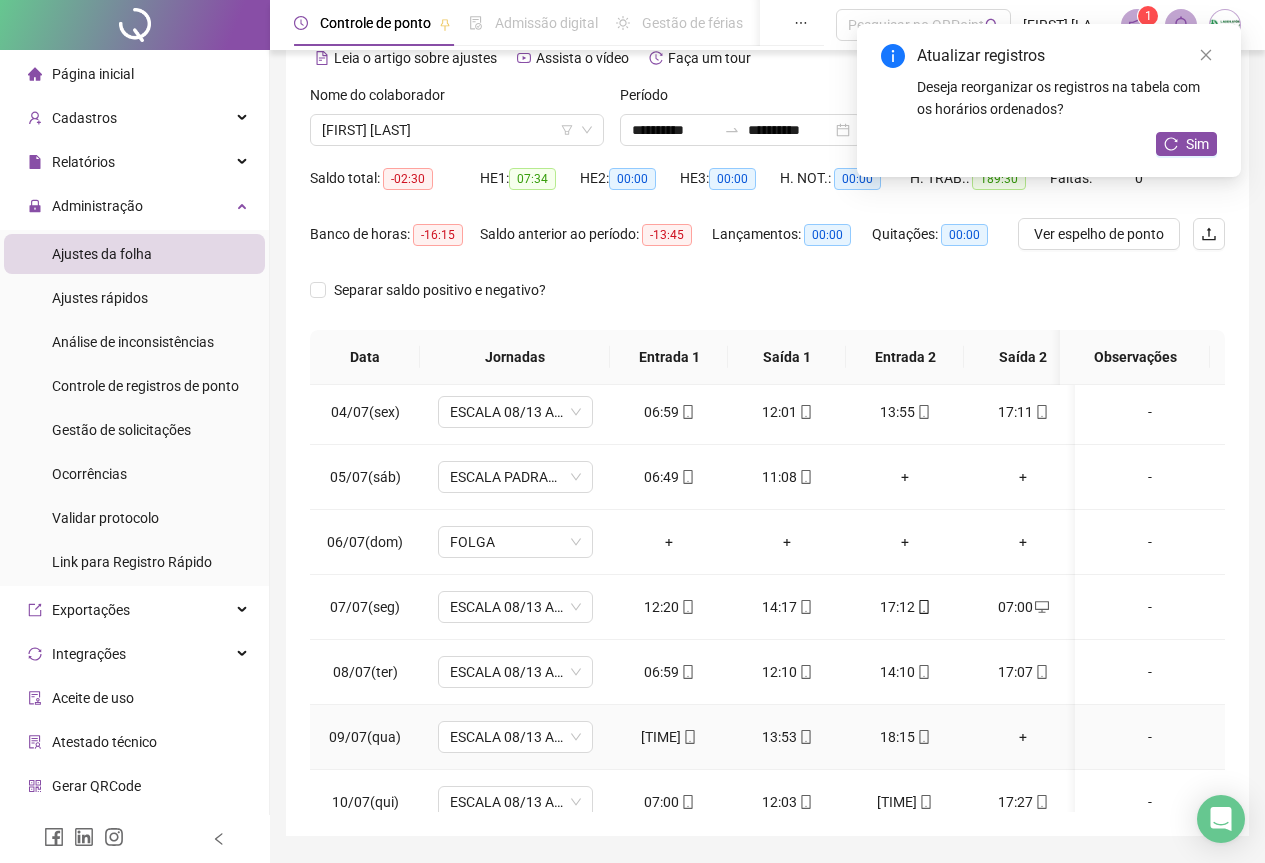click on "+" at bounding box center [1023, 737] 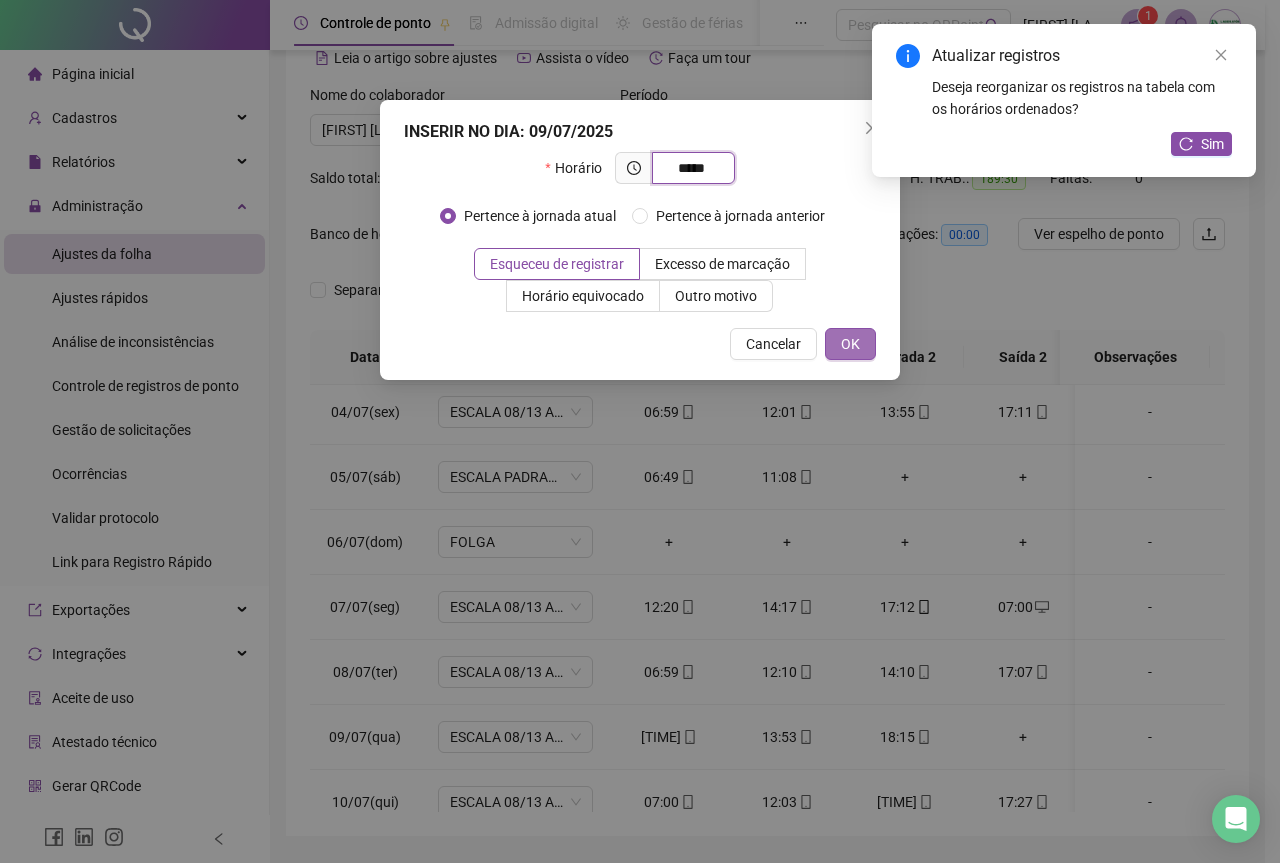 type on "*****" 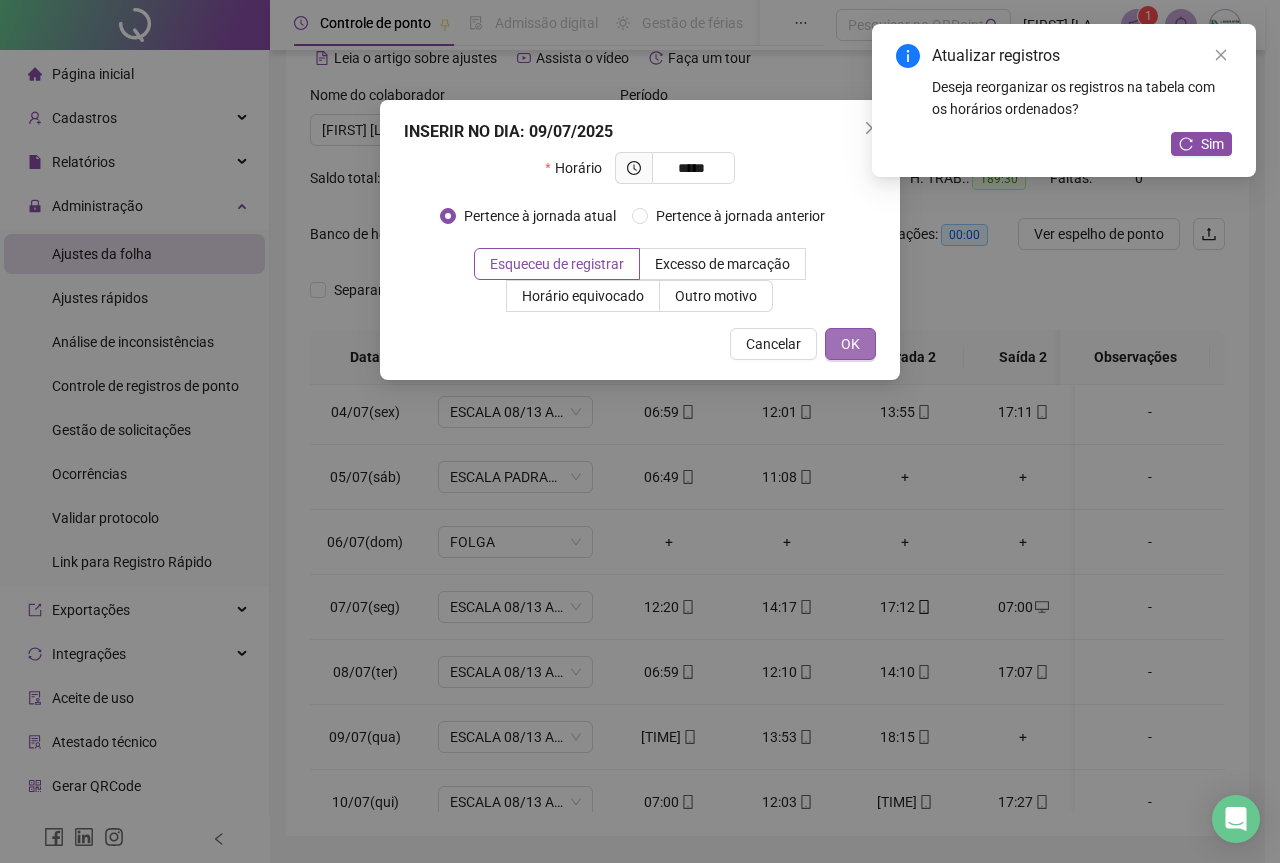 click on "OK" at bounding box center (850, 344) 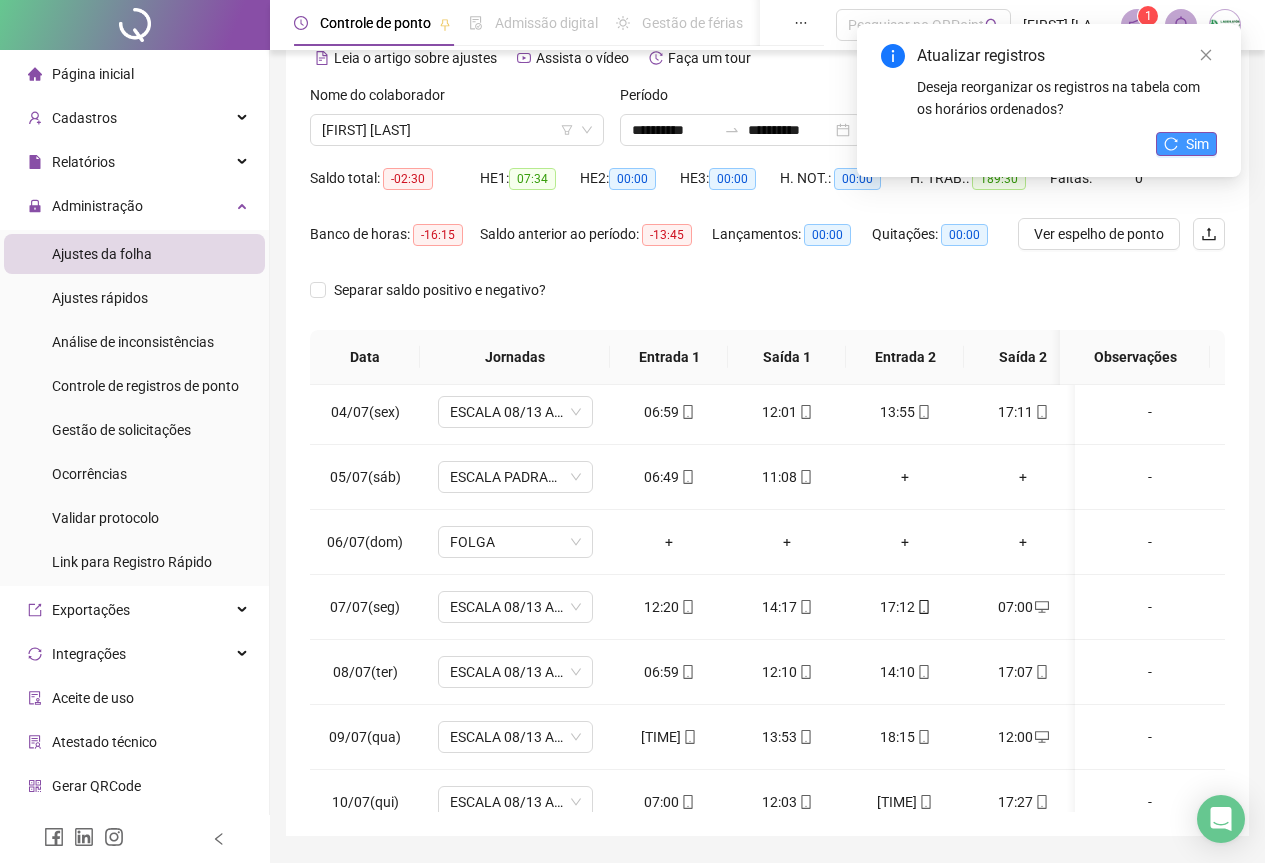 click 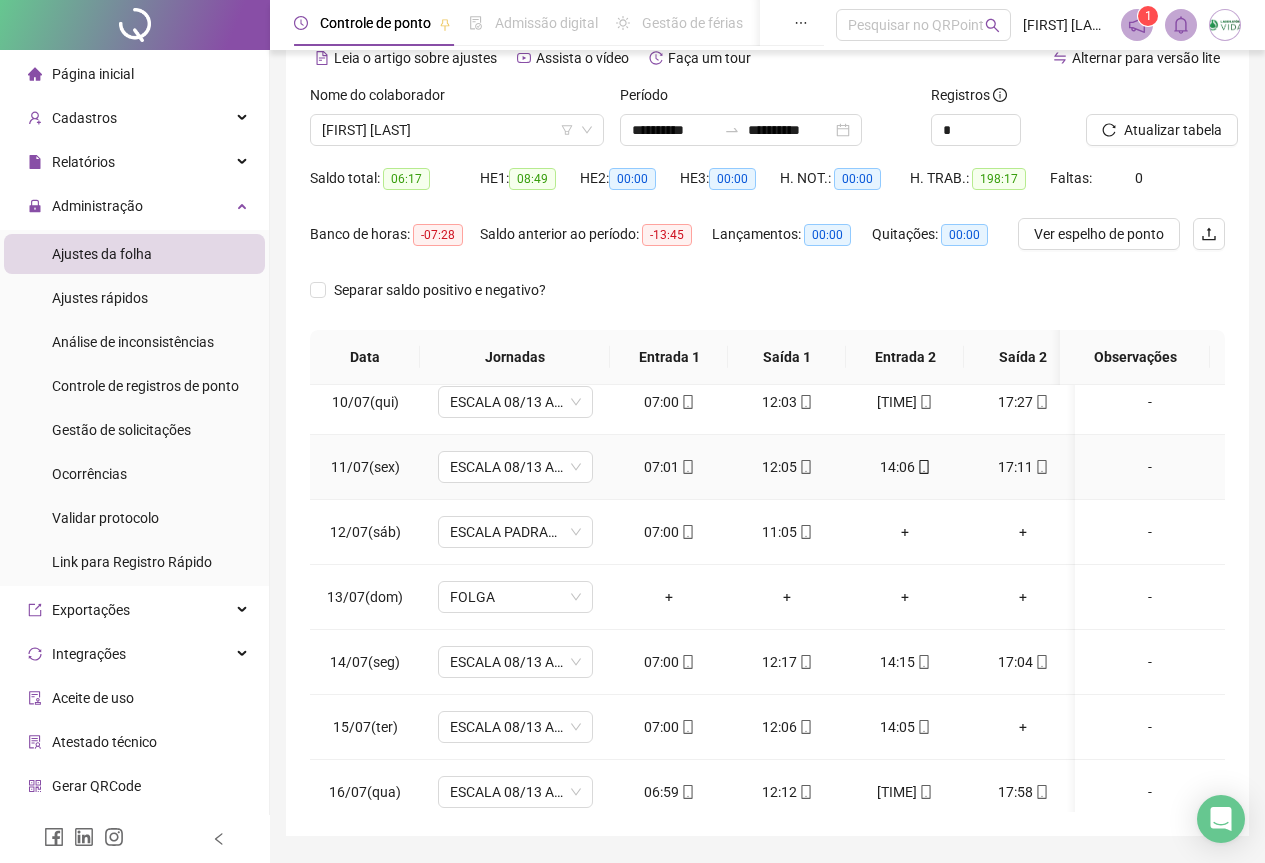 scroll, scrollTop: 700, scrollLeft: 0, axis: vertical 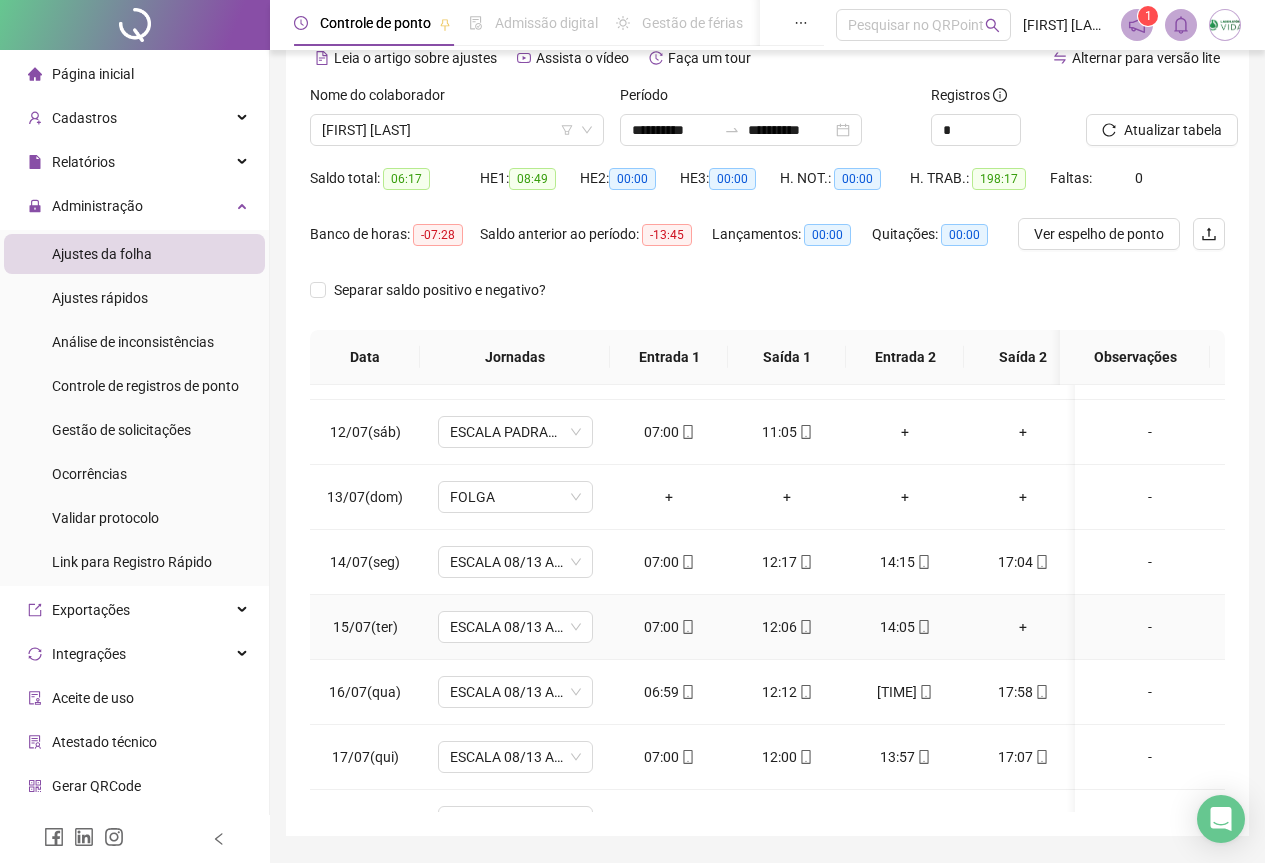click on "+" at bounding box center [1023, 627] 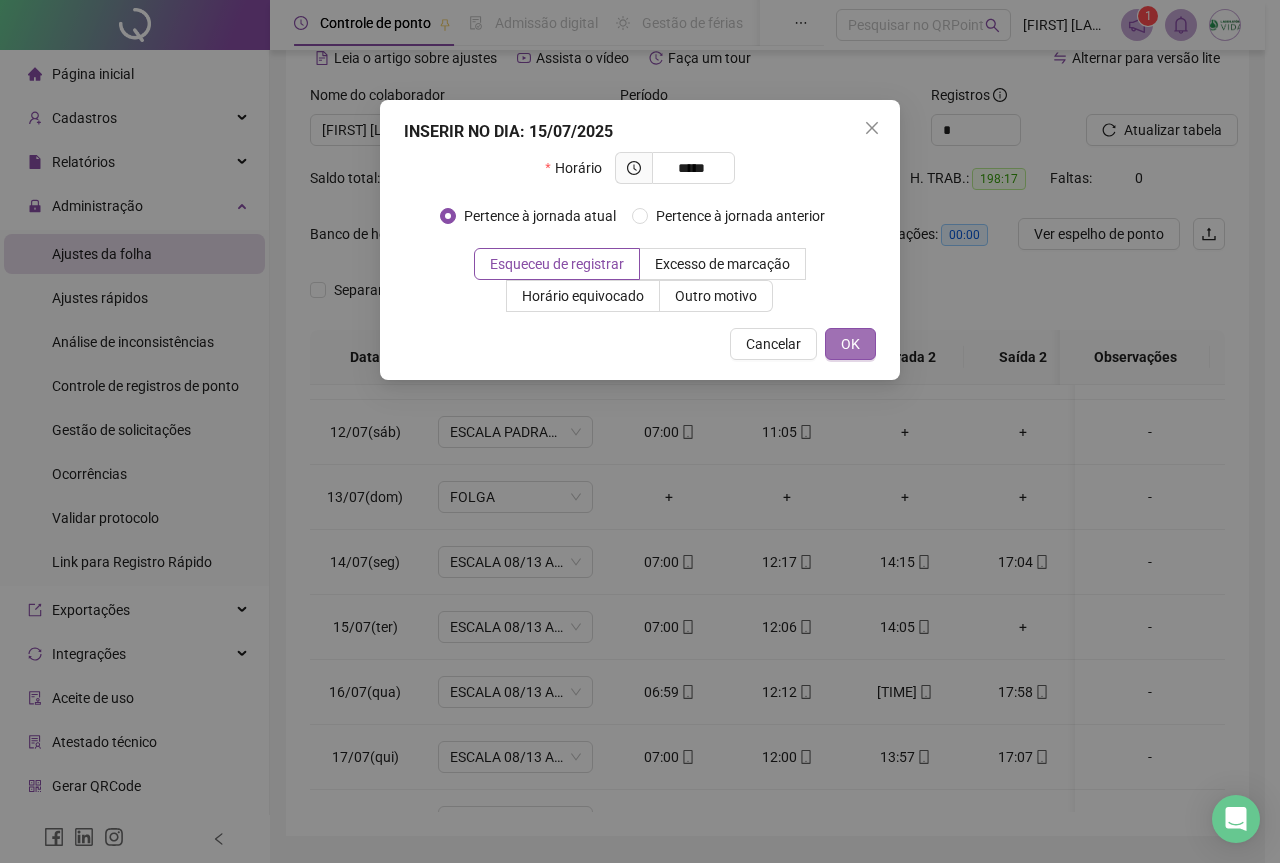 type on "*****" 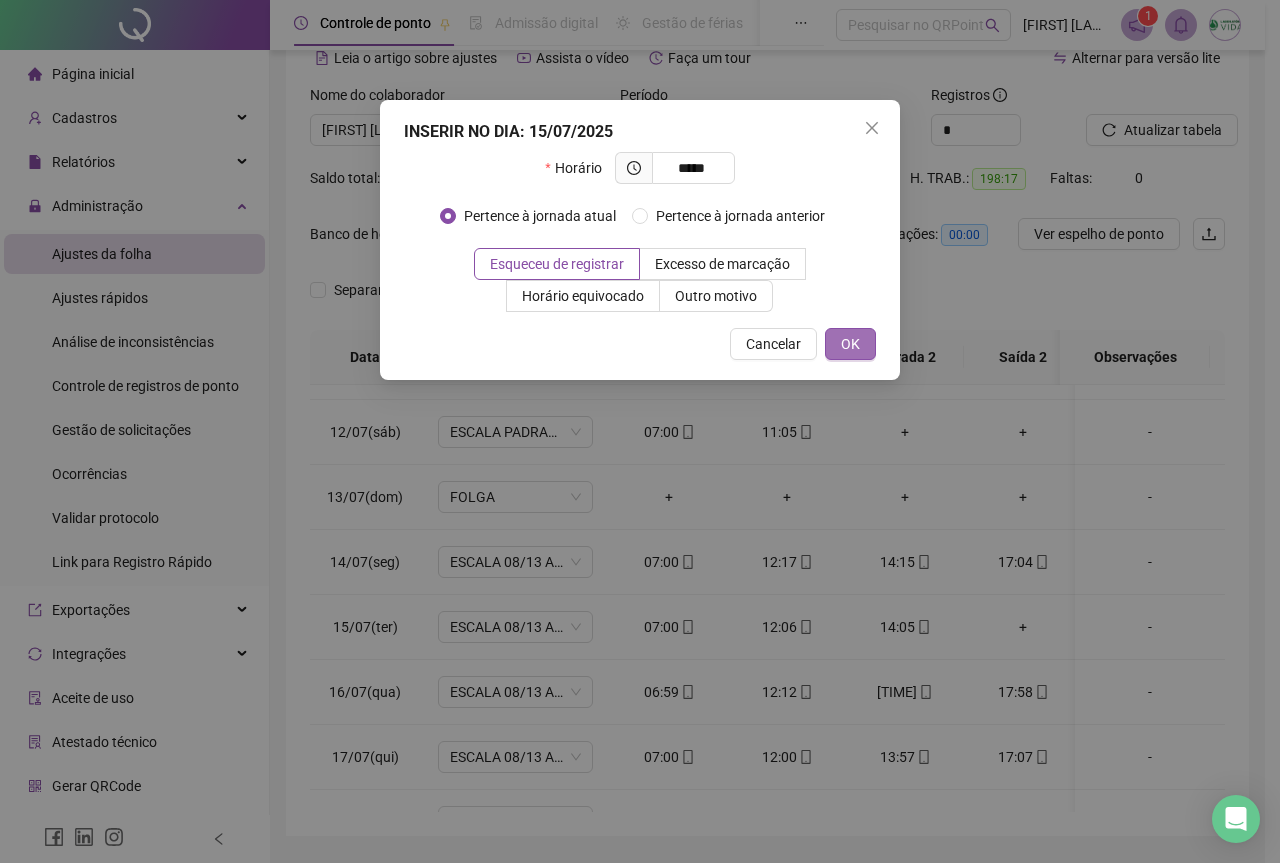 click on "OK" at bounding box center [850, 344] 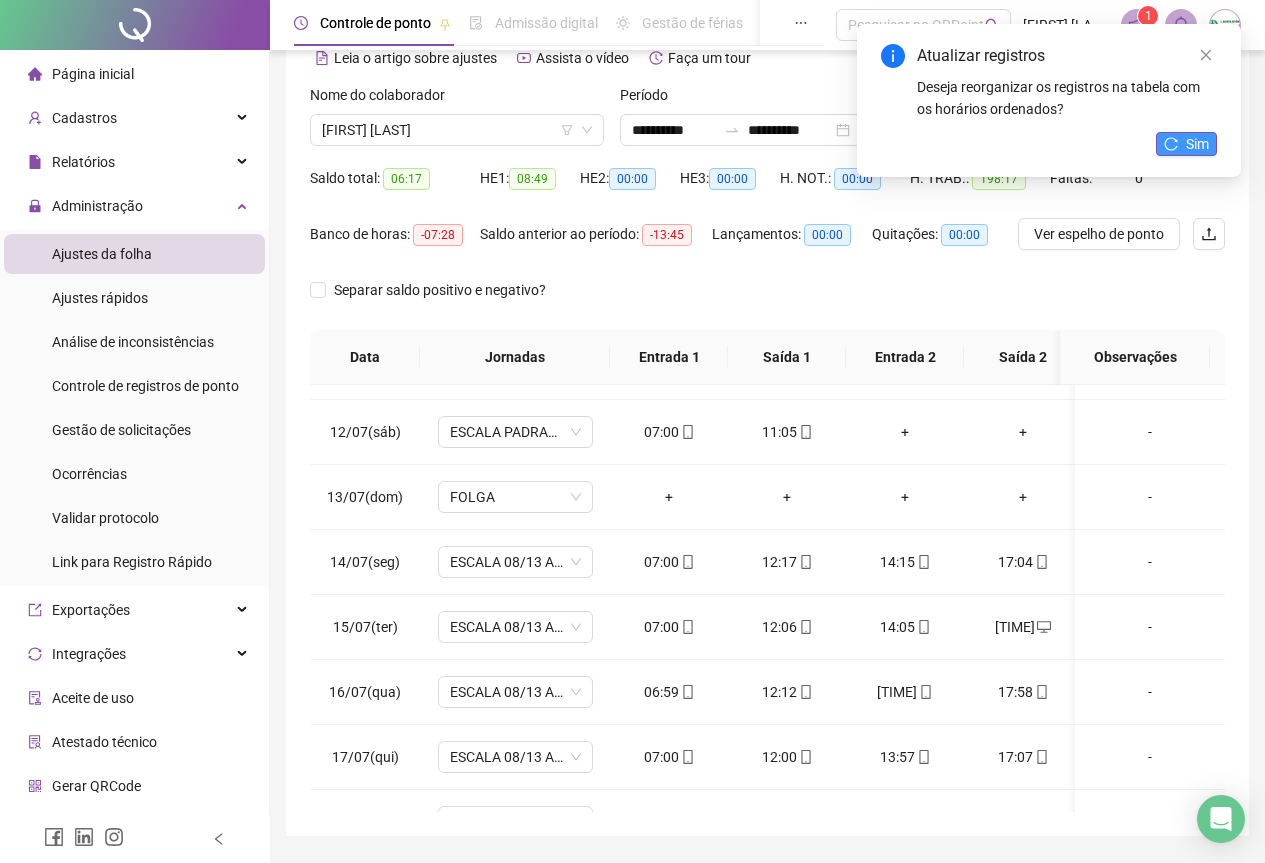 click on "Sim" at bounding box center [1186, 144] 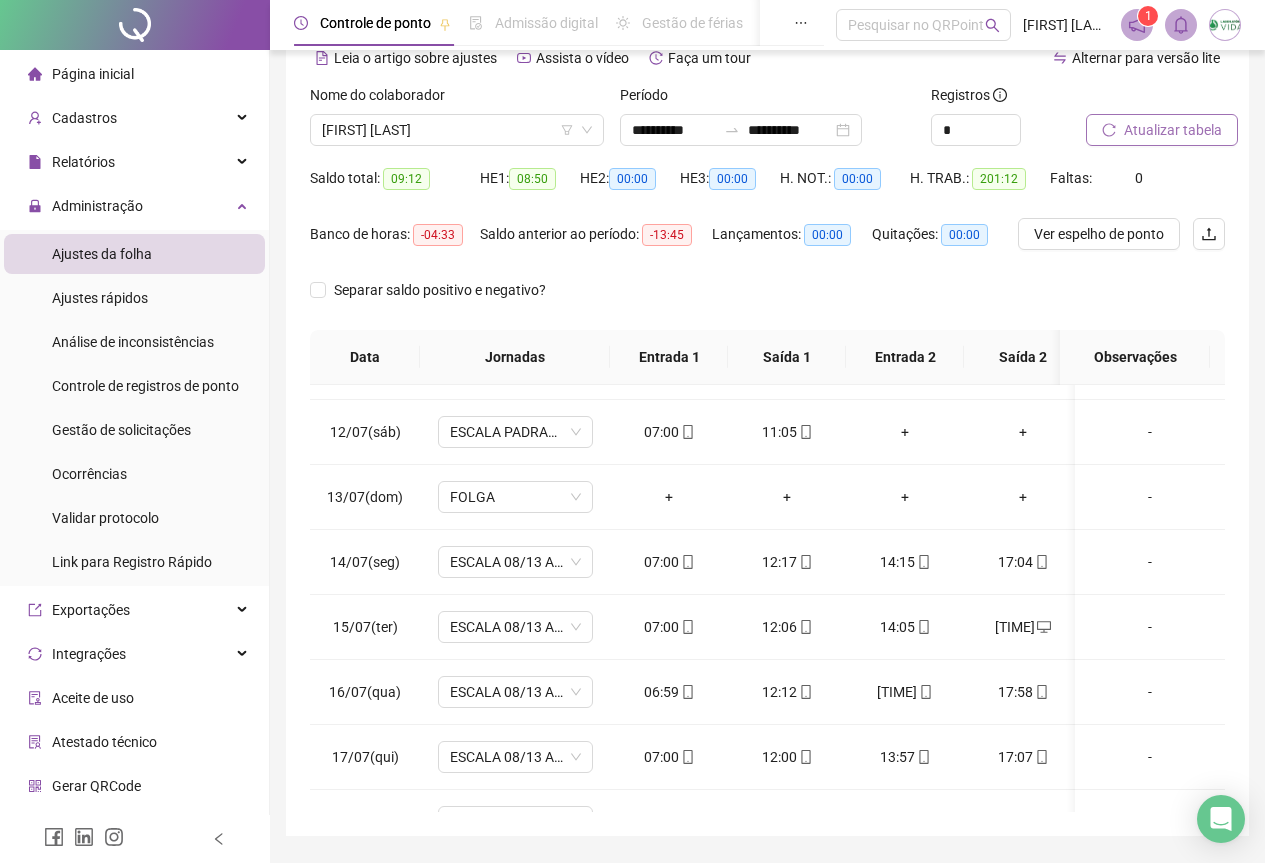 click on "Atualizar tabela" at bounding box center (1173, 130) 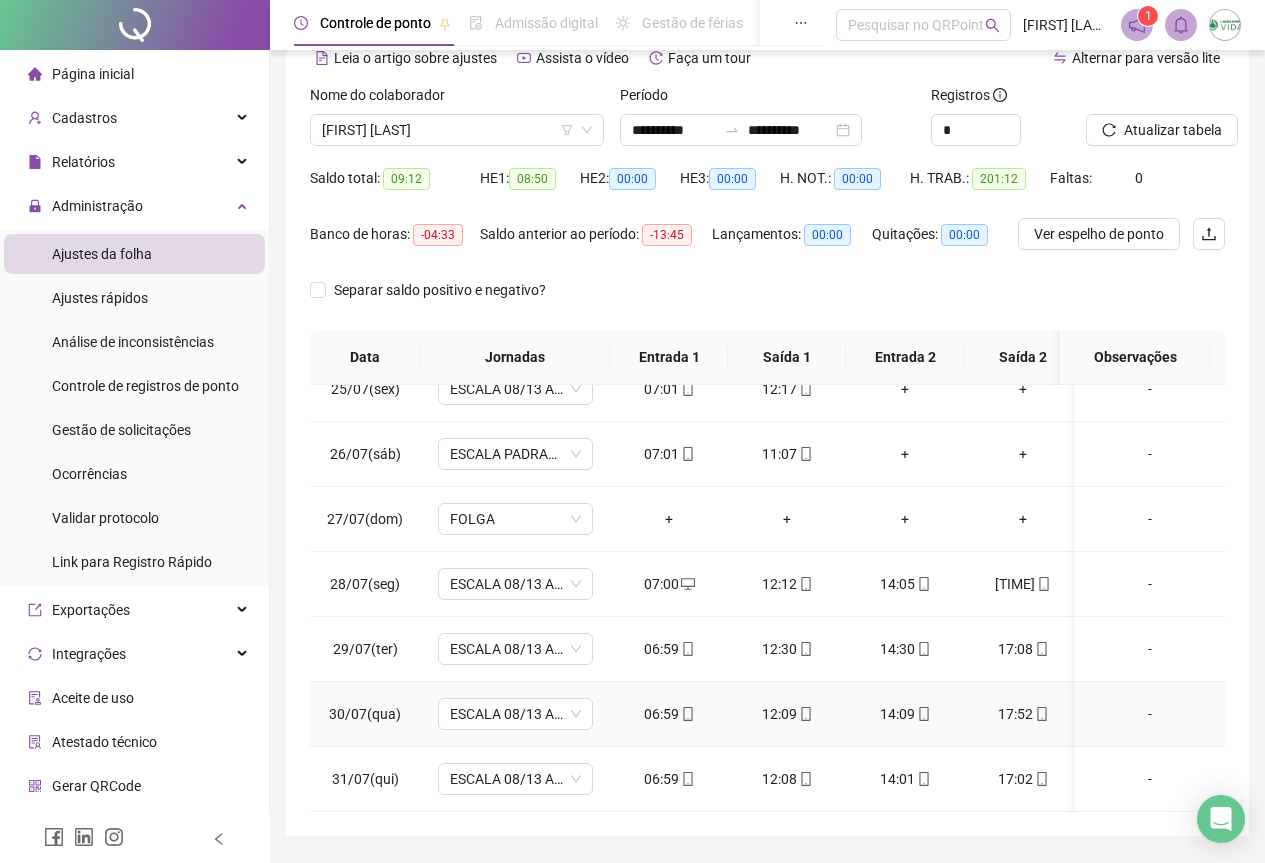 scroll, scrollTop: 1503, scrollLeft: 0, axis: vertical 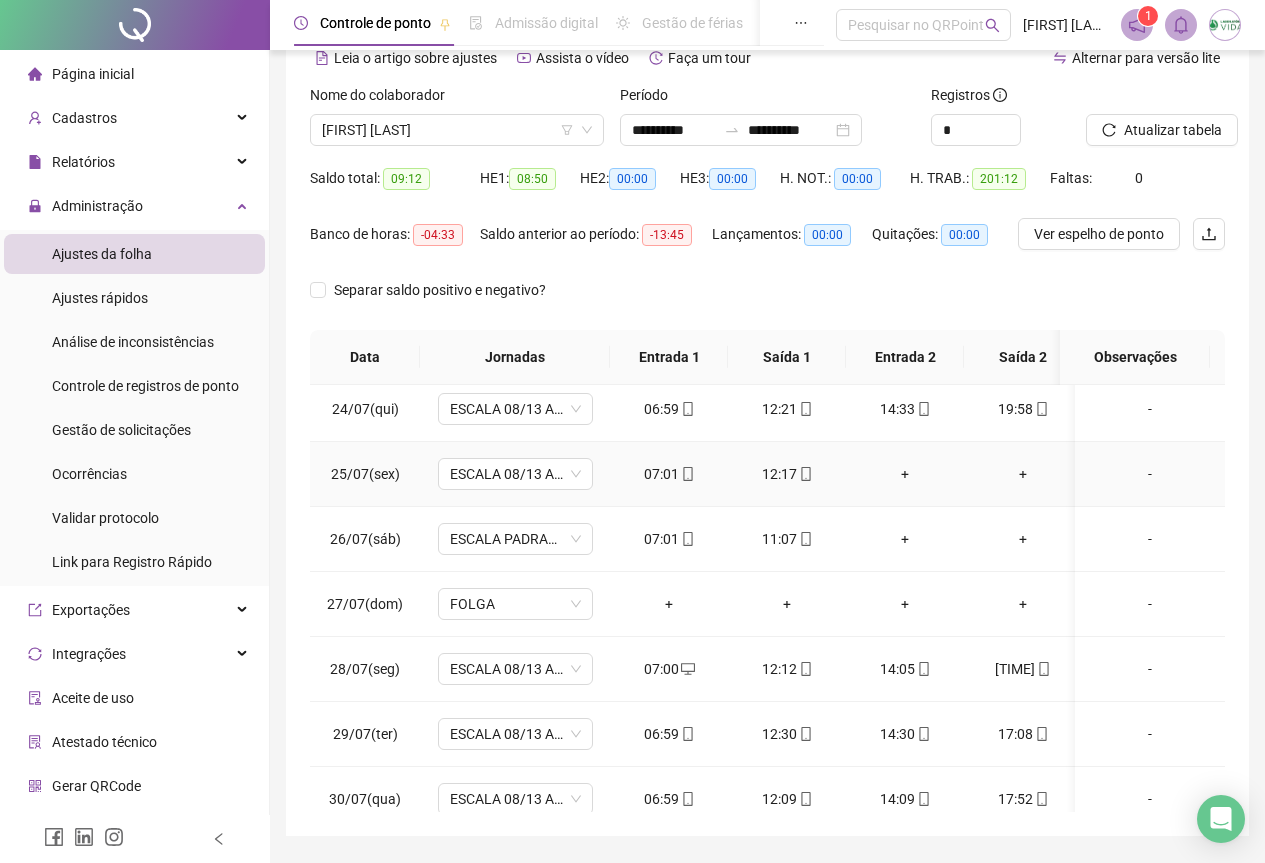 click on "+" at bounding box center (905, 474) 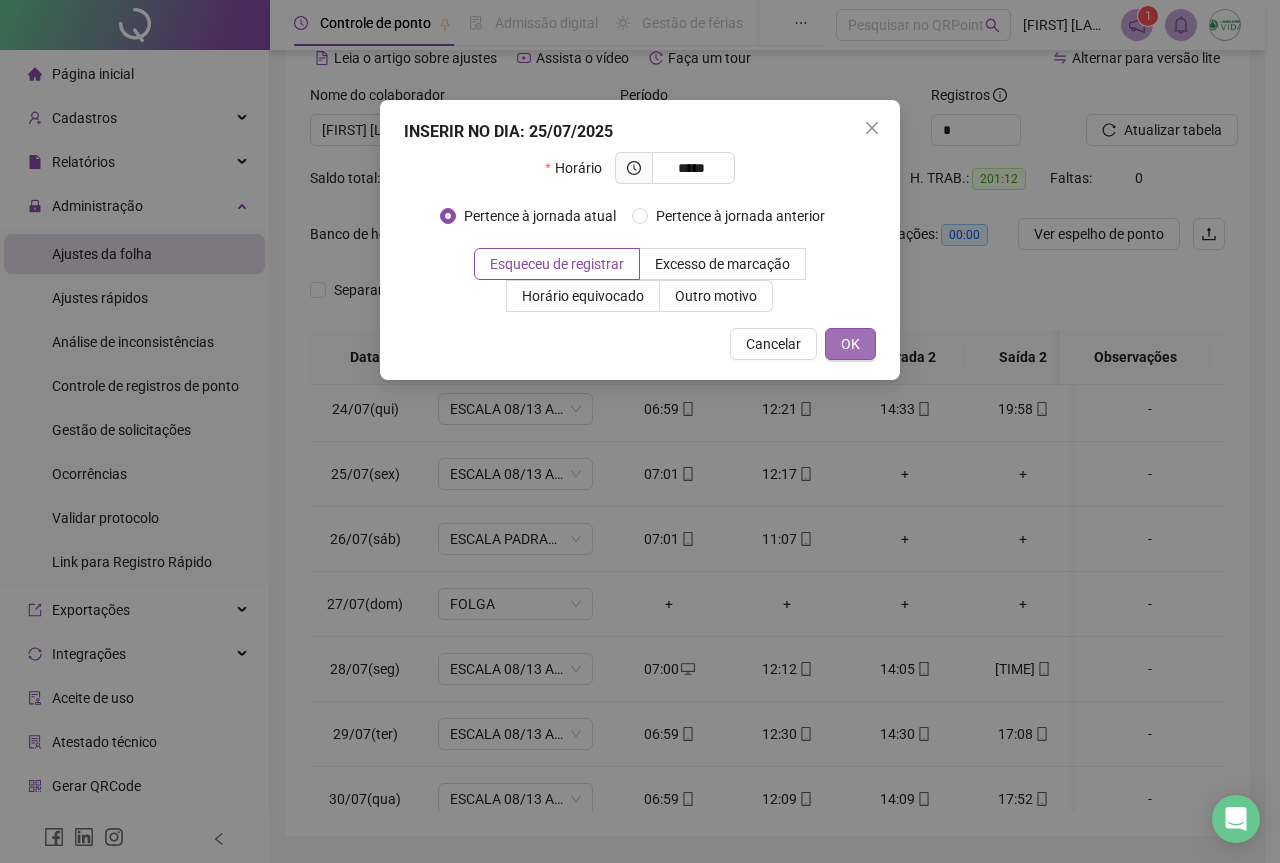 type on "*****" 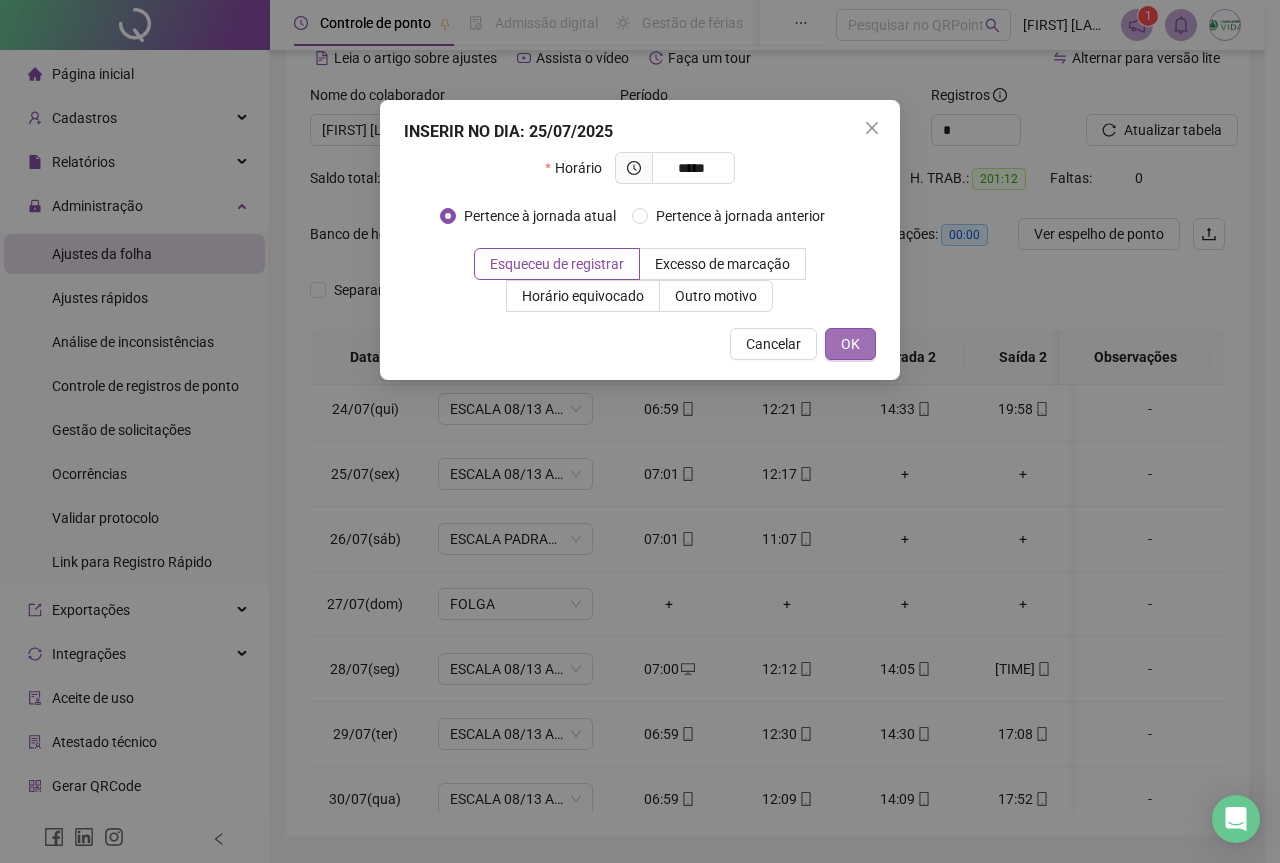 click on "OK" at bounding box center [850, 344] 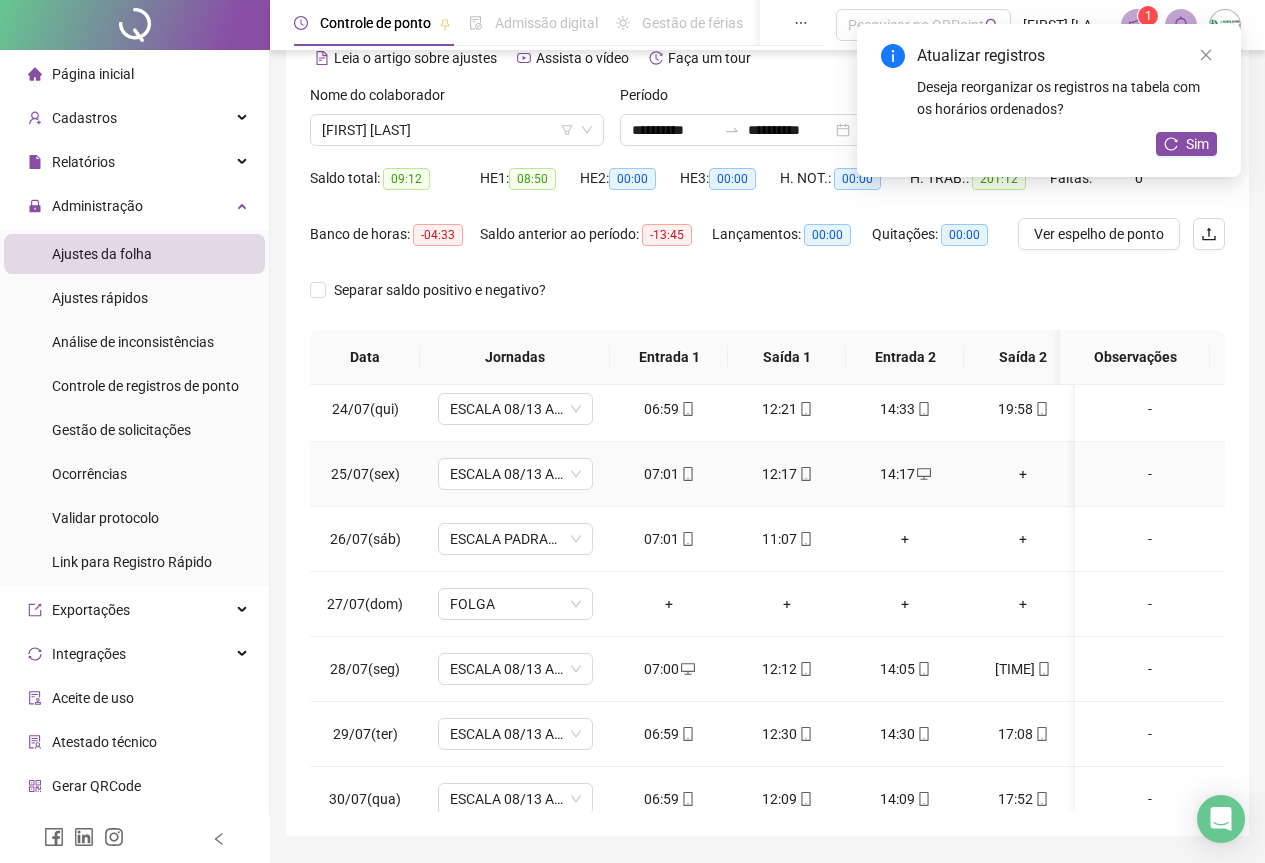 click on "+" at bounding box center (1023, 474) 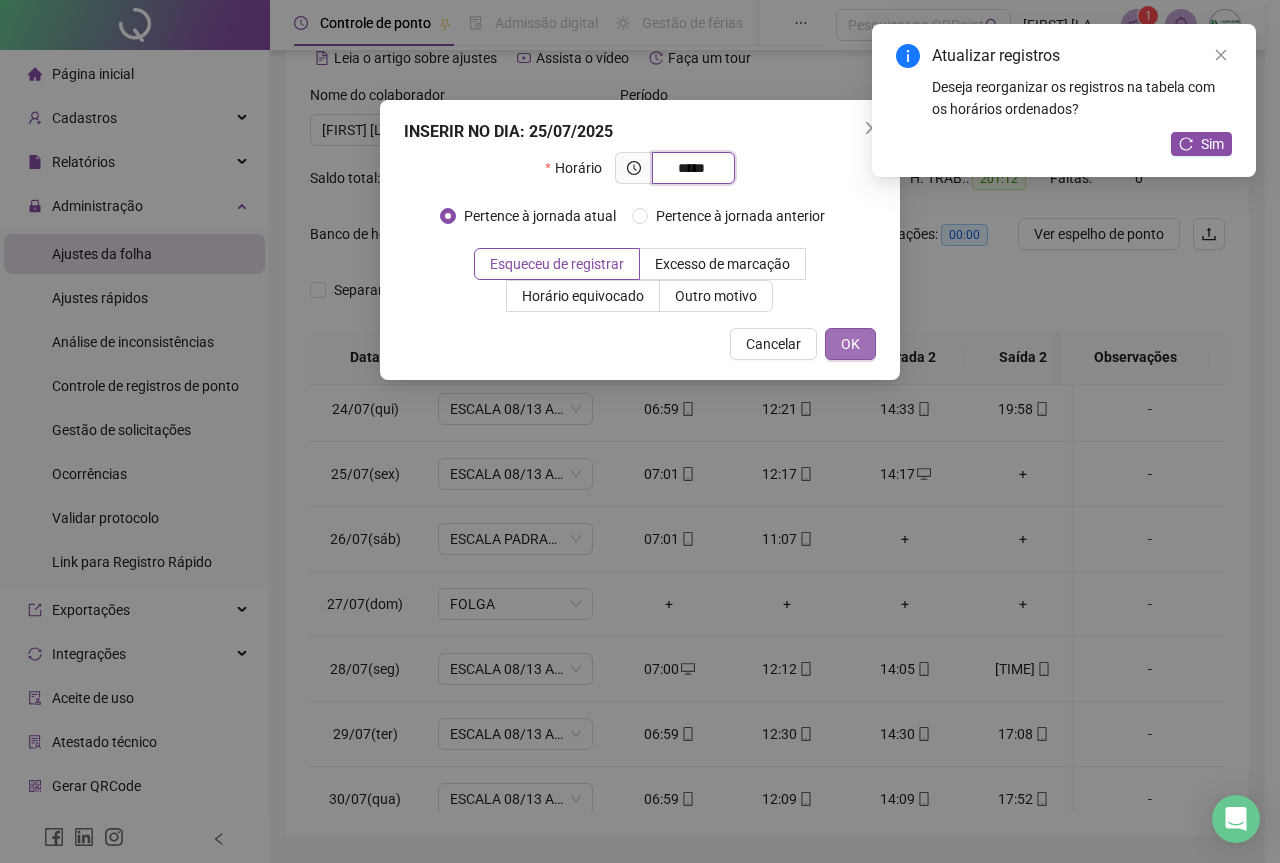 type on "*****" 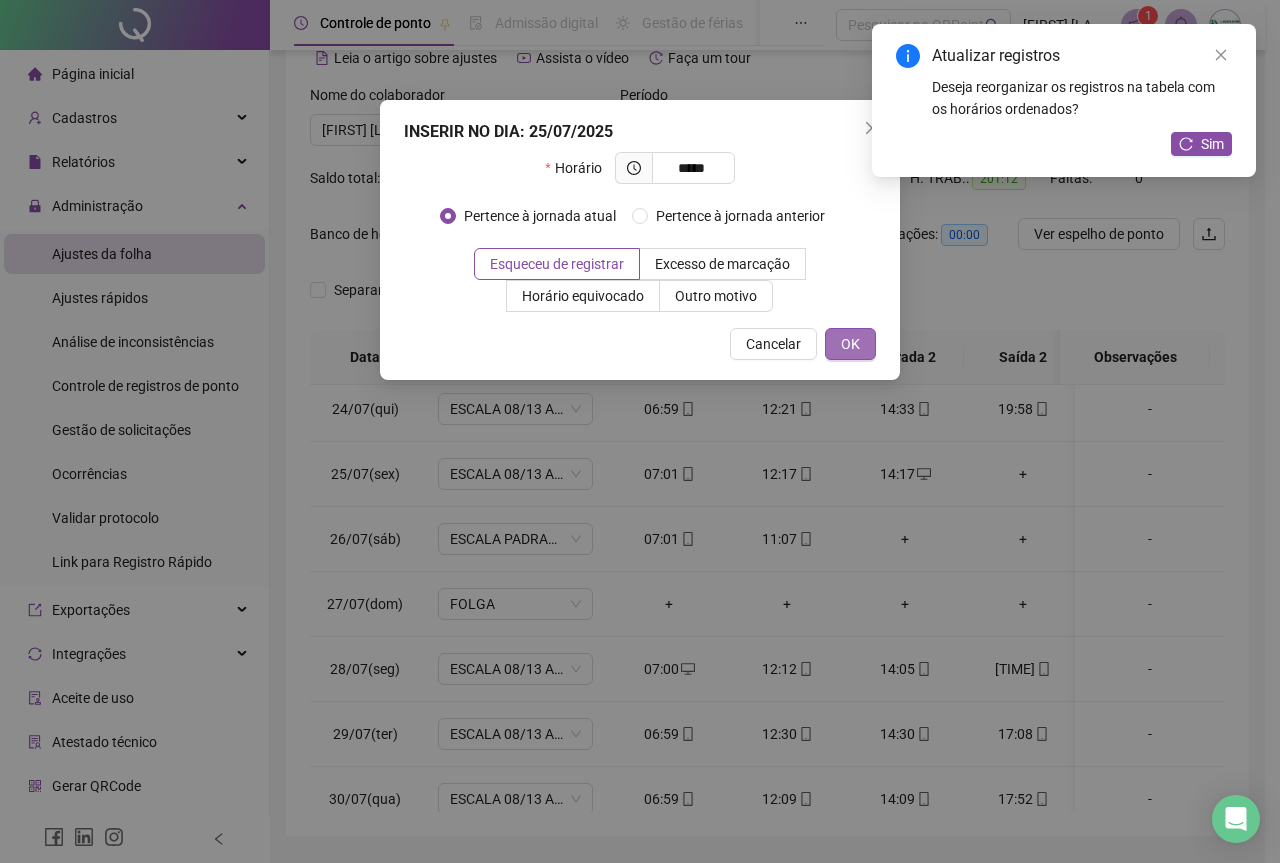click on "OK" at bounding box center [850, 344] 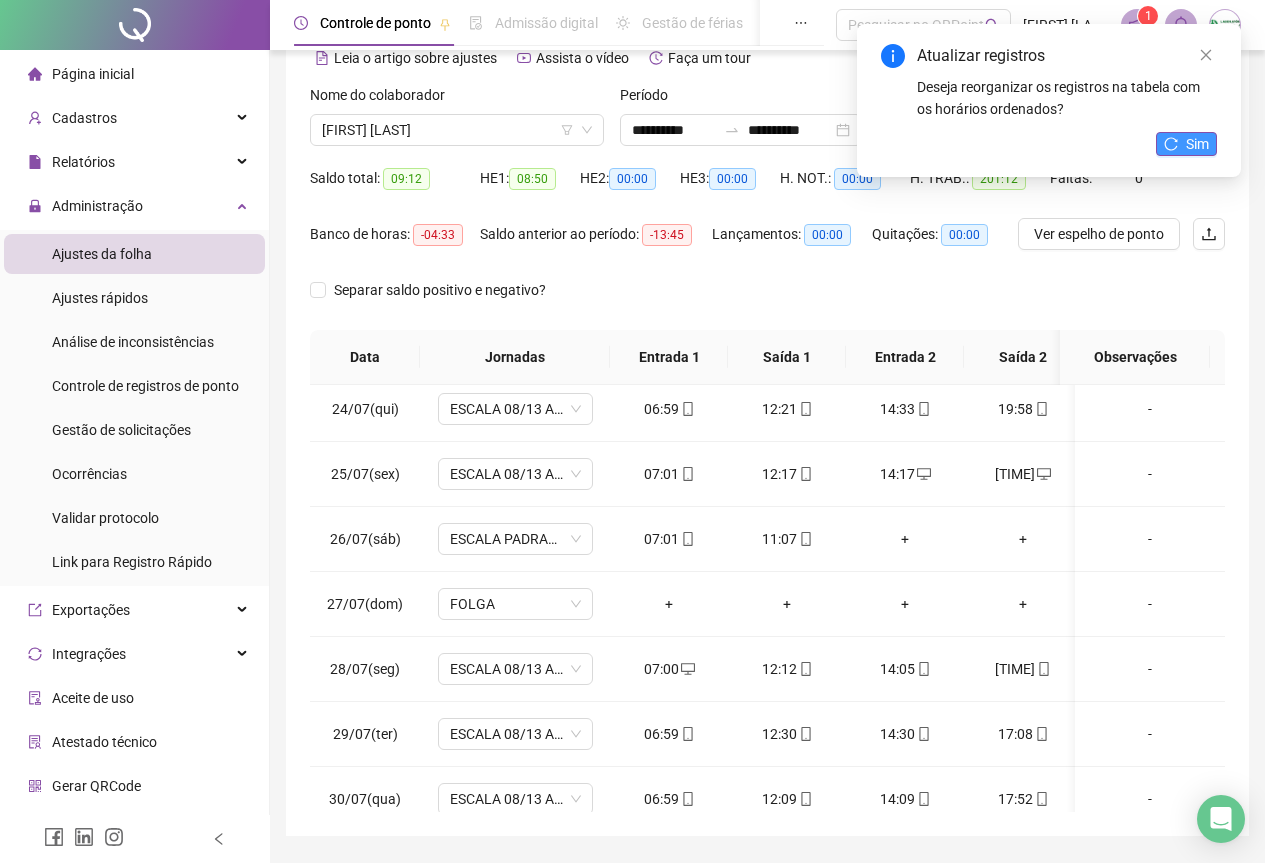 click on "Sim" at bounding box center [1197, 144] 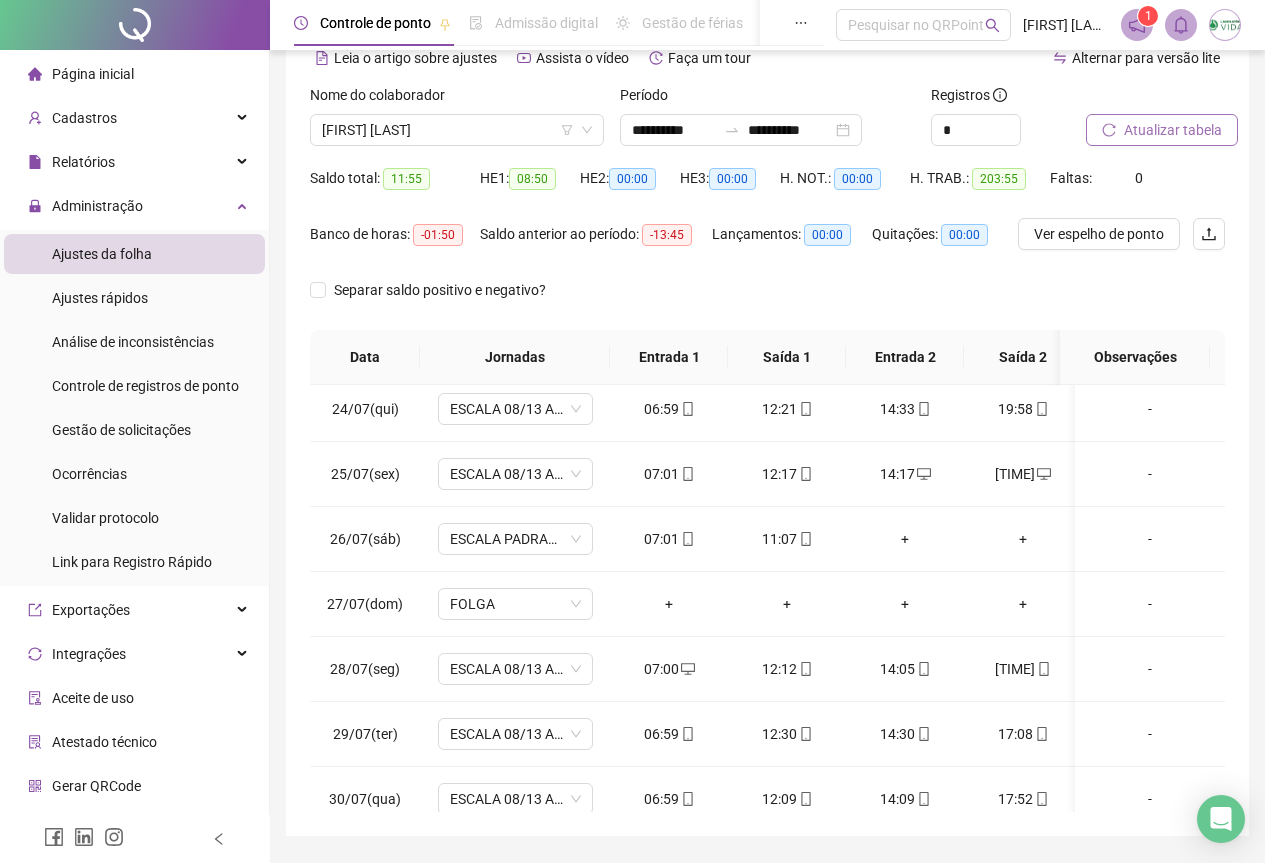 click on "Atualizar tabela" at bounding box center (1173, 130) 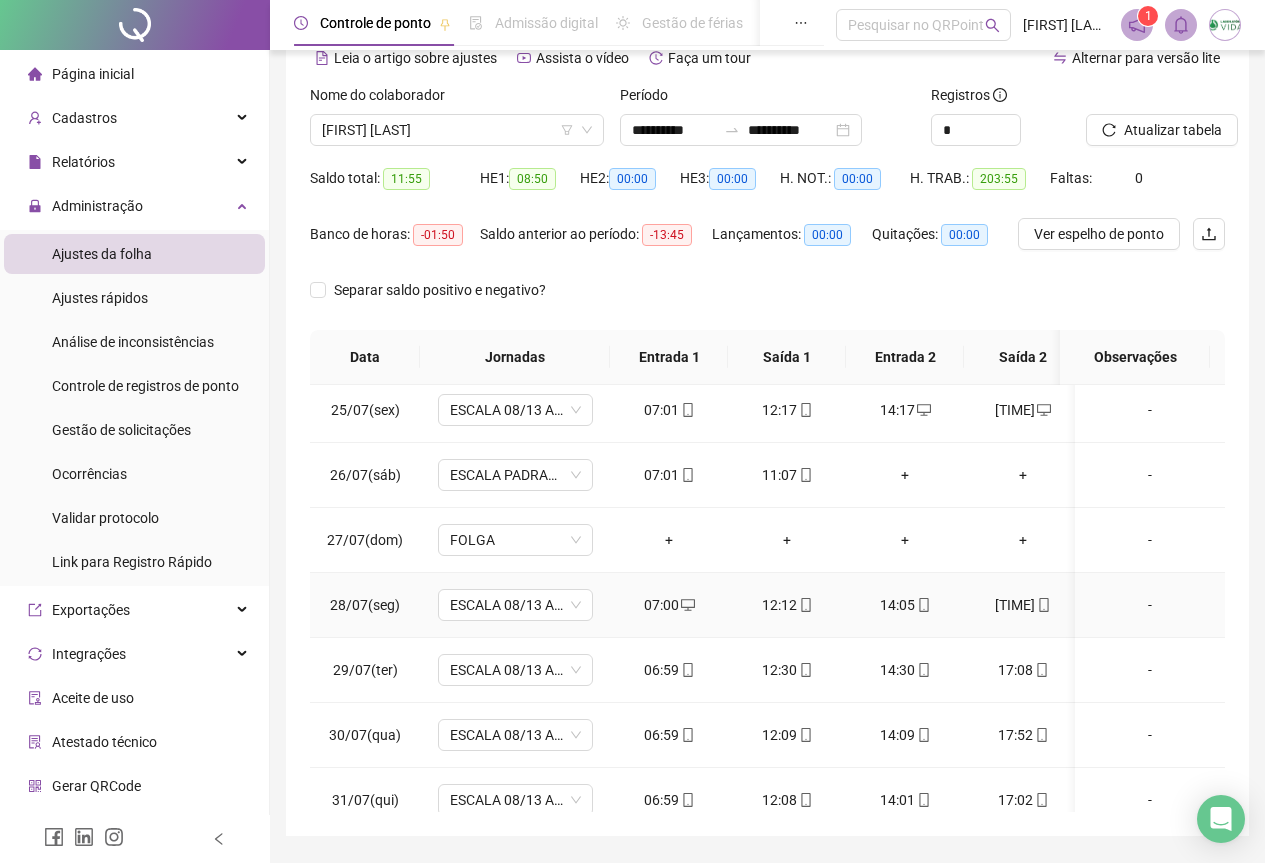scroll, scrollTop: 1603, scrollLeft: 0, axis: vertical 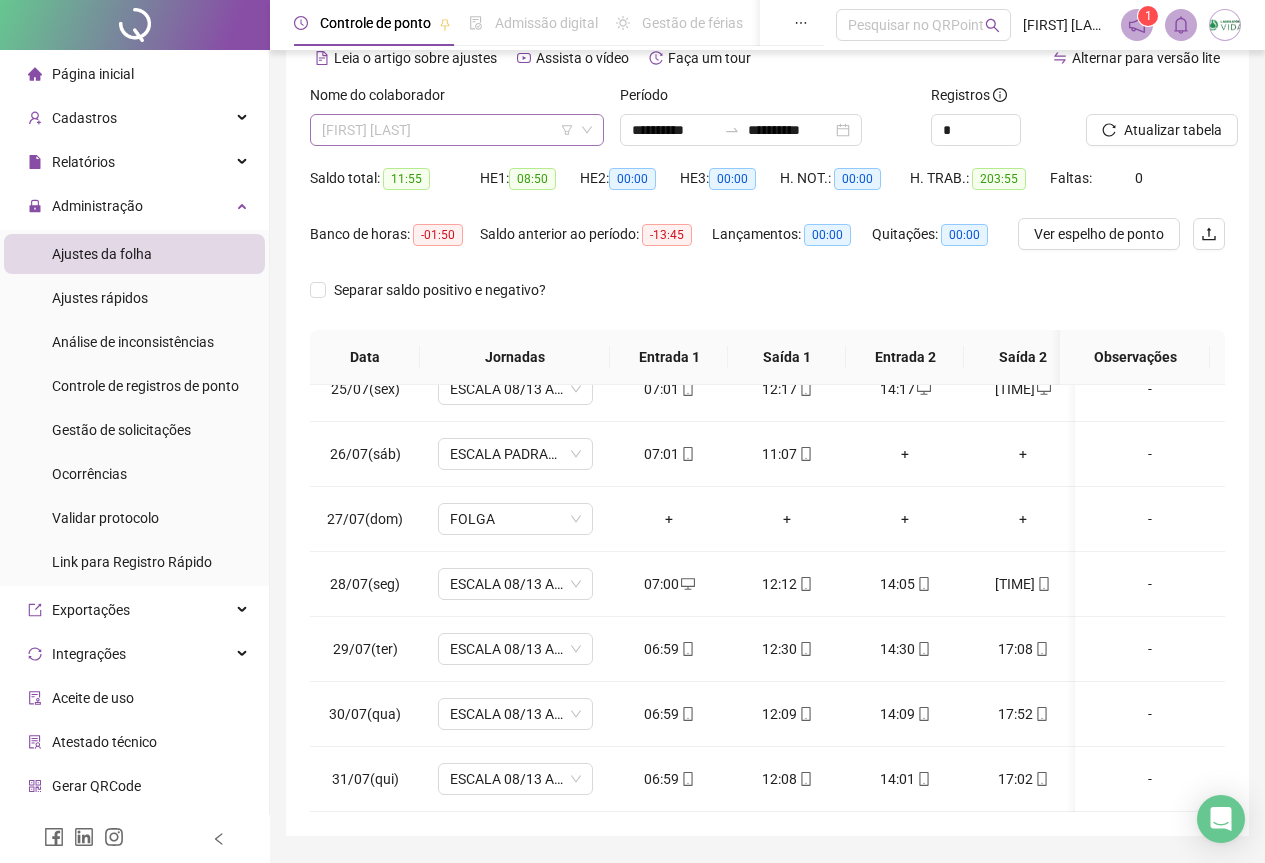 click on "[FIRST] [LAST]" at bounding box center (457, 130) 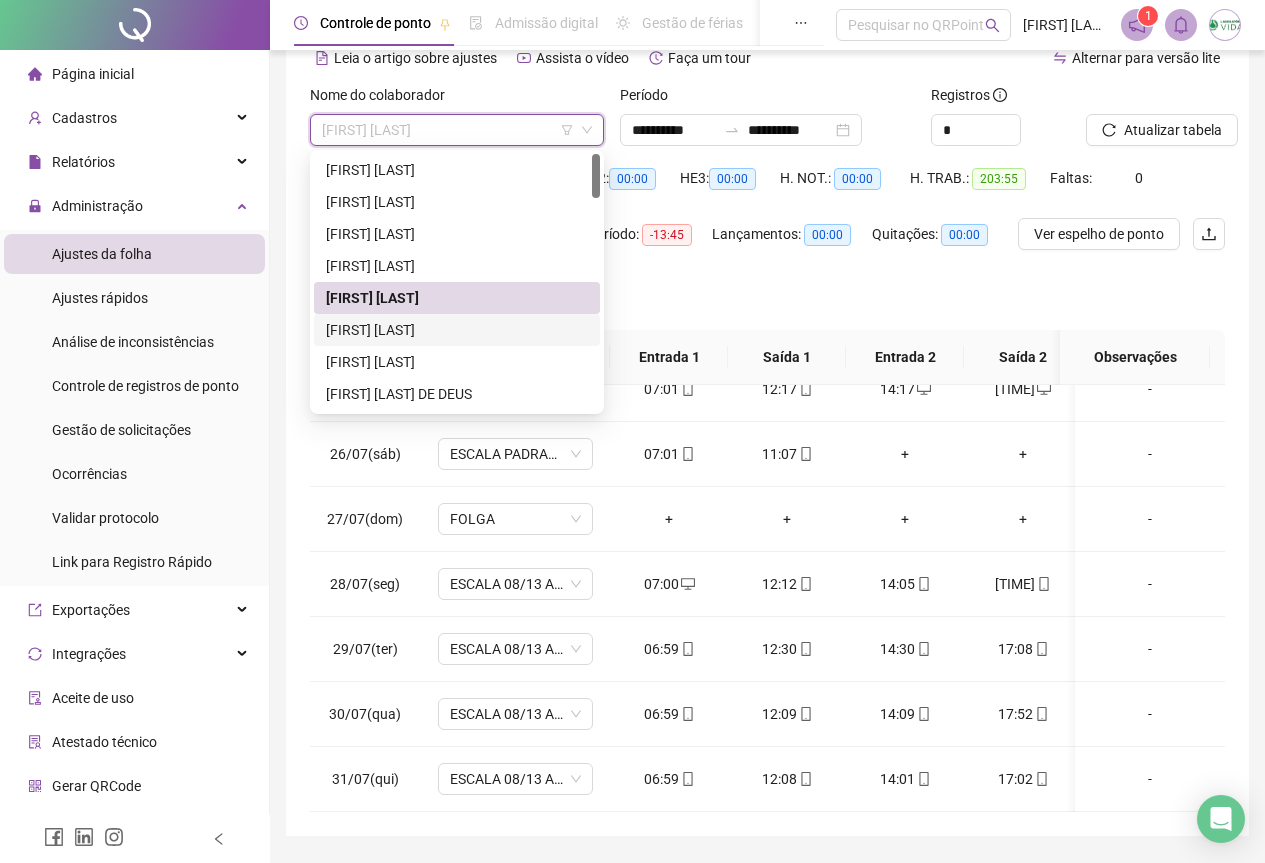 click on "[FIRST] [LAST]" at bounding box center (457, 330) 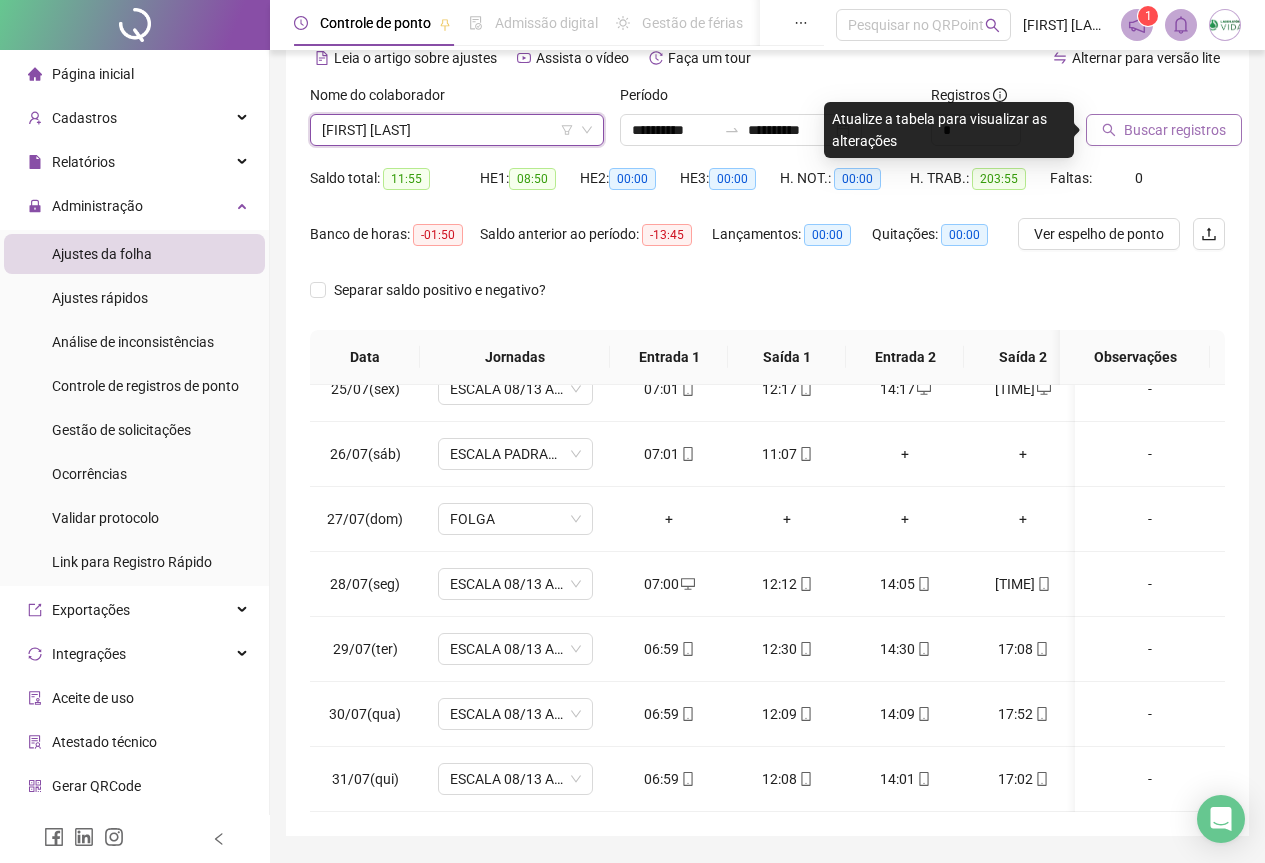 click on "Buscar registros" at bounding box center [1175, 130] 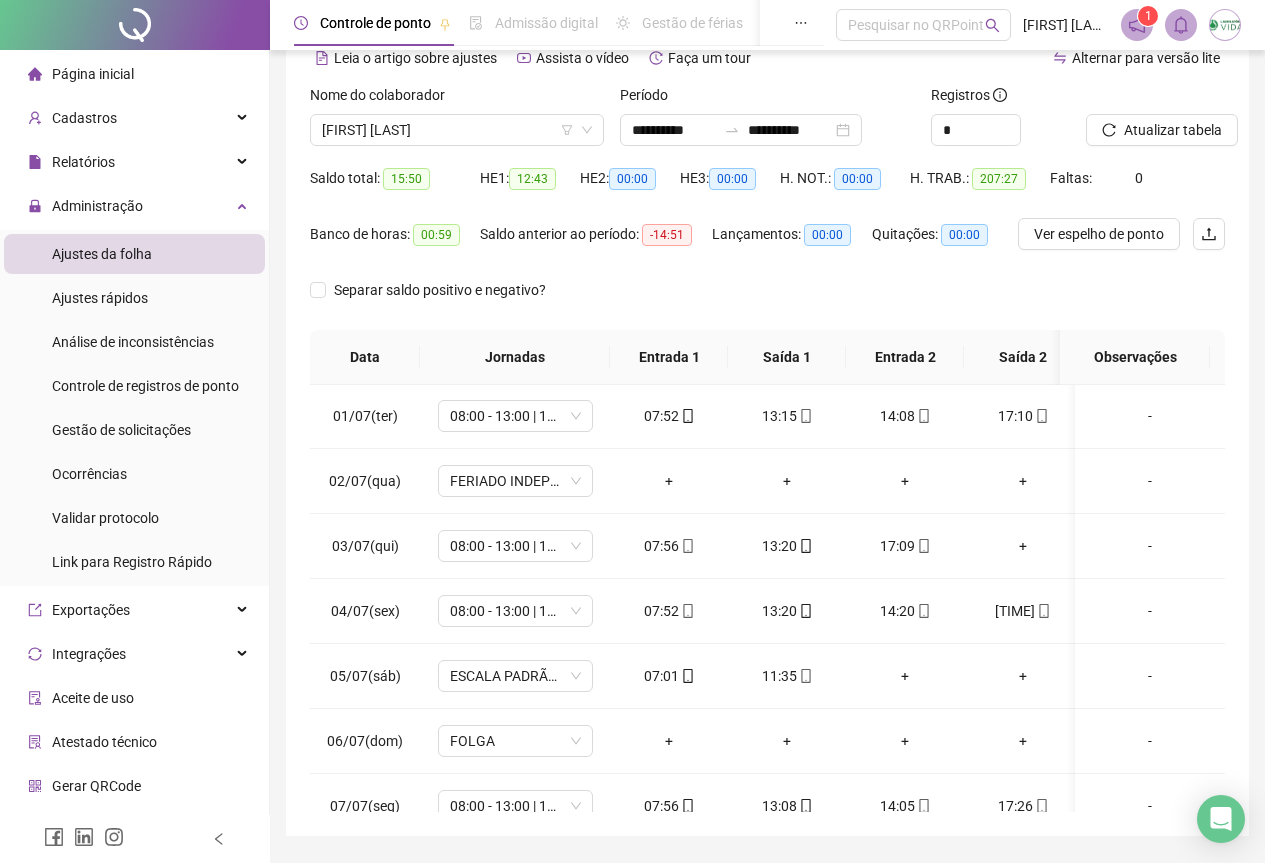 scroll, scrollTop: 0, scrollLeft: 0, axis: both 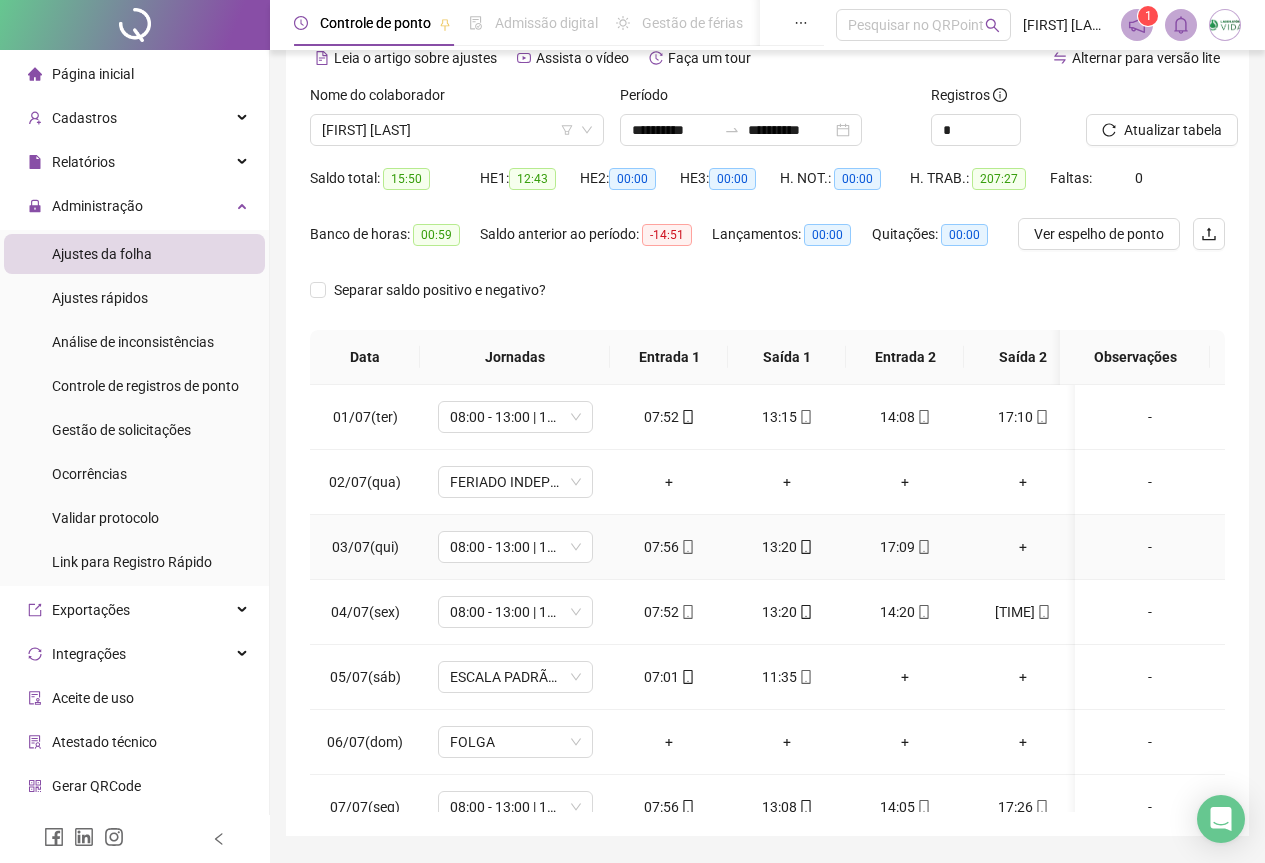 click on "+" at bounding box center [1023, 547] 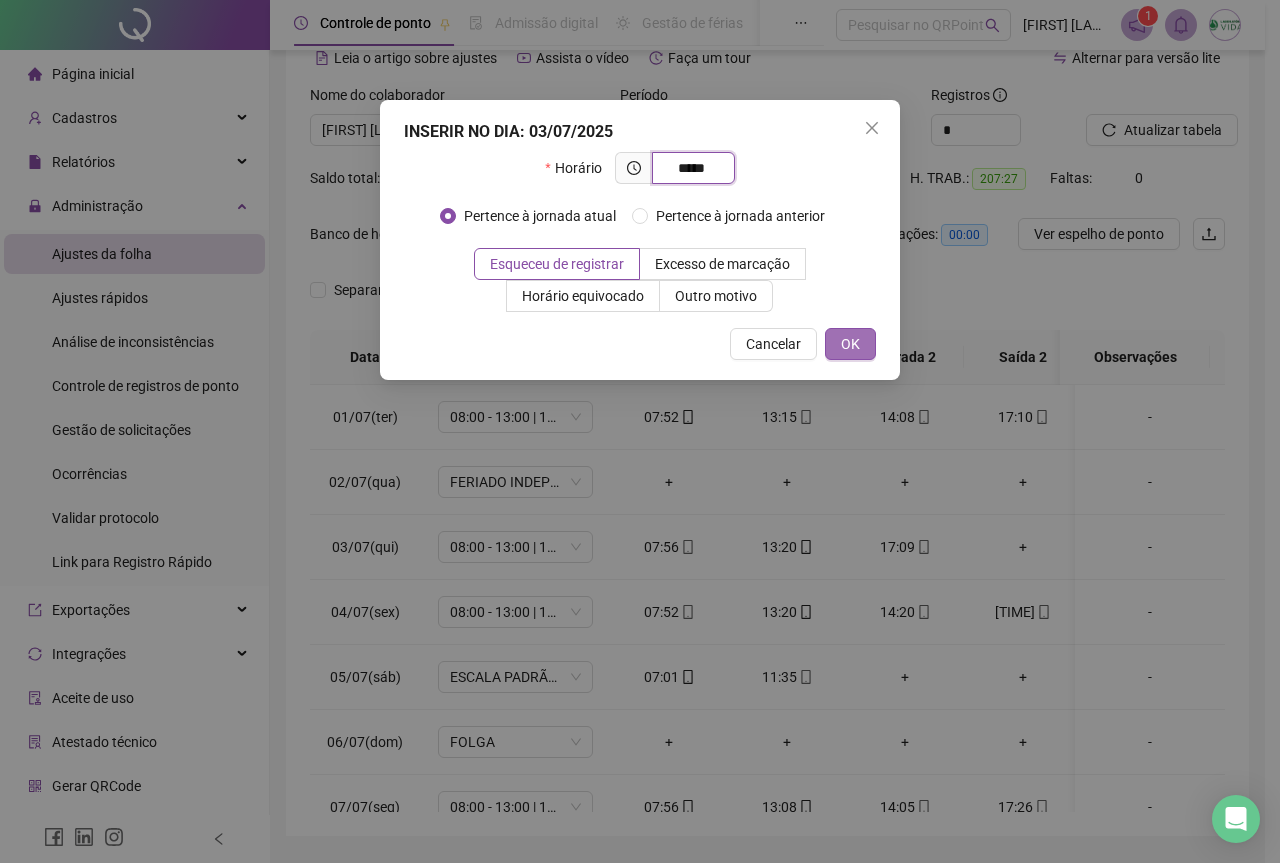 type on "*****" 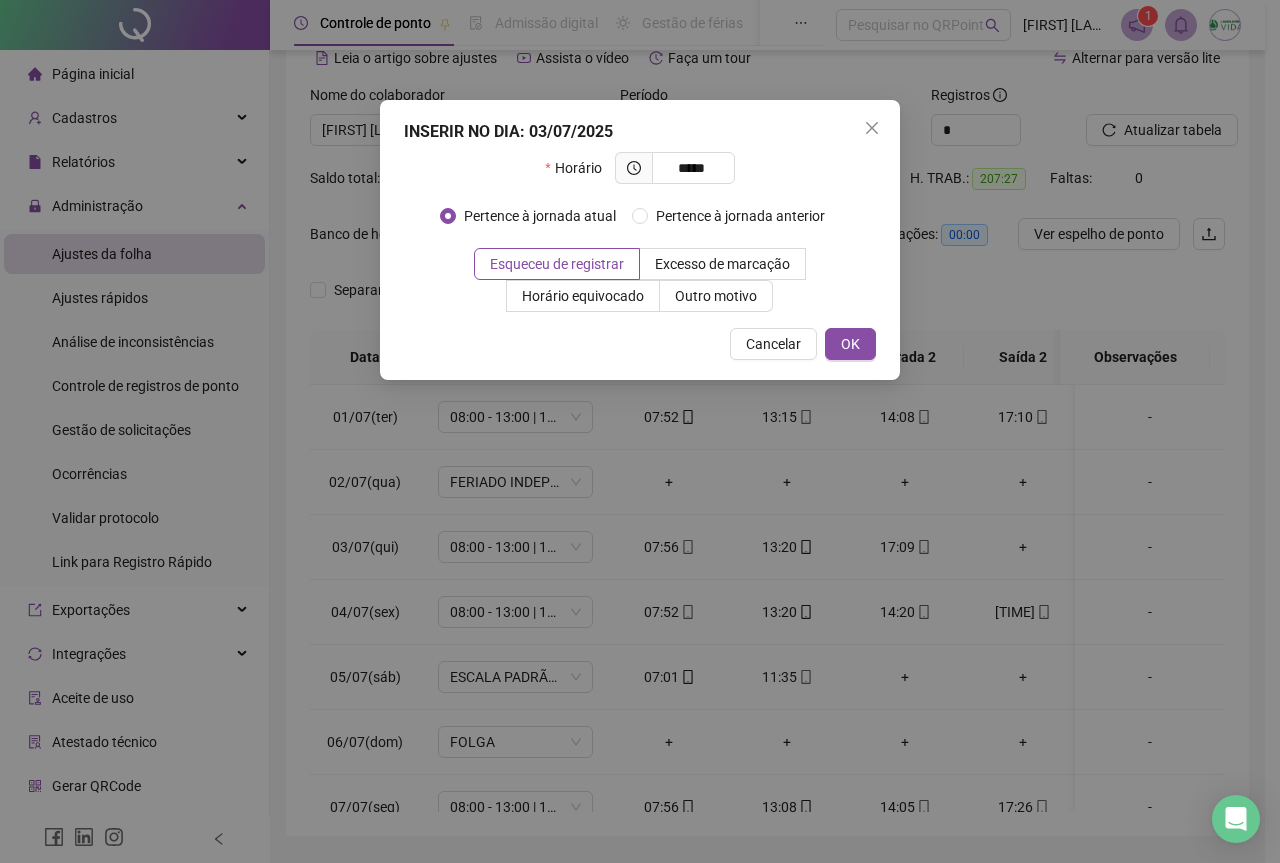 drag, startPoint x: 846, startPoint y: 341, endPoint x: 893, endPoint y: 322, distance: 50.695168 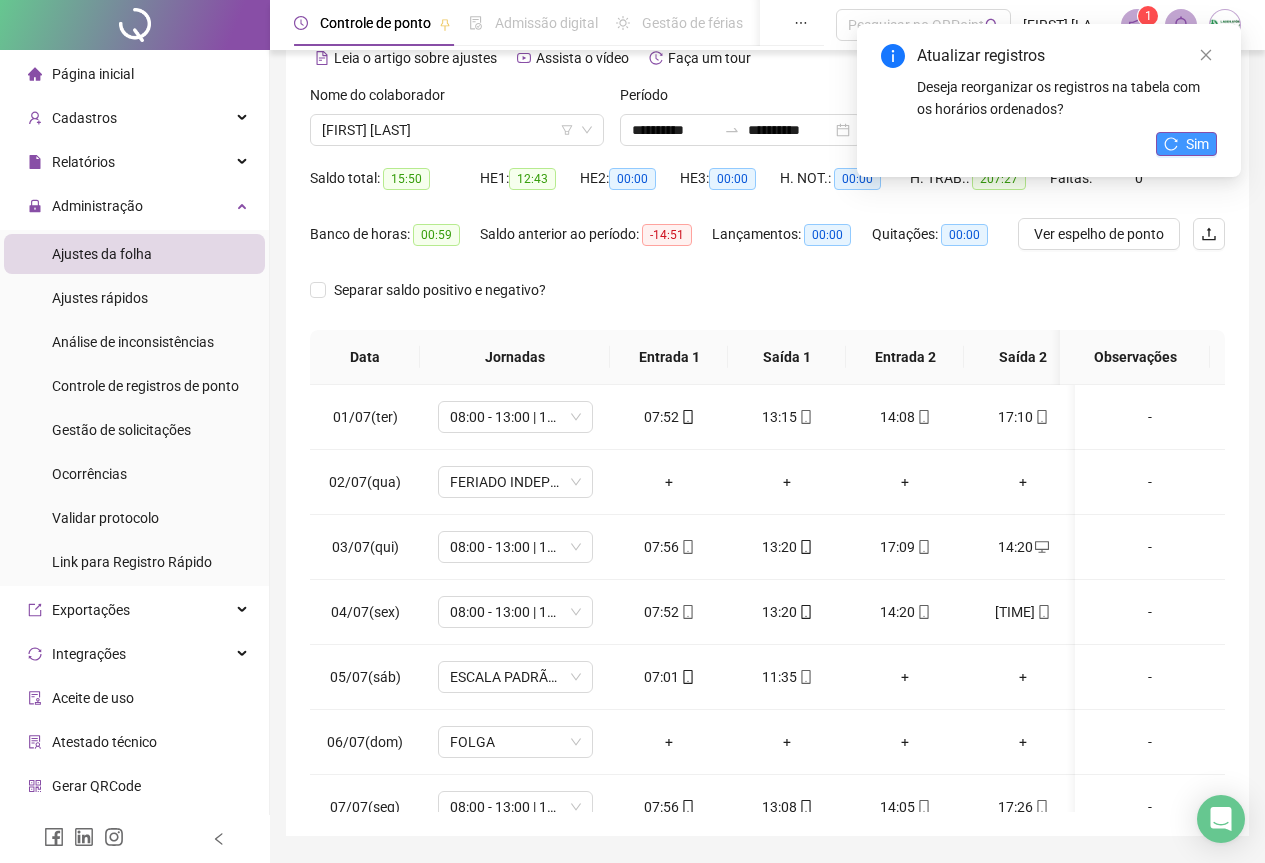 click 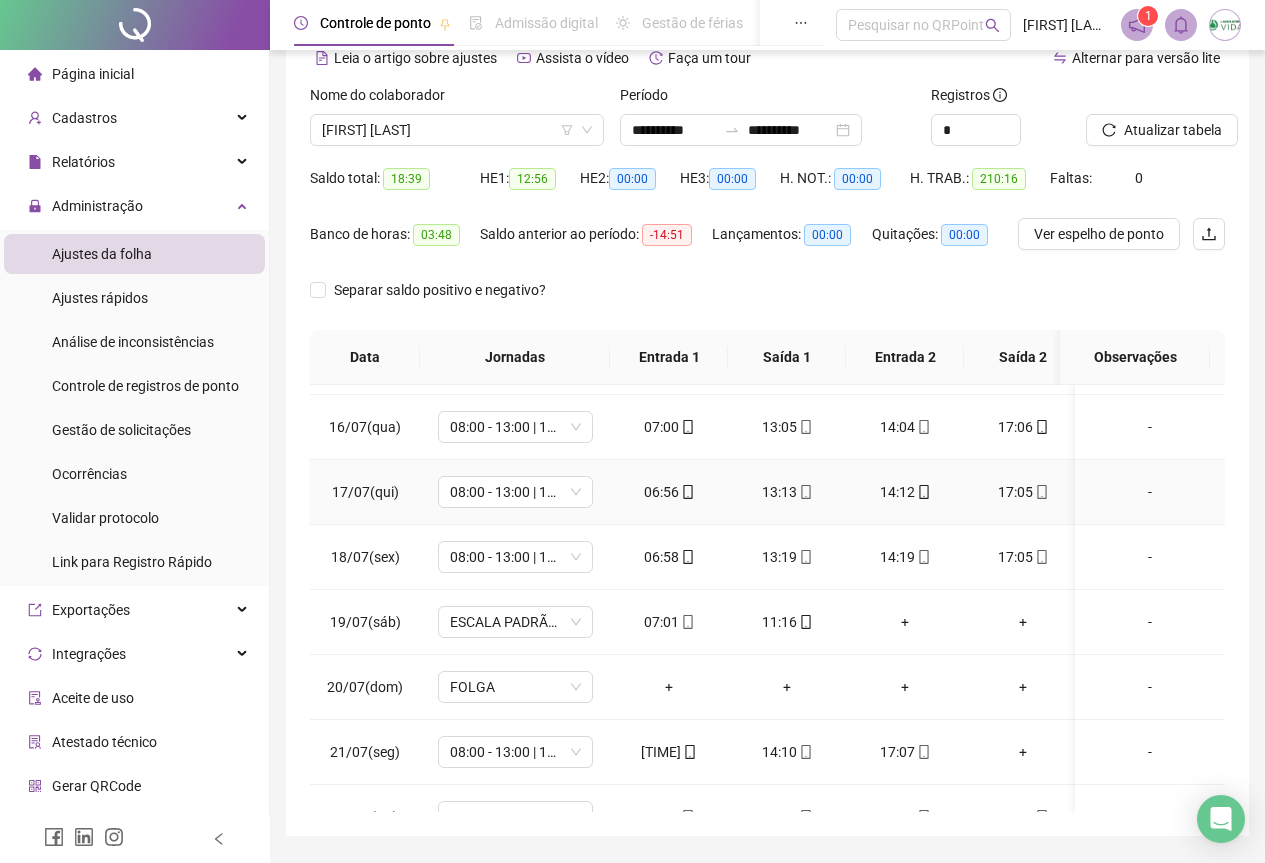 scroll, scrollTop: 1000, scrollLeft: 0, axis: vertical 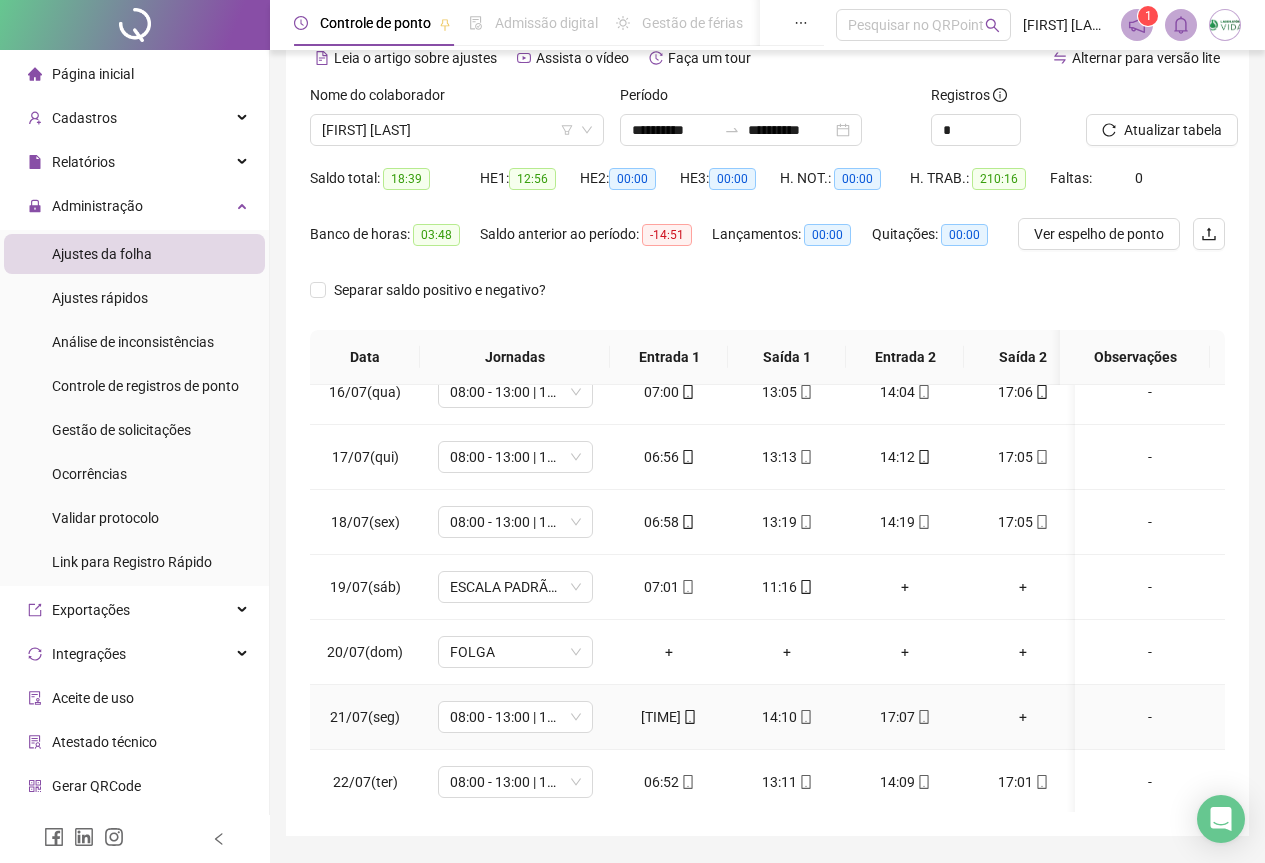 click on "+" at bounding box center (1023, 717) 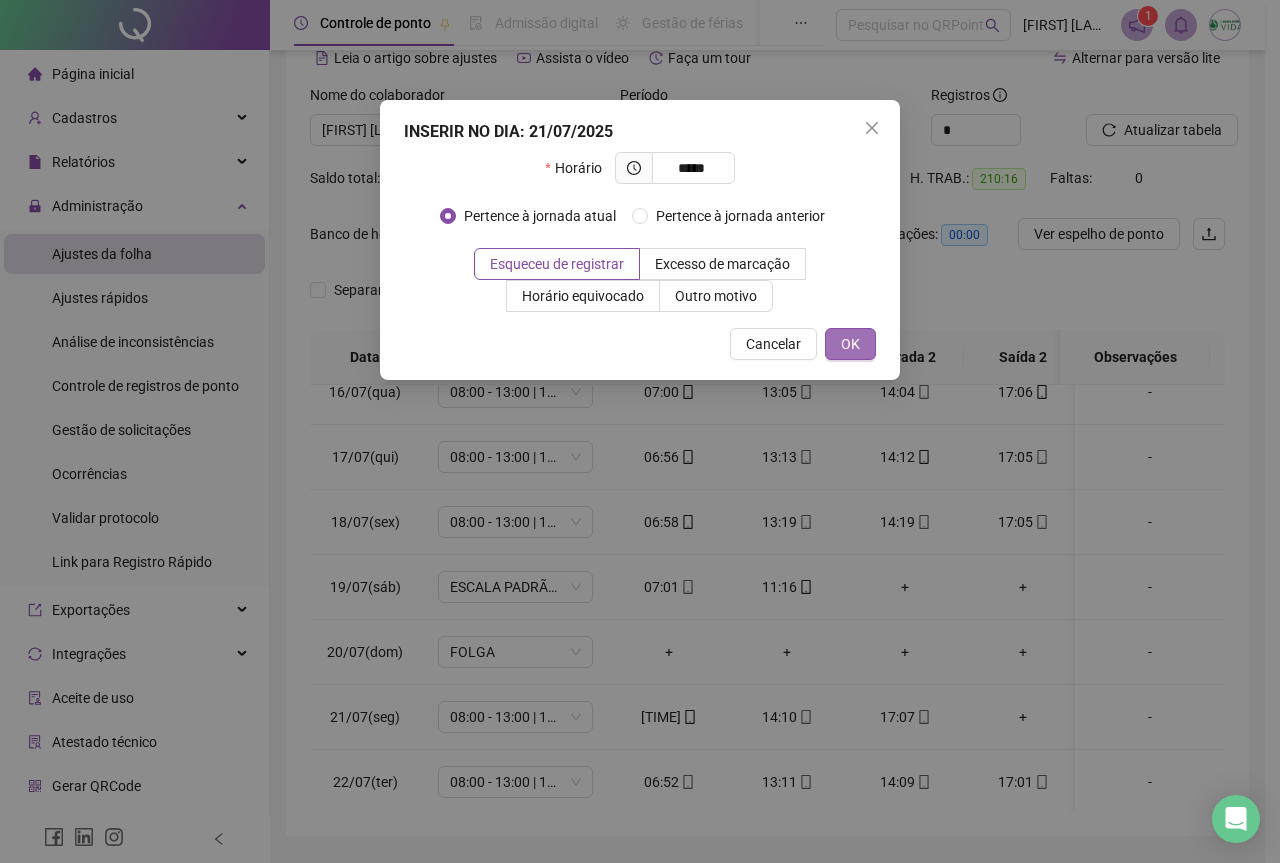 type on "*****" 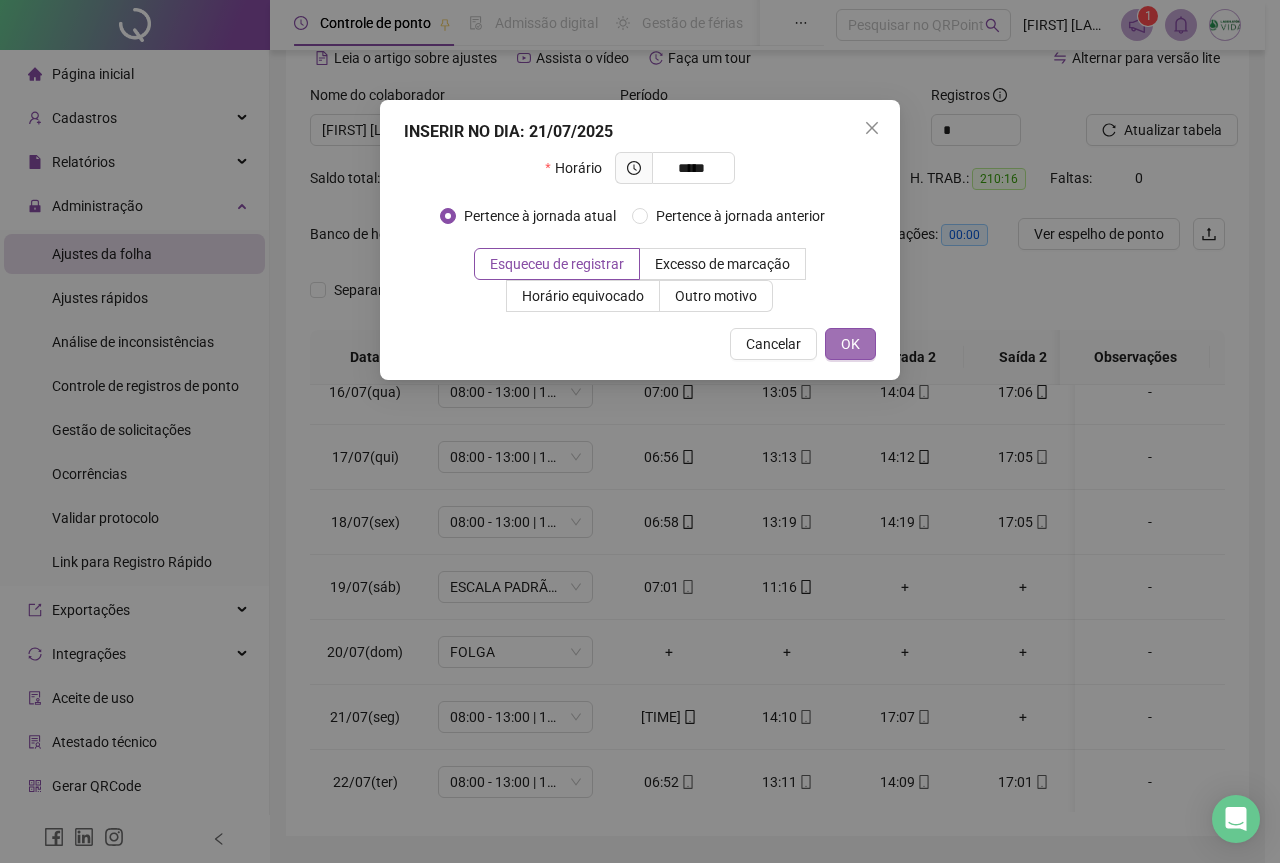 click on "OK" at bounding box center [850, 344] 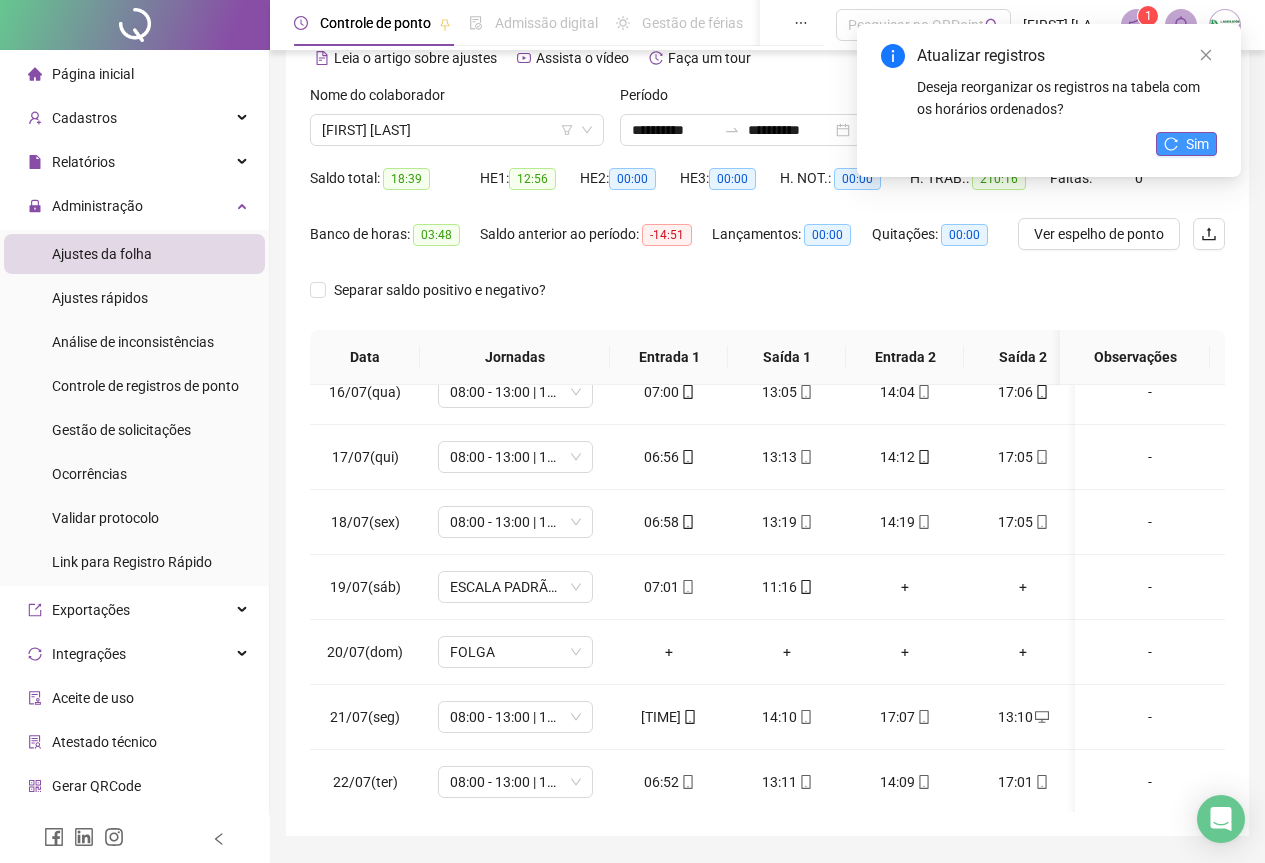 click on "Sim" at bounding box center [1186, 144] 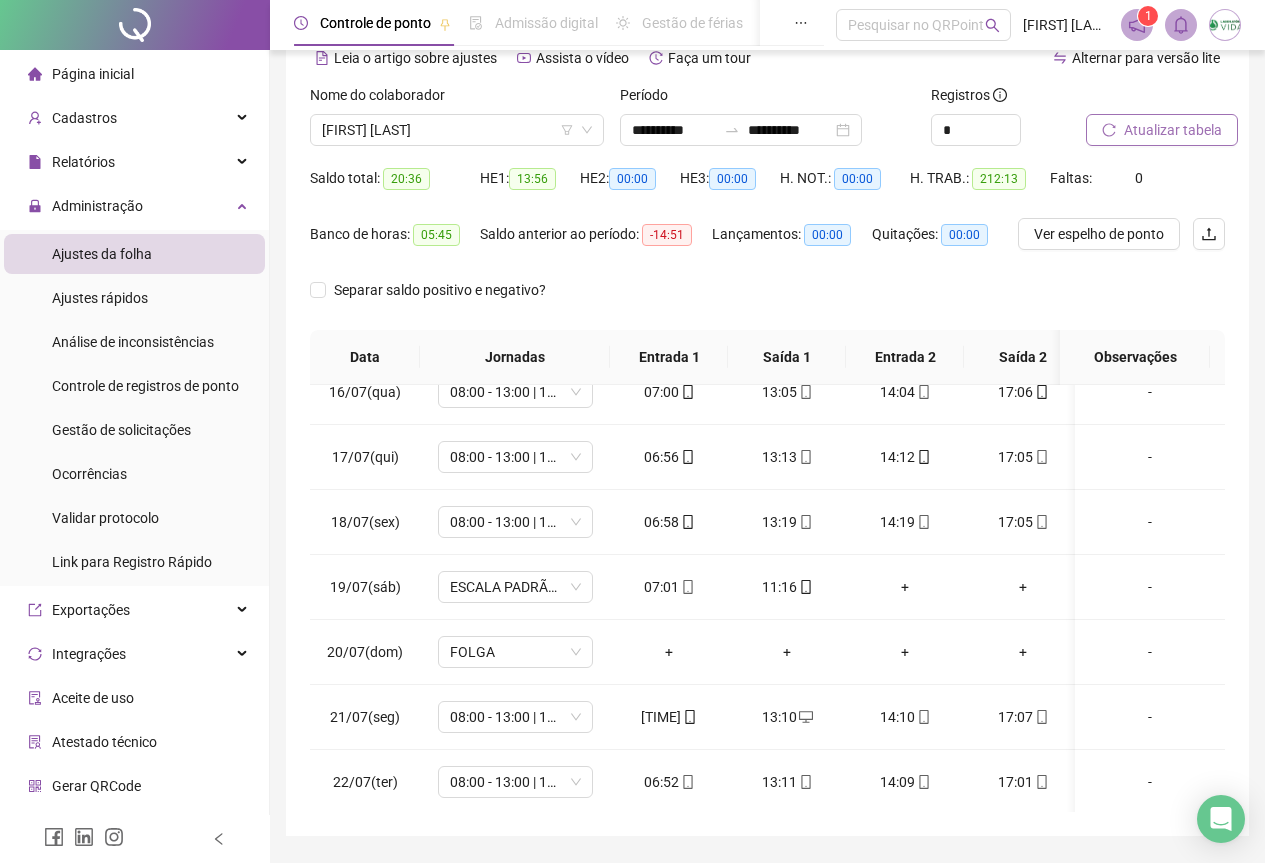 click on "Atualizar tabela" at bounding box center [1173, 130] 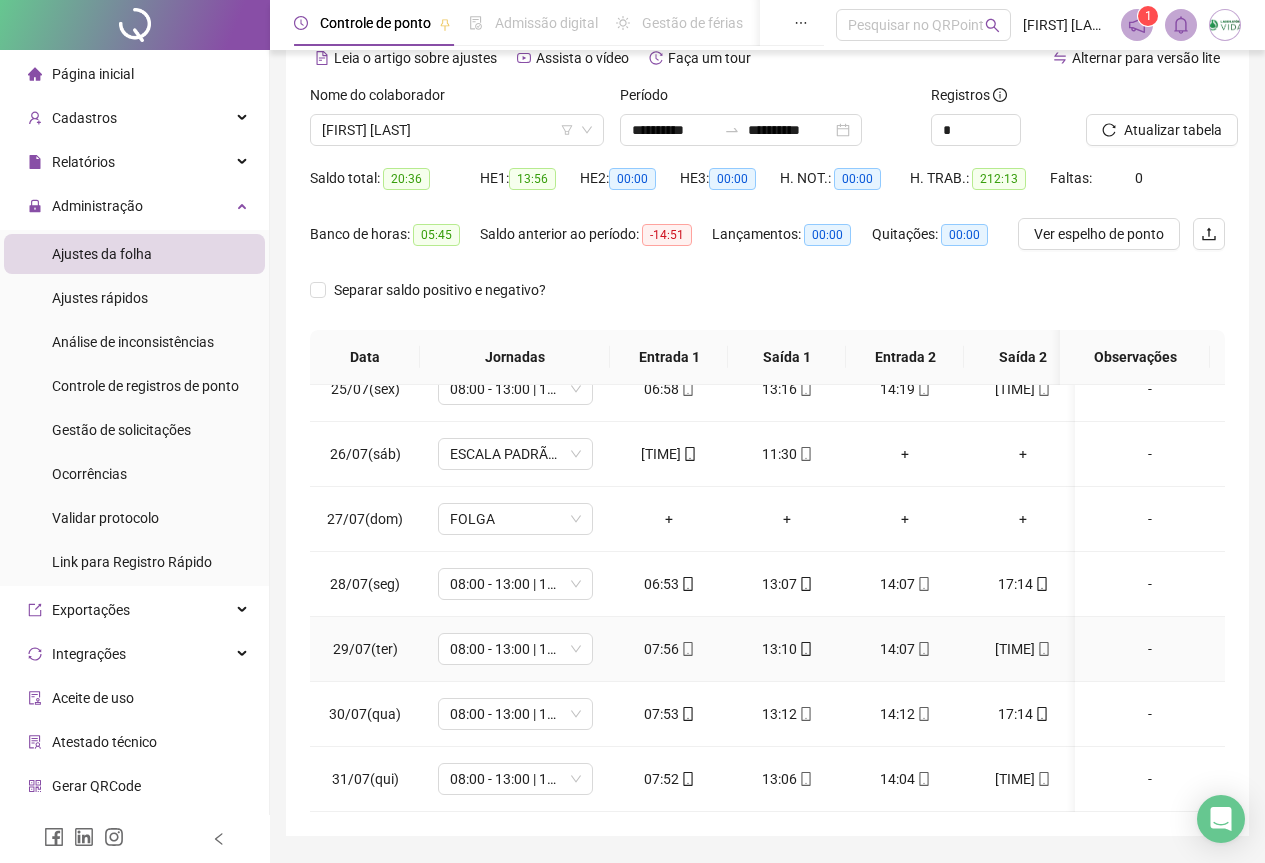 scroll, scrollTop: 1603, scrollLeft: 0, axis: vertical 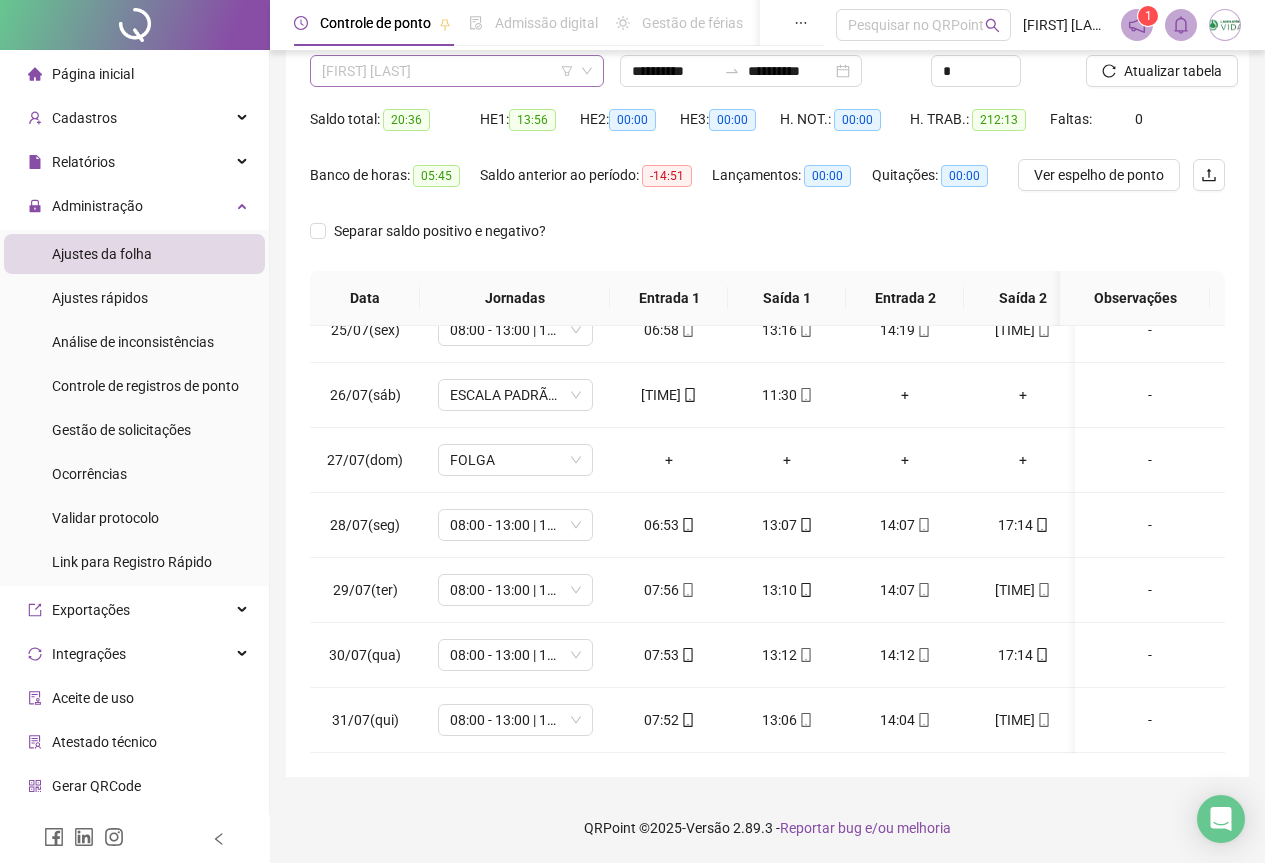 click on "[FIRST] [LAST]" at bounding box center [457, 71] 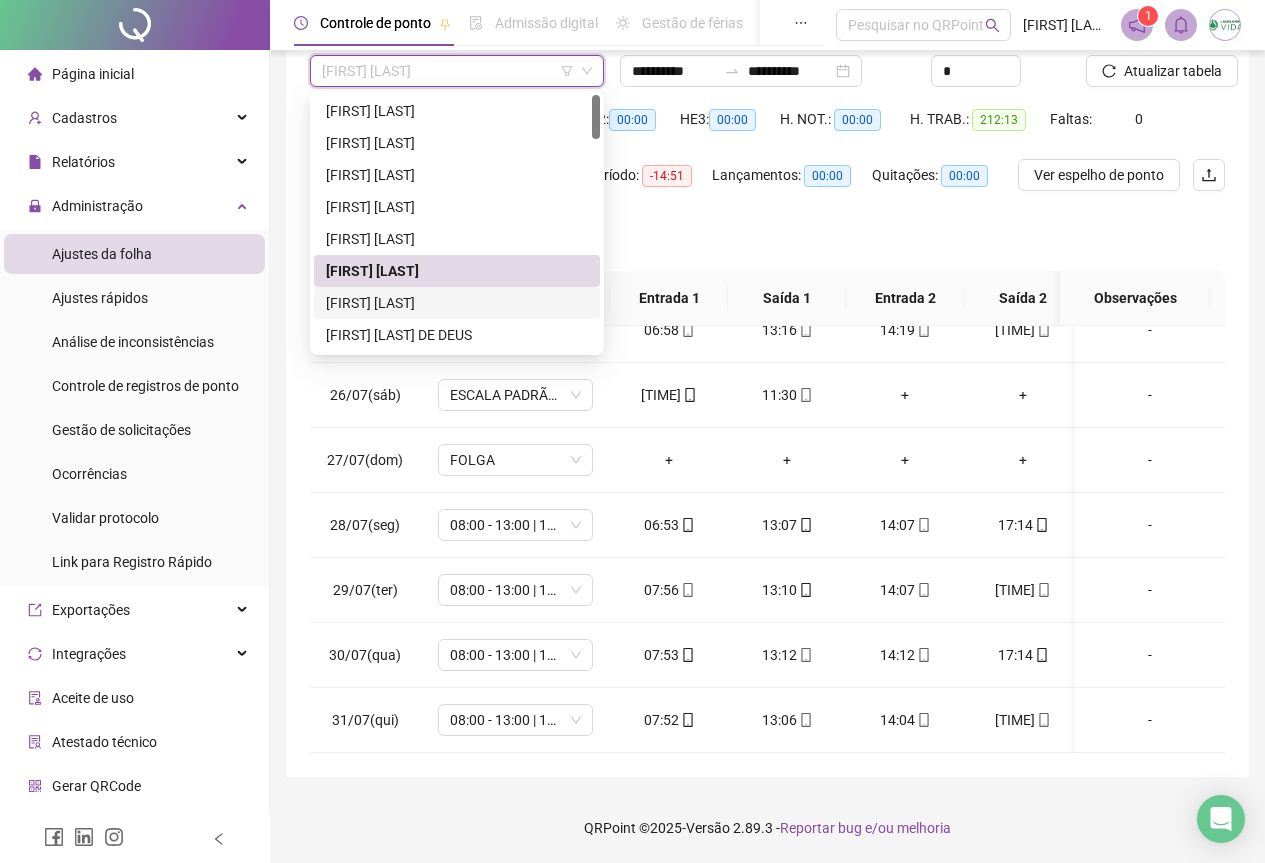 click on "[FIRST] [LAST]" at bounding box center (457, 303) 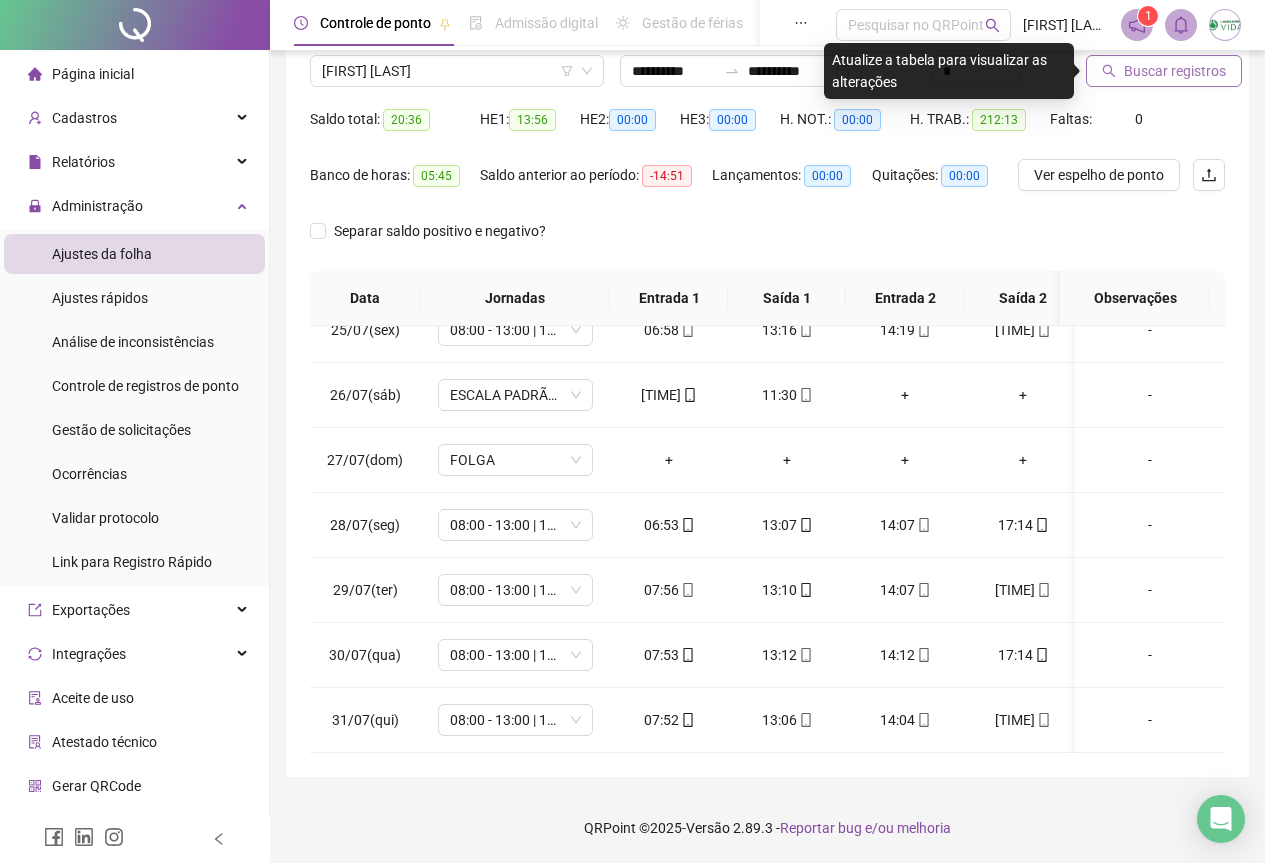 click on "Buscar registros" at bounding box center (1175, 71) 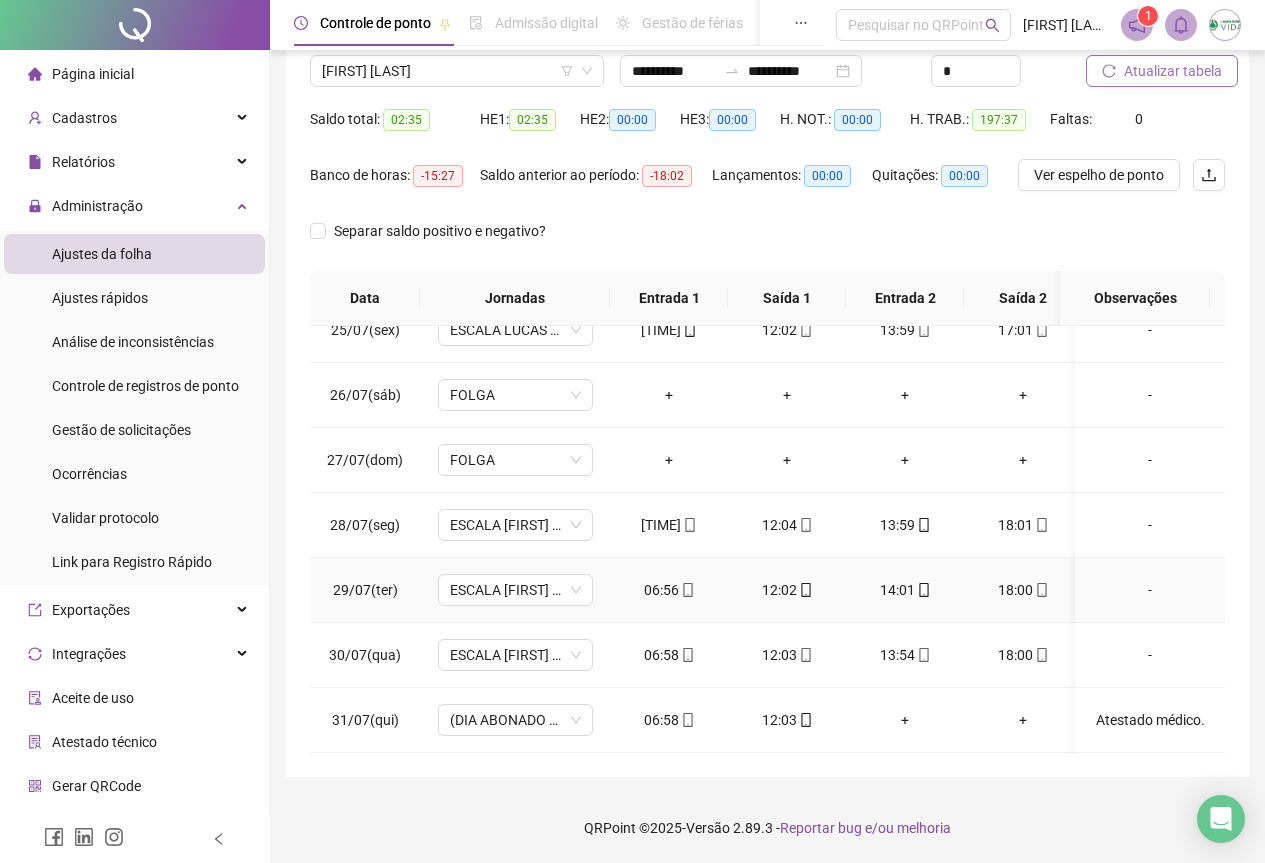 scroll, scrollTop: 1603, scrollLeft: 0, axis: vertical 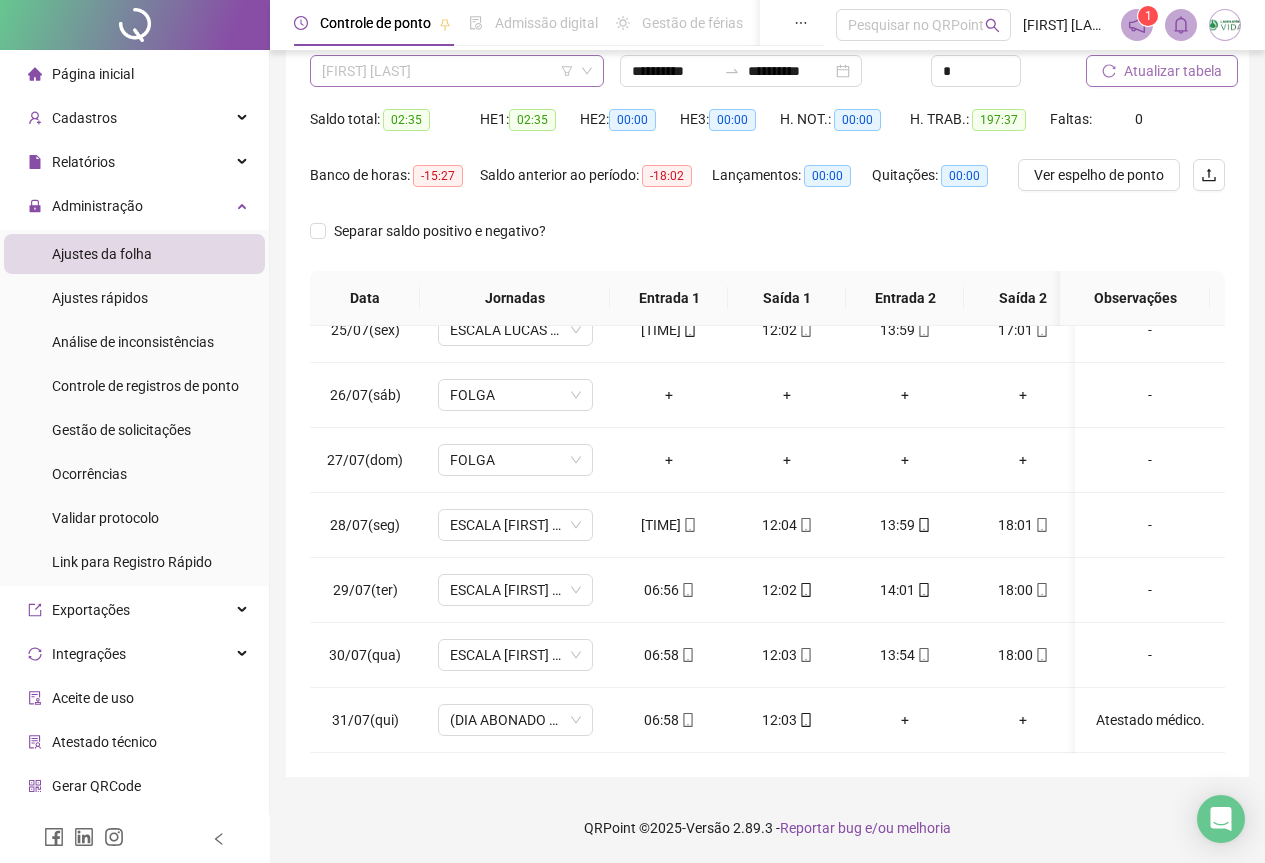 click on "[FIRST] [LAST]" at bounding box center (457, 71) 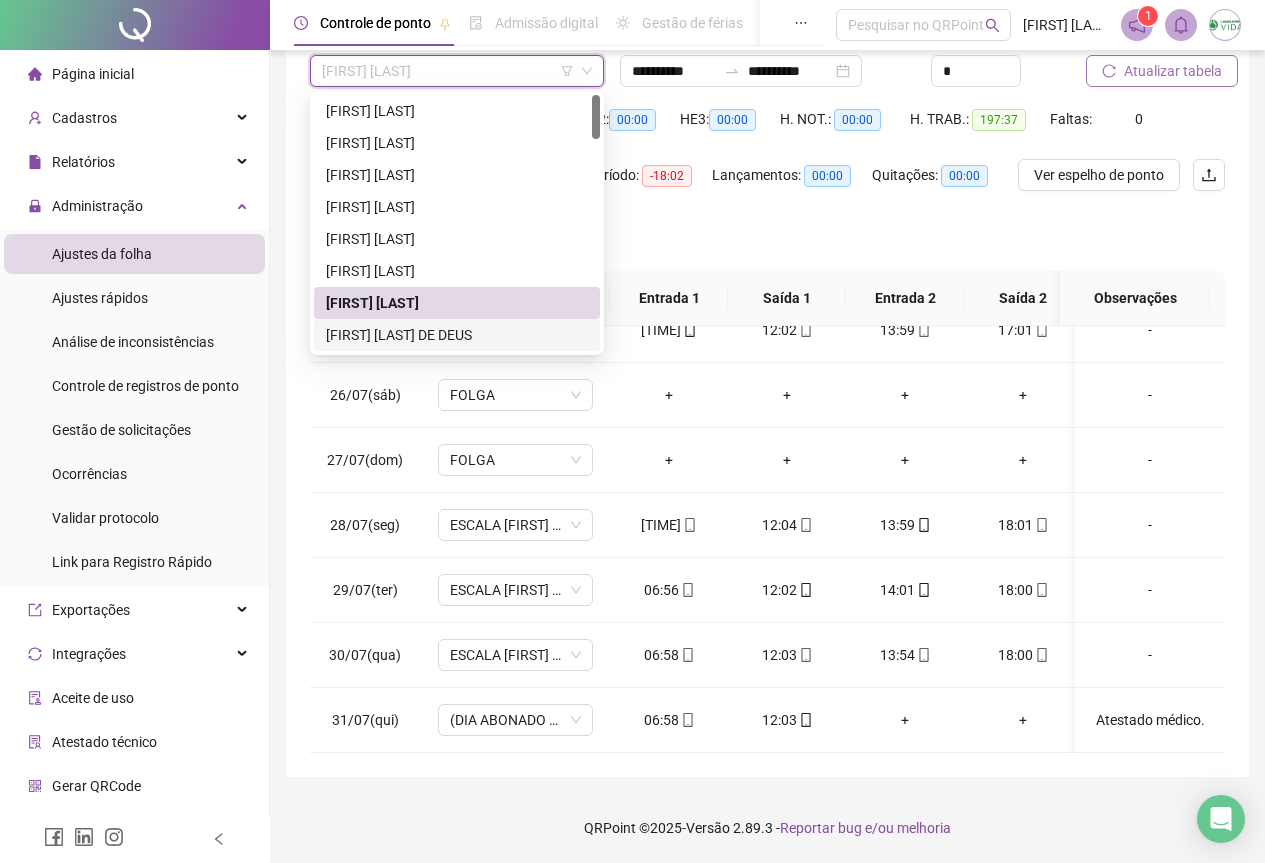click on "[FIRST] [LAST] DE DEUS" at bounding box center (457, 335) 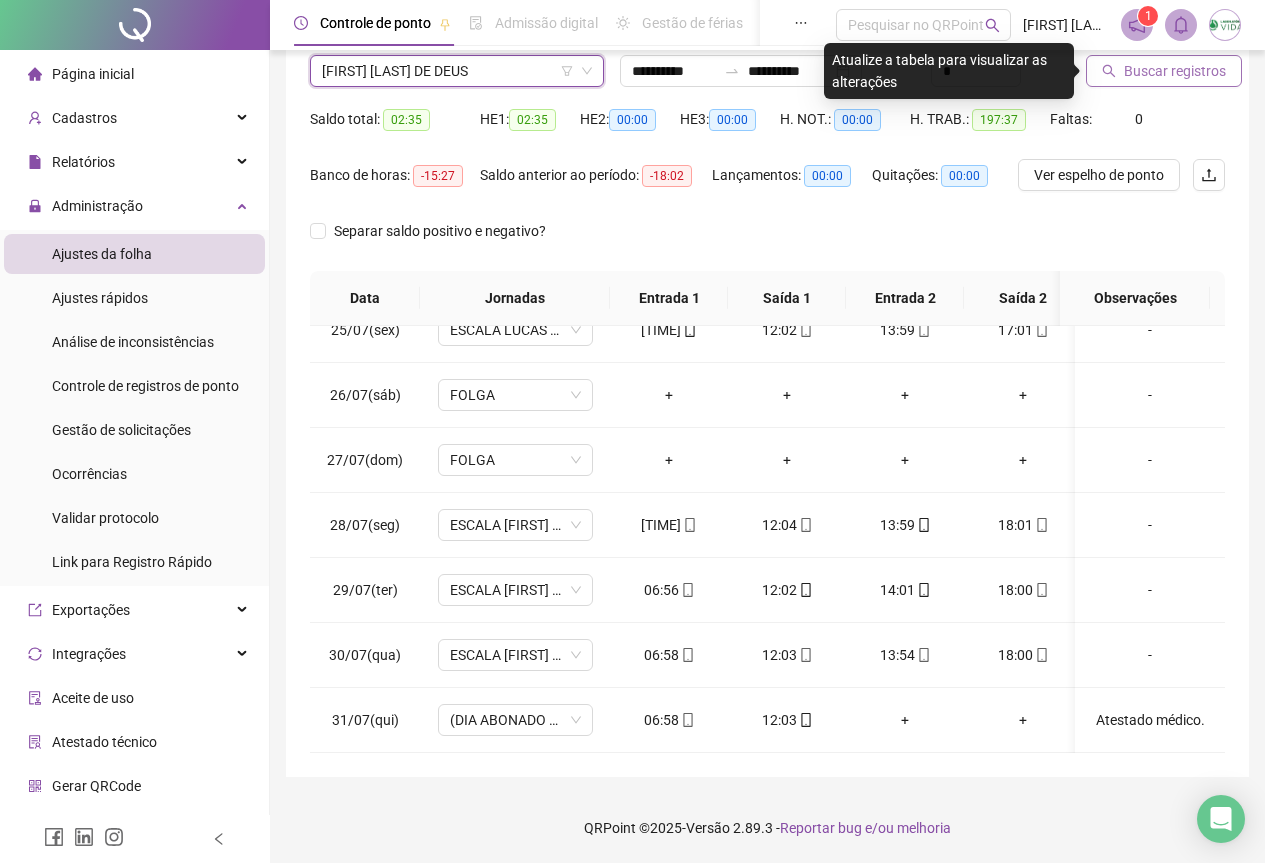 click on "Buscar registros" at bounding box center [1175, 71] 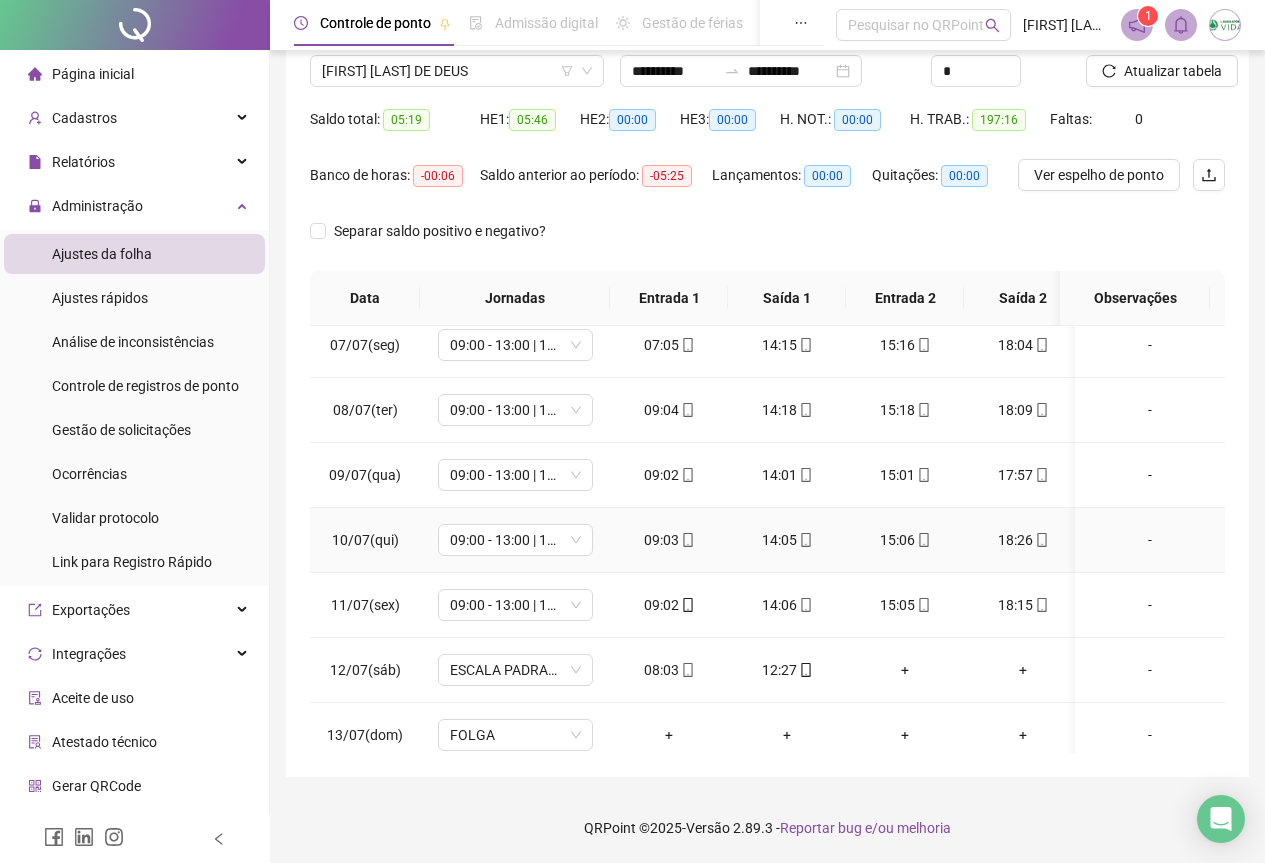 scroll, scrollTop: 0, scrollLeft: 0, axis: both 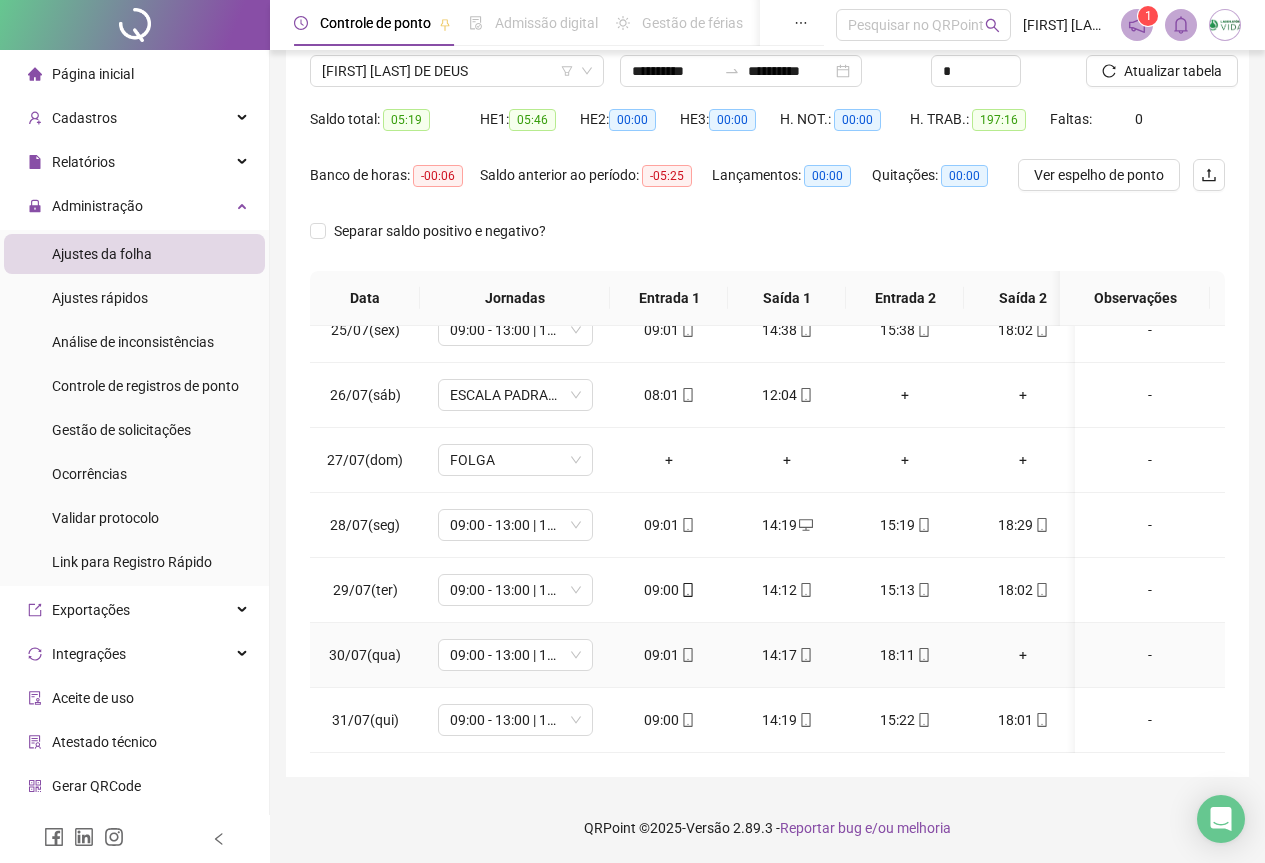 click on "+" at bounding box center (1023, 655) 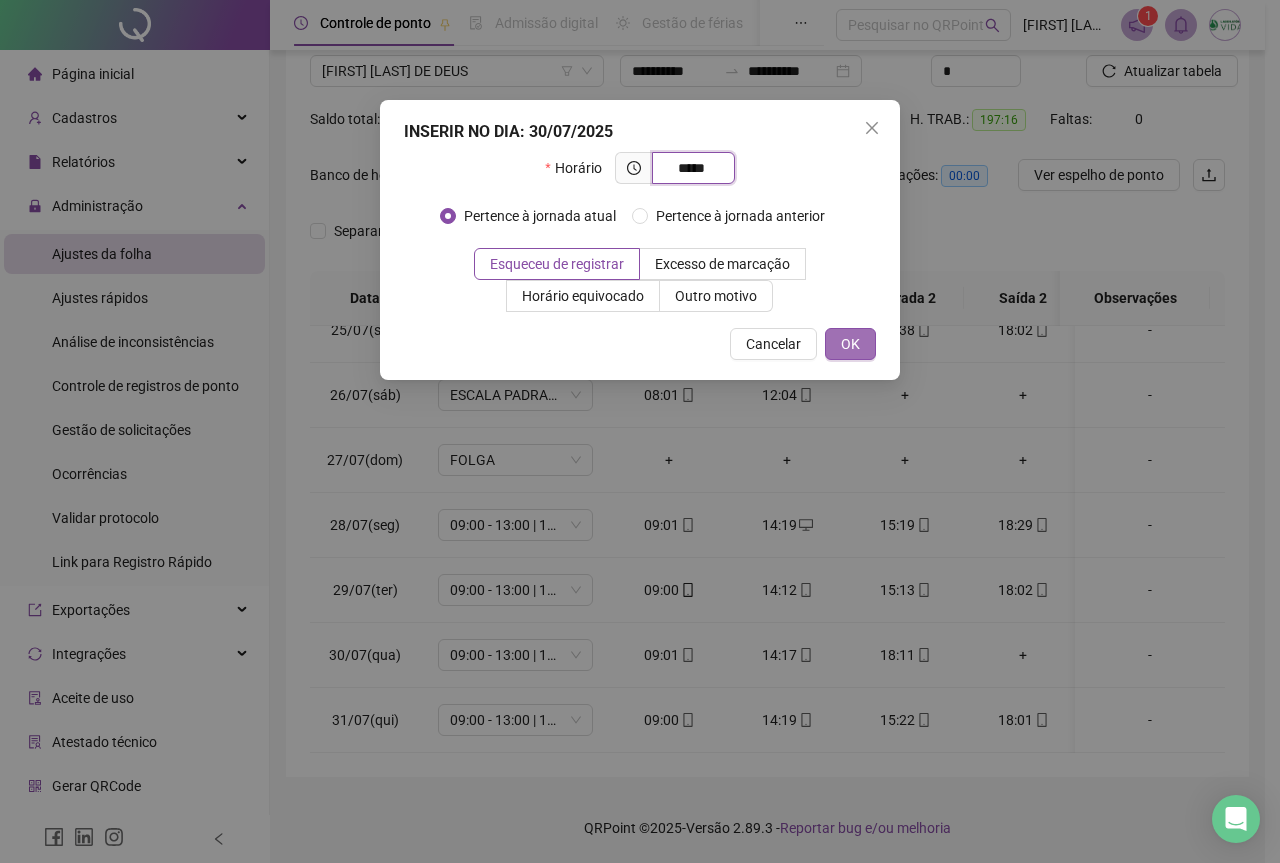 type on "*****" 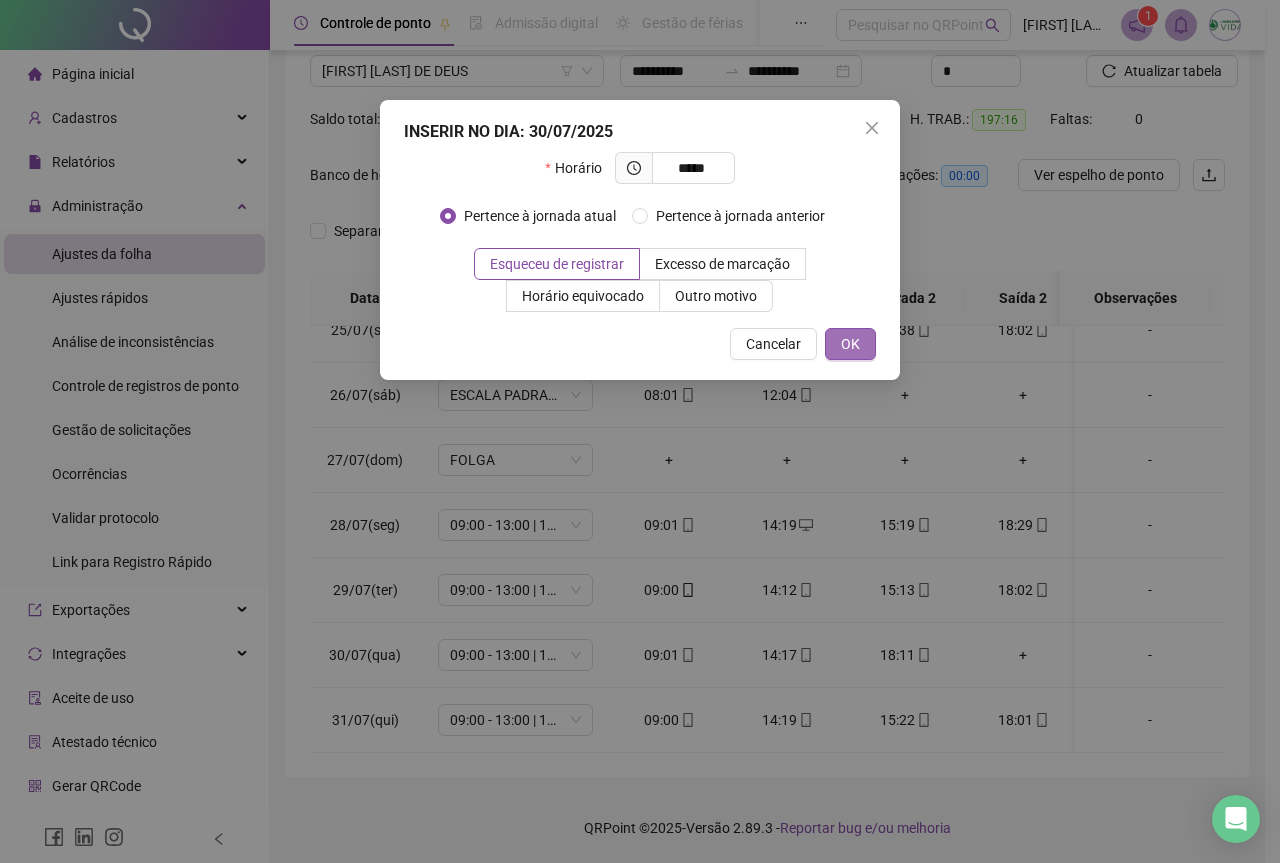 click on "OK" at bounding box center (850, 344) 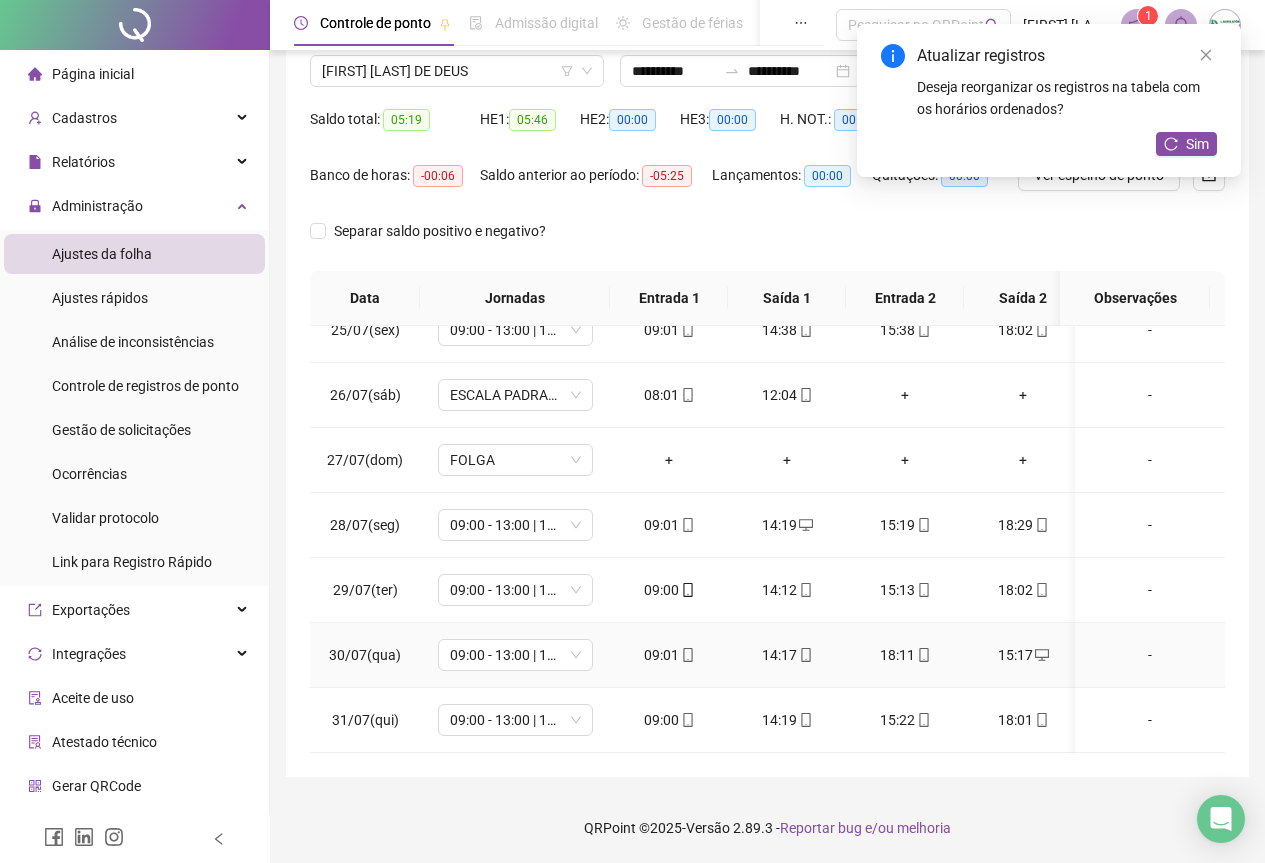 scroll, scrollTop: 1603, scrollLeft: 0, axis: vertical 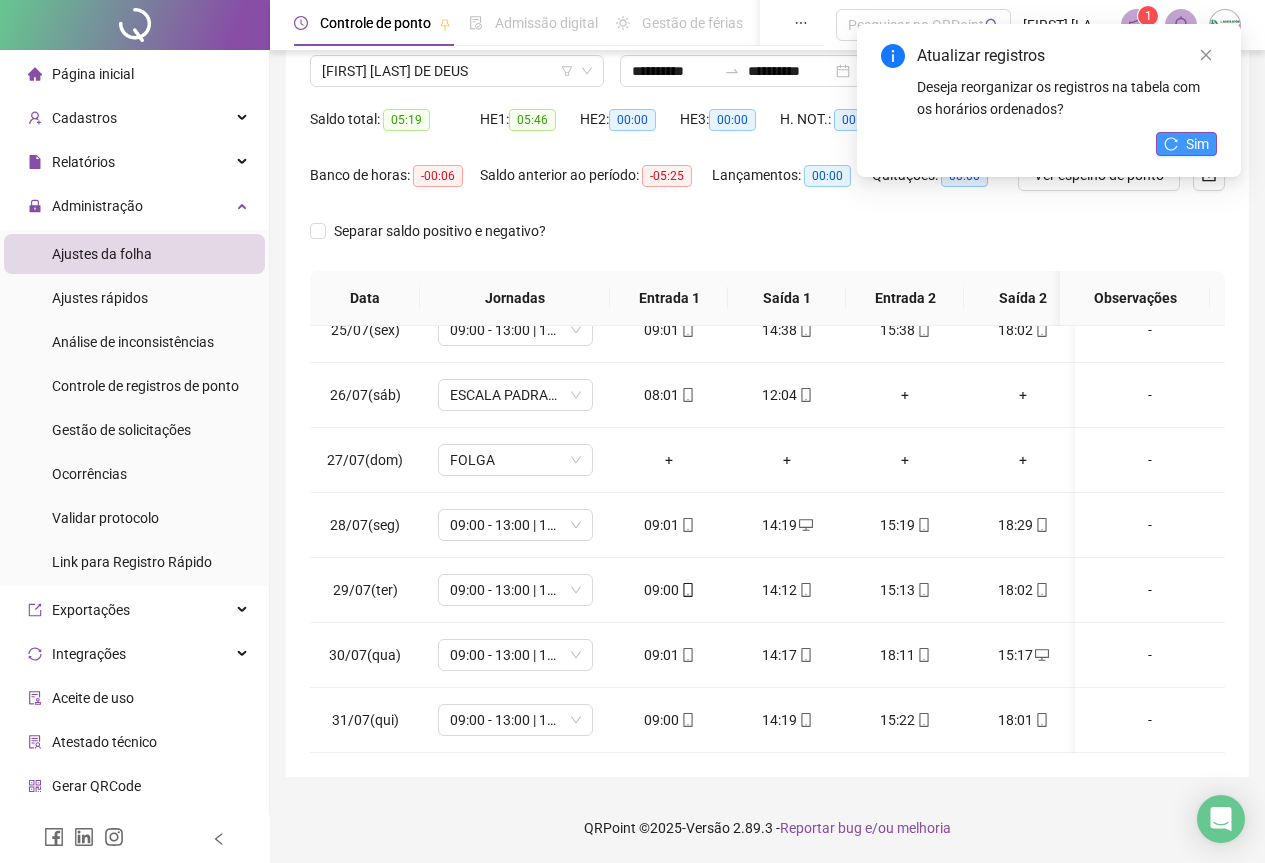 click on "Sim" at bounding box center [1197, 144] 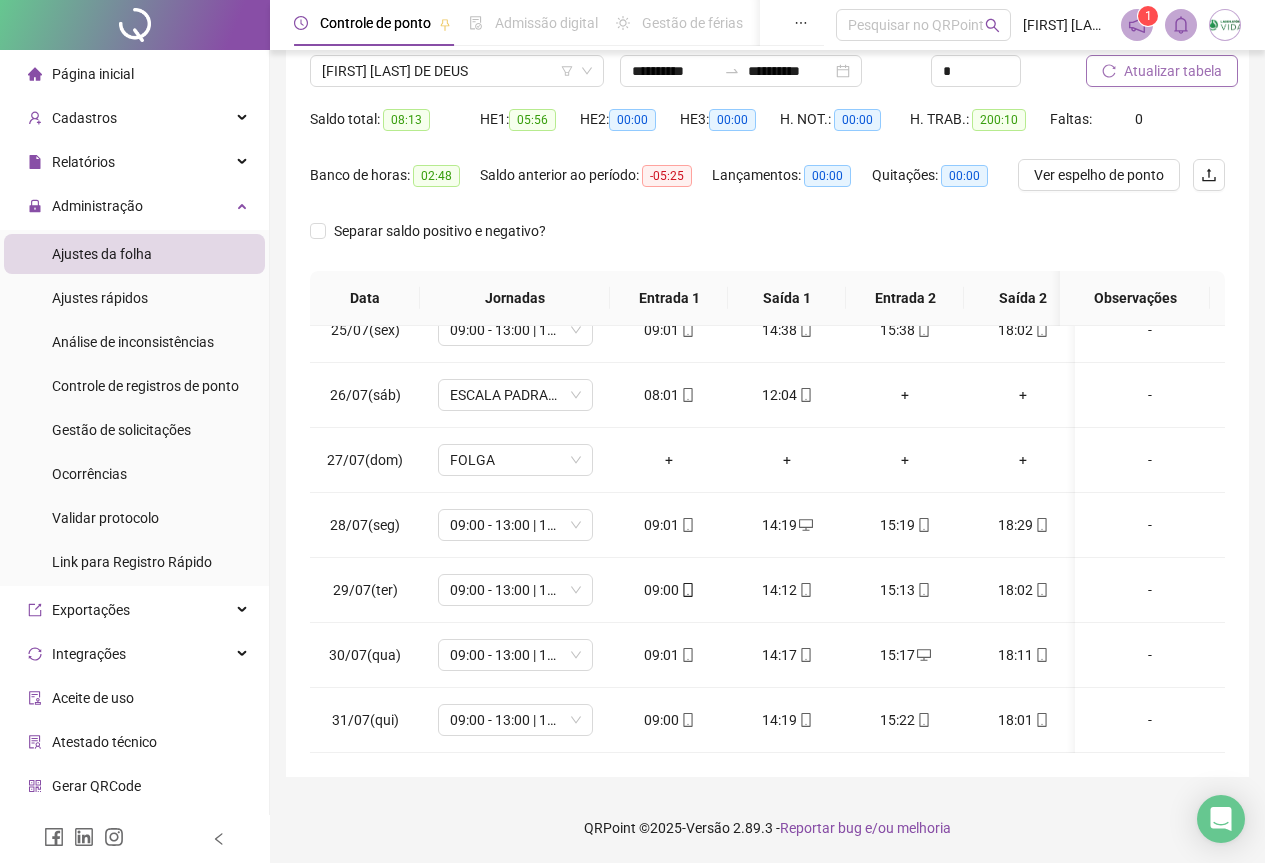 click on "Atualizar tabela" at bounding box center (1173, 71) 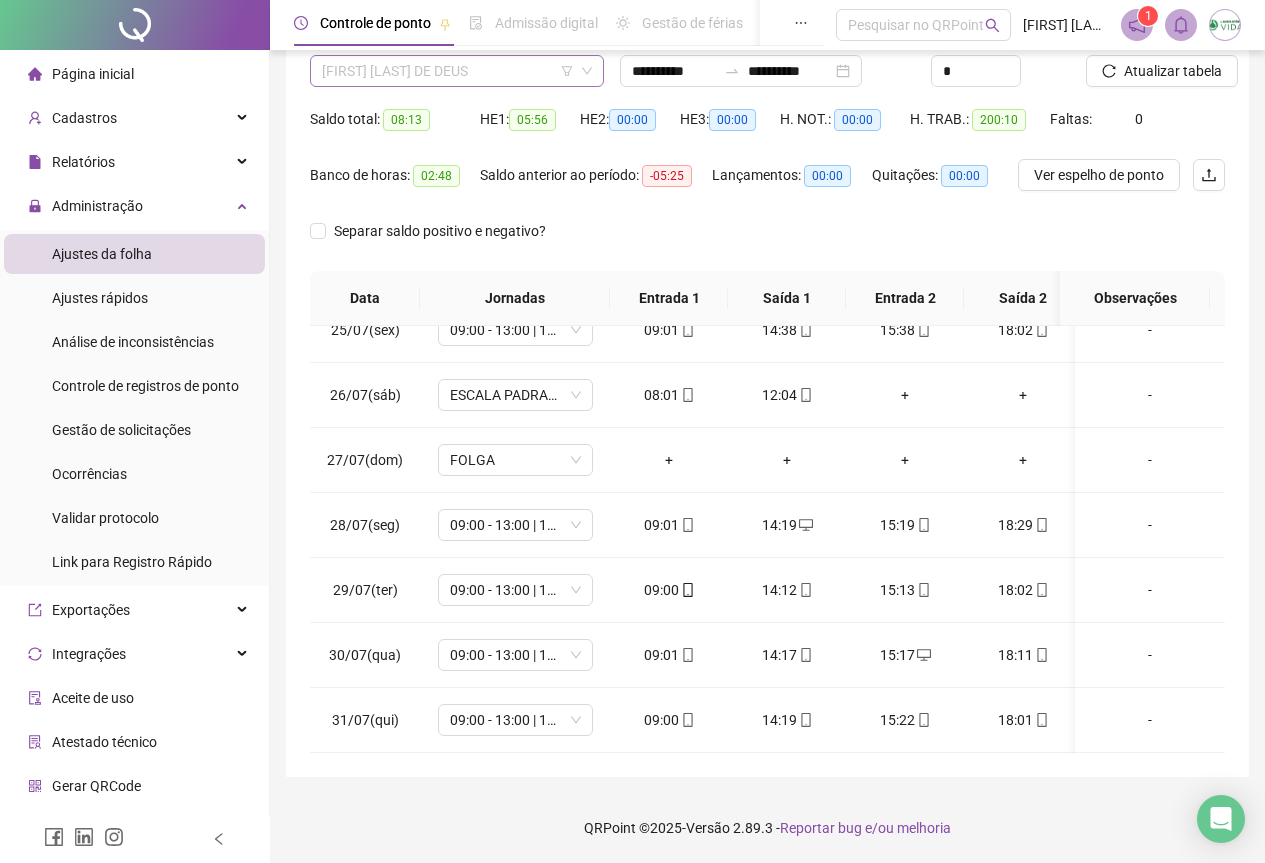 click on "[FIRST] [LAST] DE DEUS" at bounding box center (457, 71) 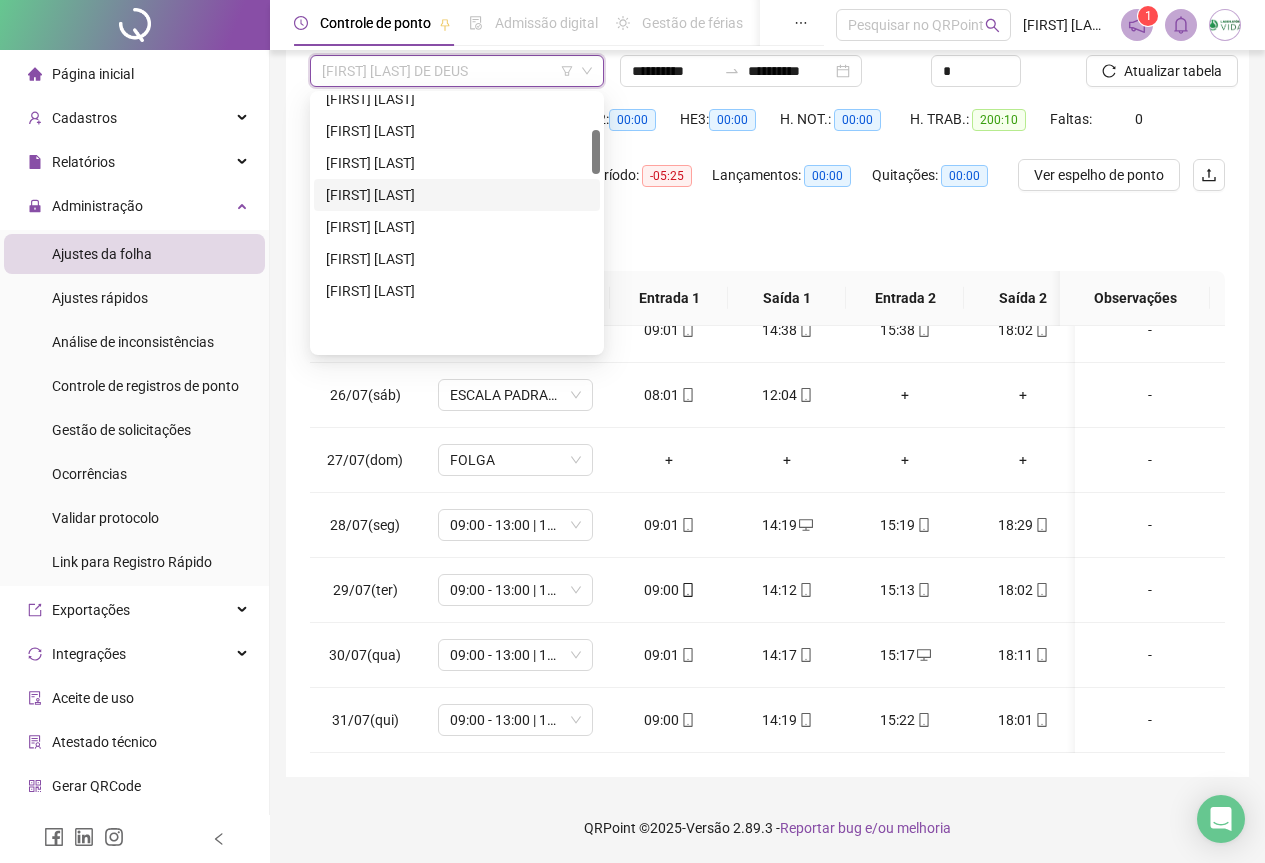 scroll, scrollTop: 200, scrollLeft: 0, axis: vertical 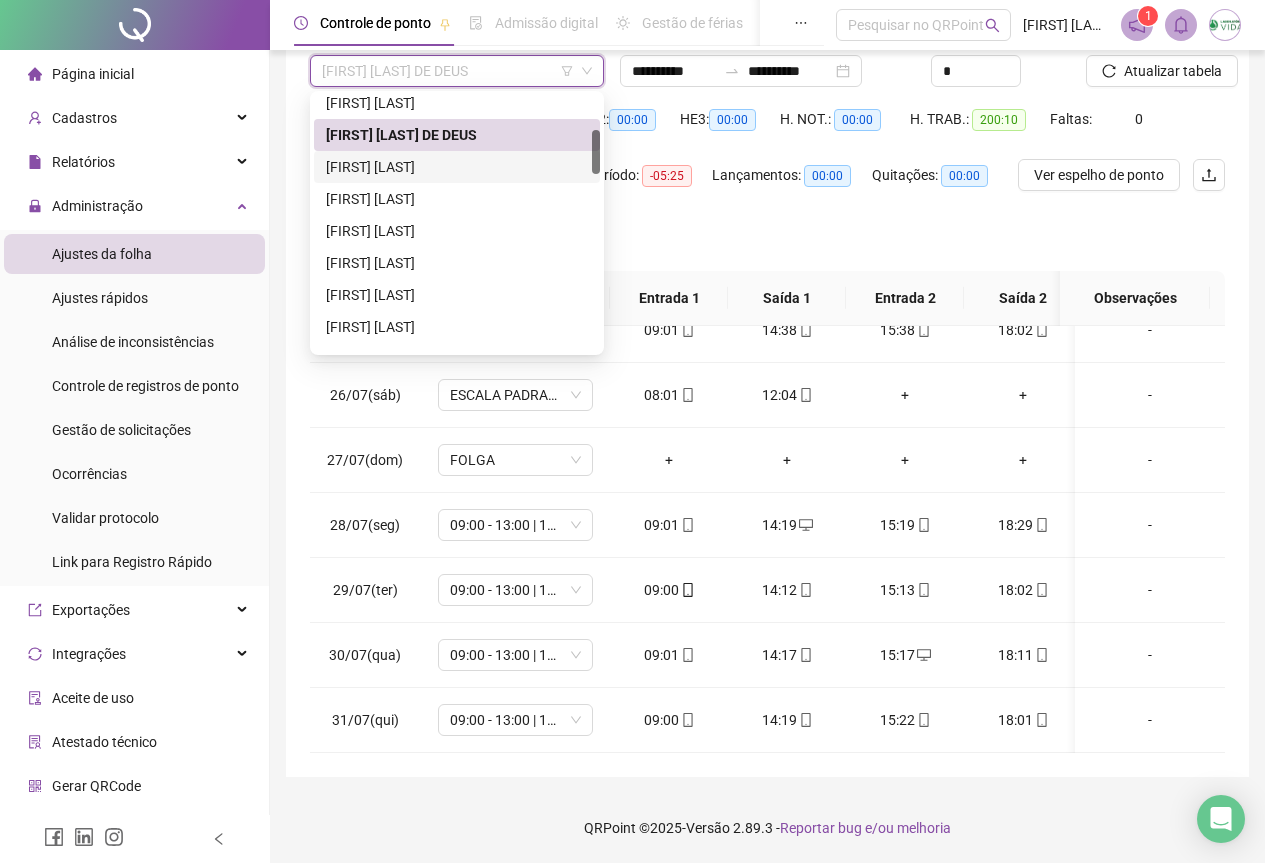 click on "[FIRST] [LAST]" at bounding box center (457, 167) 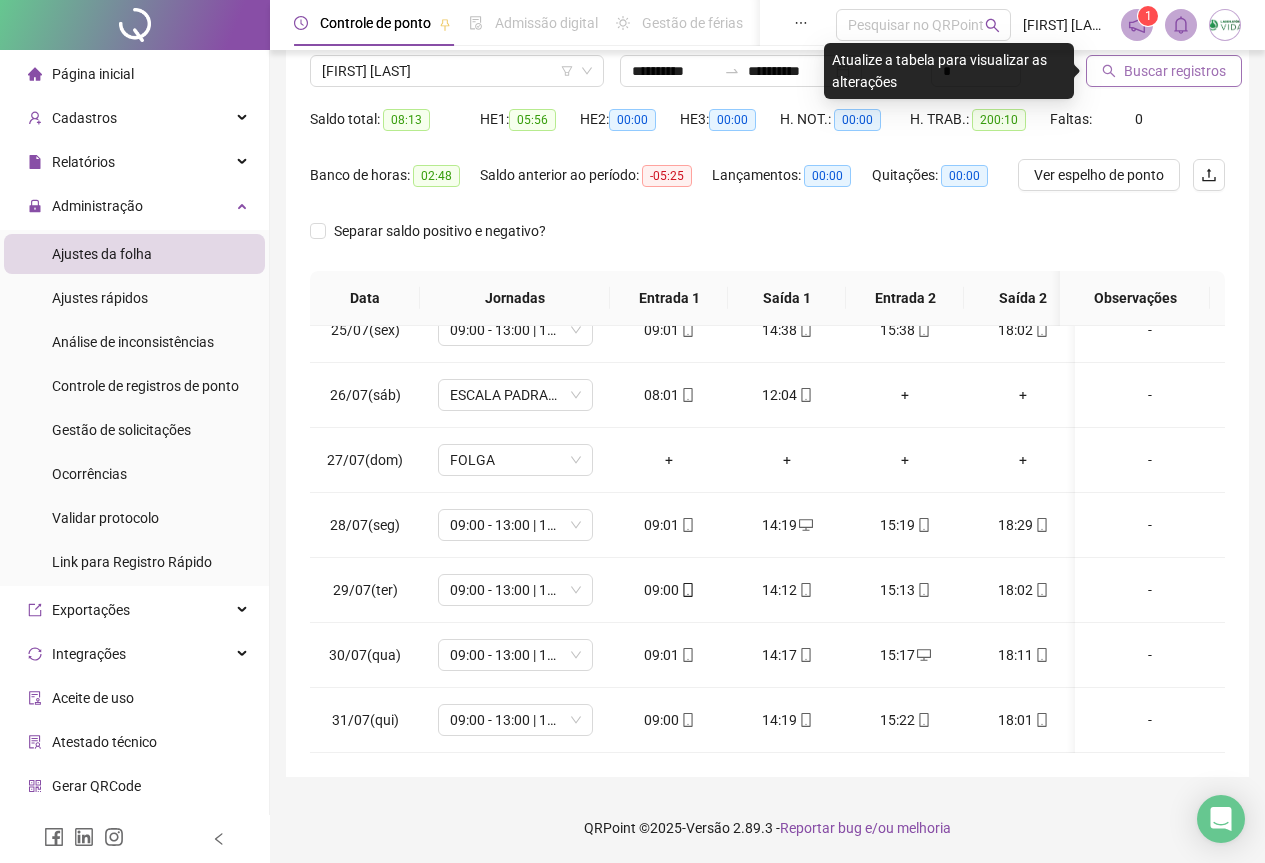 click on "Buscar registros" at bounding box center [1175, 71] 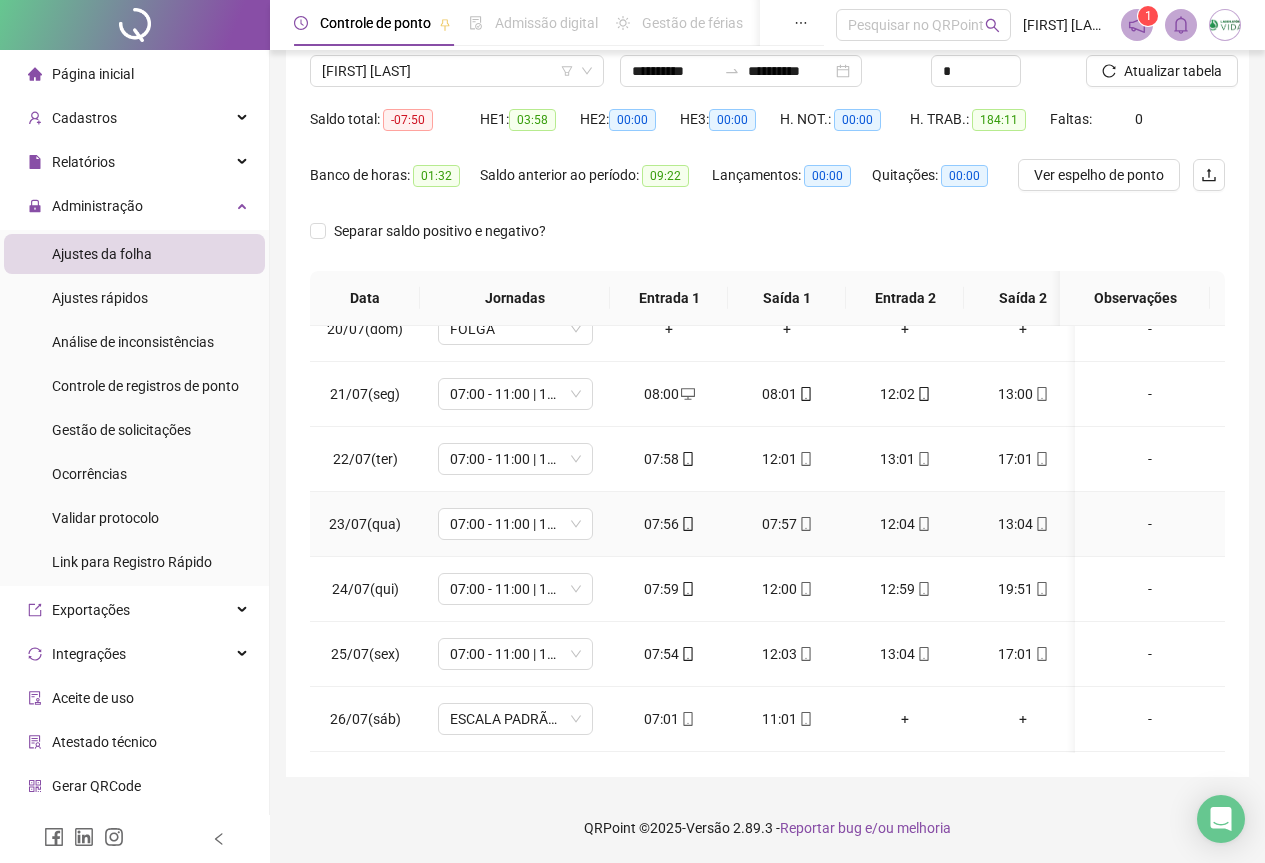 scroll, scrollTop: 1300, scrollLeft: 0, axis: vertical 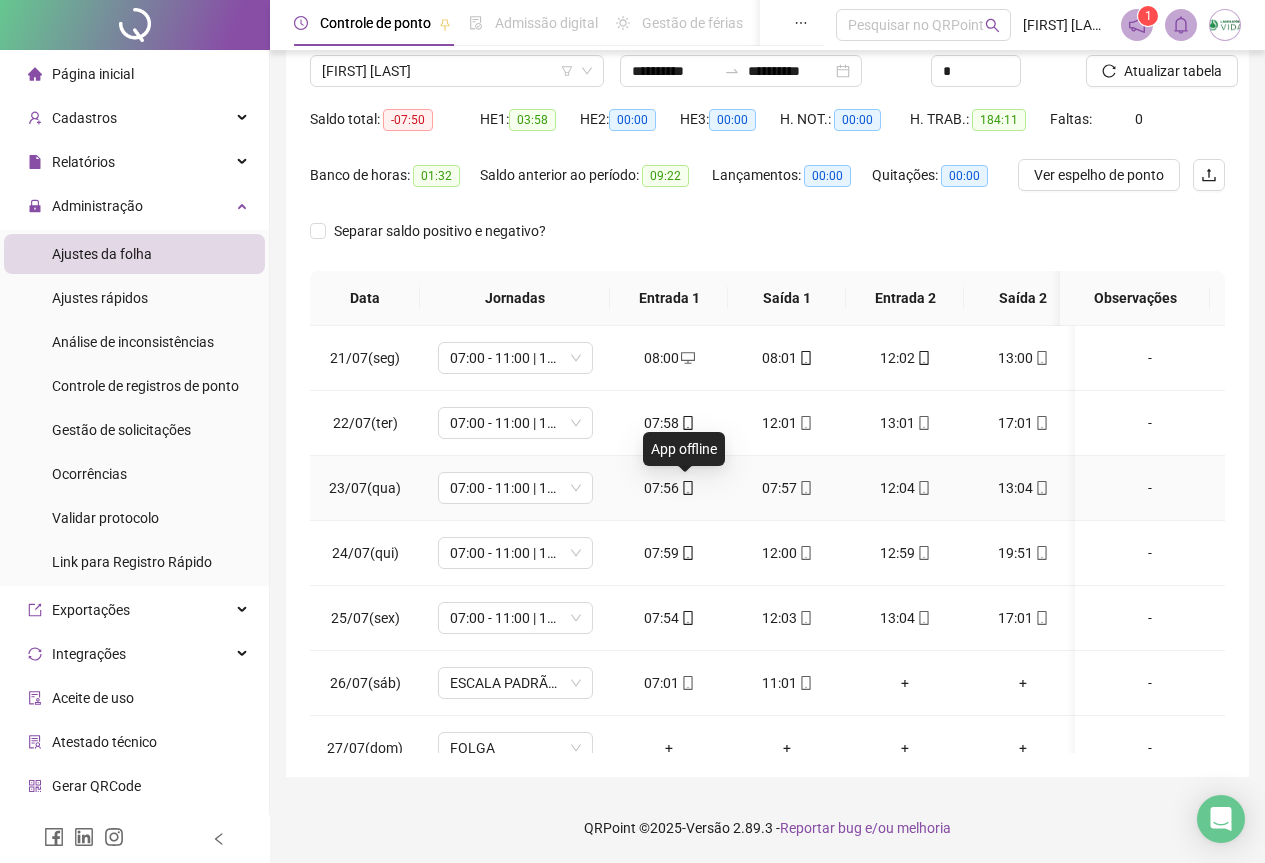 click 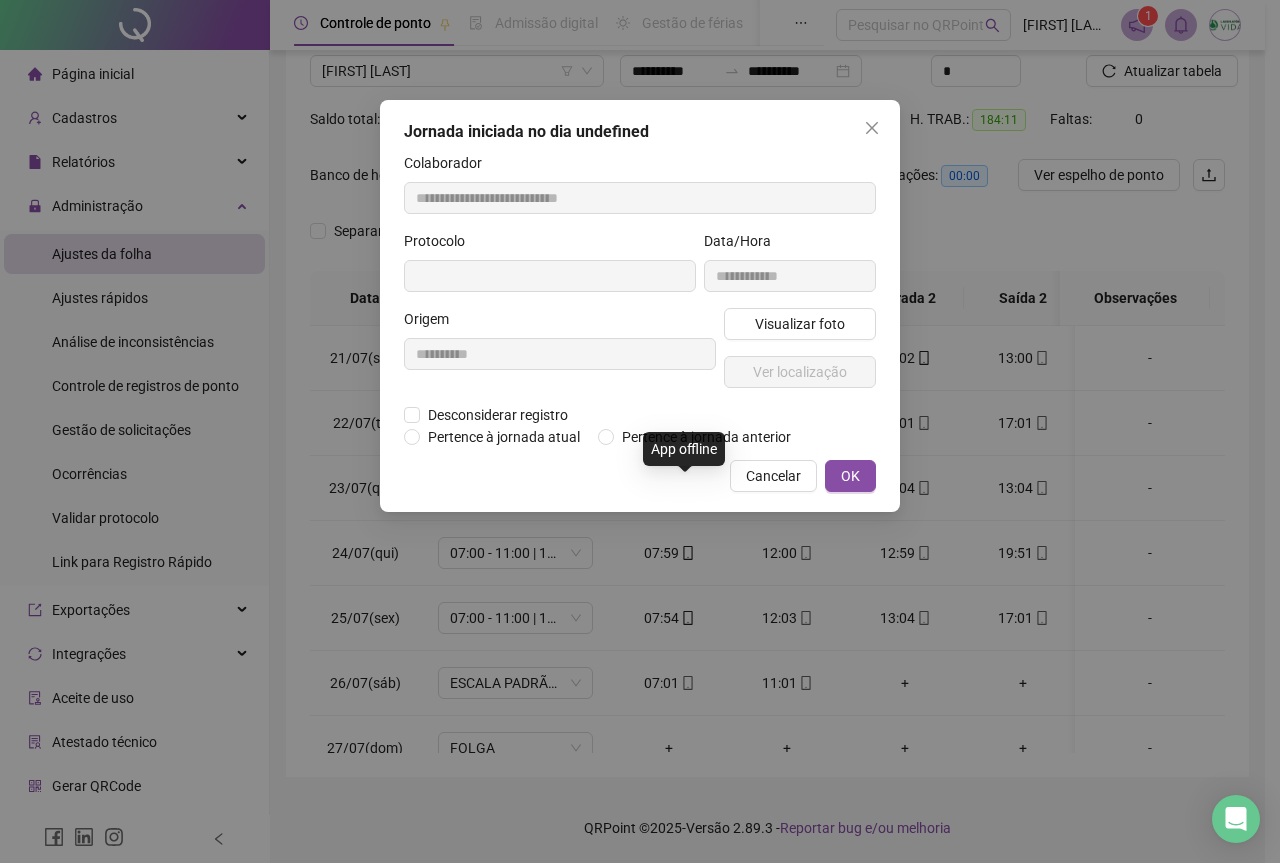 type on "**********" 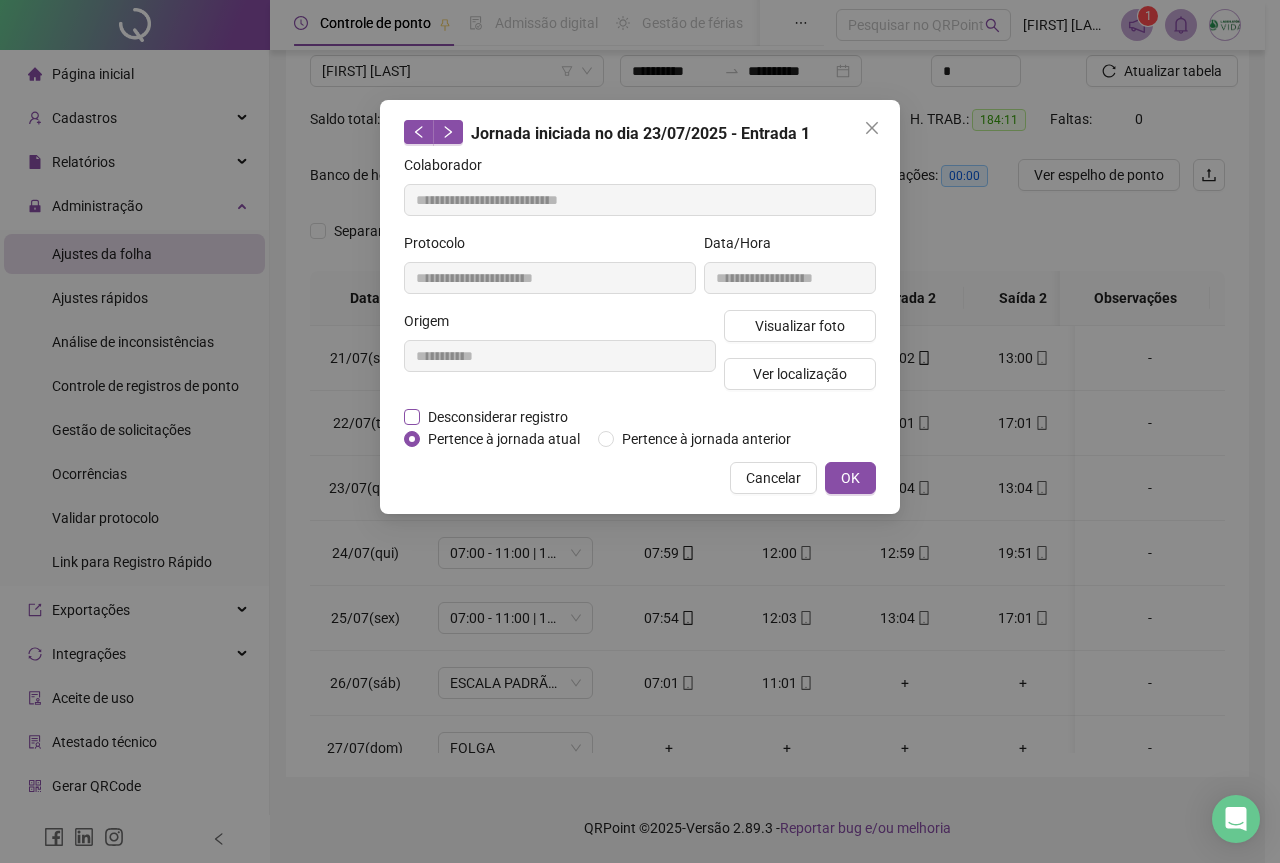 click on "Desconsiderar registro" at bounding box center [498, 417] 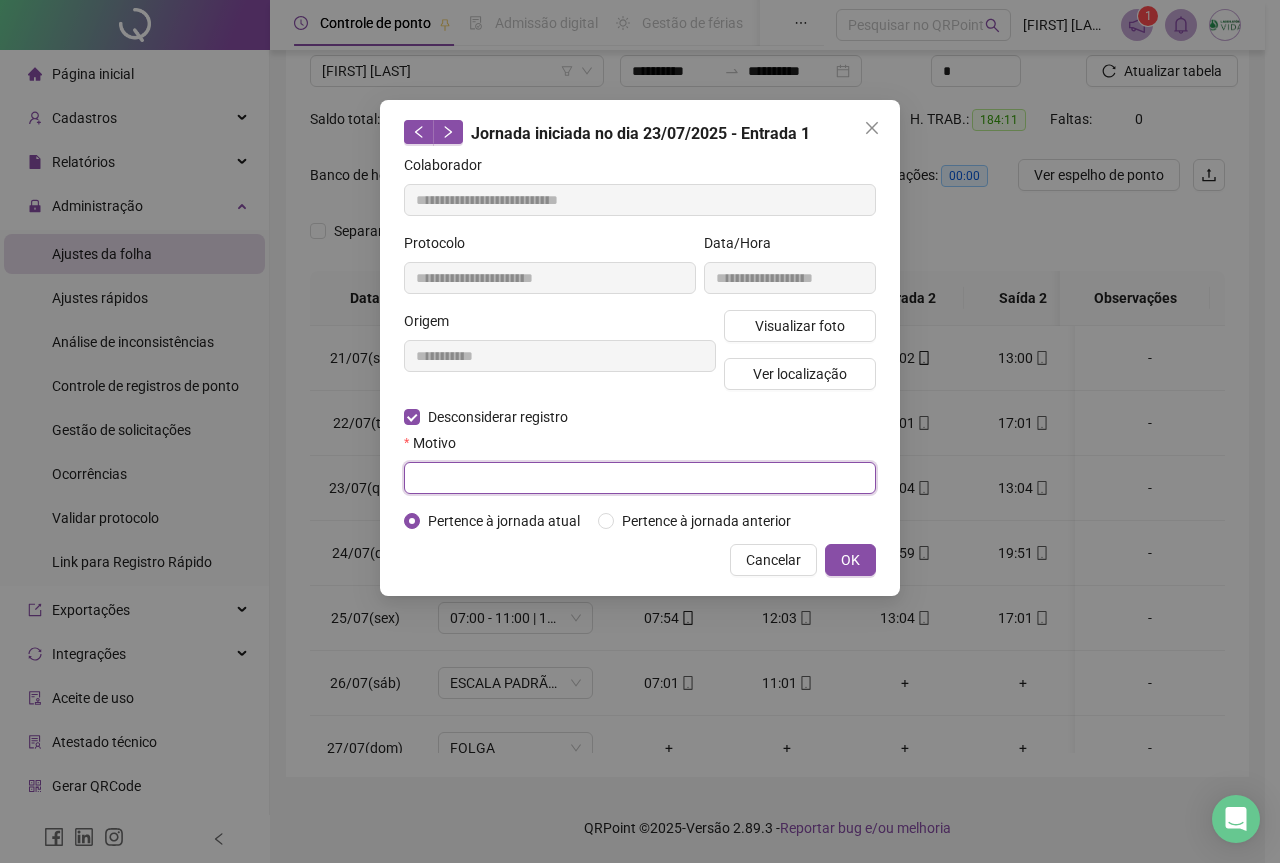 click at bounding box center [640, 478] 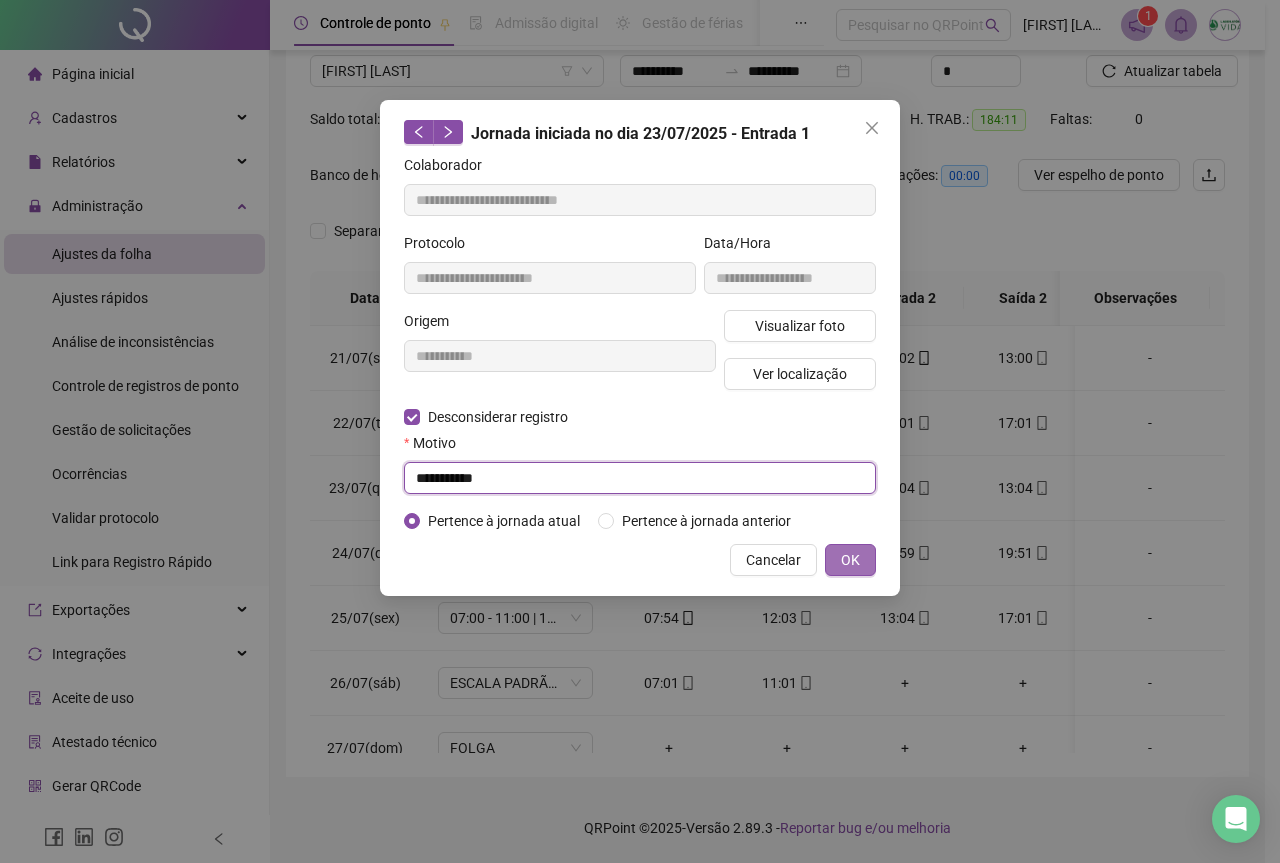 type on "**********" 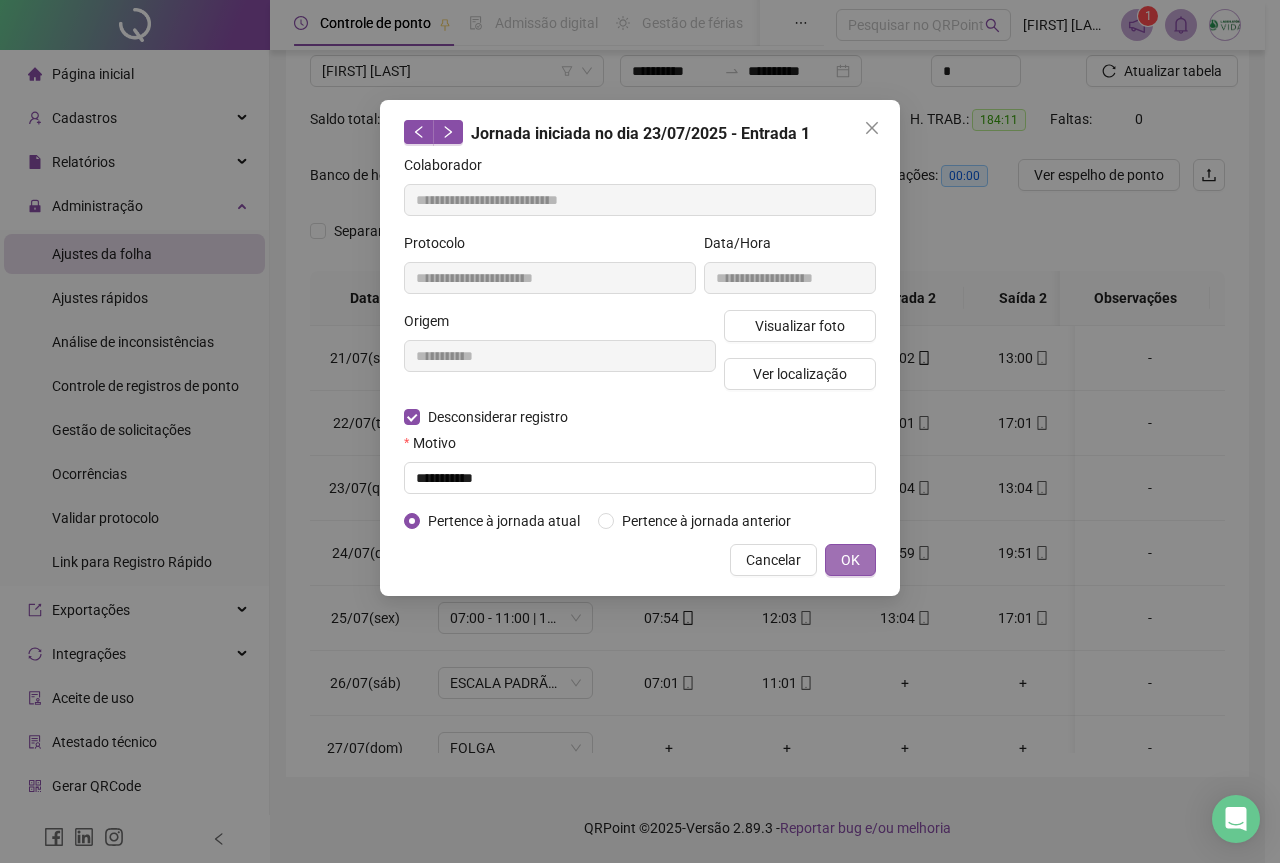 click on "OK" at bounding box center (850, 560) 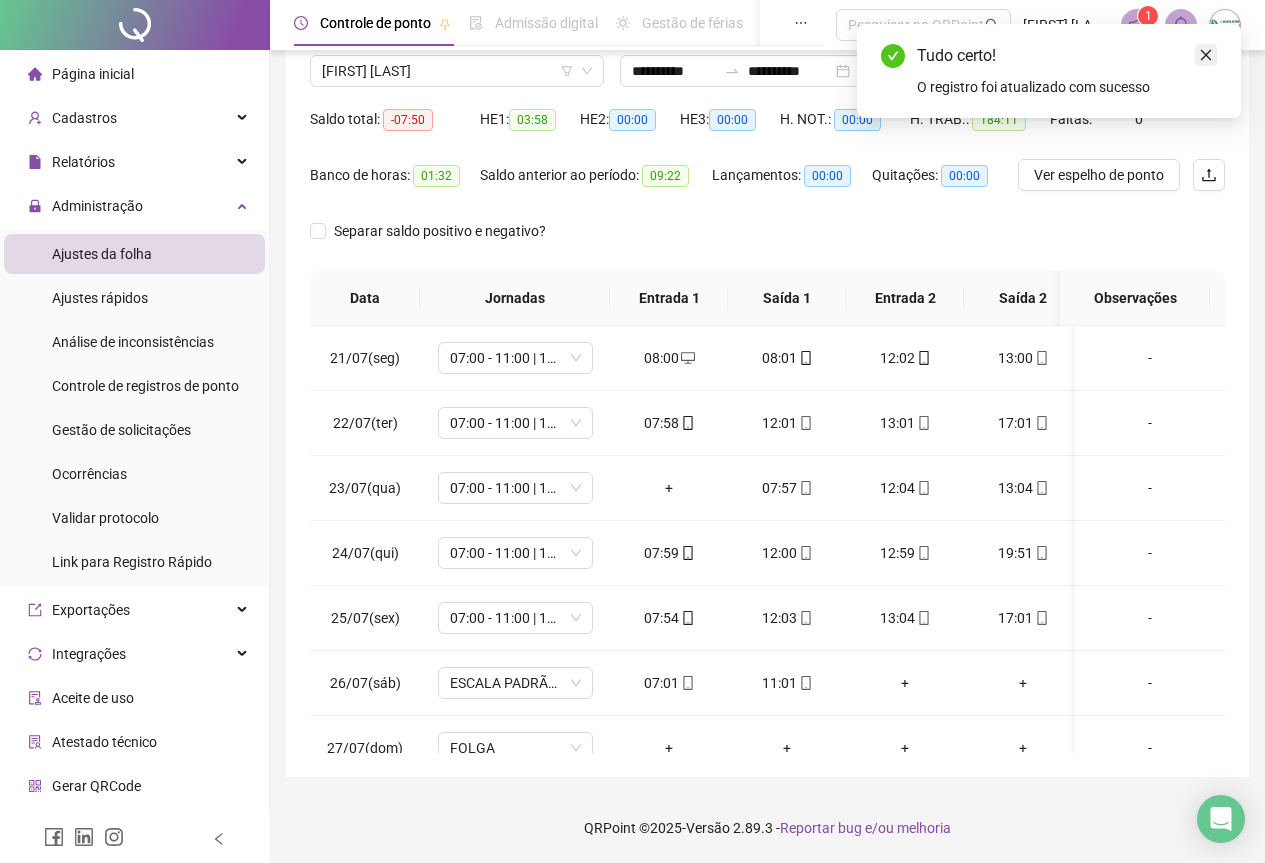 click 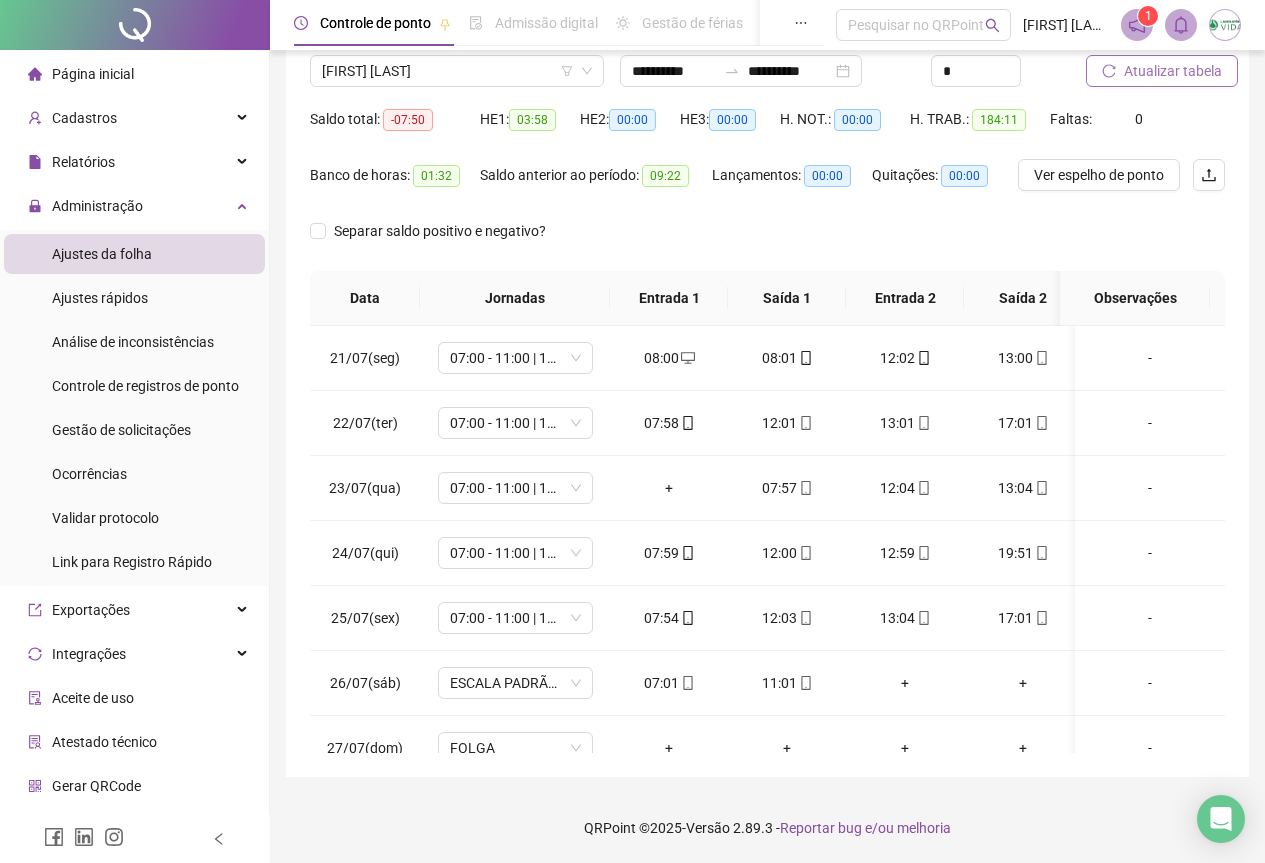 click on "Atualizar tabela" at bounding box center (1173, 71) 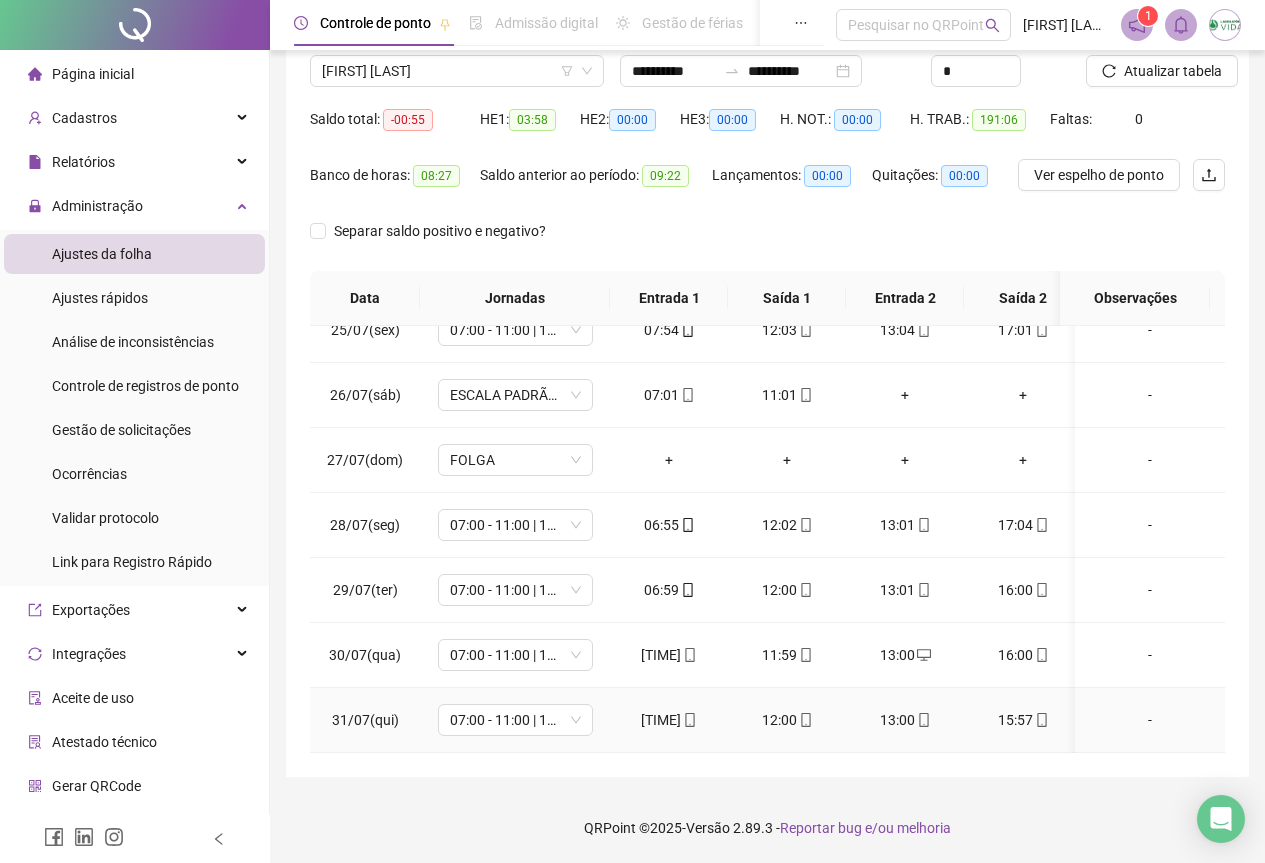 scroll, scrollTop: 1603, scrollLeft: 0, axis: vertical 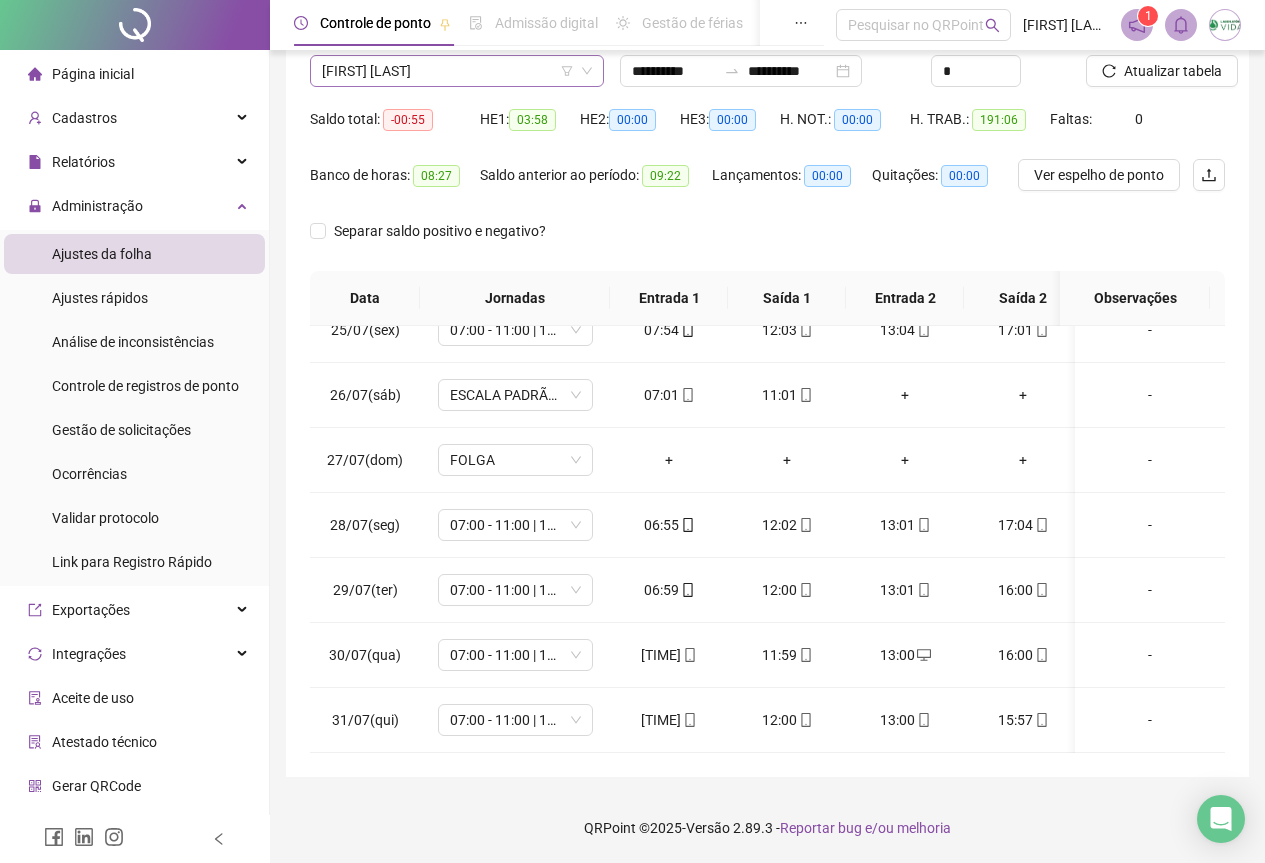 click on "[FIRST] [LAST]" at bounding box center (457, 71) 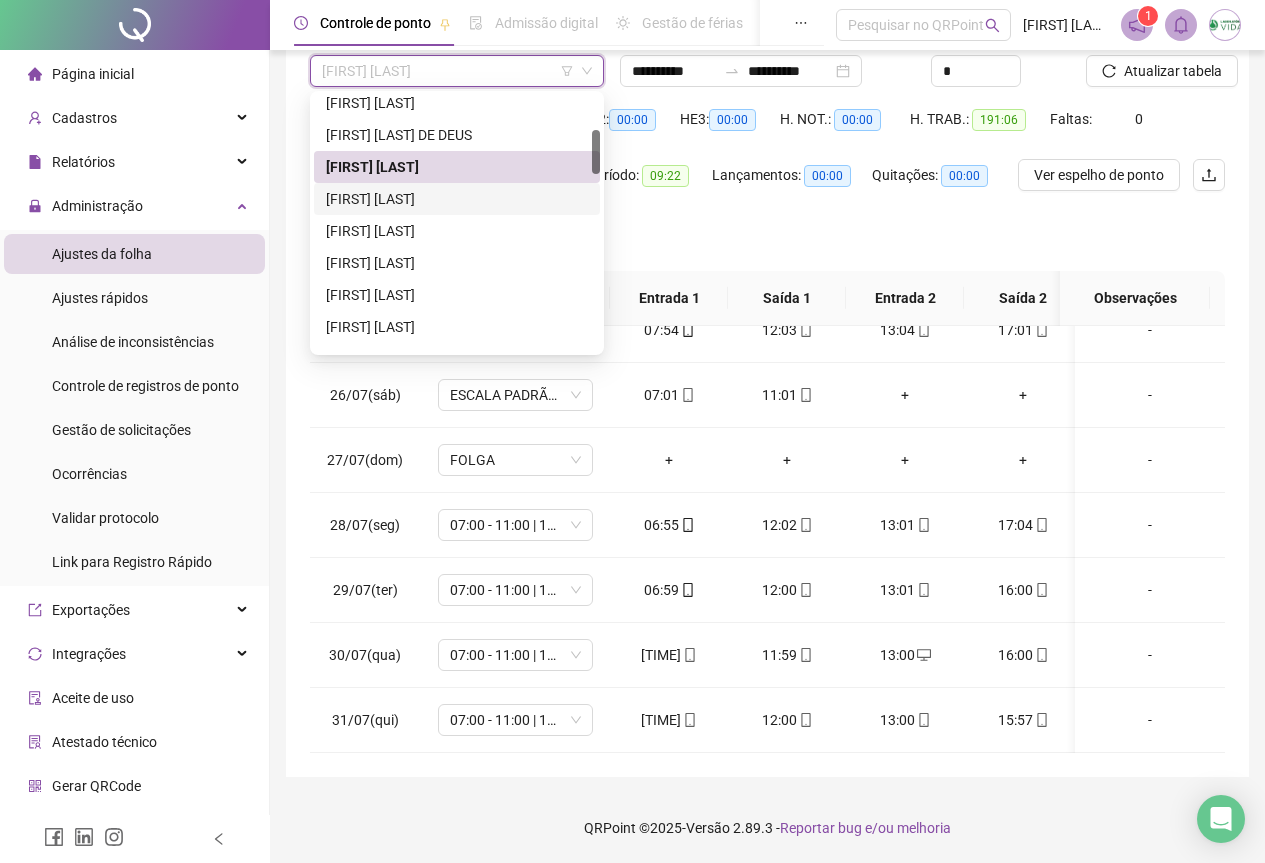 drag, startPoint x: 422, startPoint y: 202, endPoint x: 767, endPoint y: 193, distance: 345.11737 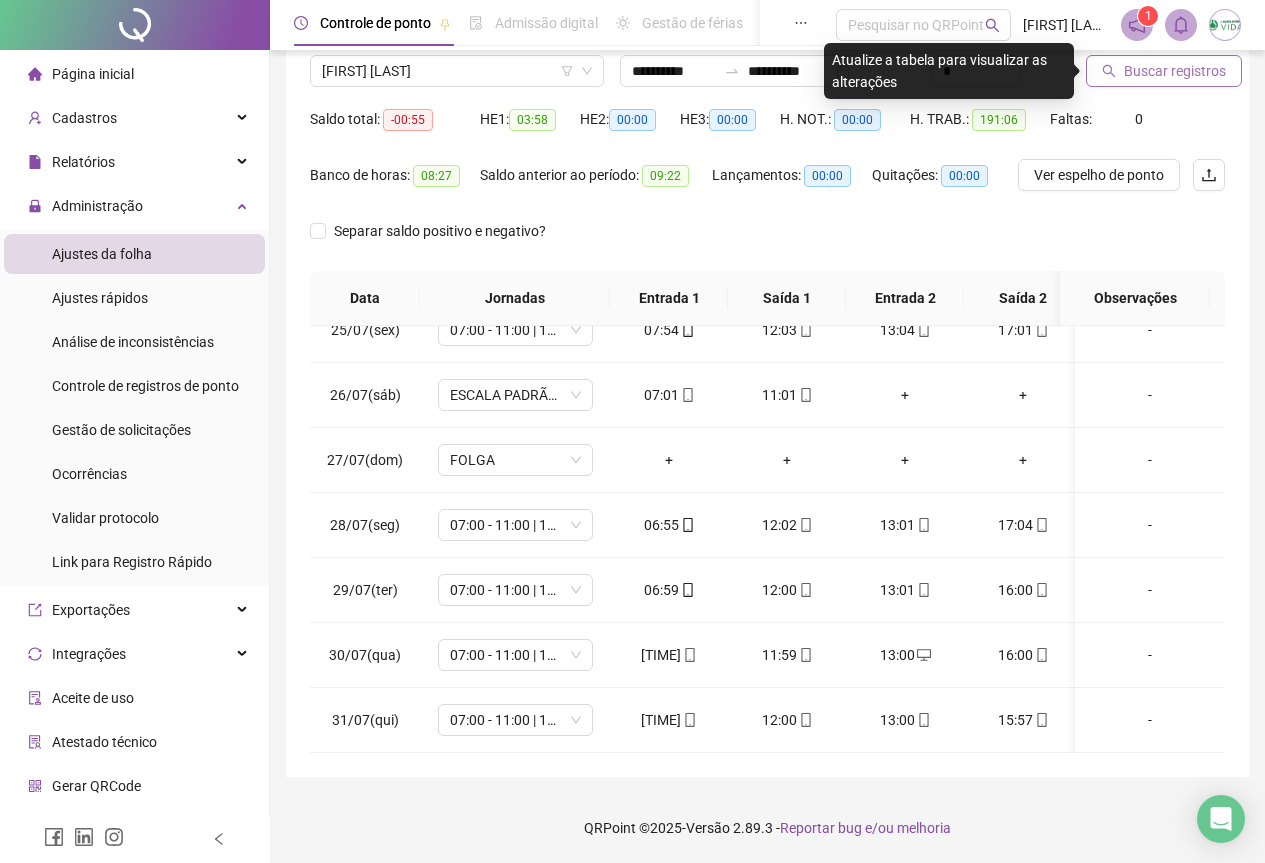 click on "Buscar registros" at bounding box center (1164, 71) 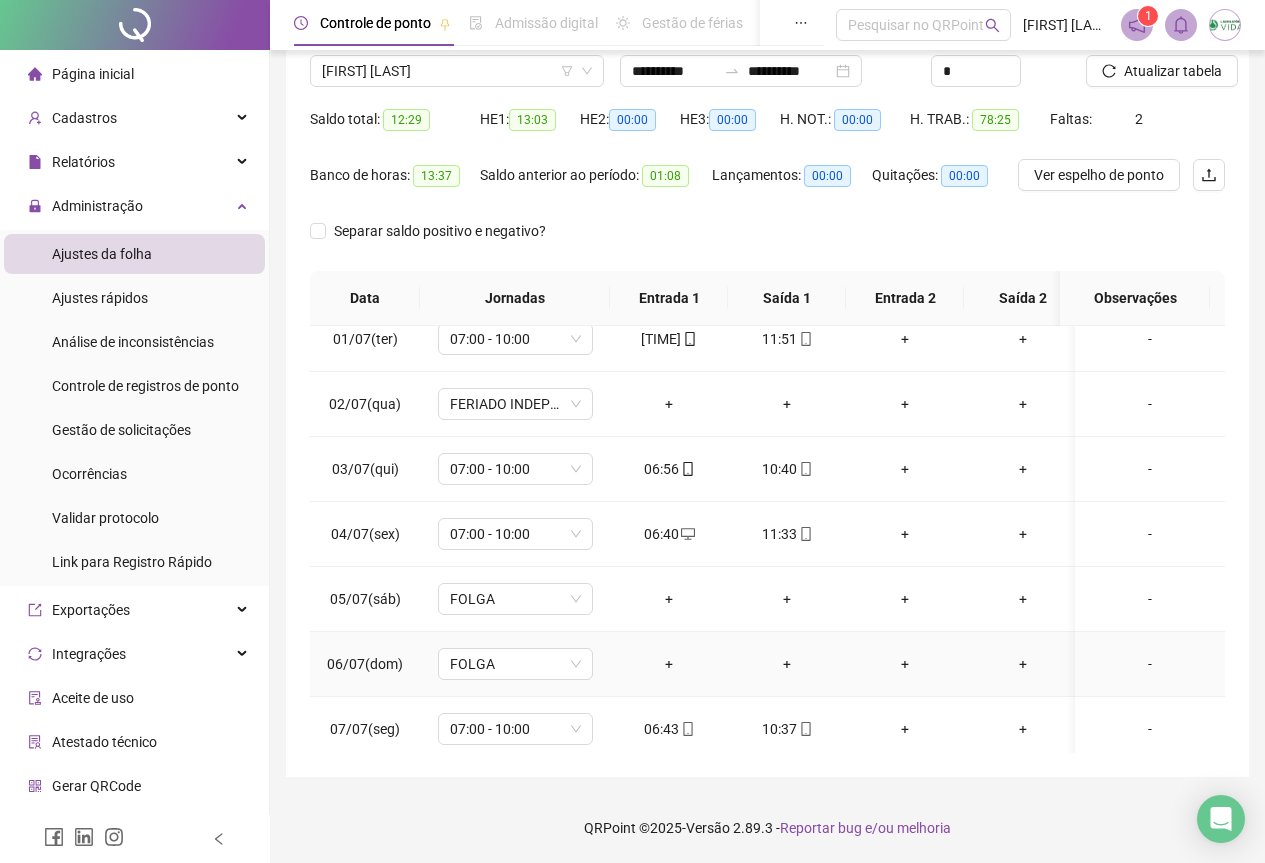 scroll, scrollTop: 0, scrollLeft: 0, axis: both 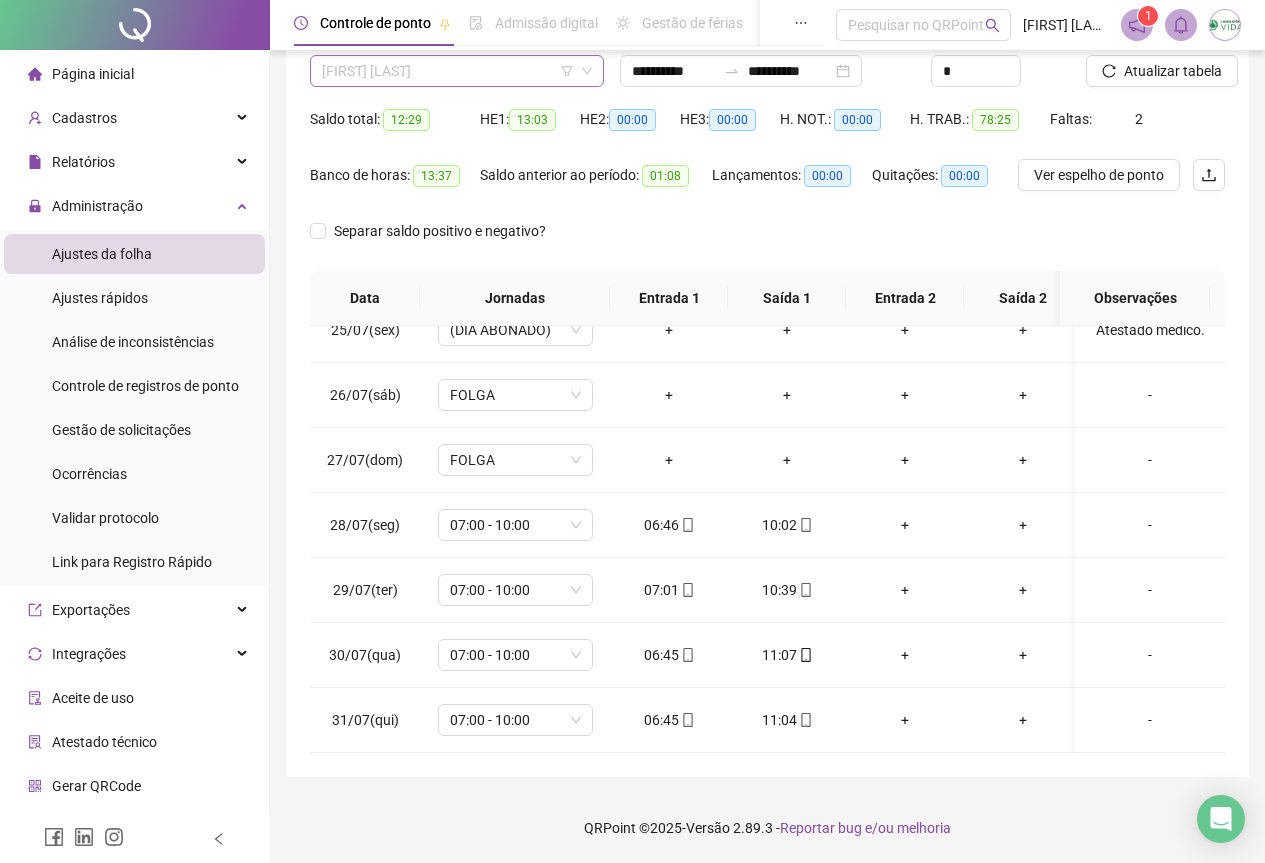 click on "[FIRST] [LAST]" at bounding box center [457, 71] 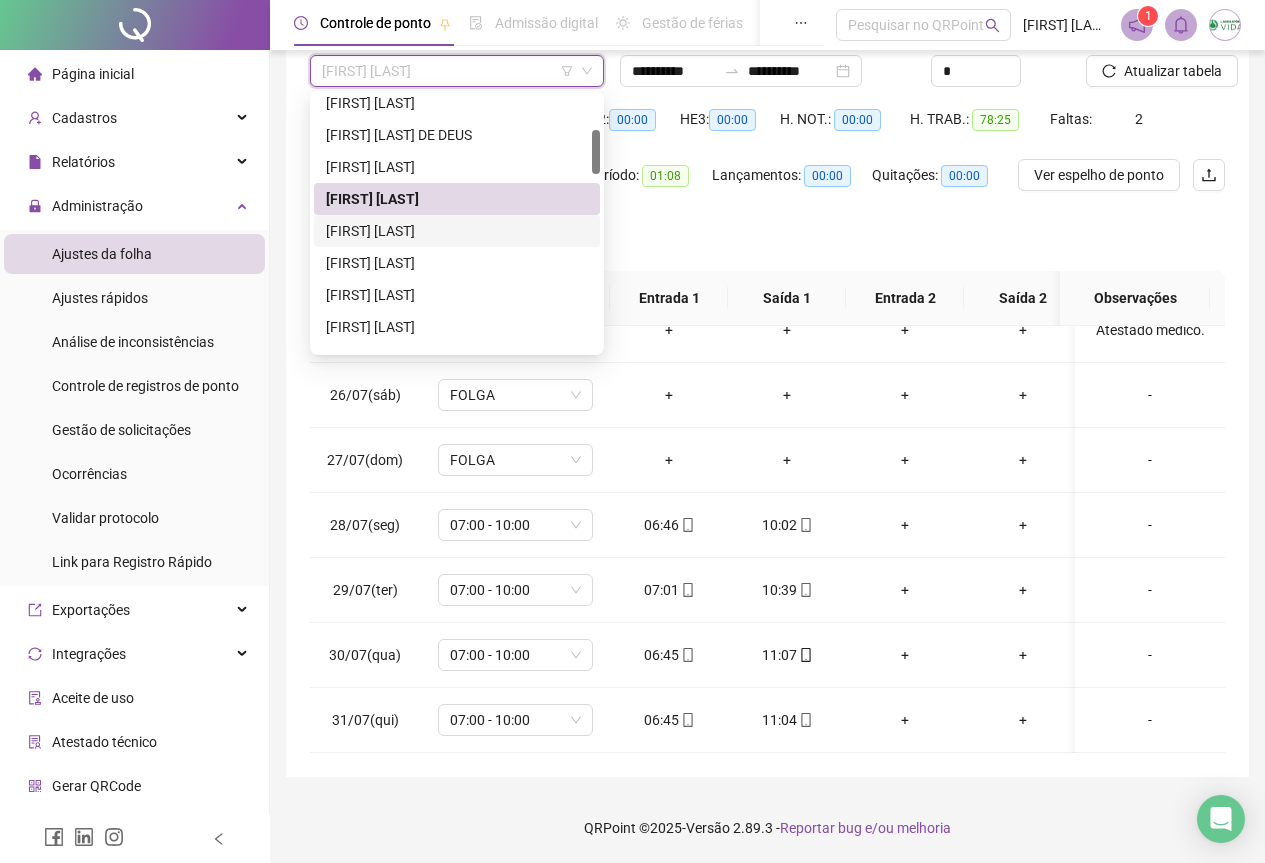 click on "[FIRST] [LAST]" at bounding box center (457, 231) 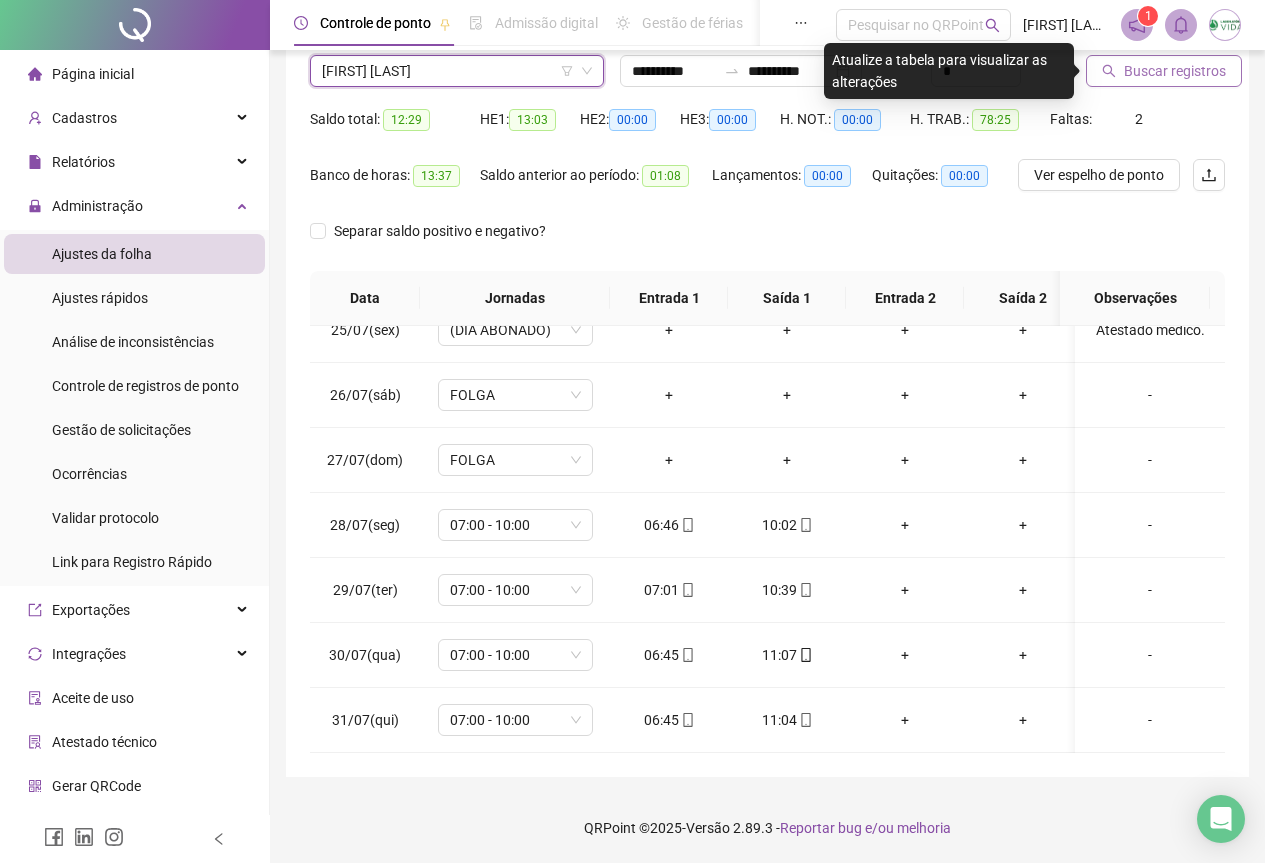 click on "Buscar registros" at bounding box center [1164, 71] 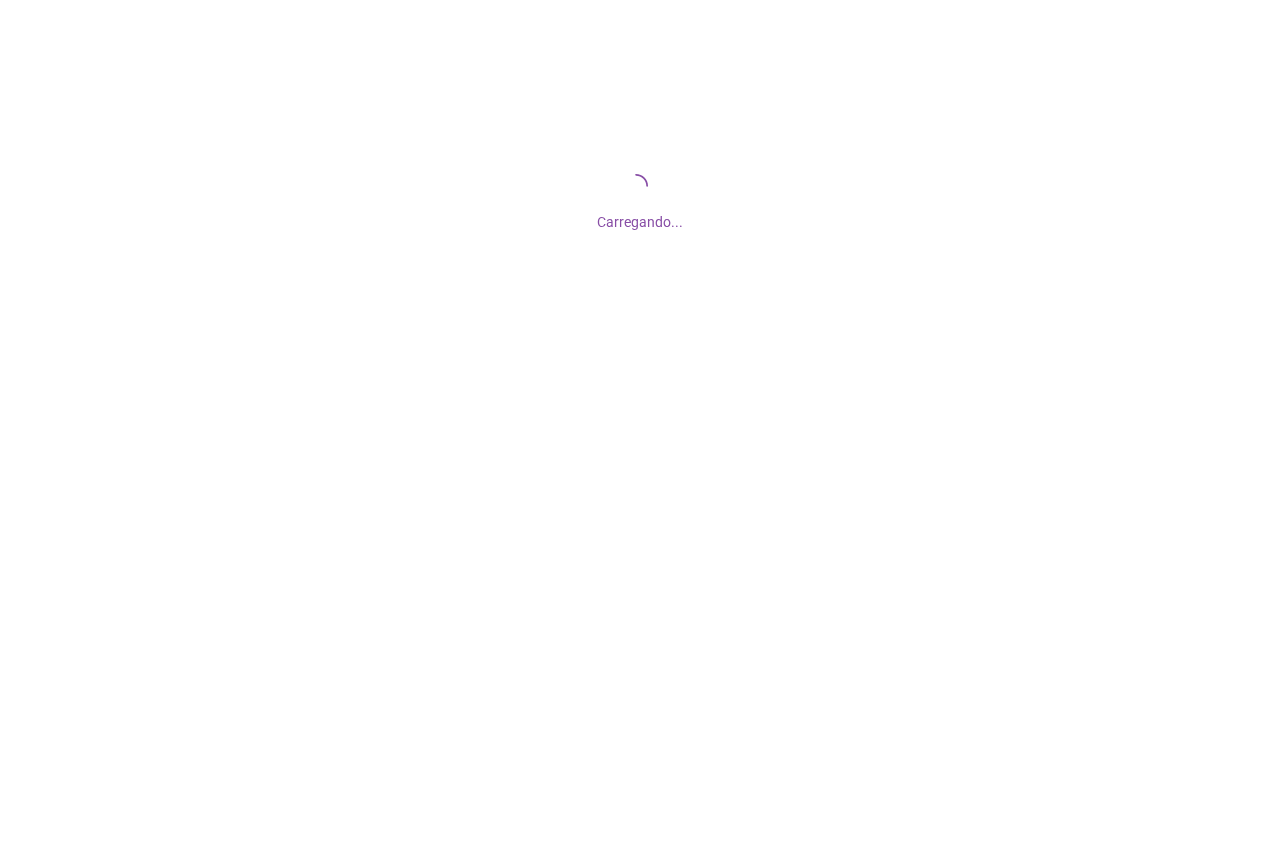 scroll, scrollTop: 0, scrollLeft: 0, axis: both 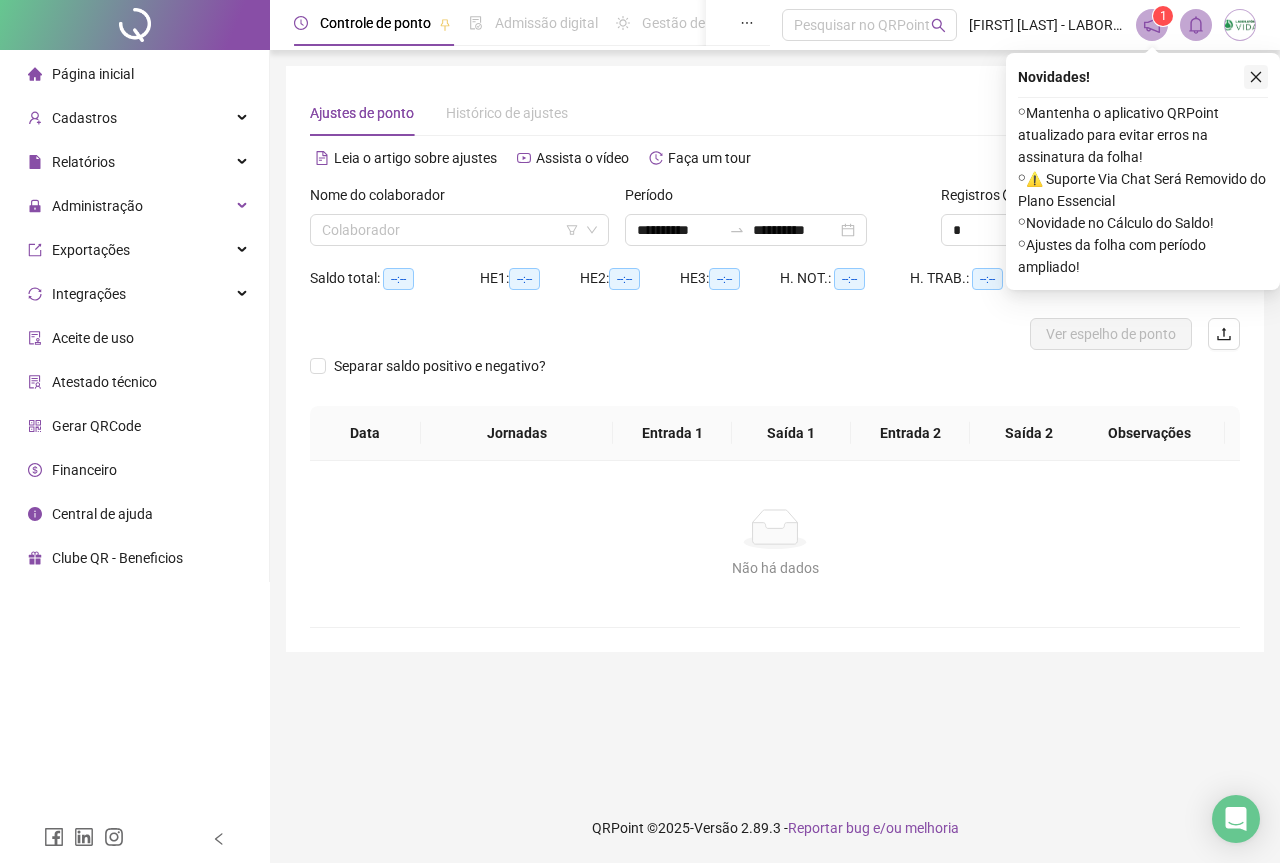 click 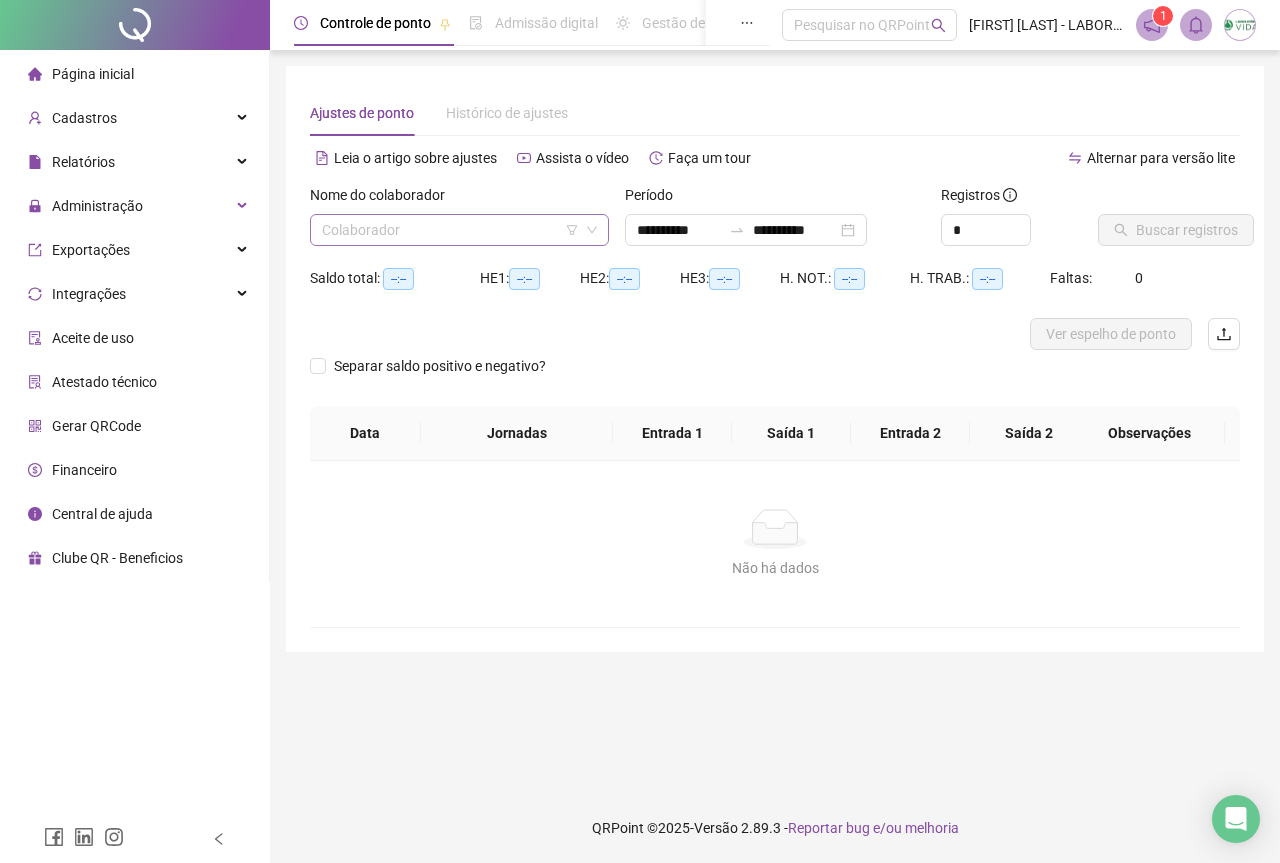 click at bounding box center (450, 230) 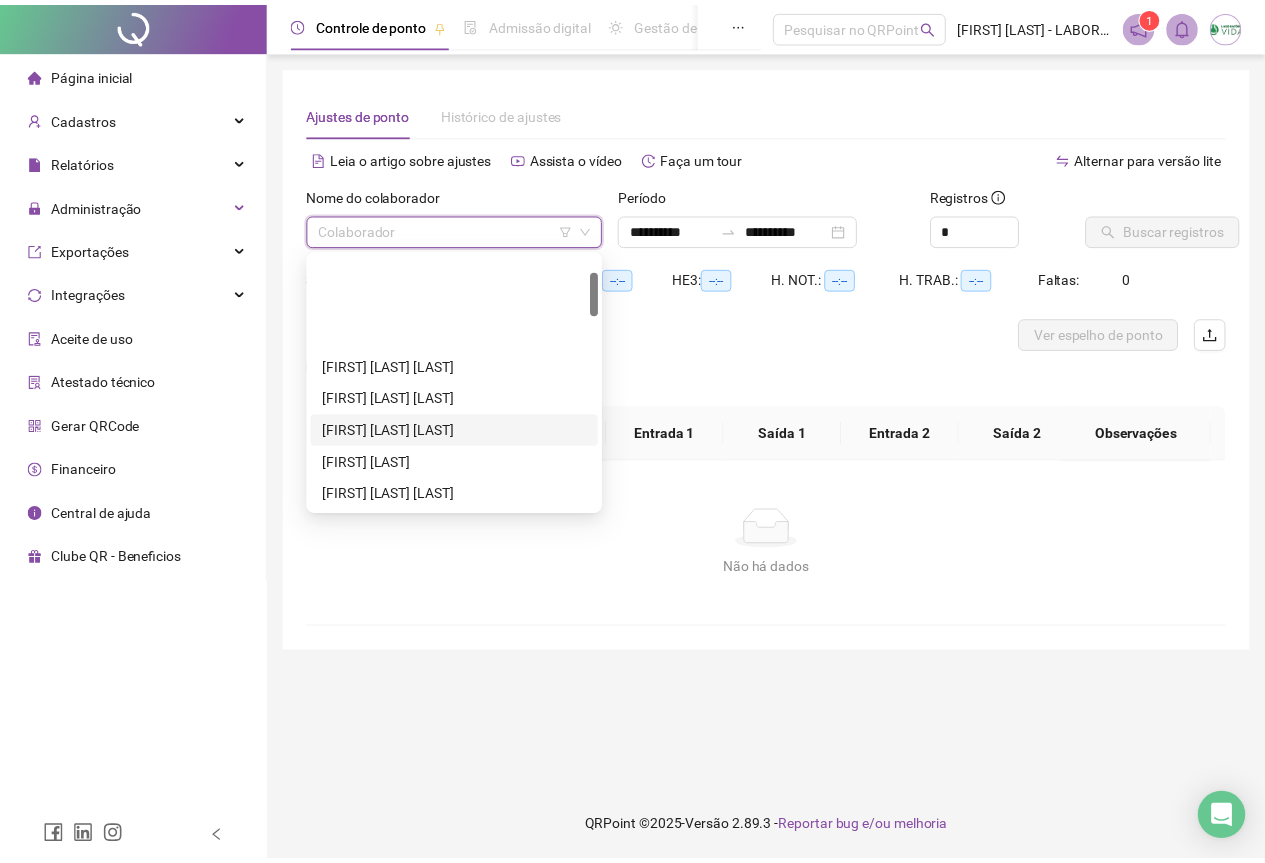 scroll, scrollTop: 100, scrollLeft: 0, axis: vertical 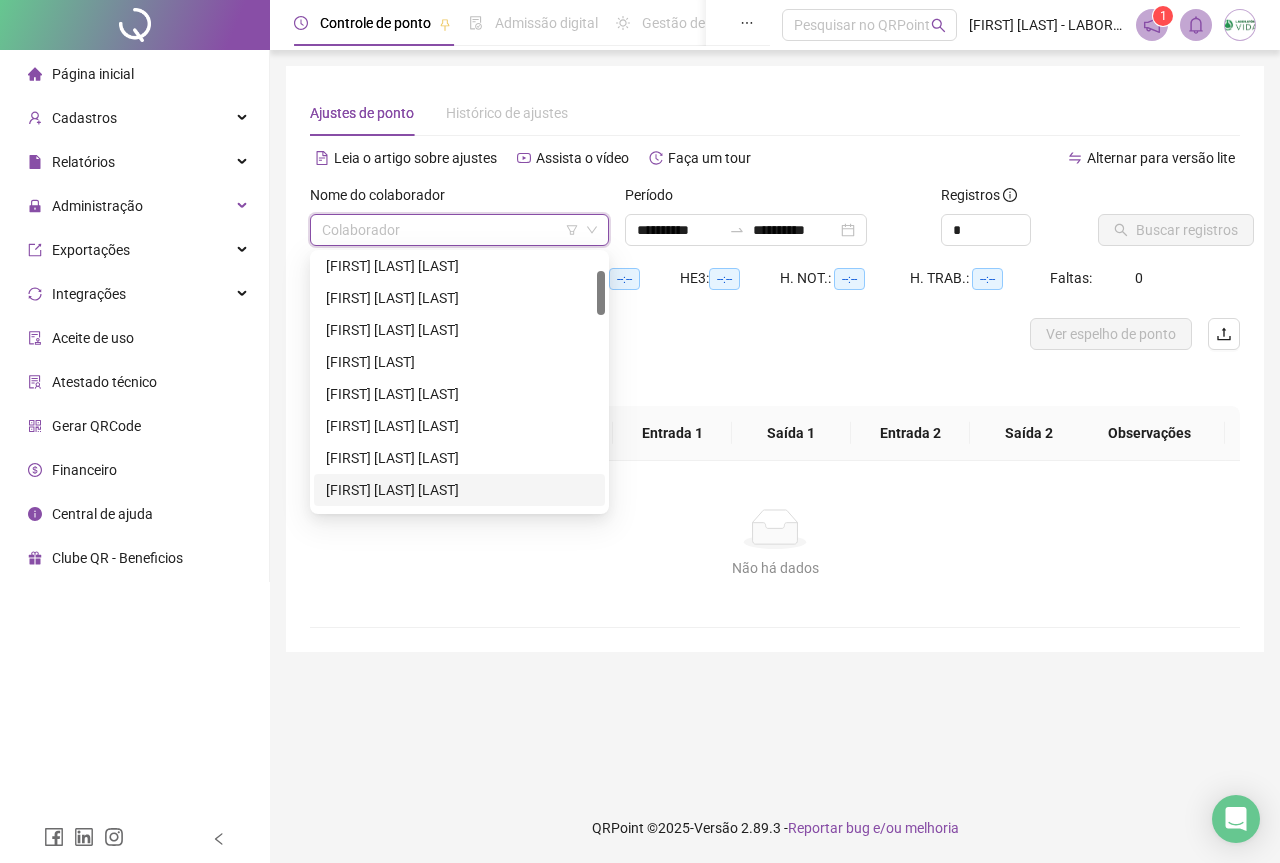 click on "[FIRST] [LAST] [LAST]" at bounding box center (459, 490) 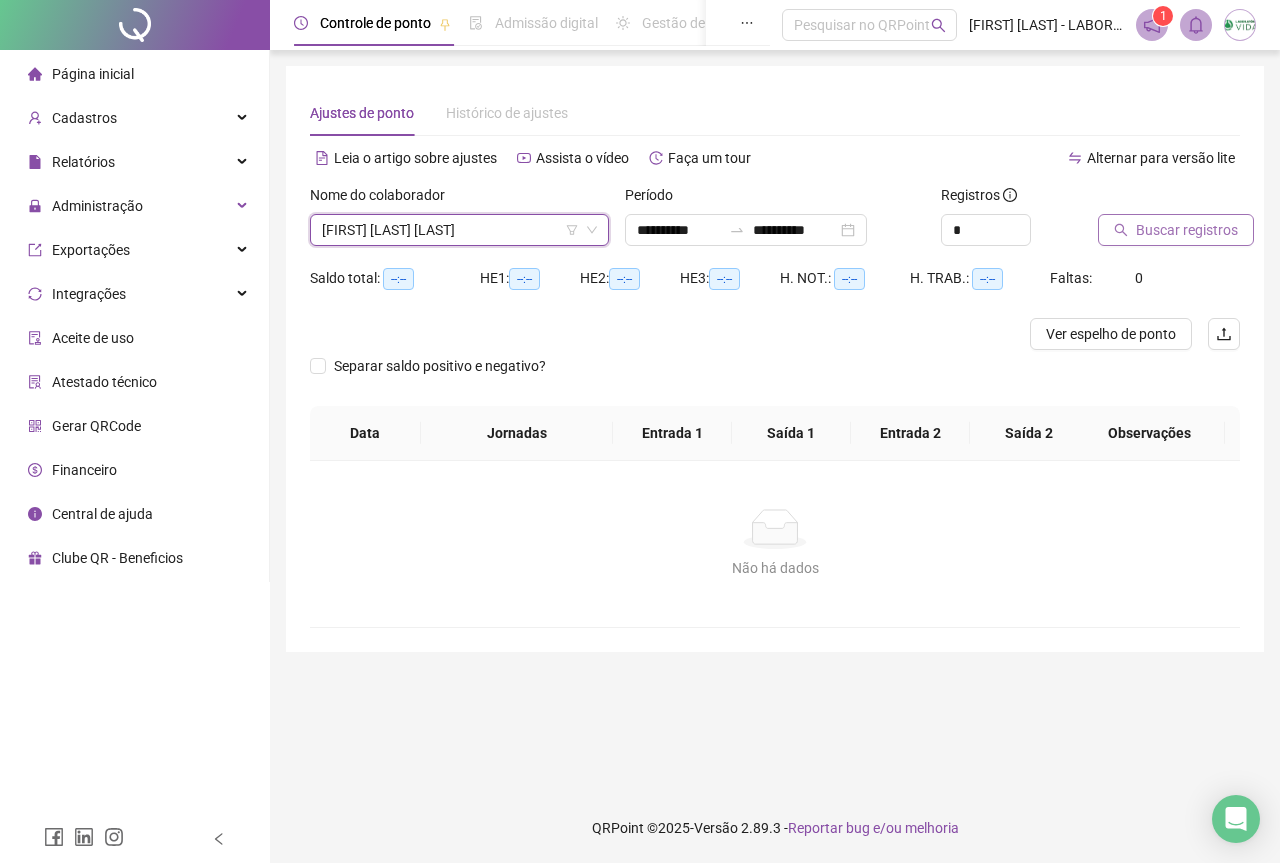 click on "Buscar registros" at bounding box center [1187, 230] 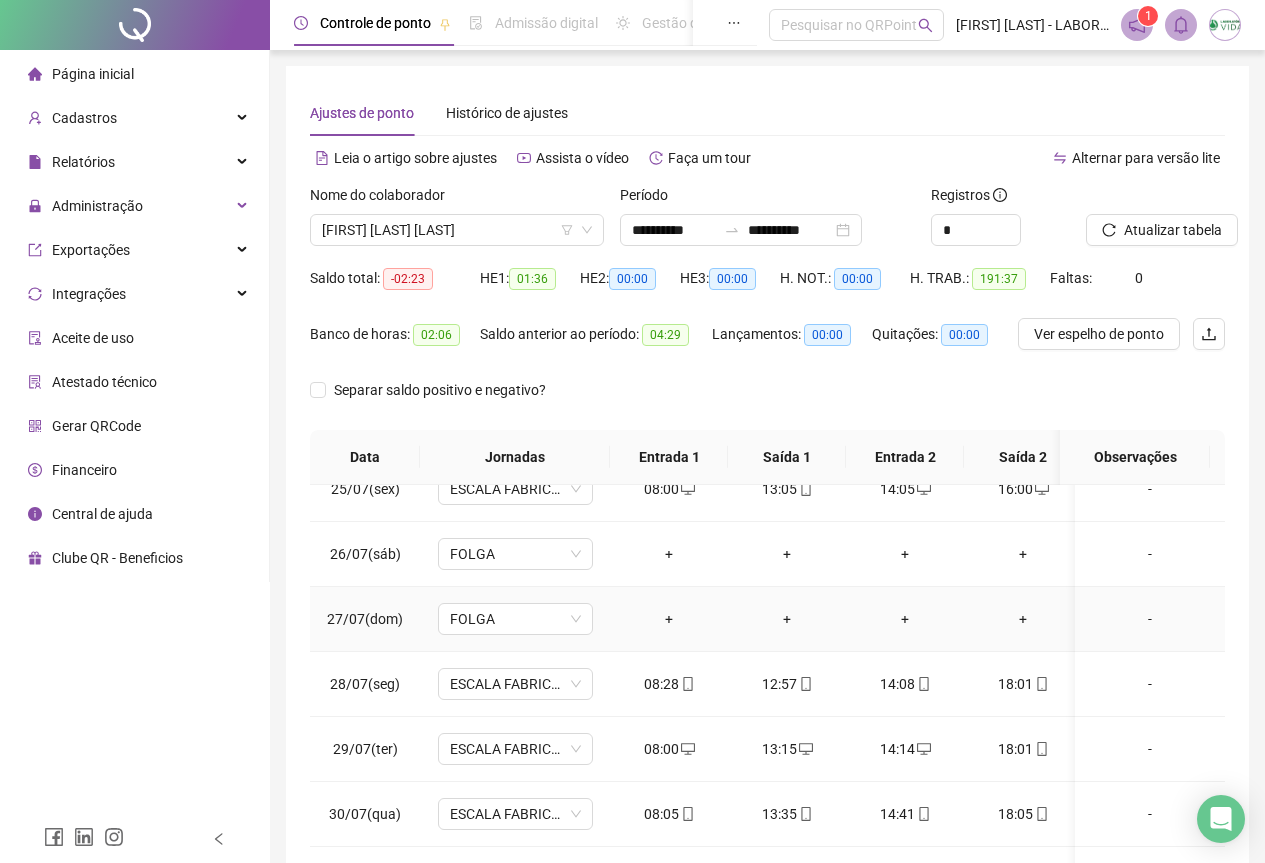 scroll, scrollTop: 1603, scrollLeft: 0, axis: vertical 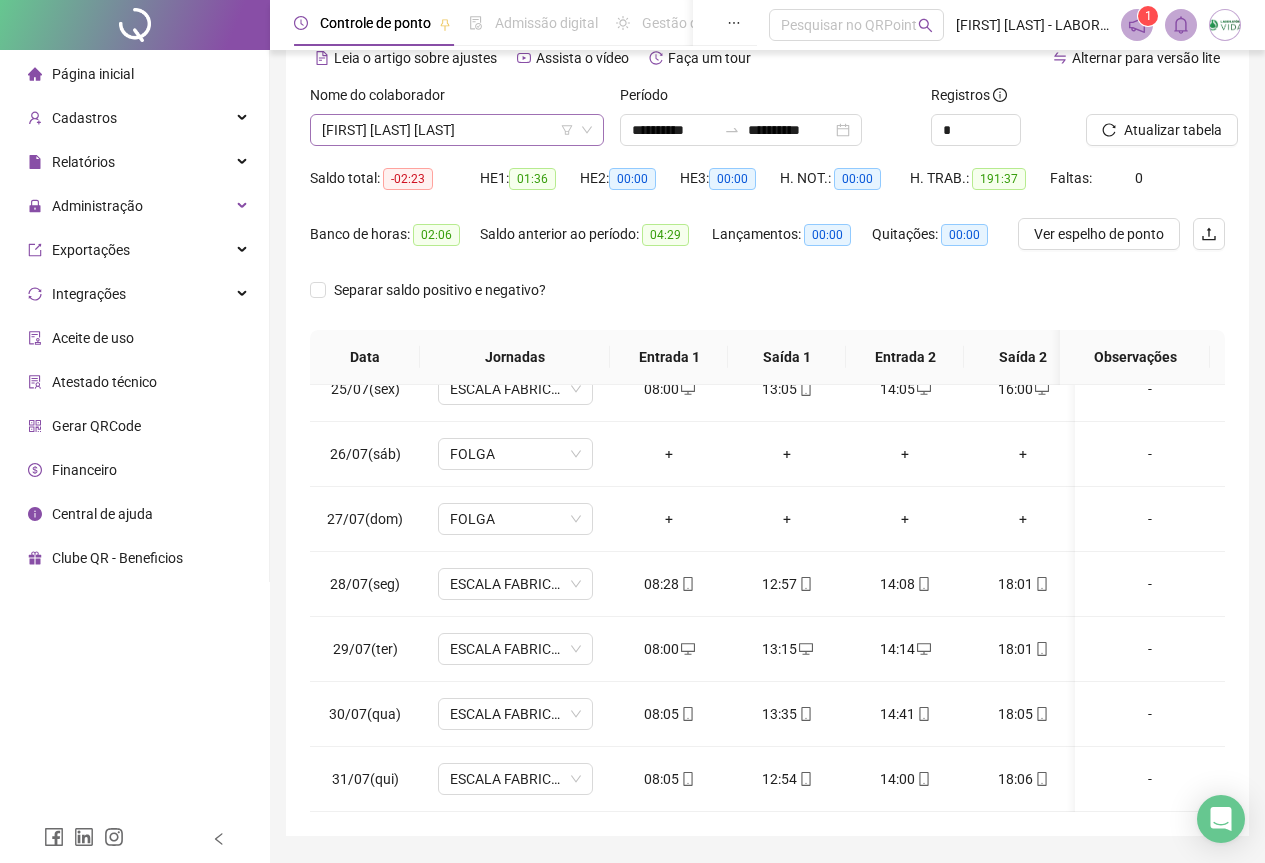 click on "[FIRST] [LAST]" at bounding box center [457, 130] 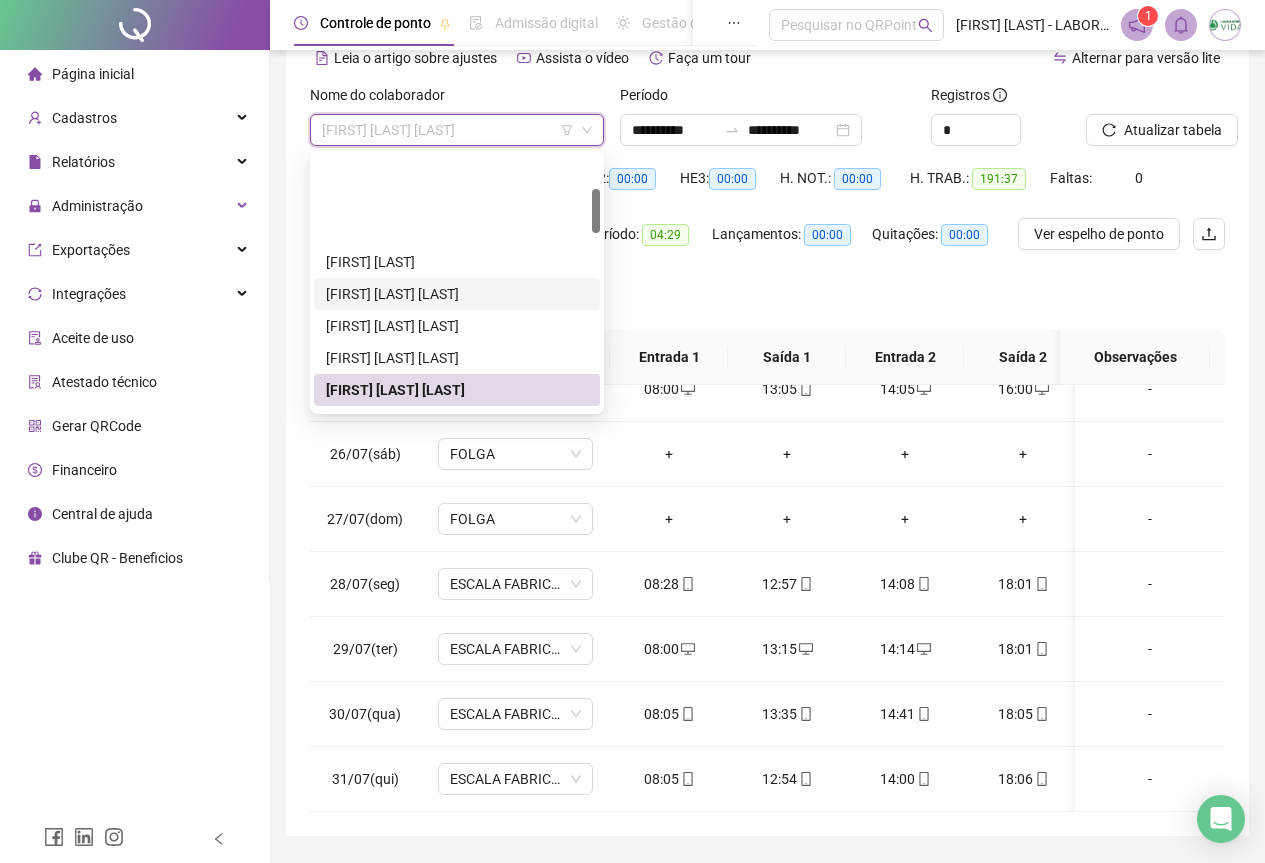 scroll, scrollTop: 200, scrollLeft: 0, axis: vertical 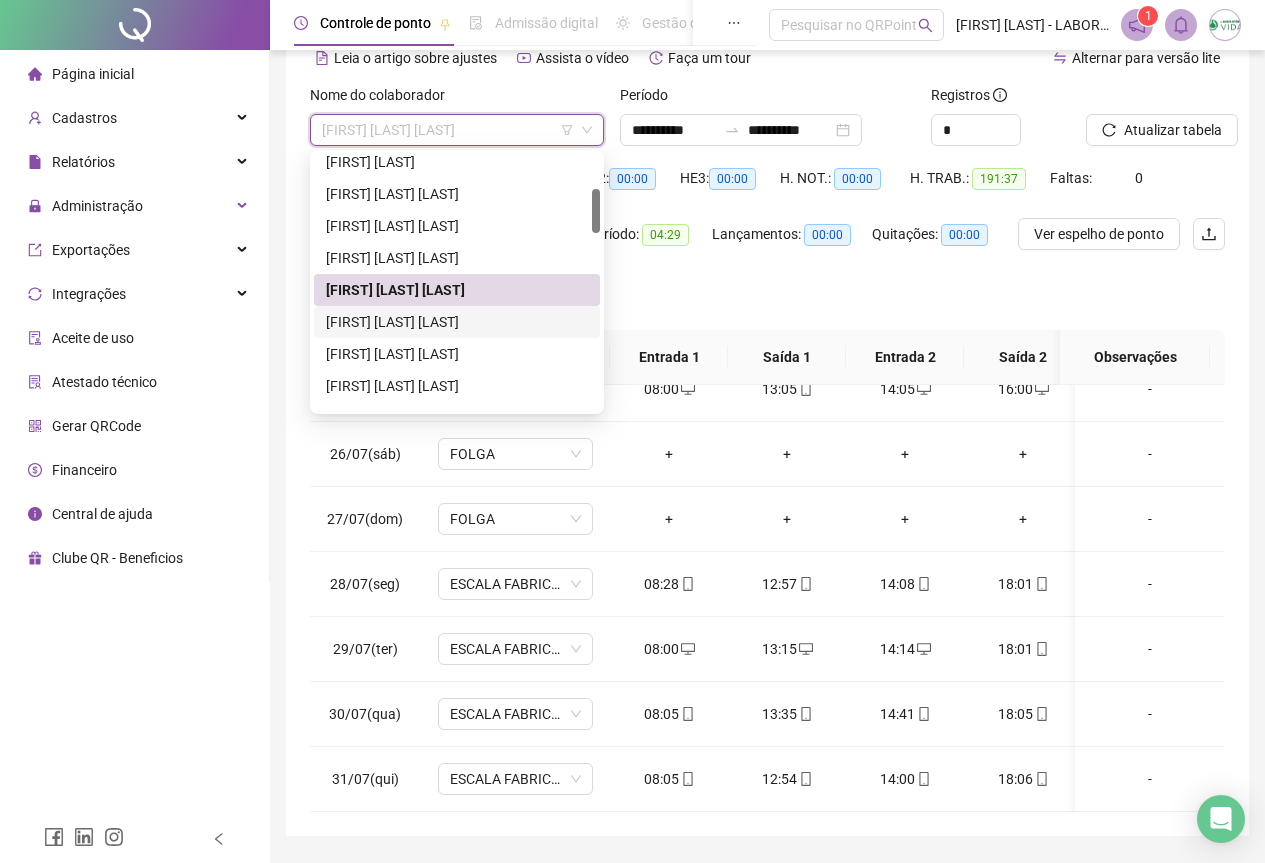click on "[FIRST] [LAST]" at bounding box center [457, 322] 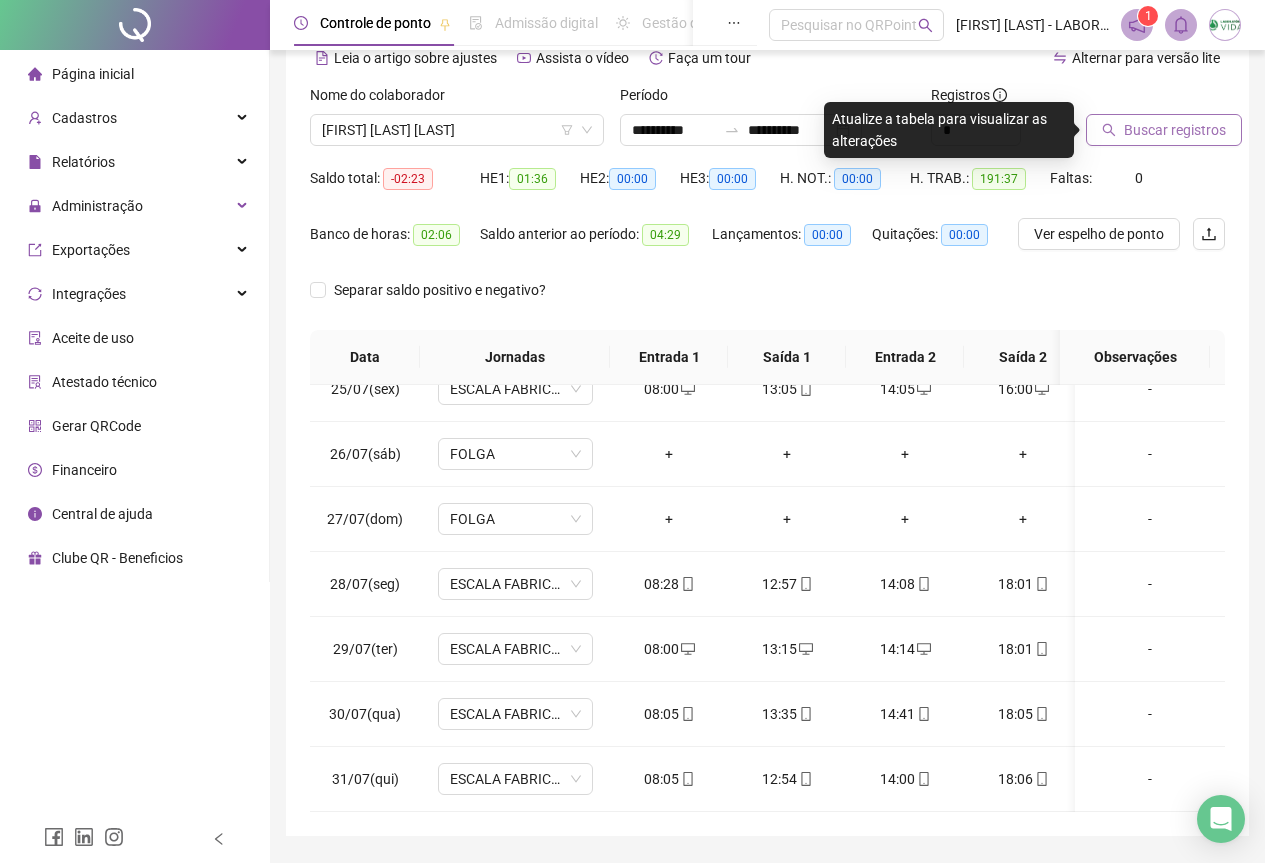 click on "Buscar registros" at bounding box center [1175, 130] 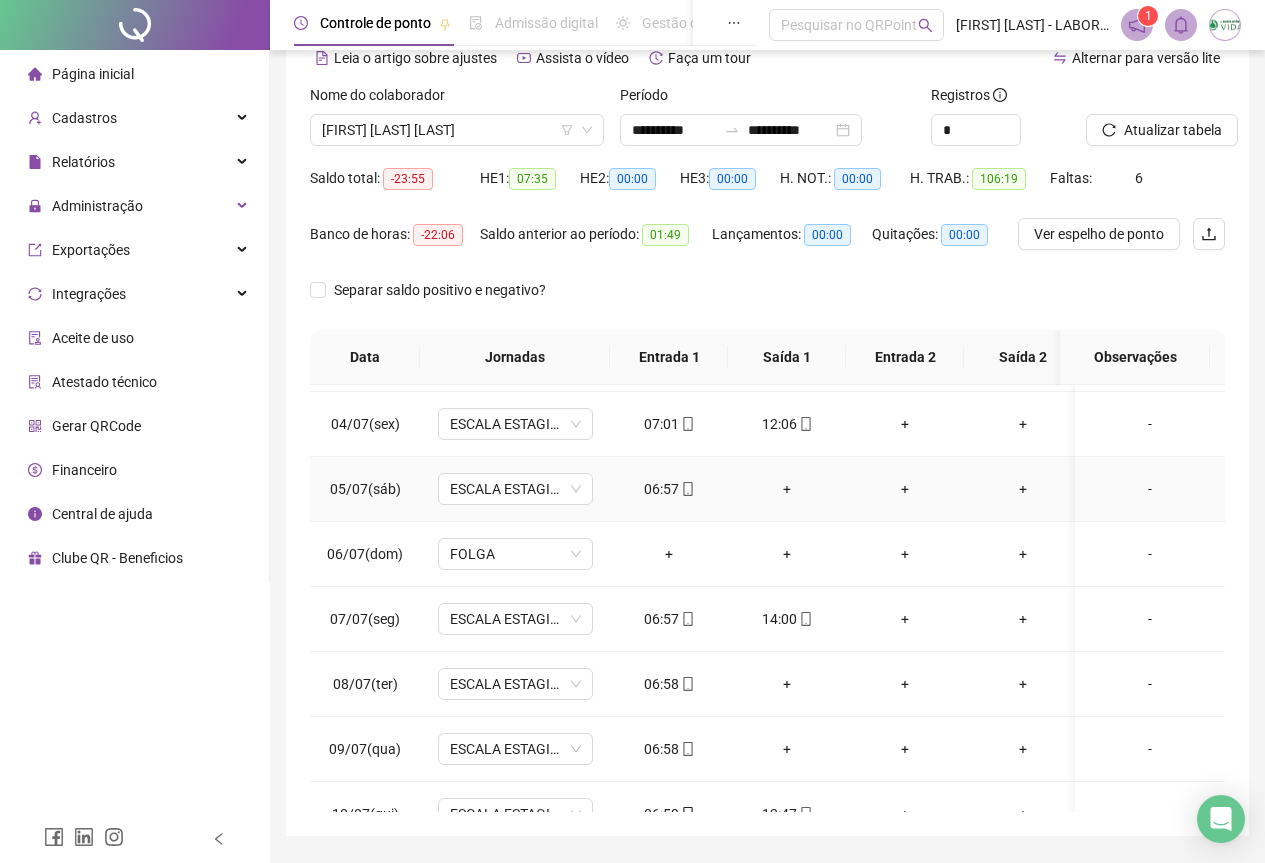 scroll, scrollTop: 0, scrollLeft: 0, axis: both 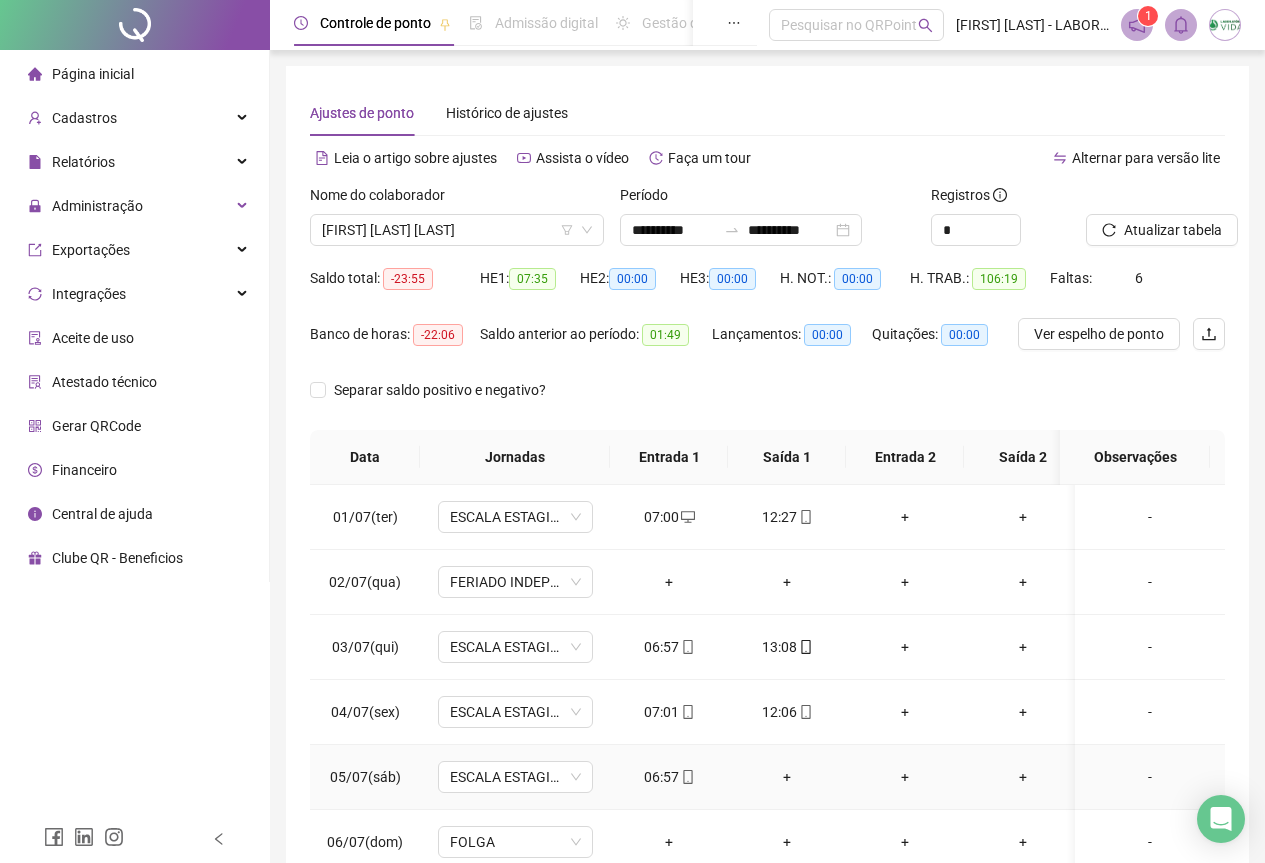 click on "+" at bounding box center [787, 777] 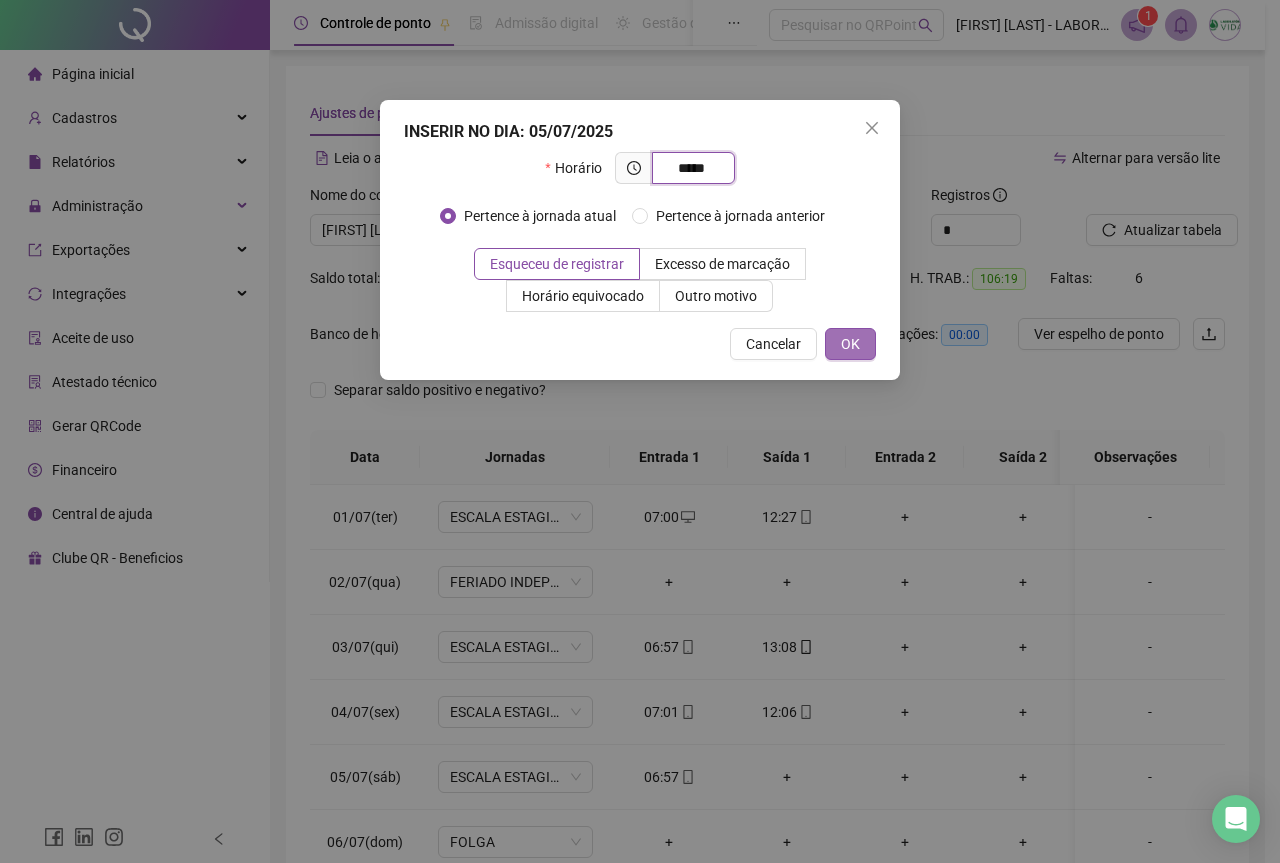 type on "*****" 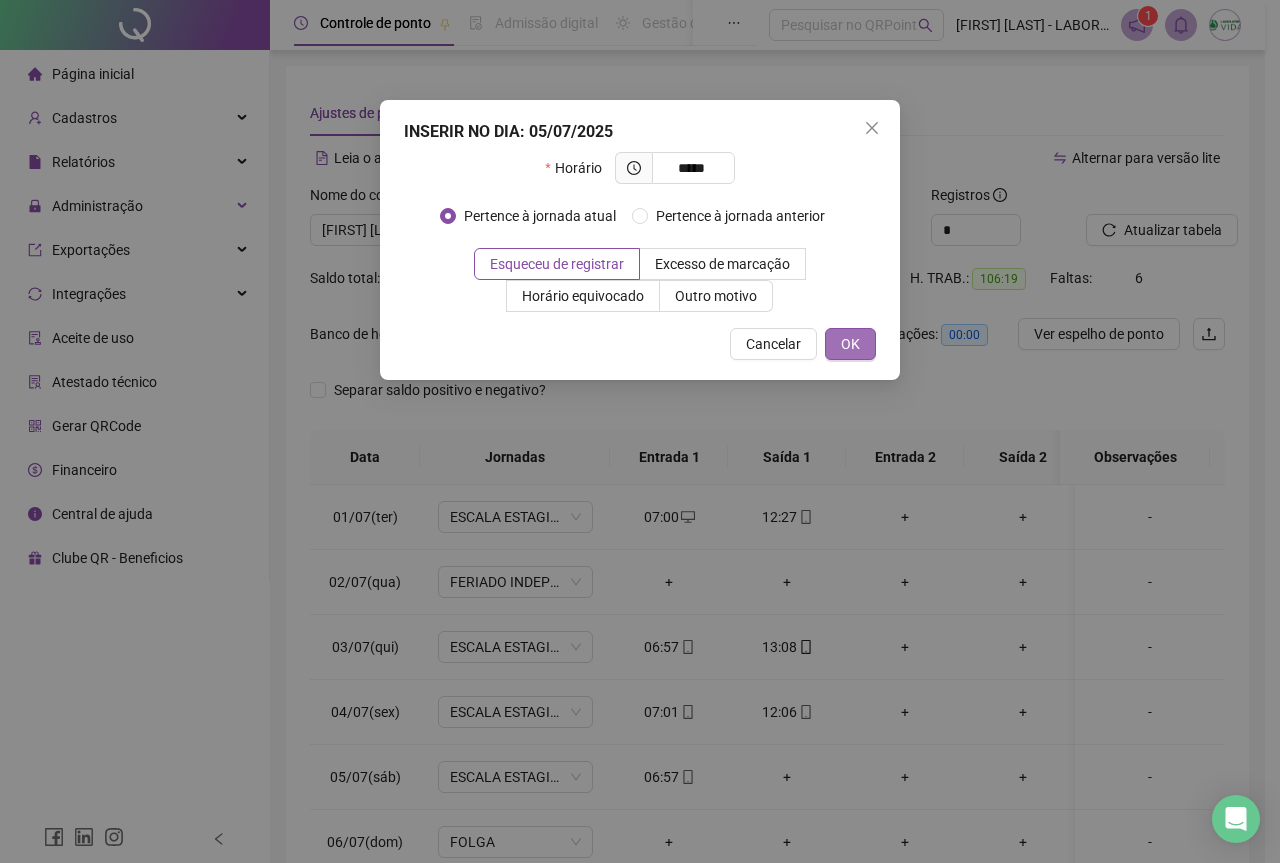 click on "OK" at bounding box center (850, 344) 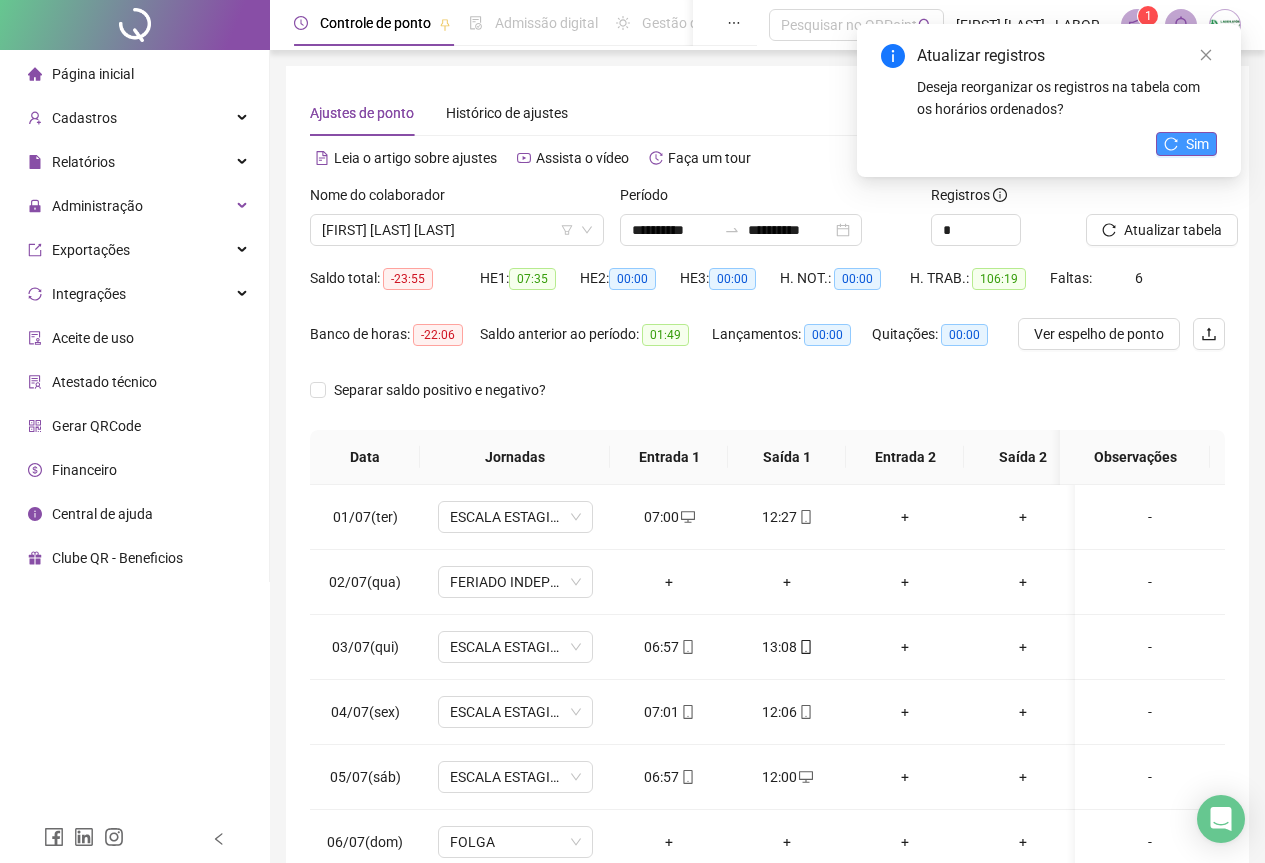 click on "Sim" at bounding box center (1197, 144) 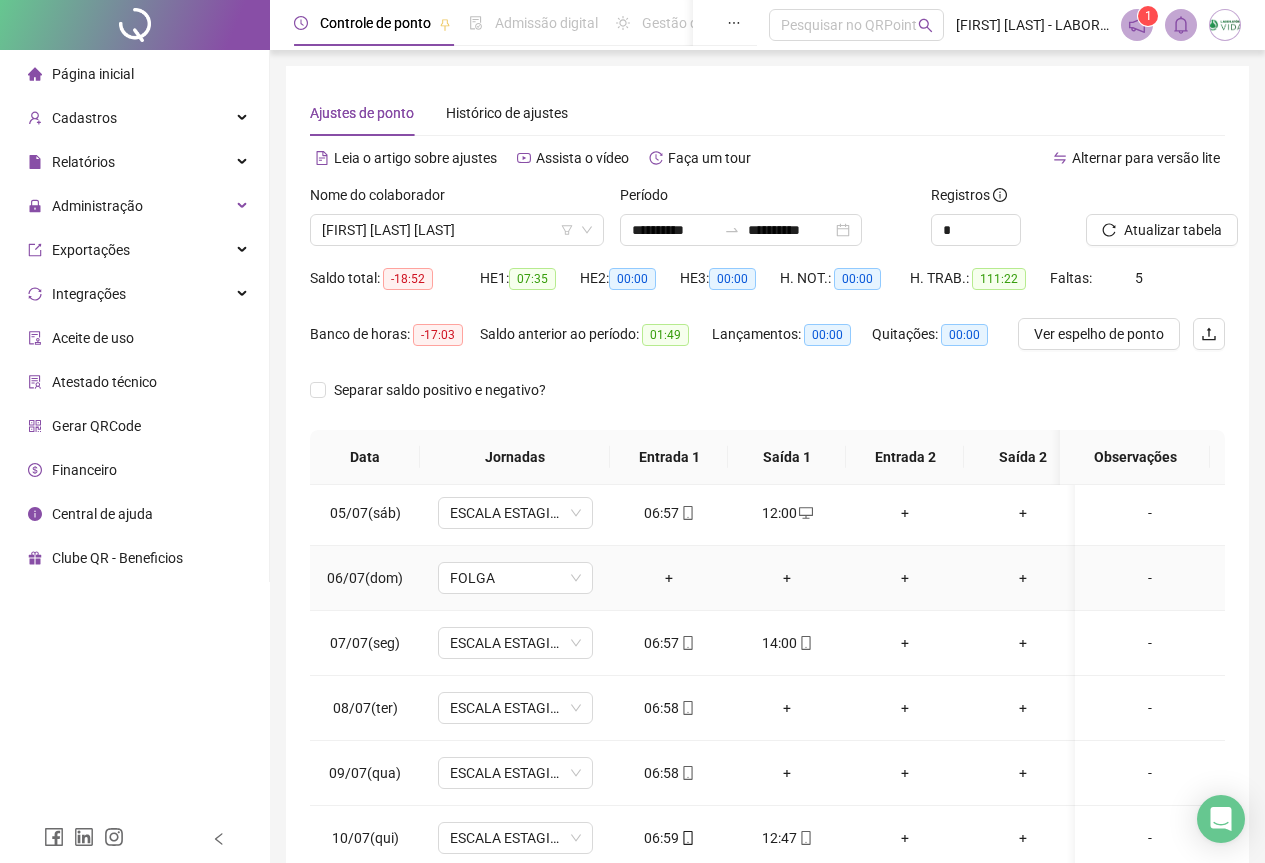 scroll, scrollTop: 300, scrollLeft: 0, axis: vertical 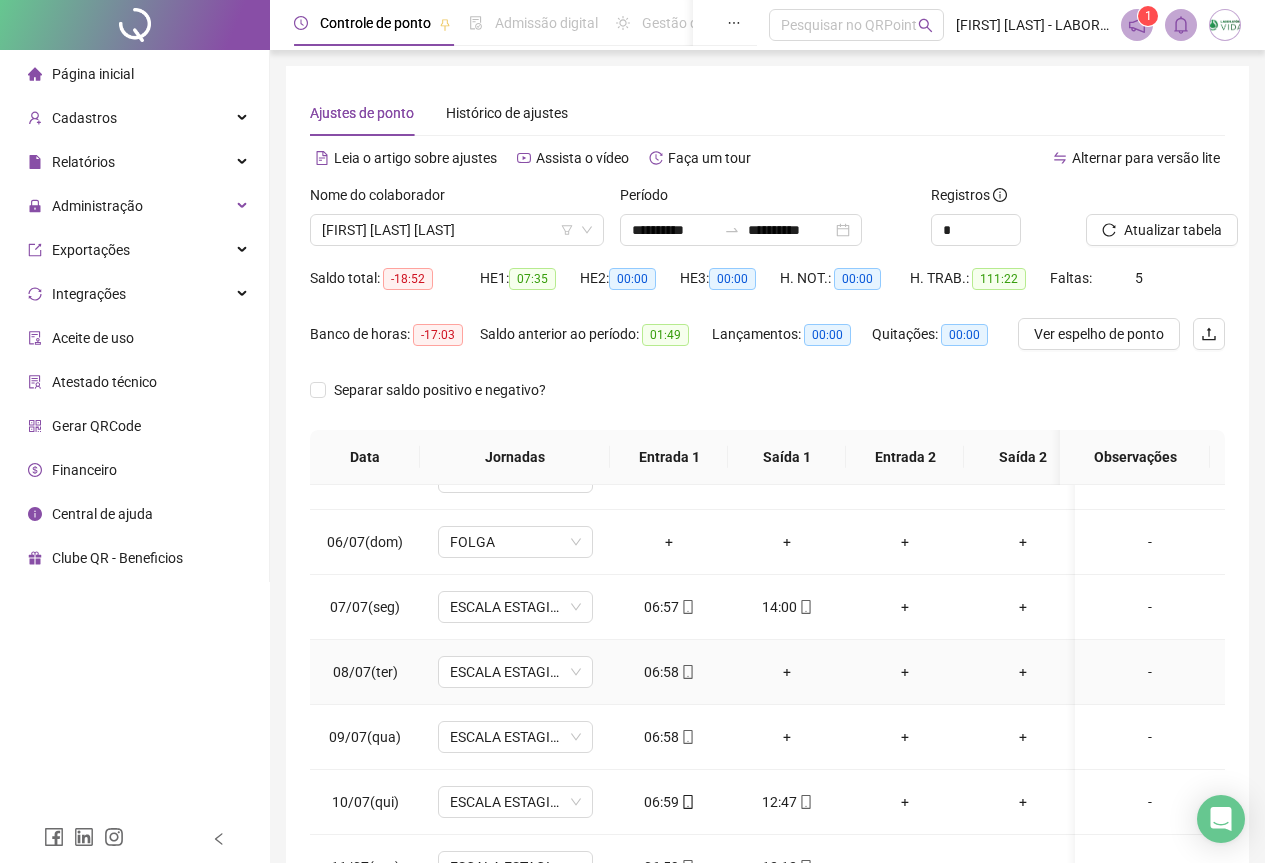 click on "+" at bounding box center [787, 672] 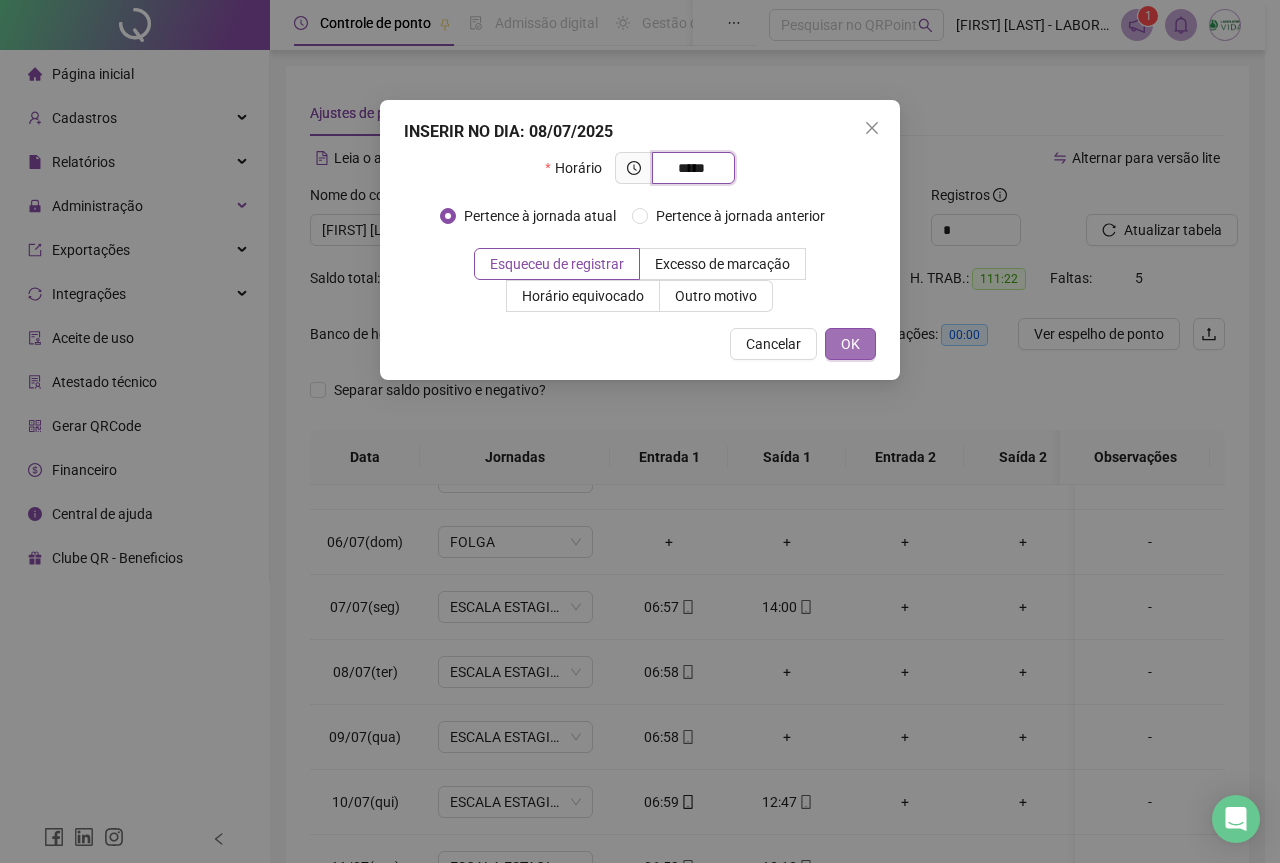 type on "*****" 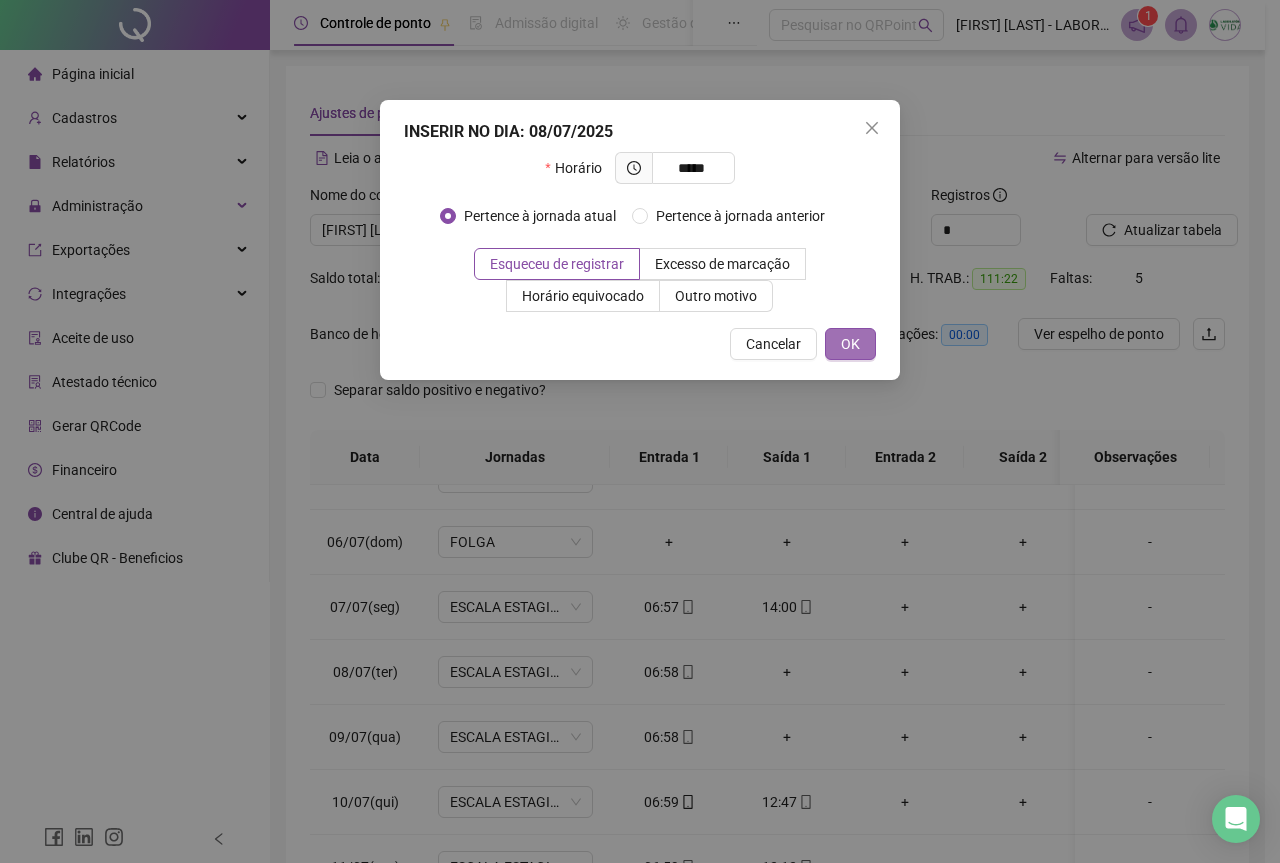 click on "OK" at bounding box center [850, 344] 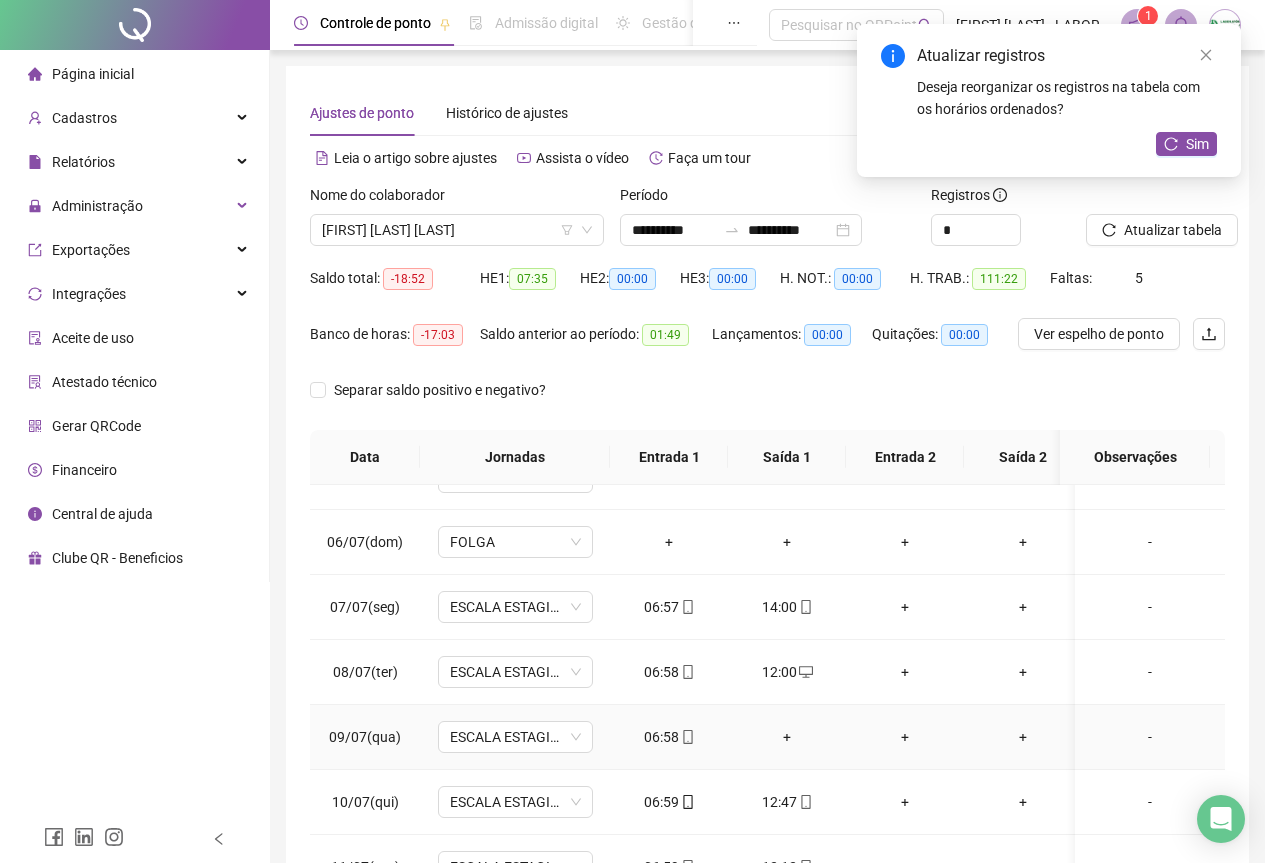 click on "+" at bounding box center [787, 737] 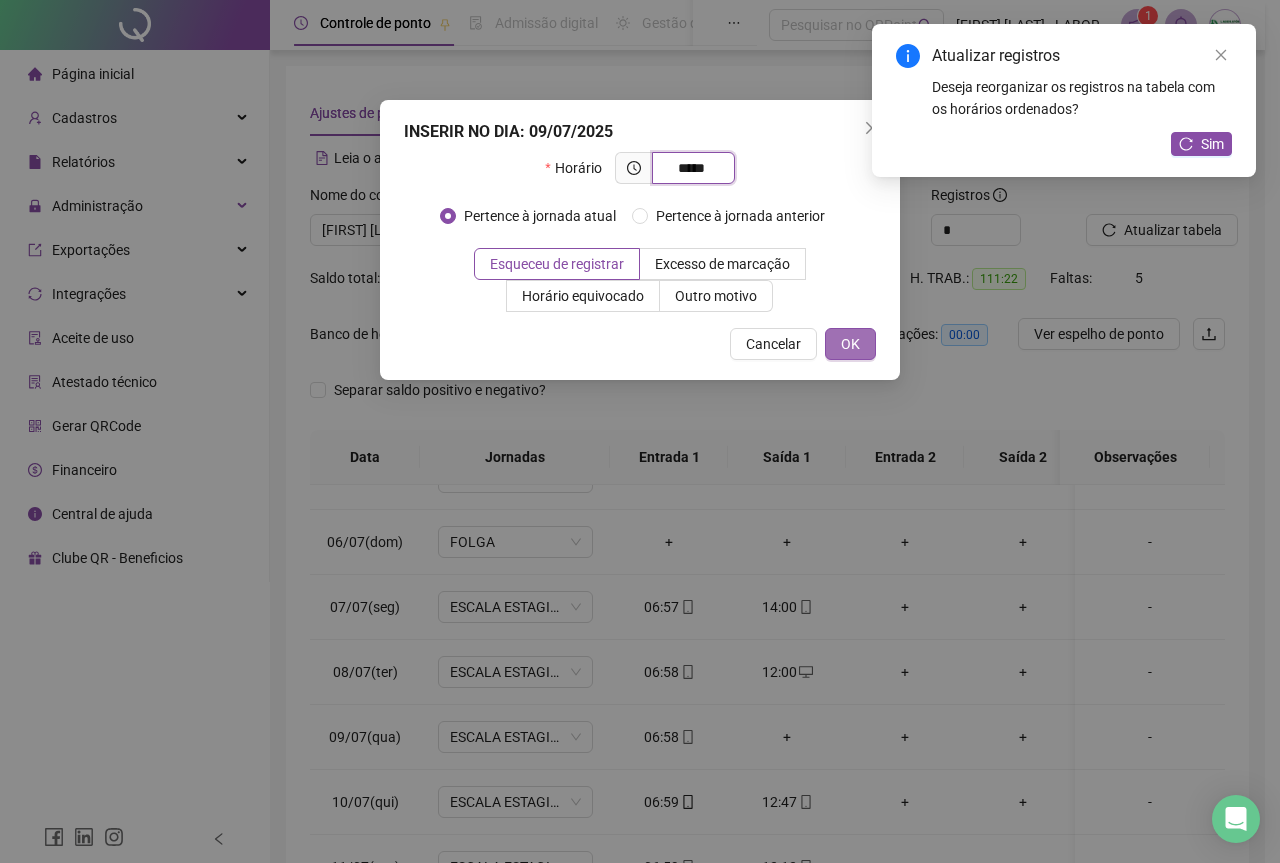 type on "*****" 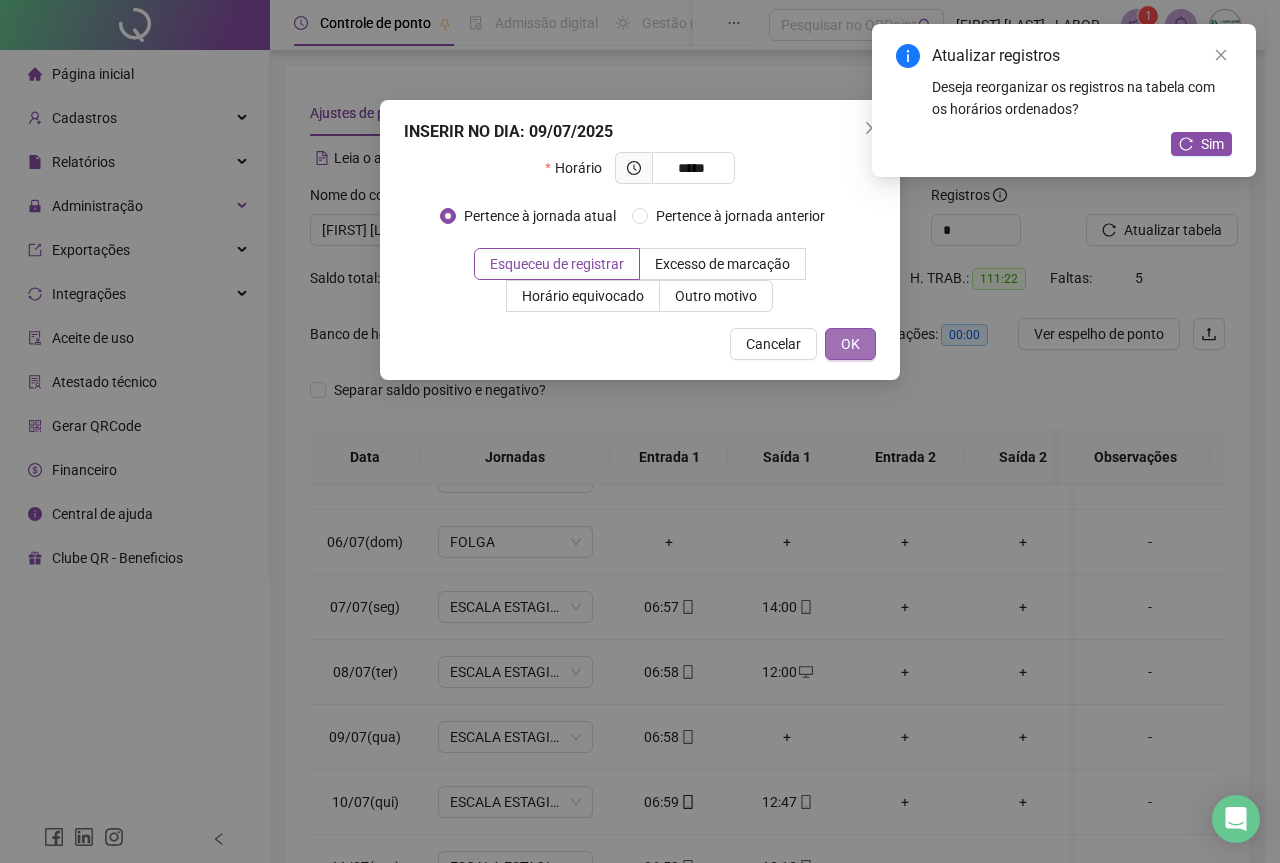 click on "OK" at bounding box center (850, 344) 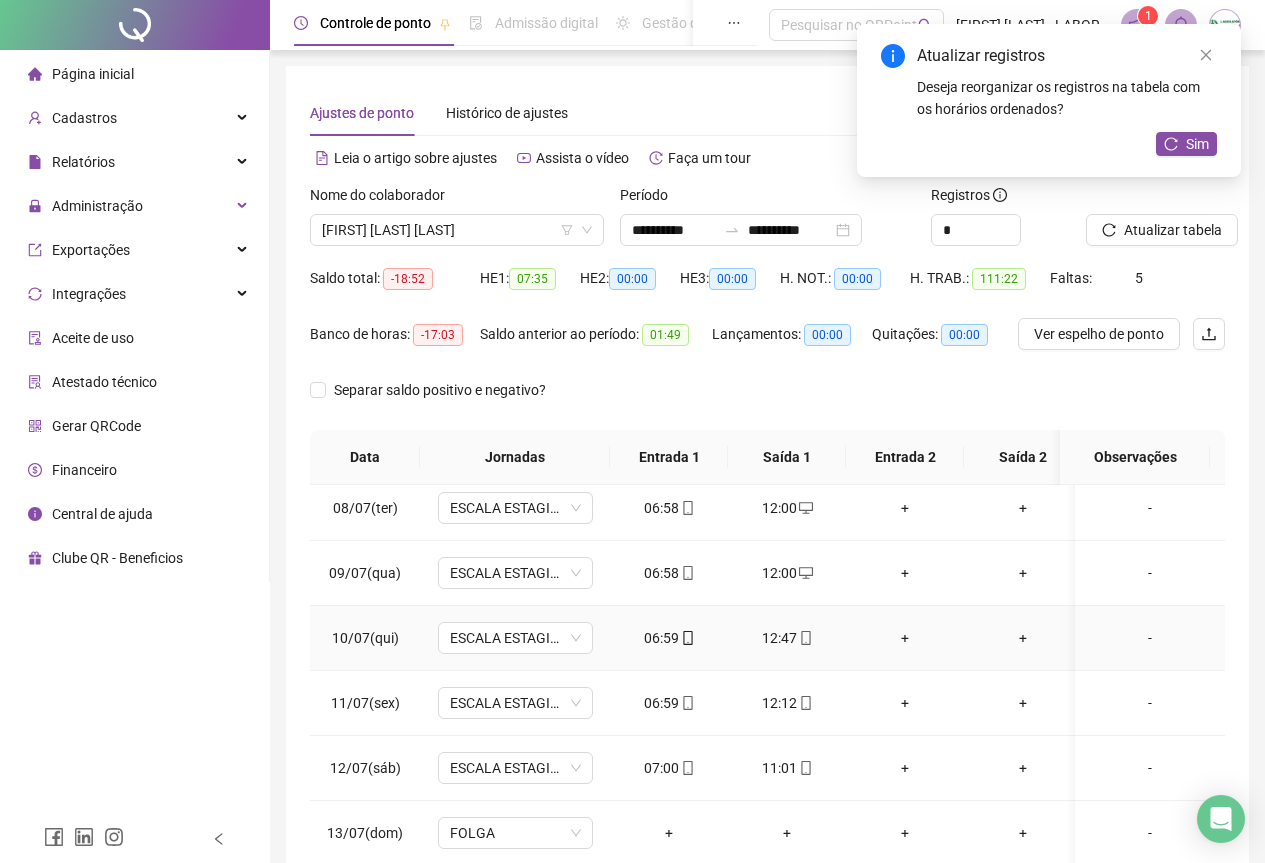 scroll, scrollTop: 500, scrollLeft: 0, axis: vertical 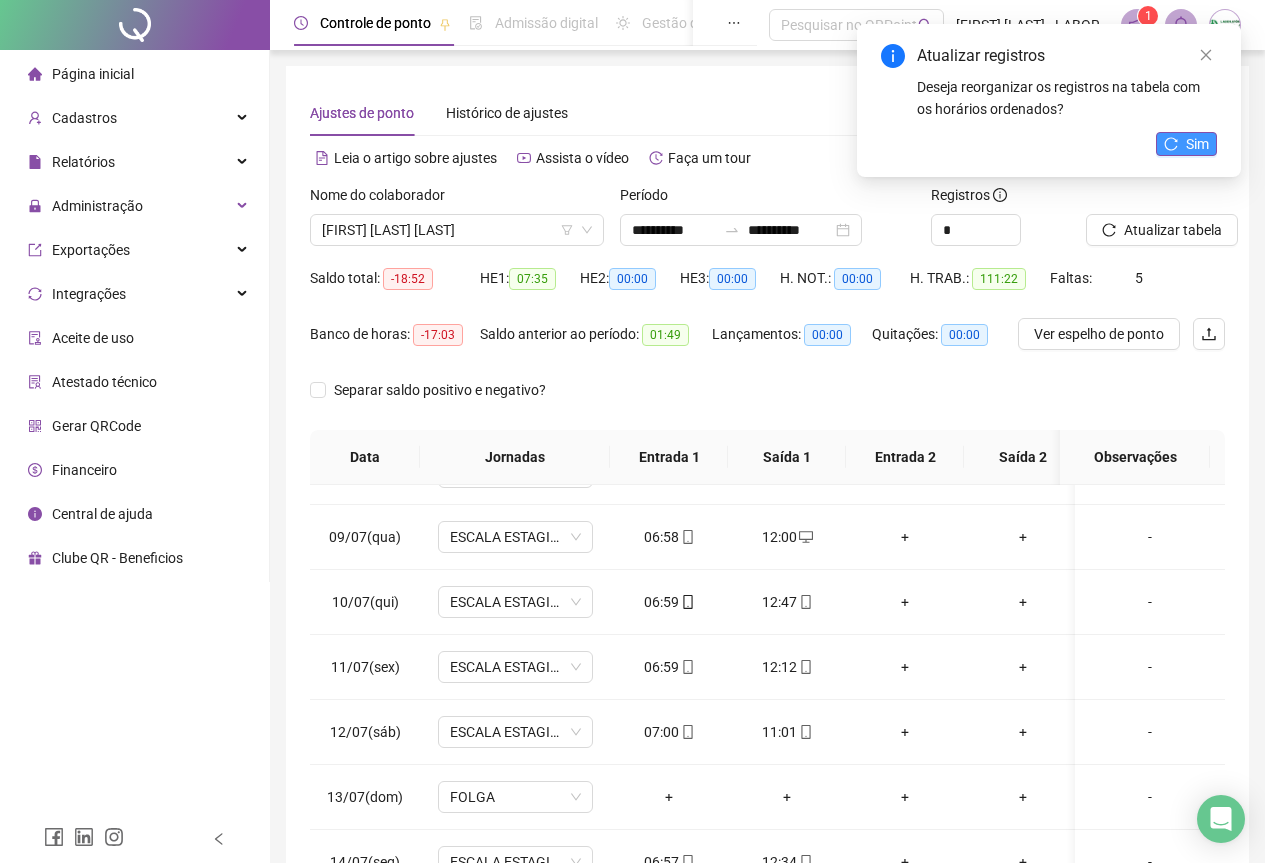 click 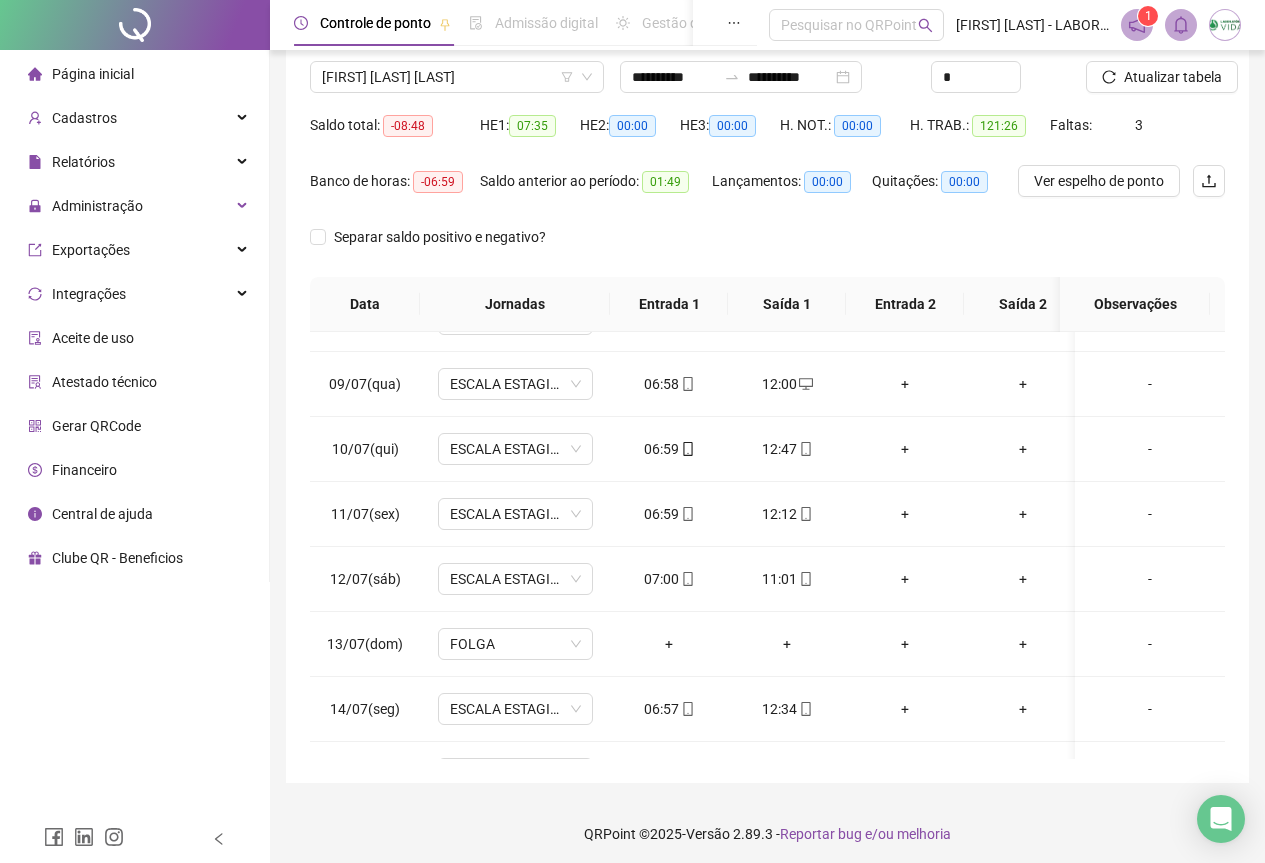 scroll, scrollTop: 154, scrollLeft: 0, axis: vertical 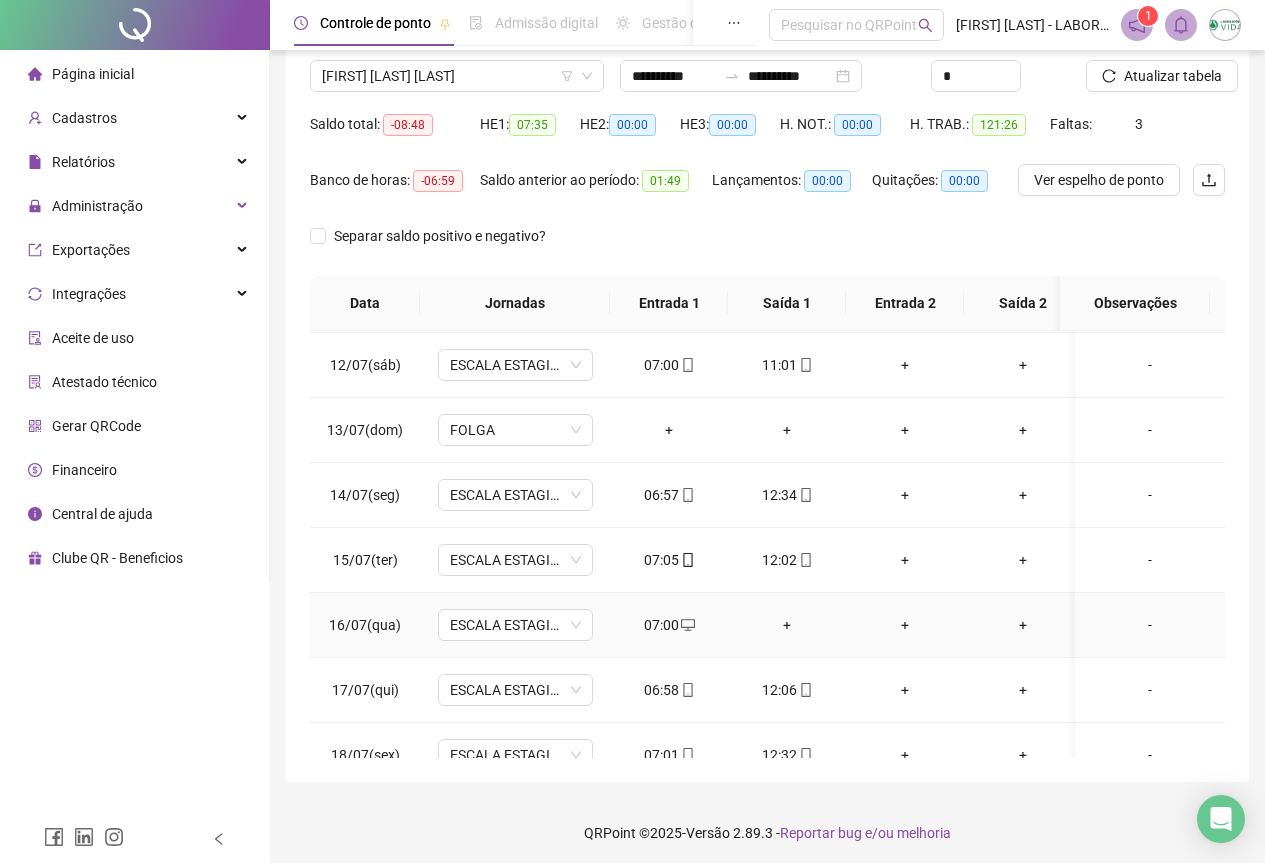 click on "+" at bounding box center (787, 625) 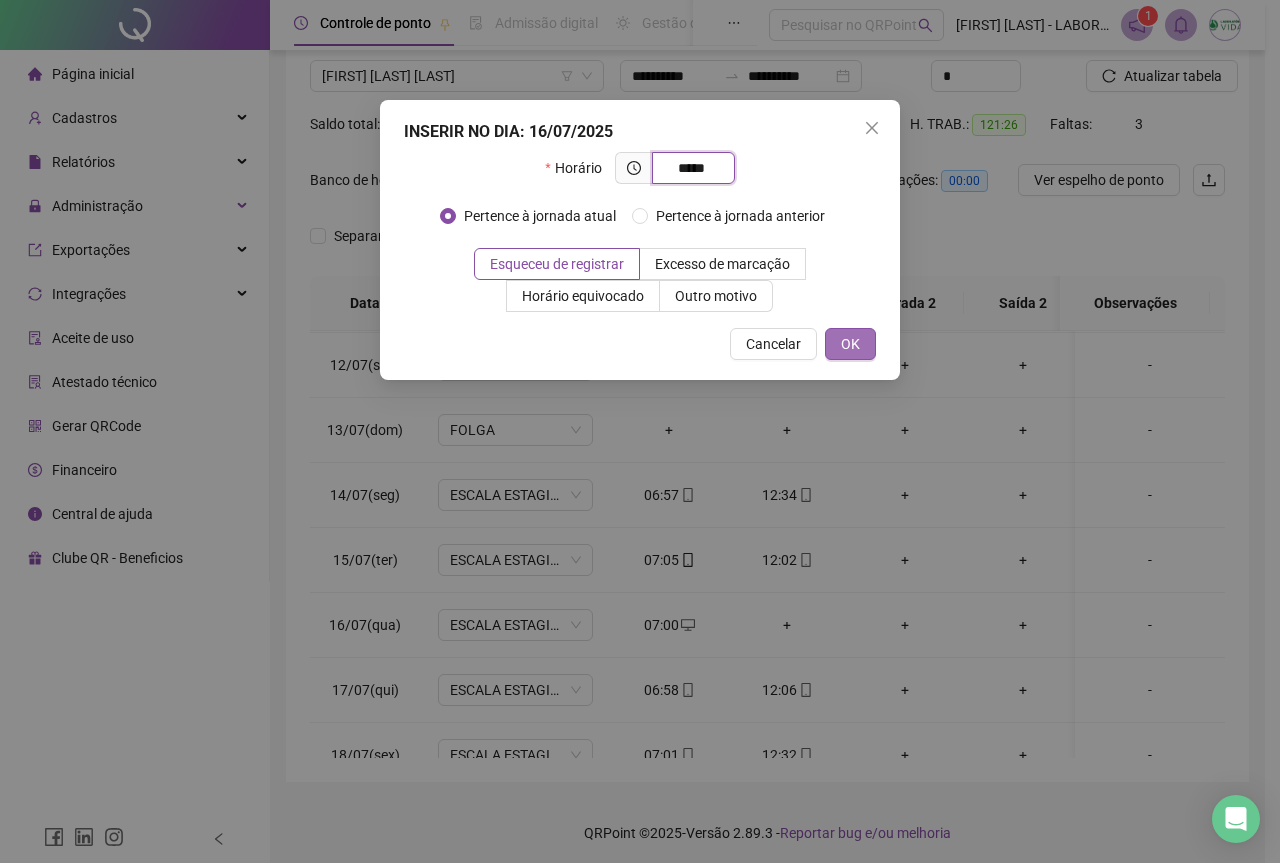 type on "*****" 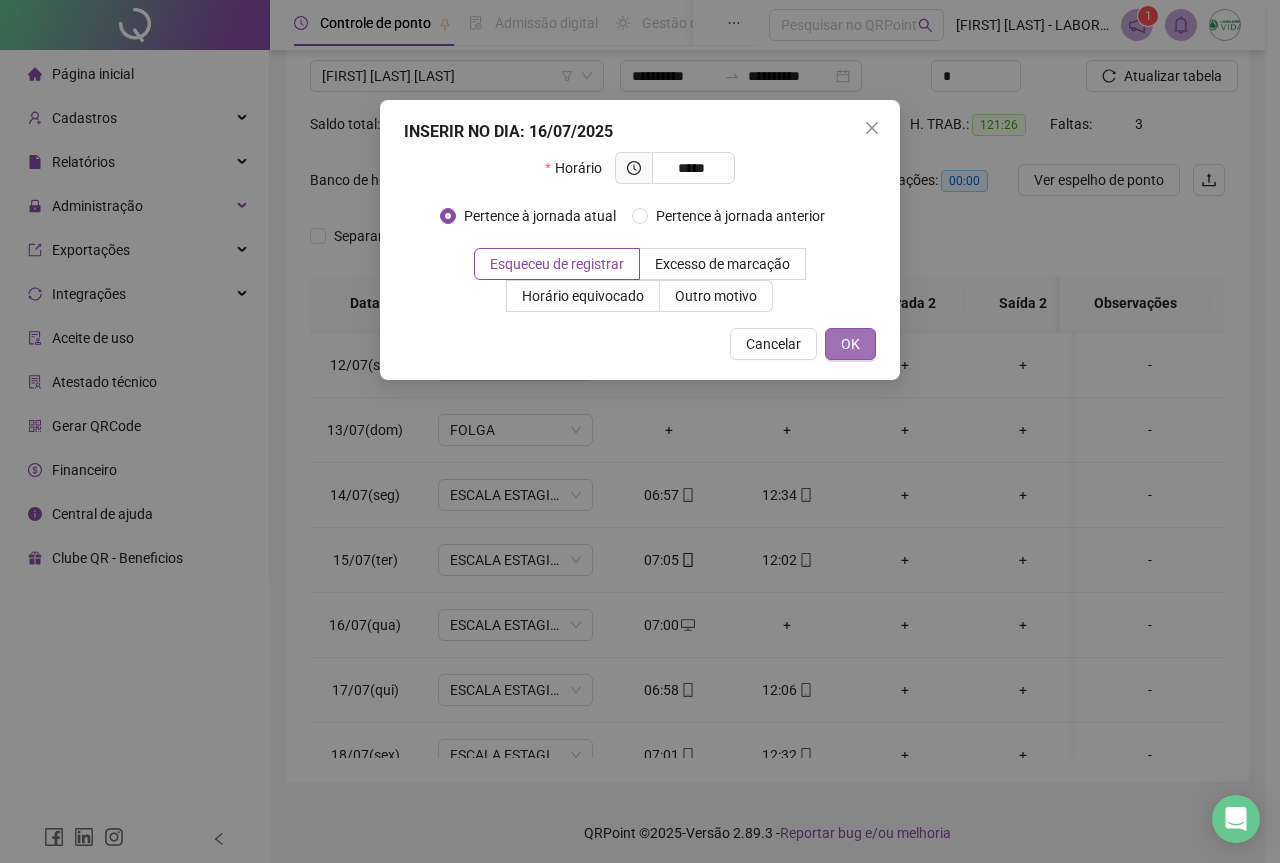 click on "OK" at bounding box center (850, 344) 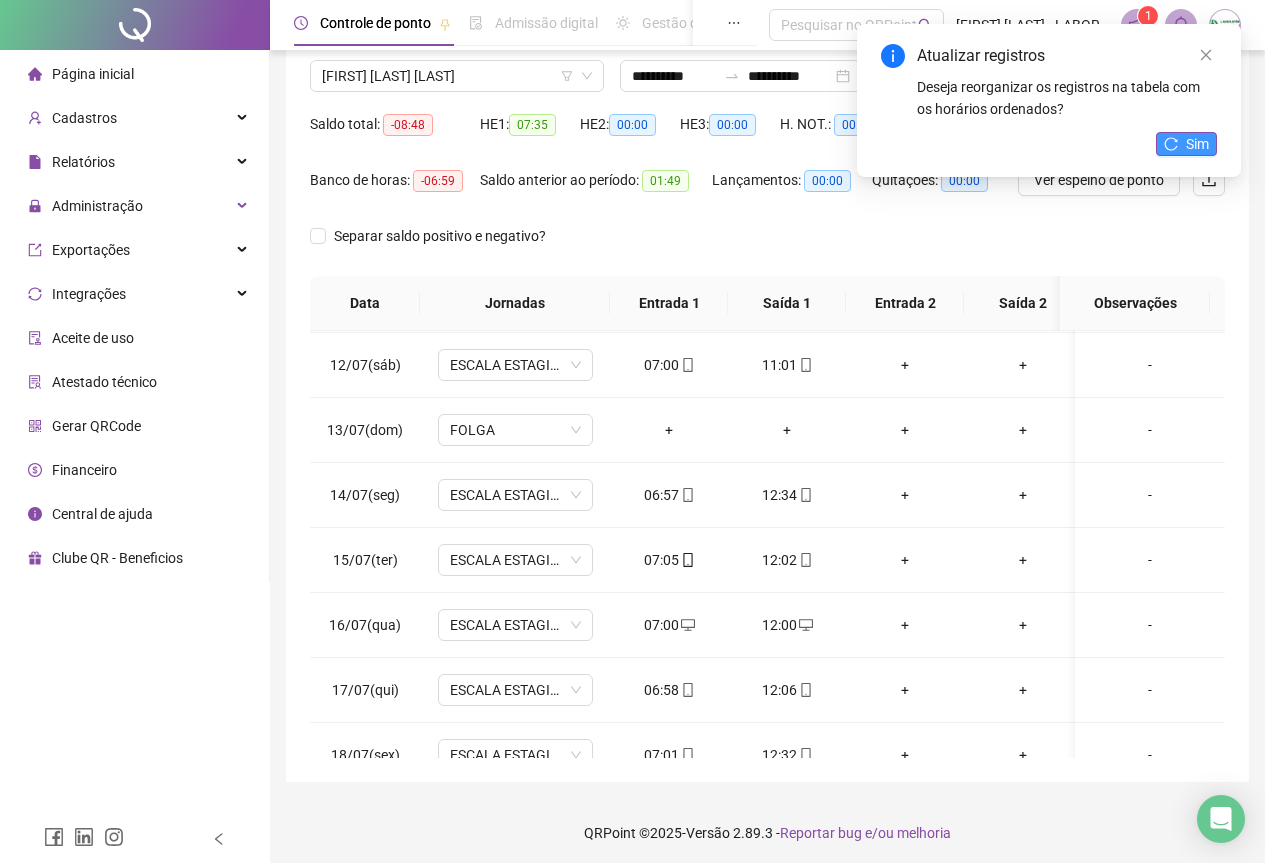 click on "Sim" at bounding box center (1197, 144) 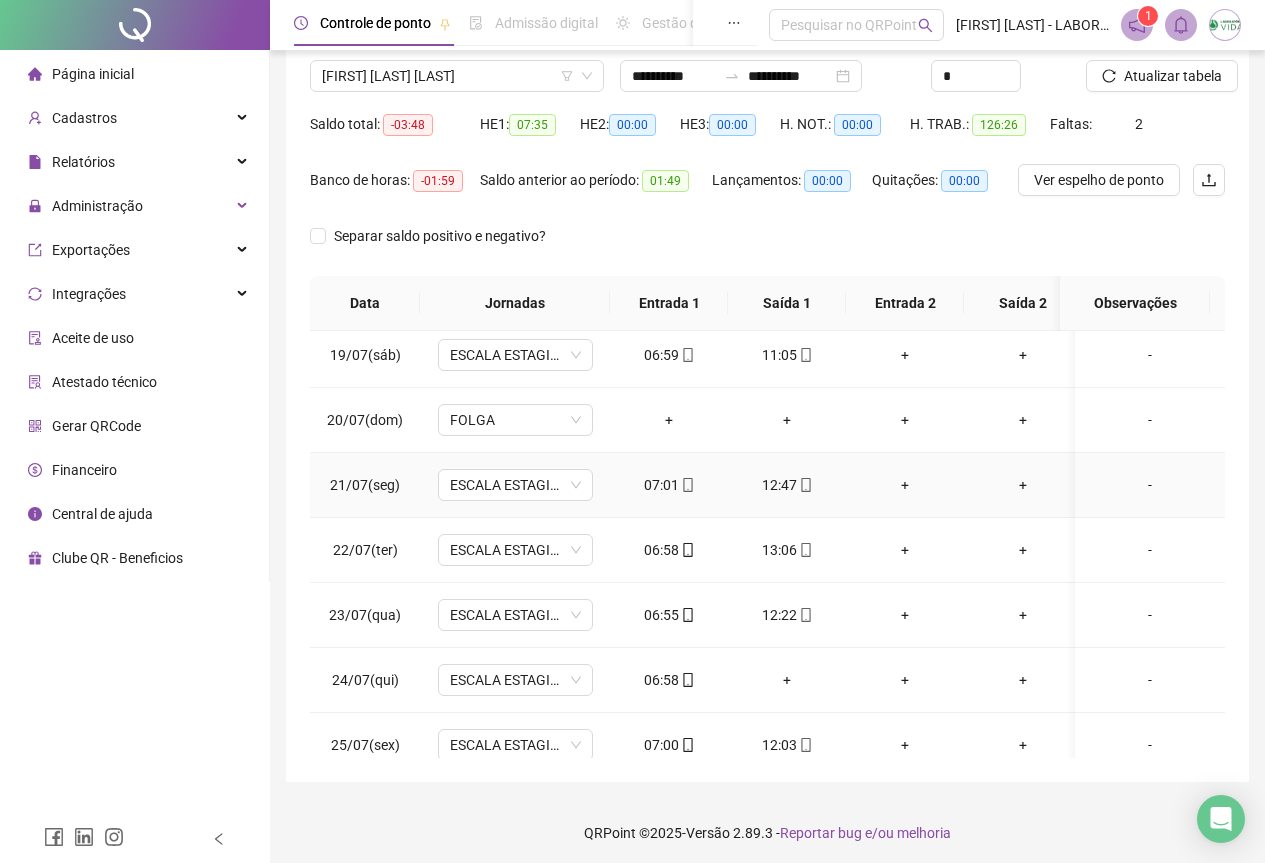scroll, scrollTop: 1213, scrollLeft: 0, axis: vertical 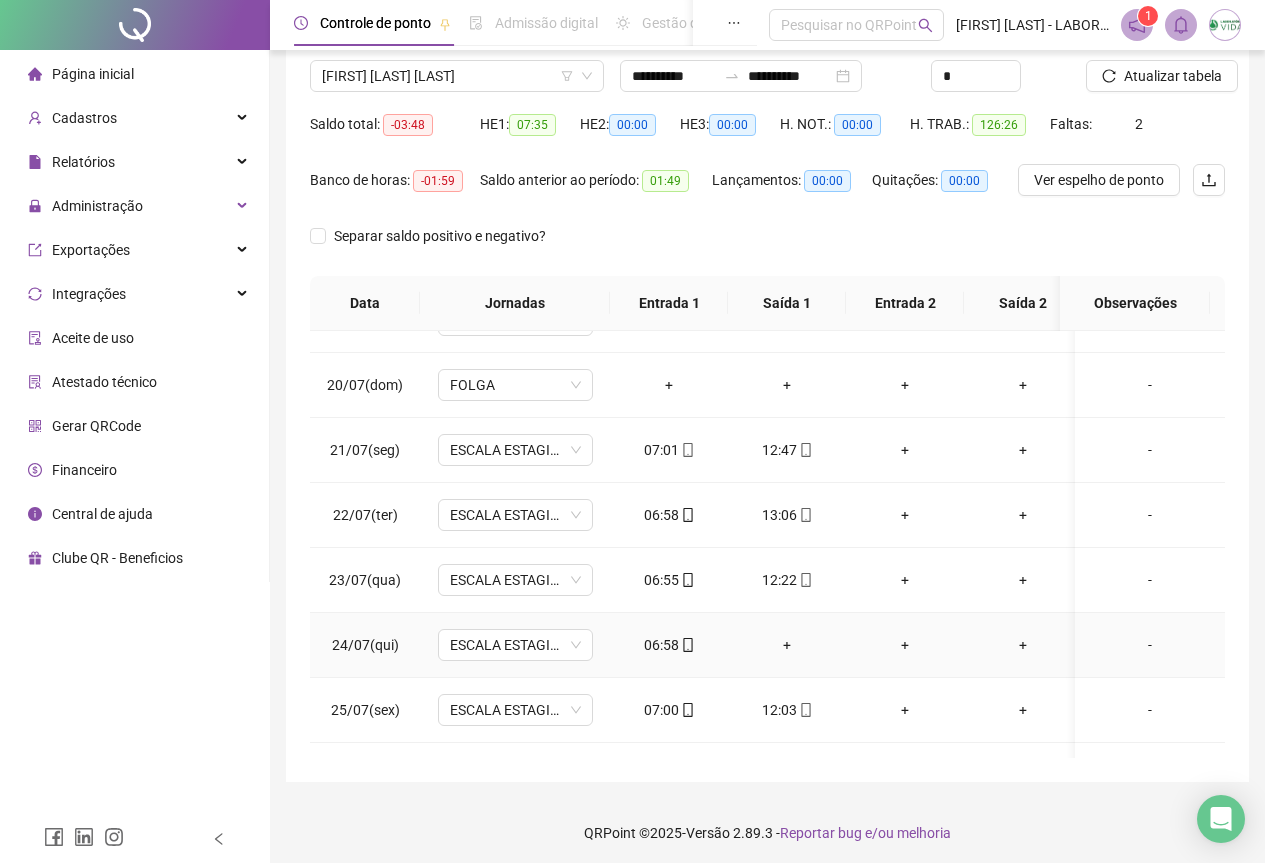 click on "+" at bounding box center [787, 645] 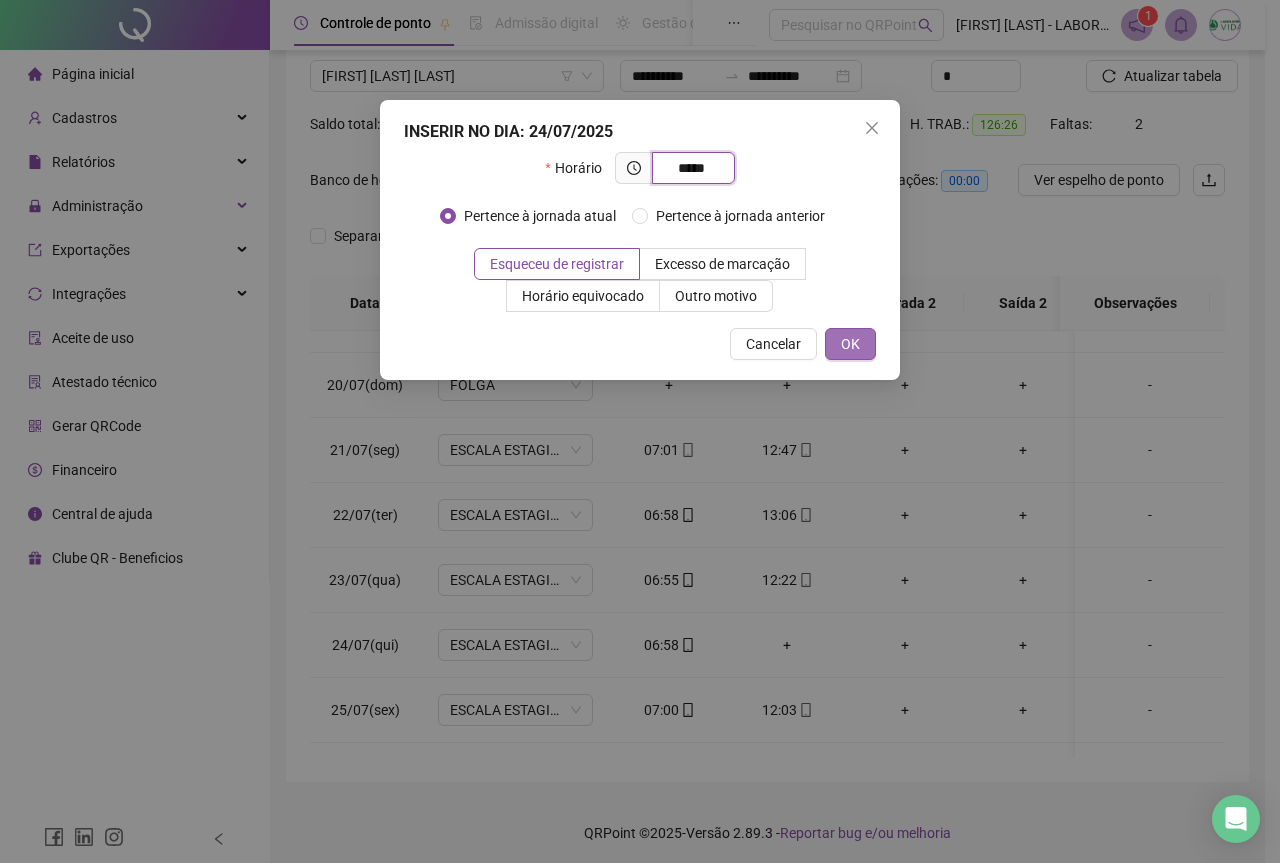 type on "*****" 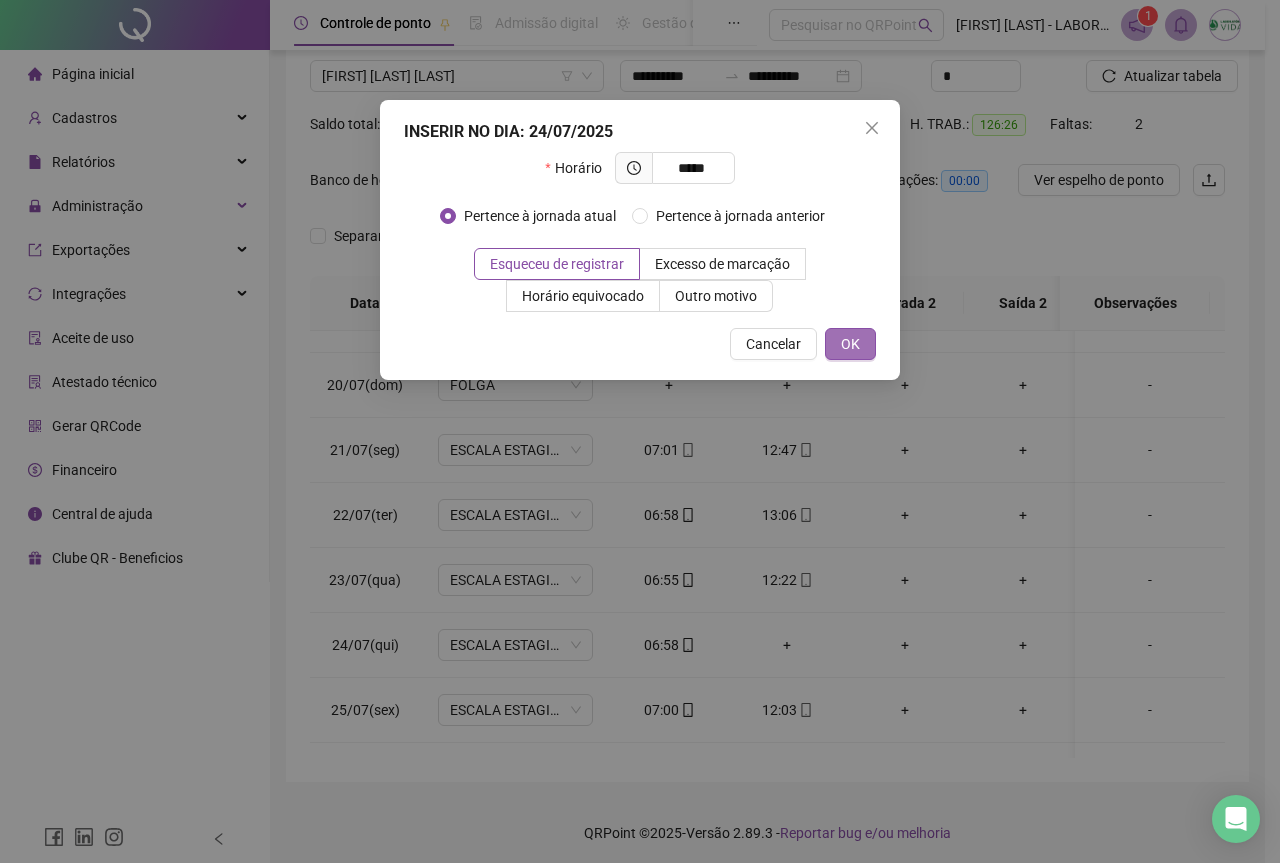 click on "OK" at bounding box center (850, 344) 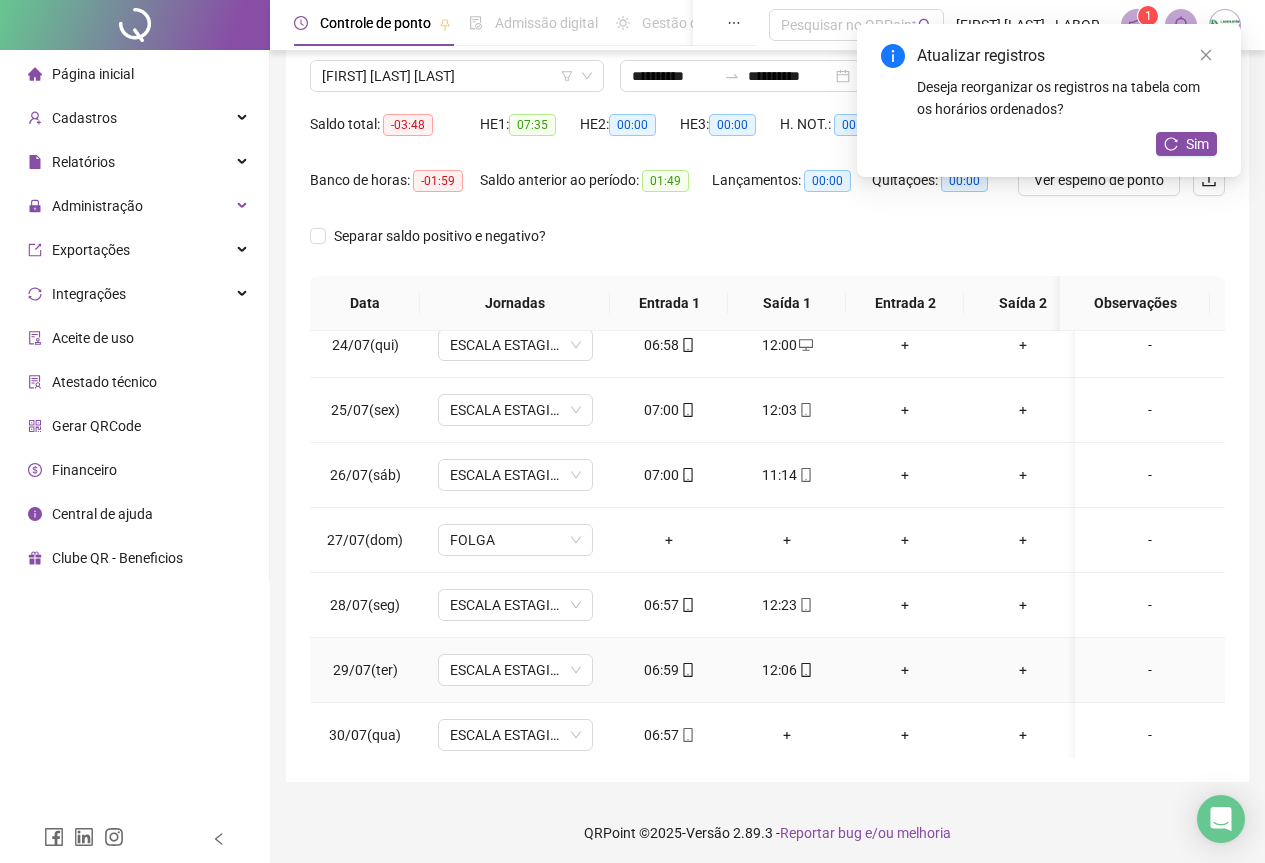 scroll, scrollTop: 1603, scrollLeft: 0, axis: vertical 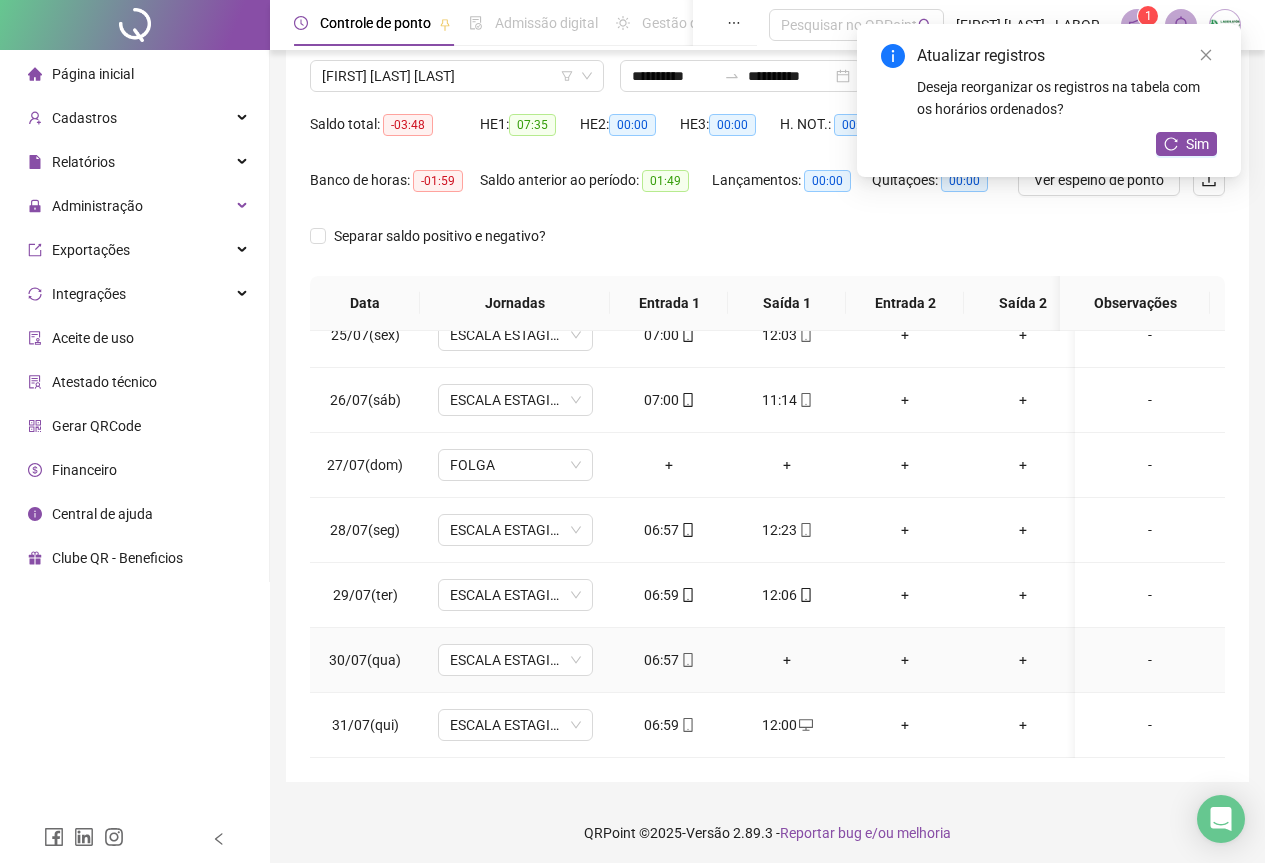 click on "+" at bounding box center (787, 660) 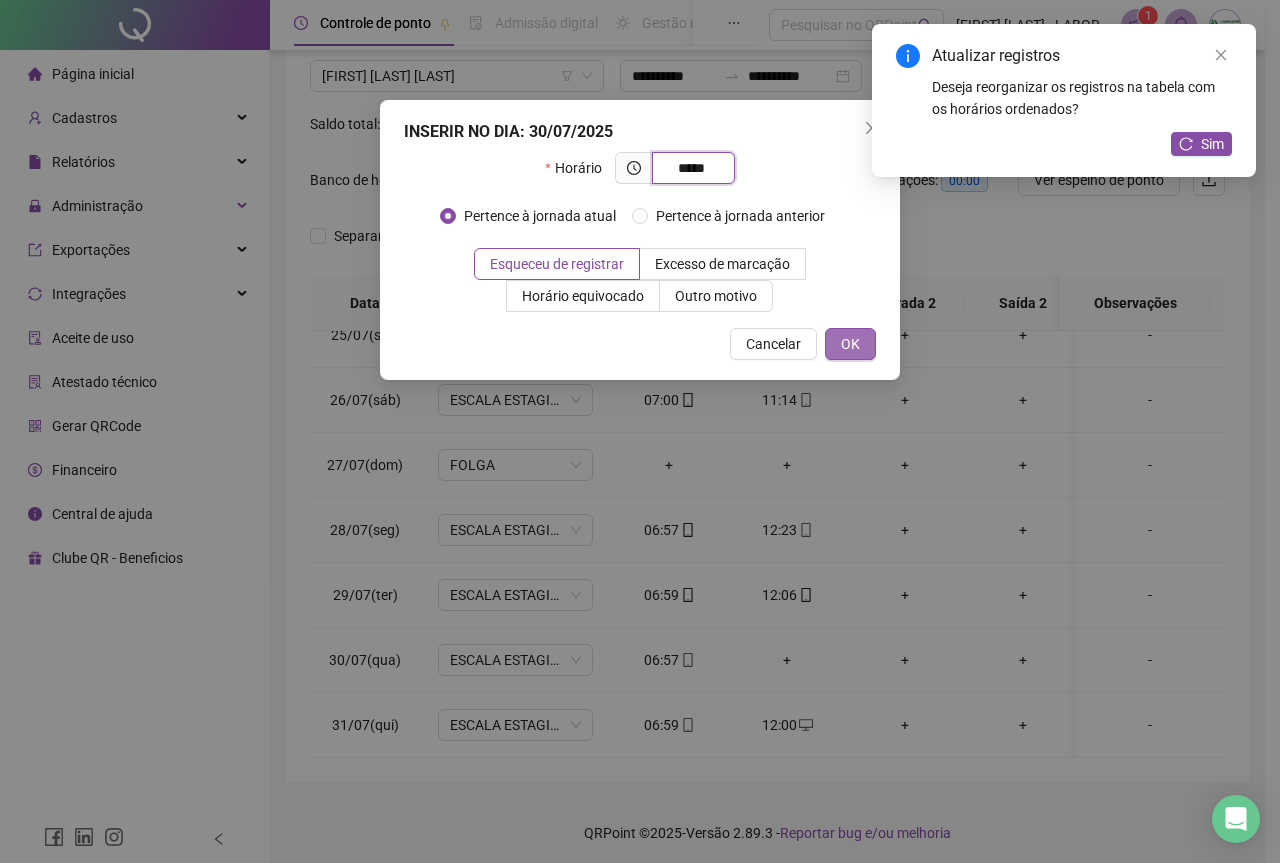 type on "*****" 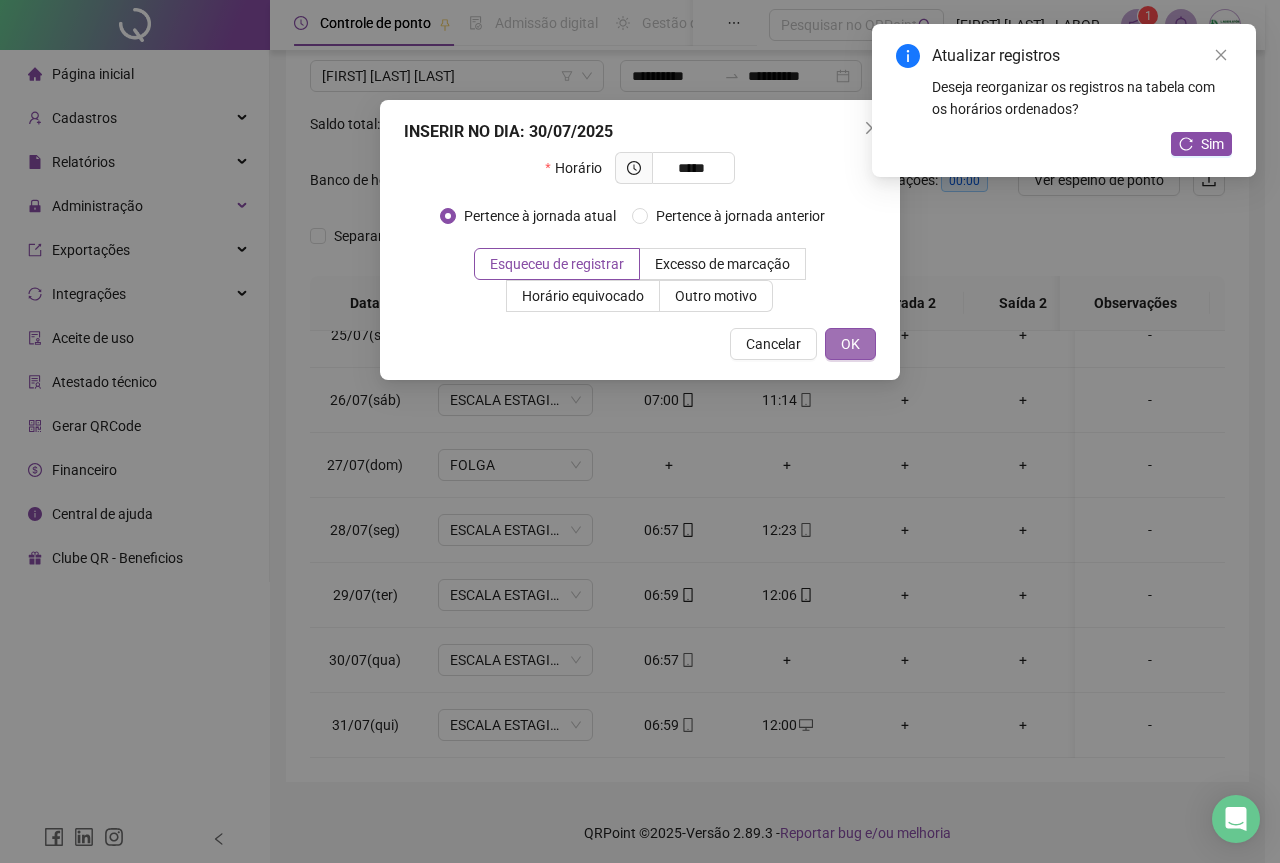 click on "OK" at bounding box center [850, 344] 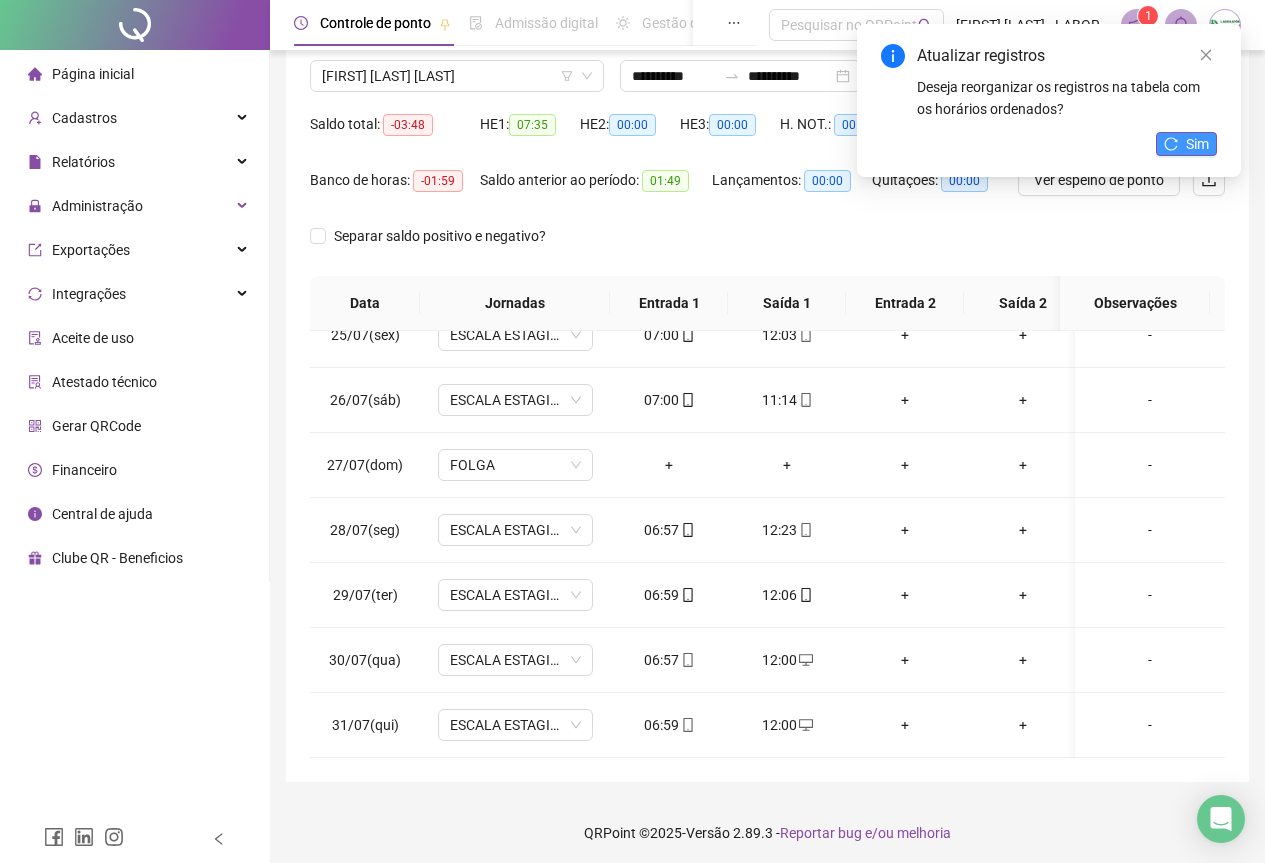 click on "Sim" at bounding box center (1197, 144) 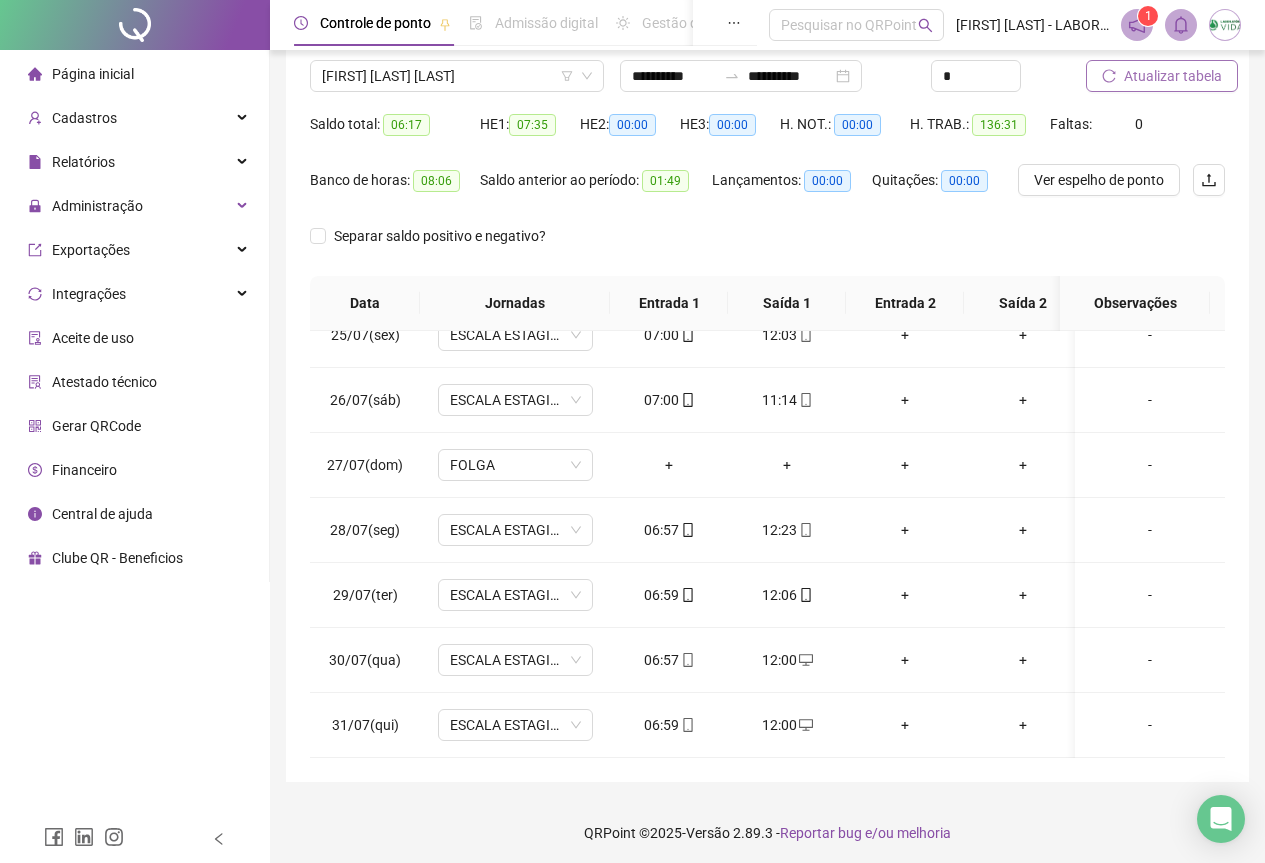 click on "Atualizar tabela" at bounding box center (1173, 76) 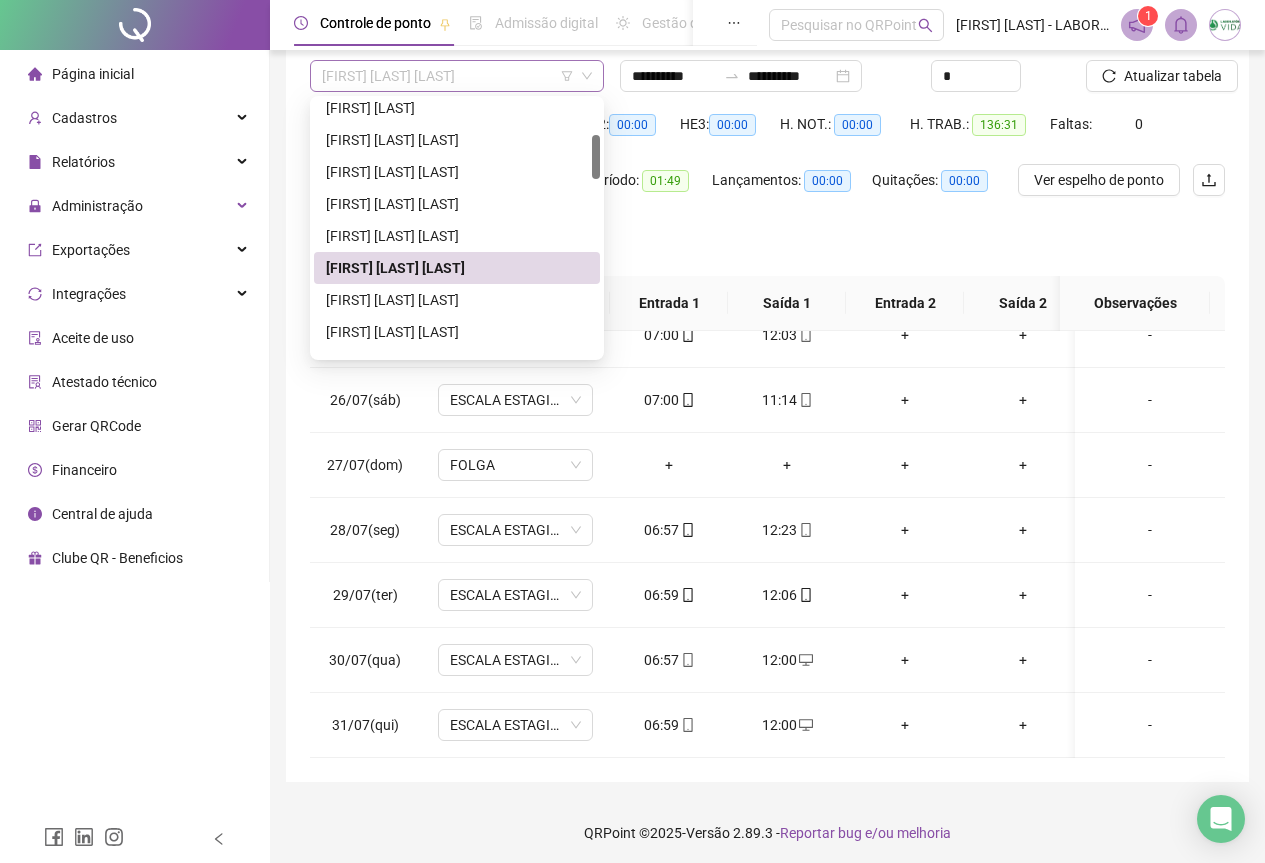 click on "[FIRST] [LAST]" at bounding box center (457, 76) 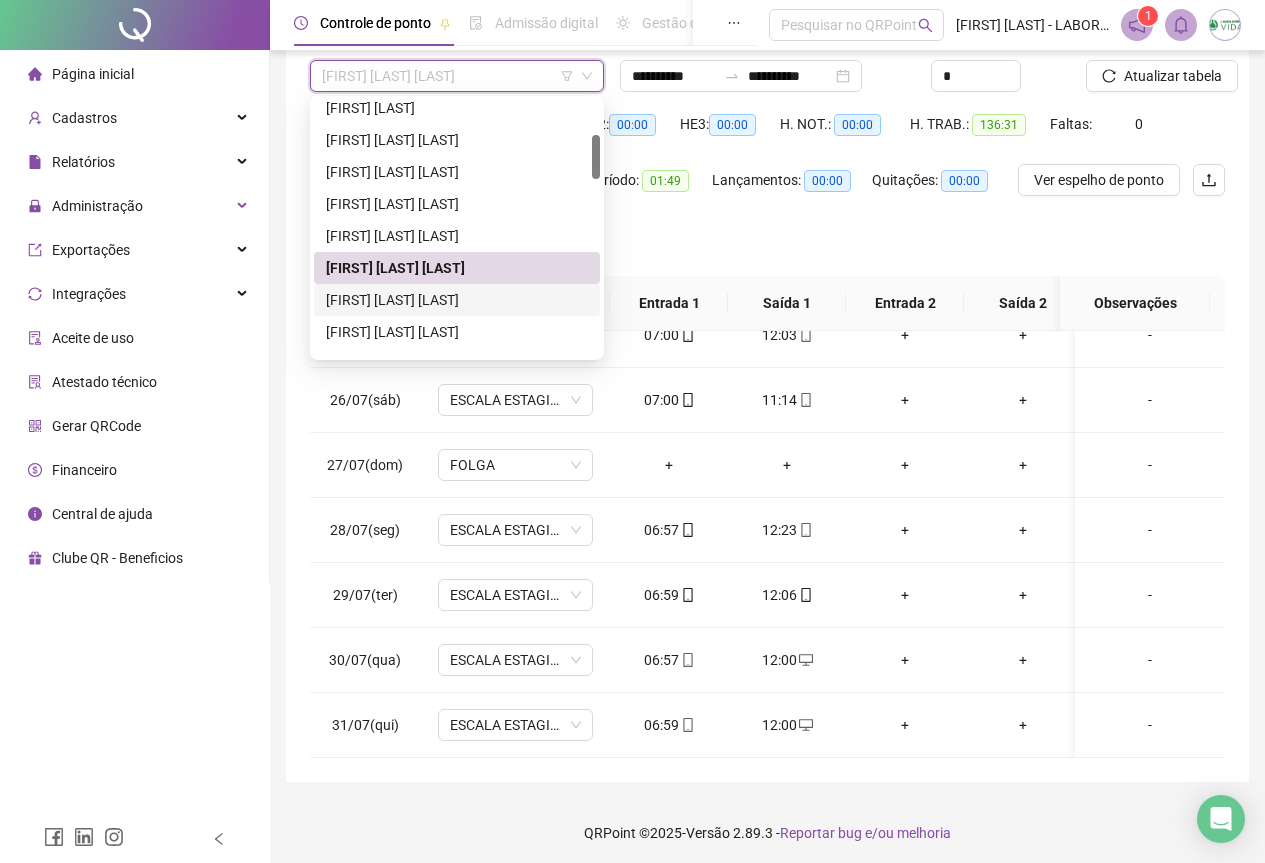 click on "[FIRST] [LAST]" at bounding box center [457, 300] 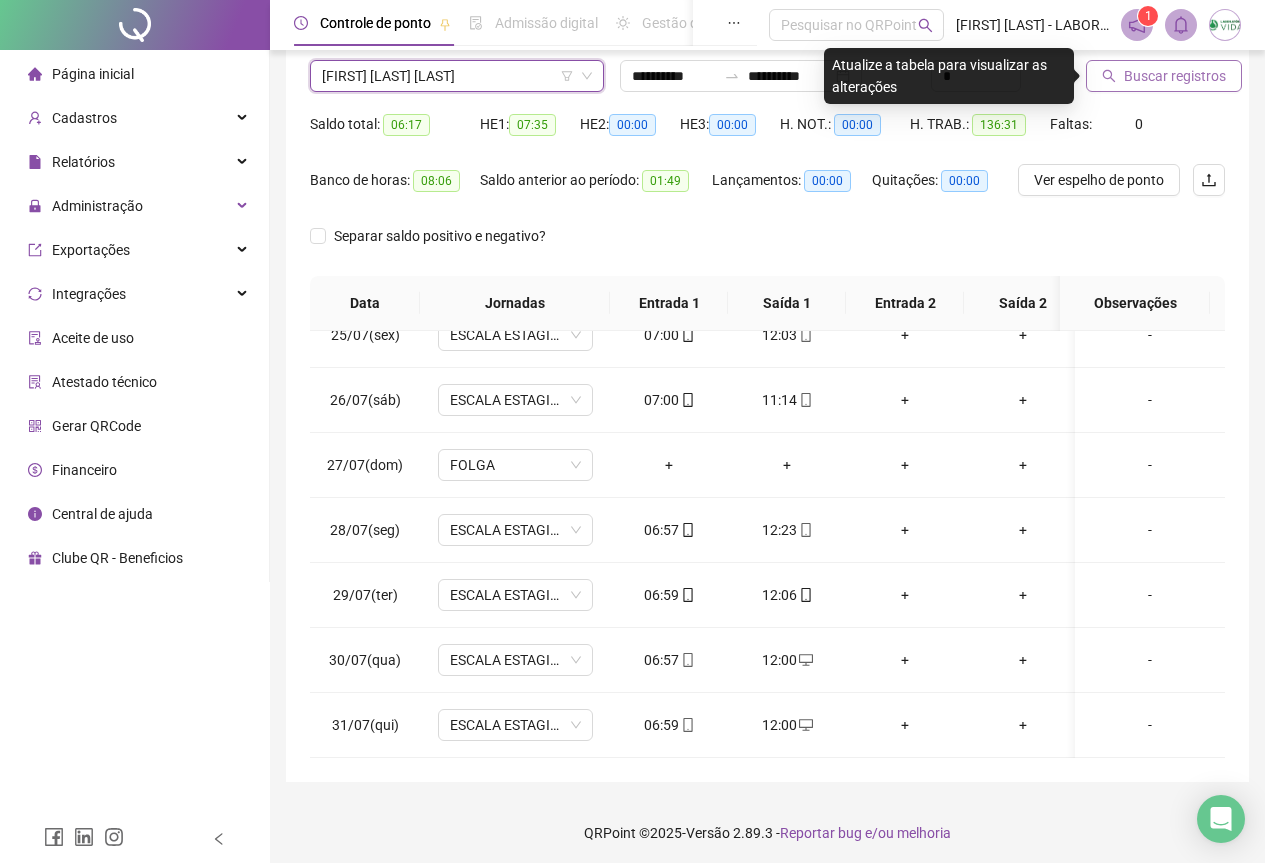 click on "Buscar registros" at bounding box center (1175, 76) 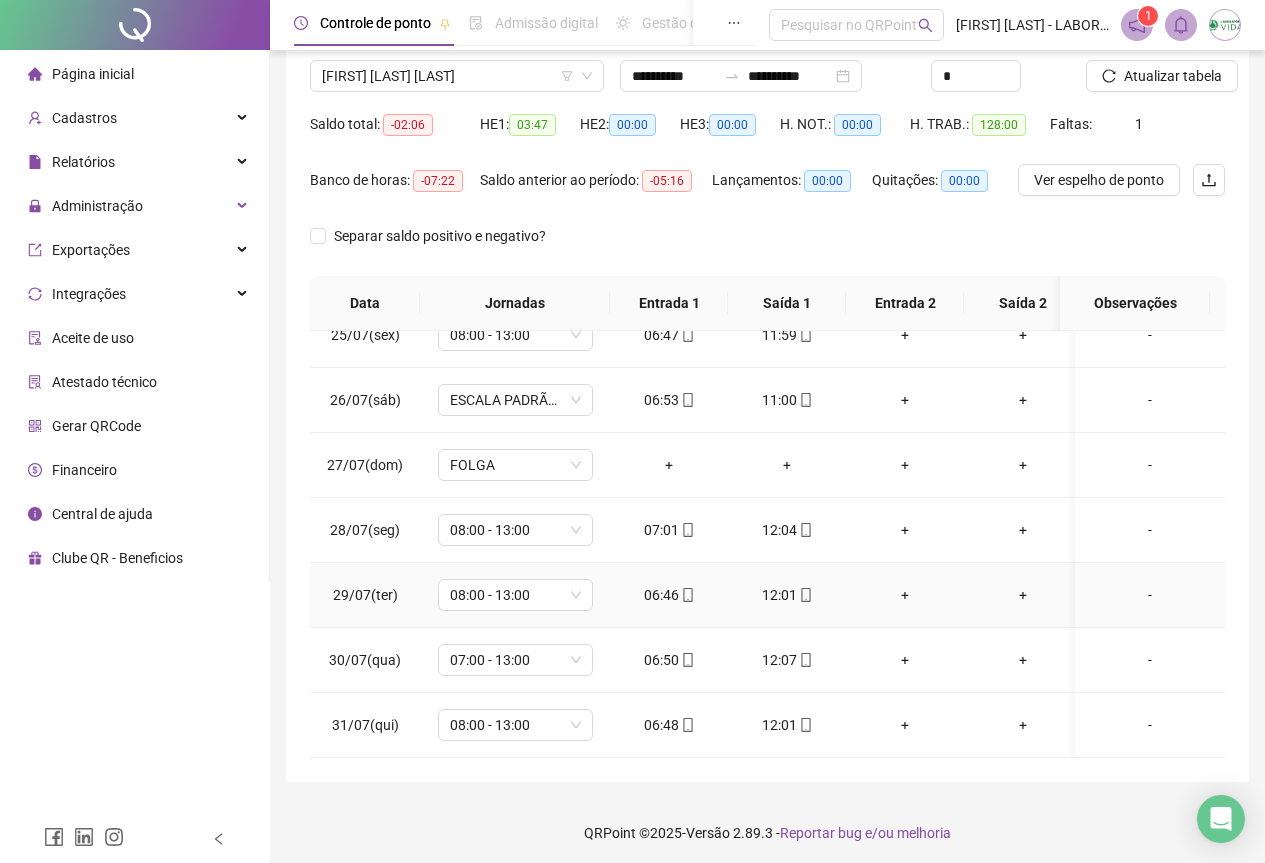 scroll, scrollTop: 1603, scrollLeft: 0, axis: vertical 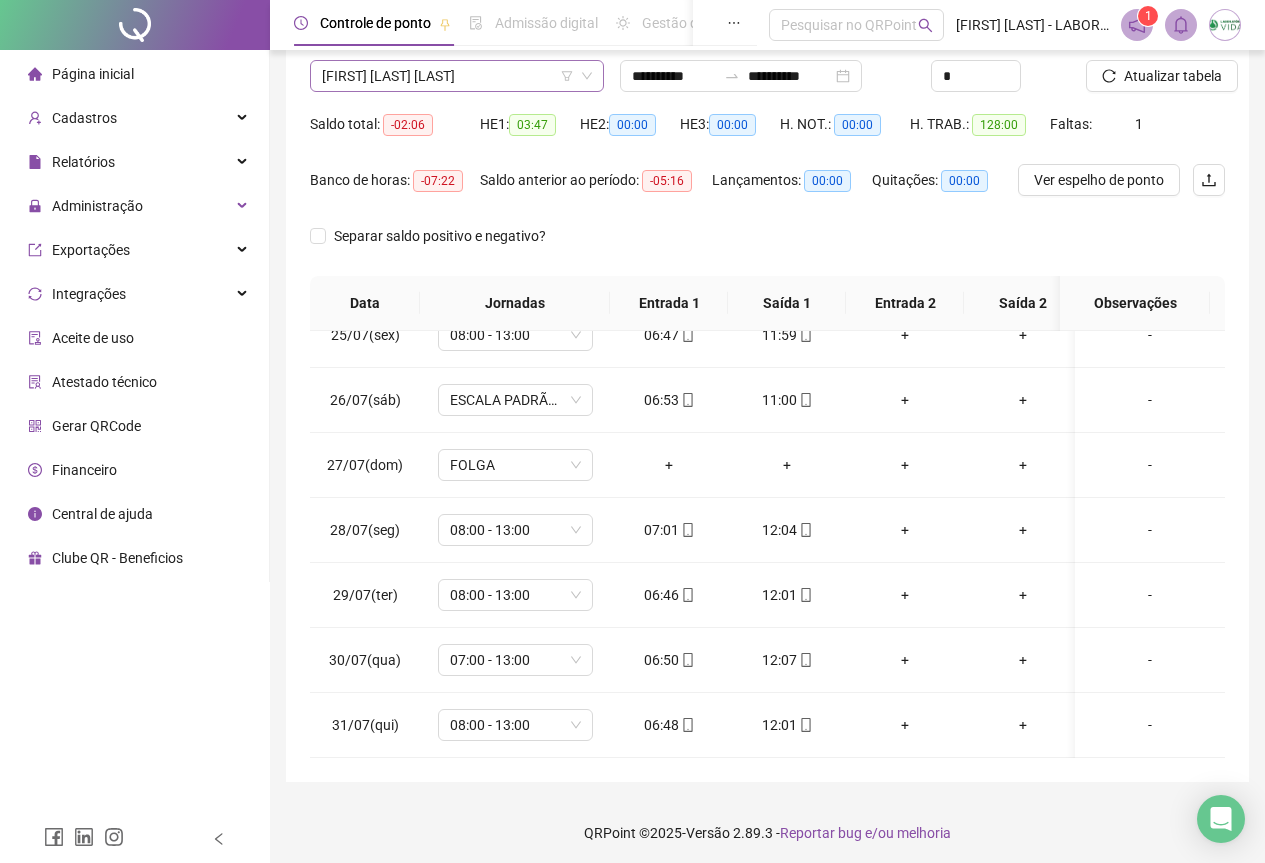 click on "[FIRST] [LAST]" at bounding box center [457, 76] 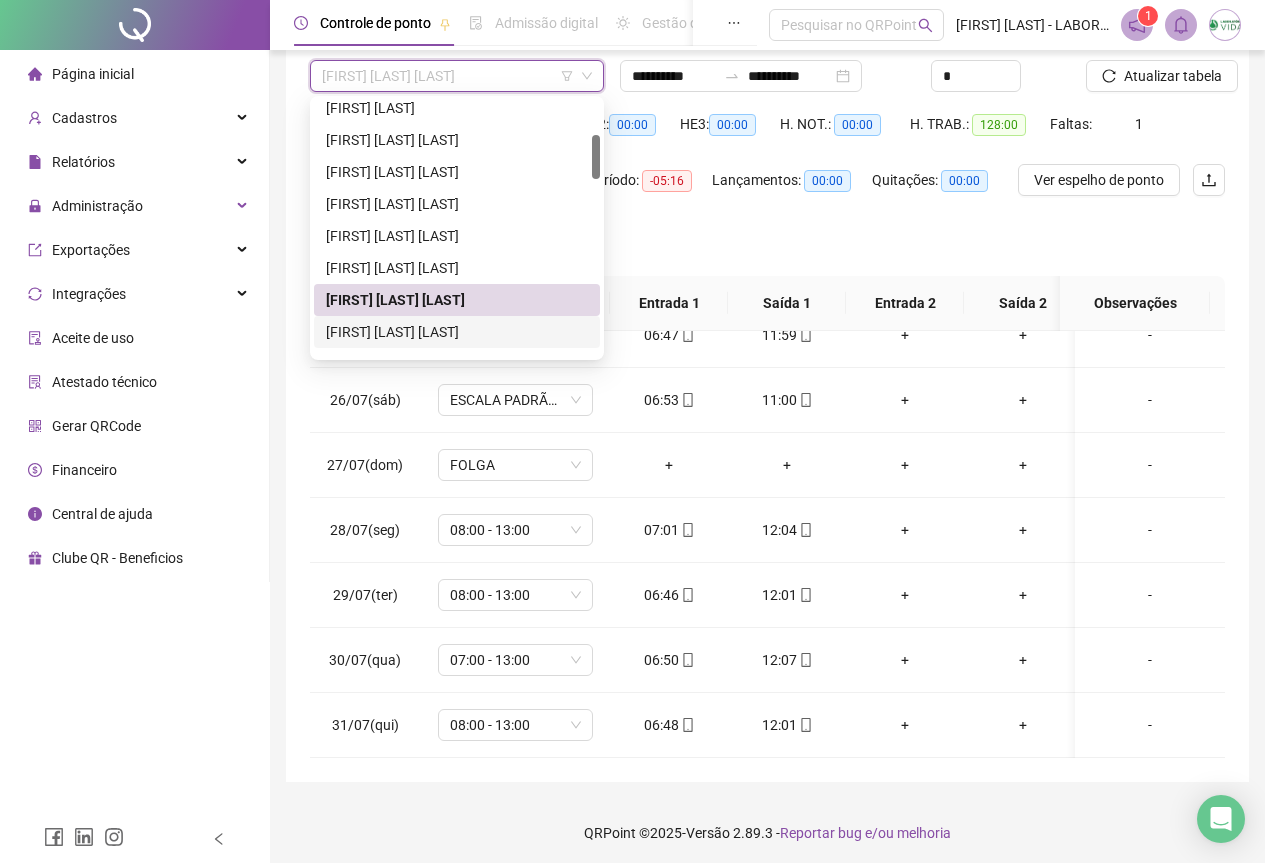 click on "[FIRST] [LAST]" at bounding box center (457, 332) 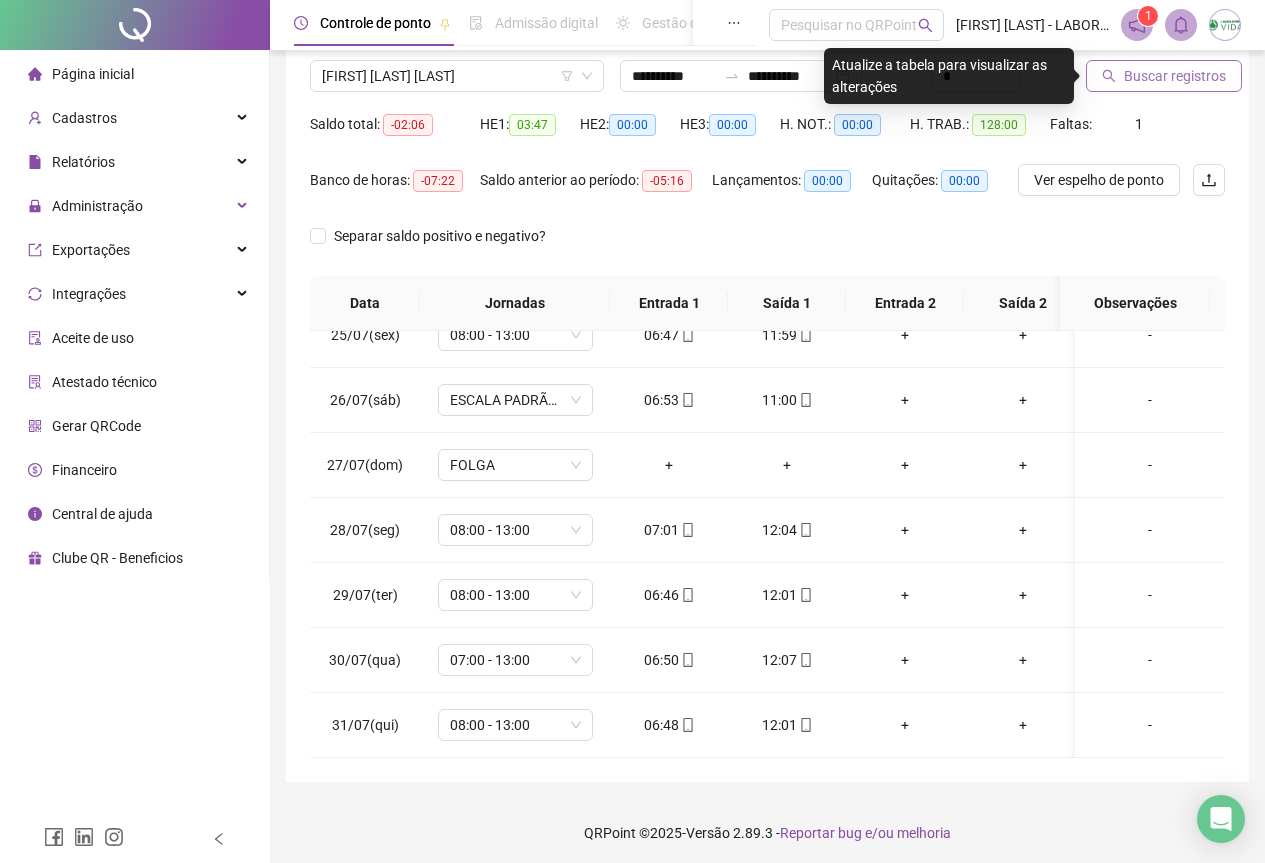 click on "Buscar registros" at bounding box center (1164, 76) 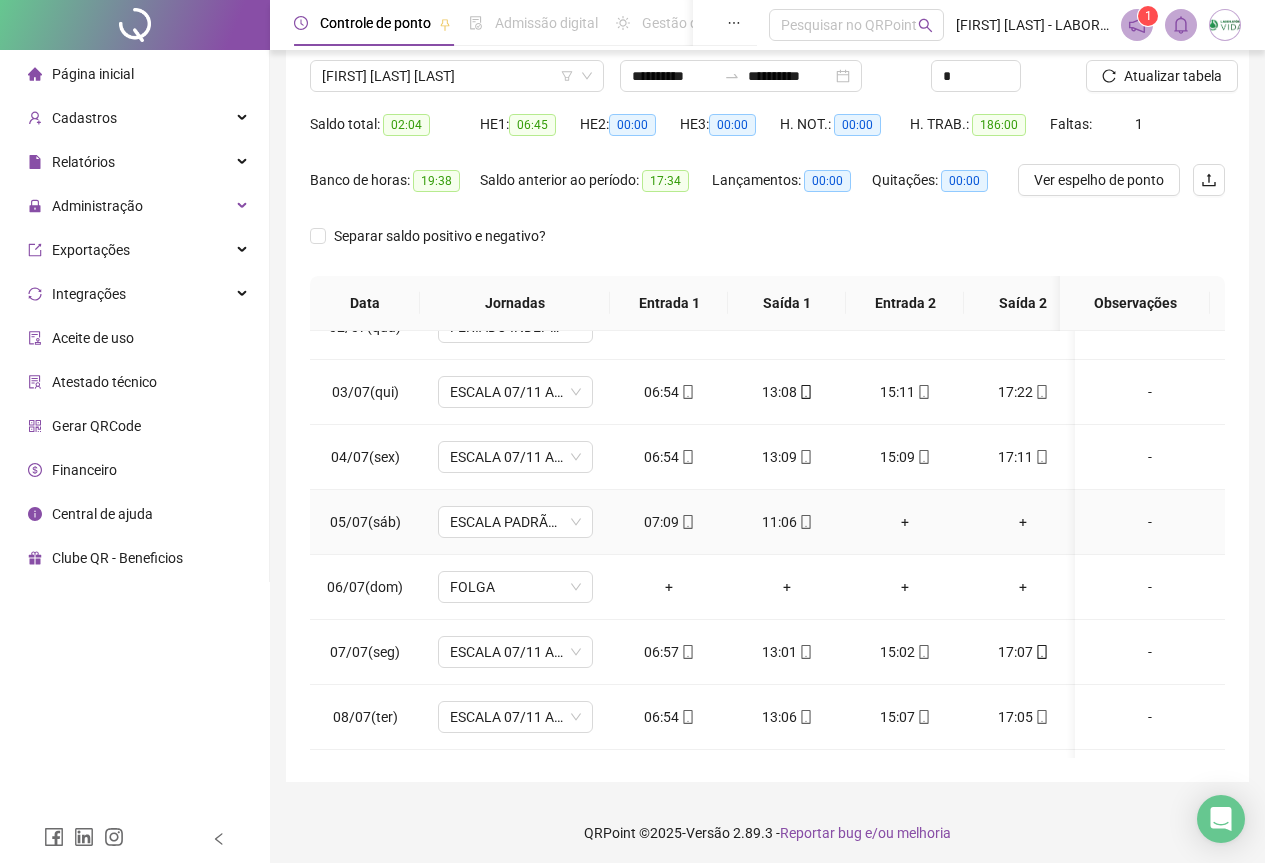scroll, scrollTop: 0, scrollLeft: 0, axis: both 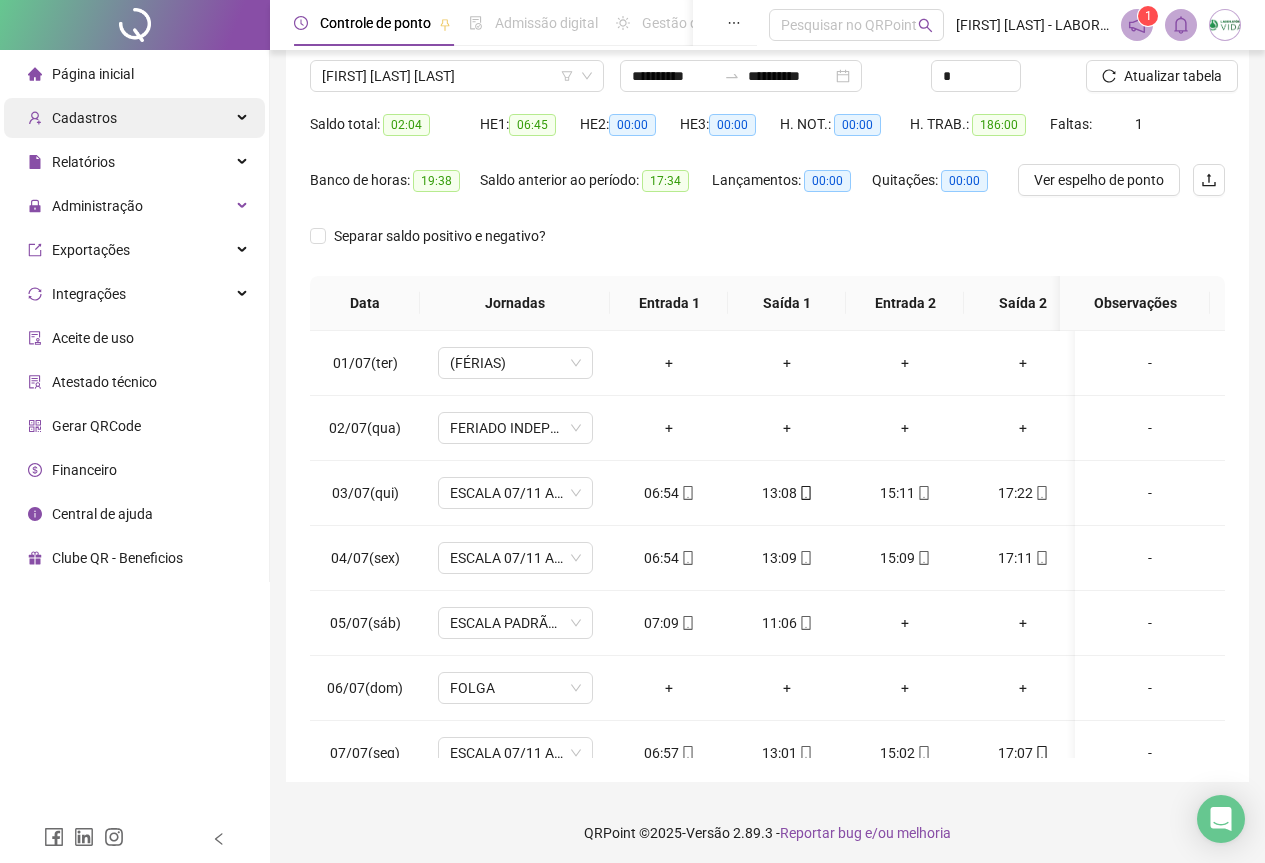 click on "Cadastros" at bounding box center (84, 118) 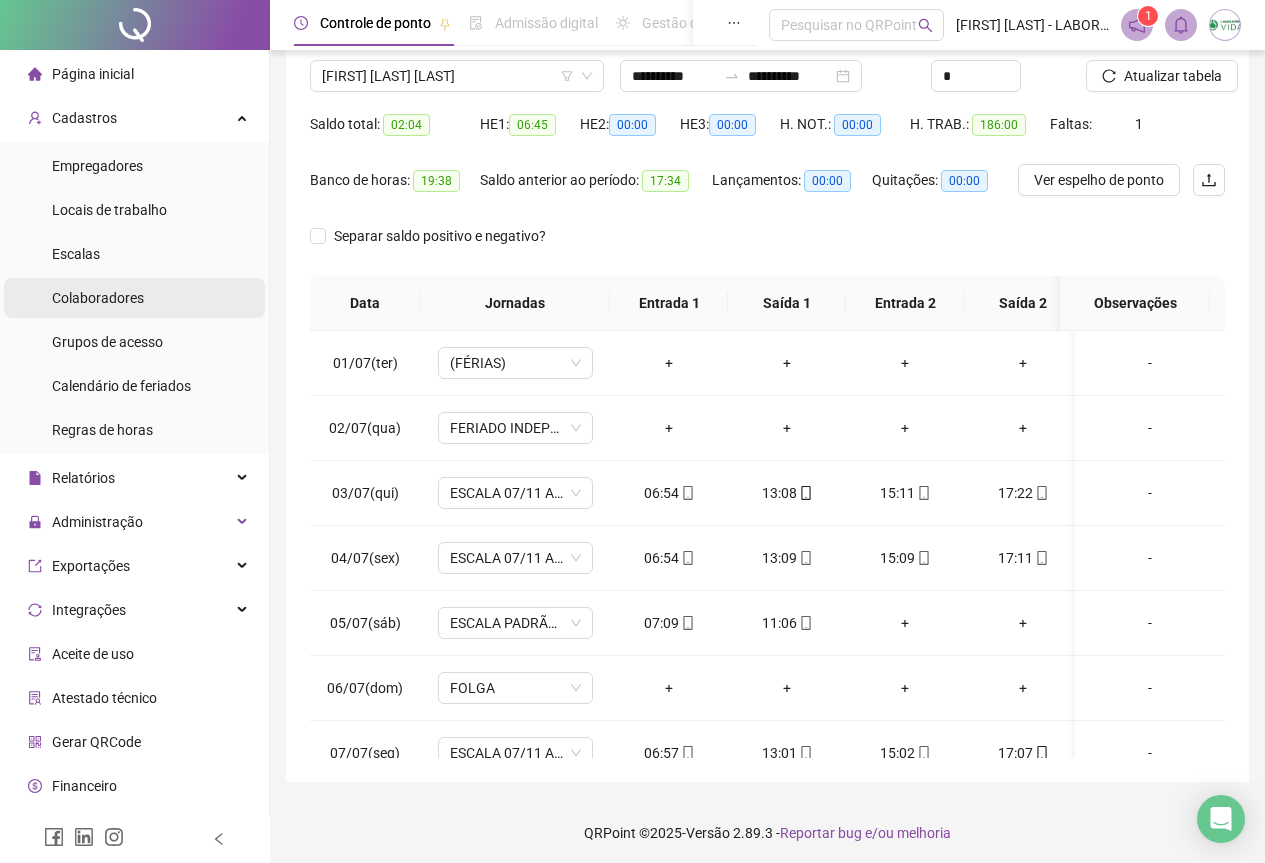 click on "Colaboradores" at bounding box center [98, 298] 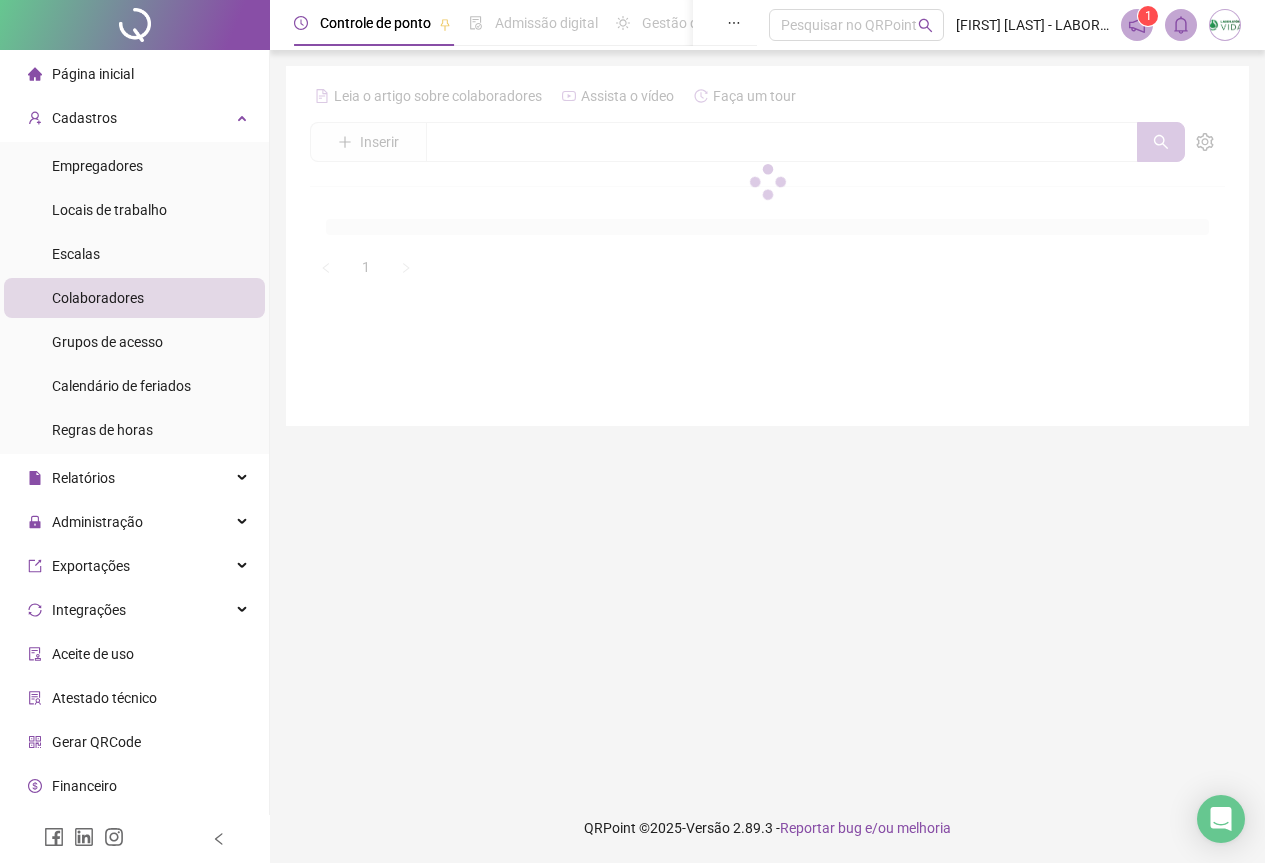 scroll, scrollTop: 0, scrollLeft: 0, axis: both 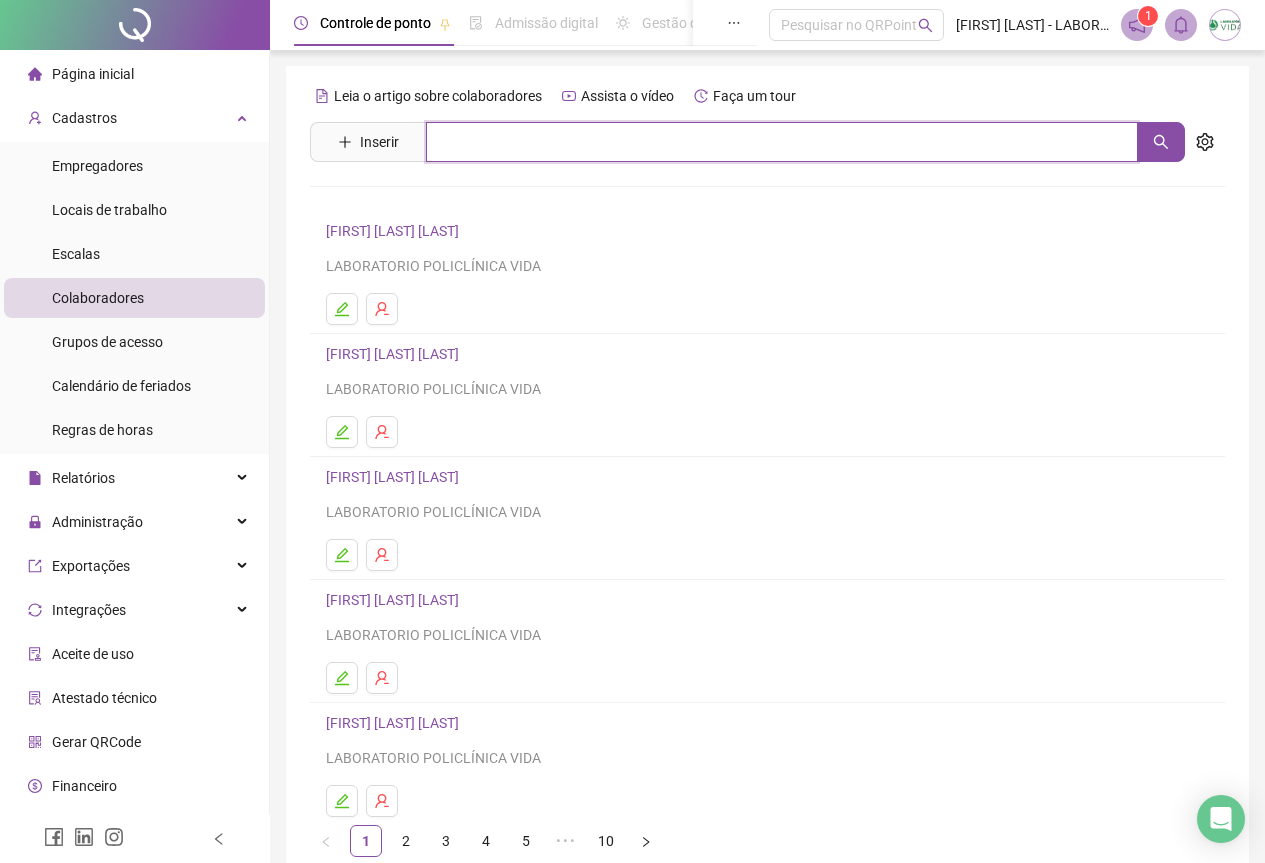 click at bounding box center [782, 142] 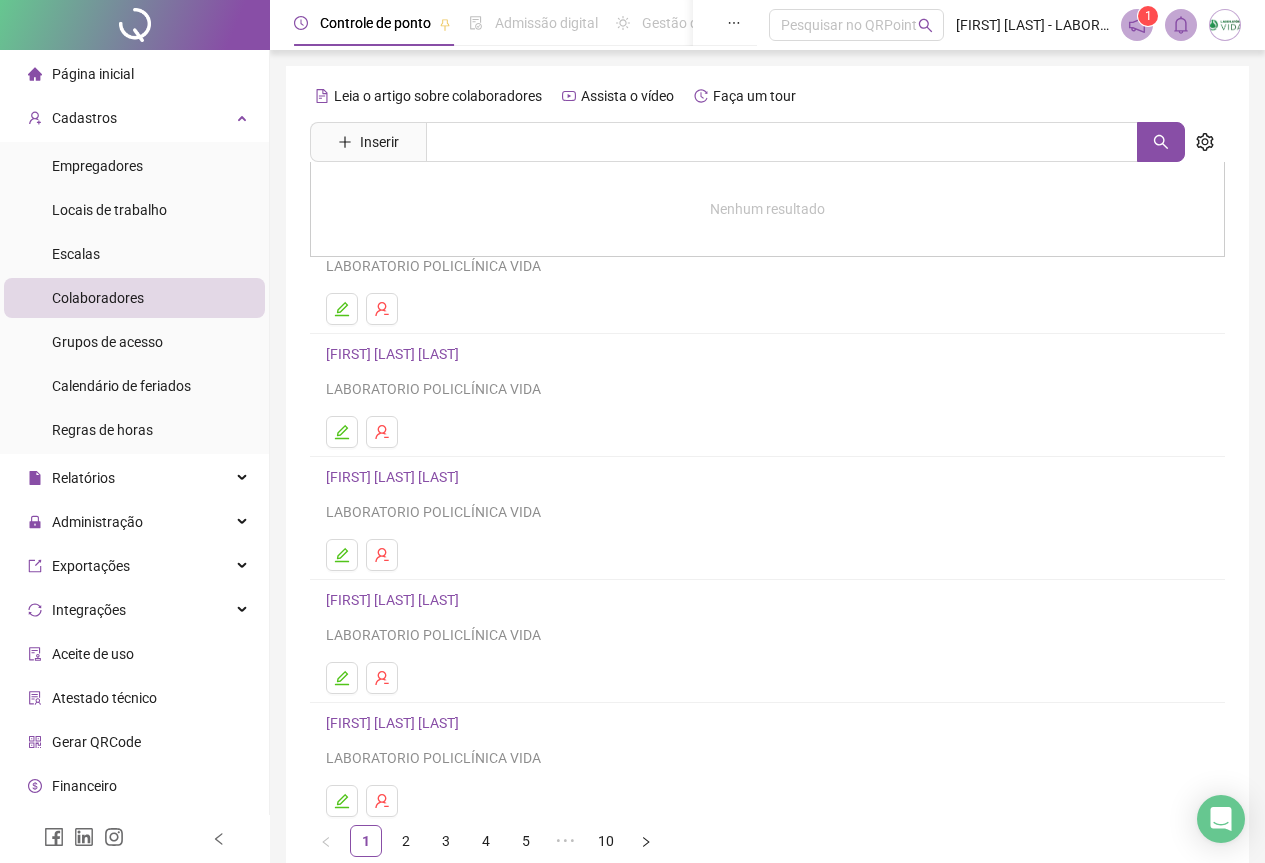click on "Leia o artigo sobre colaboradores Assista o vídeo Faça um tour Inserir Nenhum resultado ANA LUIZA JESUS OLIVEIRA DOS SANTOS    LABORATORIO POLICLÍNICA VIDA ATHALANTA BRITO GUIMARÃES    LABORATORIO POLICLÍNICA VIDA AUREA REBECA LIMA BRITO    LABORATORIO POLICLÍNICA VIDA BIANCA CAMPOS DE OLIVEIRA    LABORATORIO POLICLÍNICA VIDA BRENO CORREIA ROCHA    LABORATORIO POLICLÍNICA VIDA 1 2 3 4 5 ••• 10" at bounding box center (767, 473) 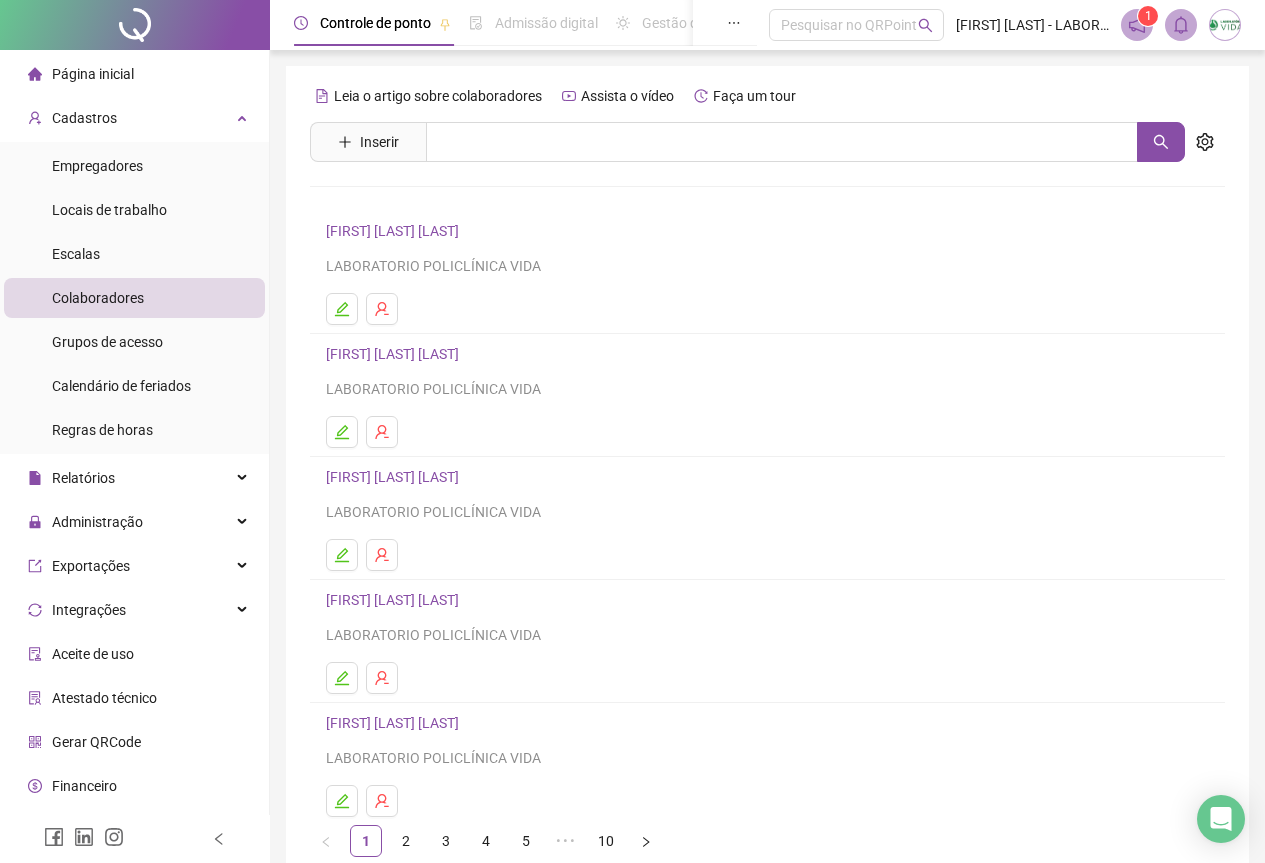 click on "[FIRST] [LAST]" at bounding box center [395, 231] 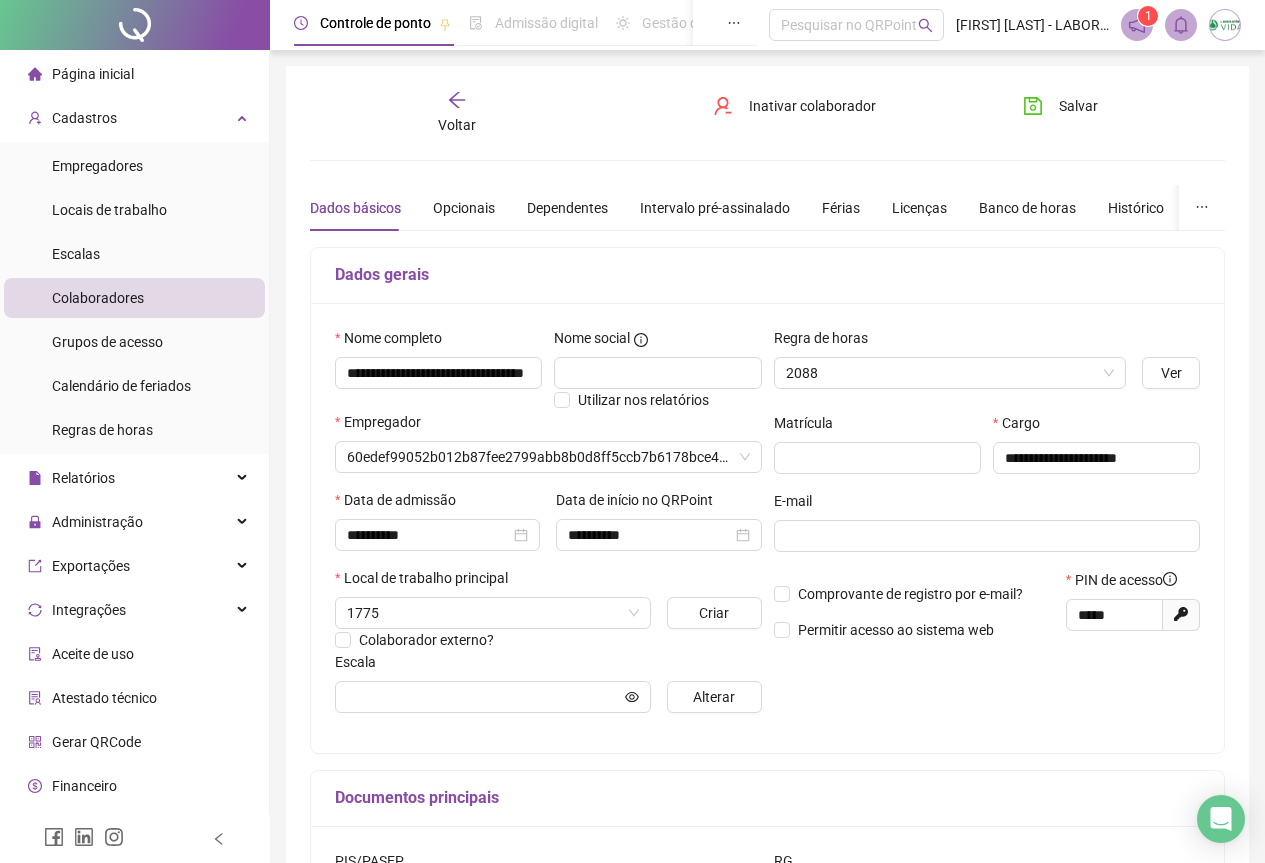 type on "**********" 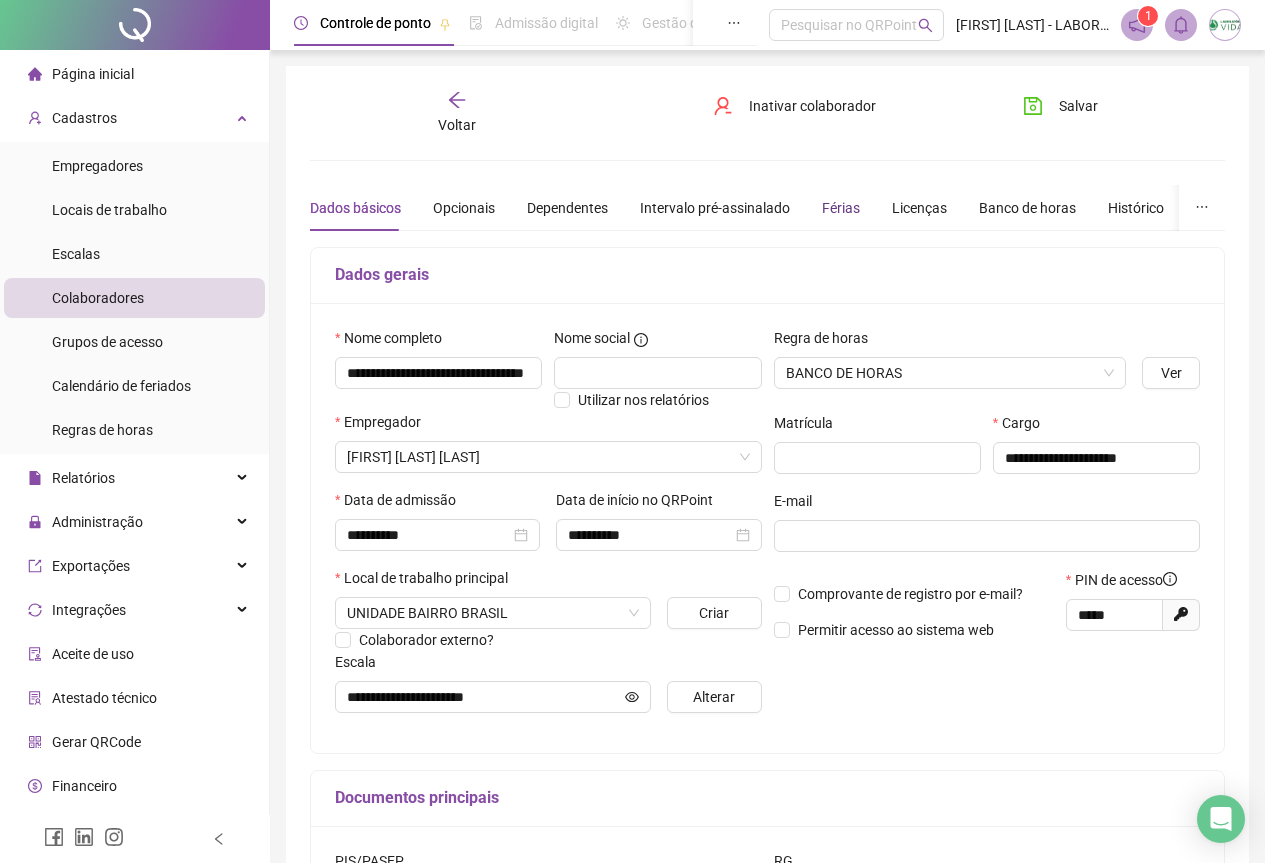 click on "Férias" at bounding box center (841, 208) 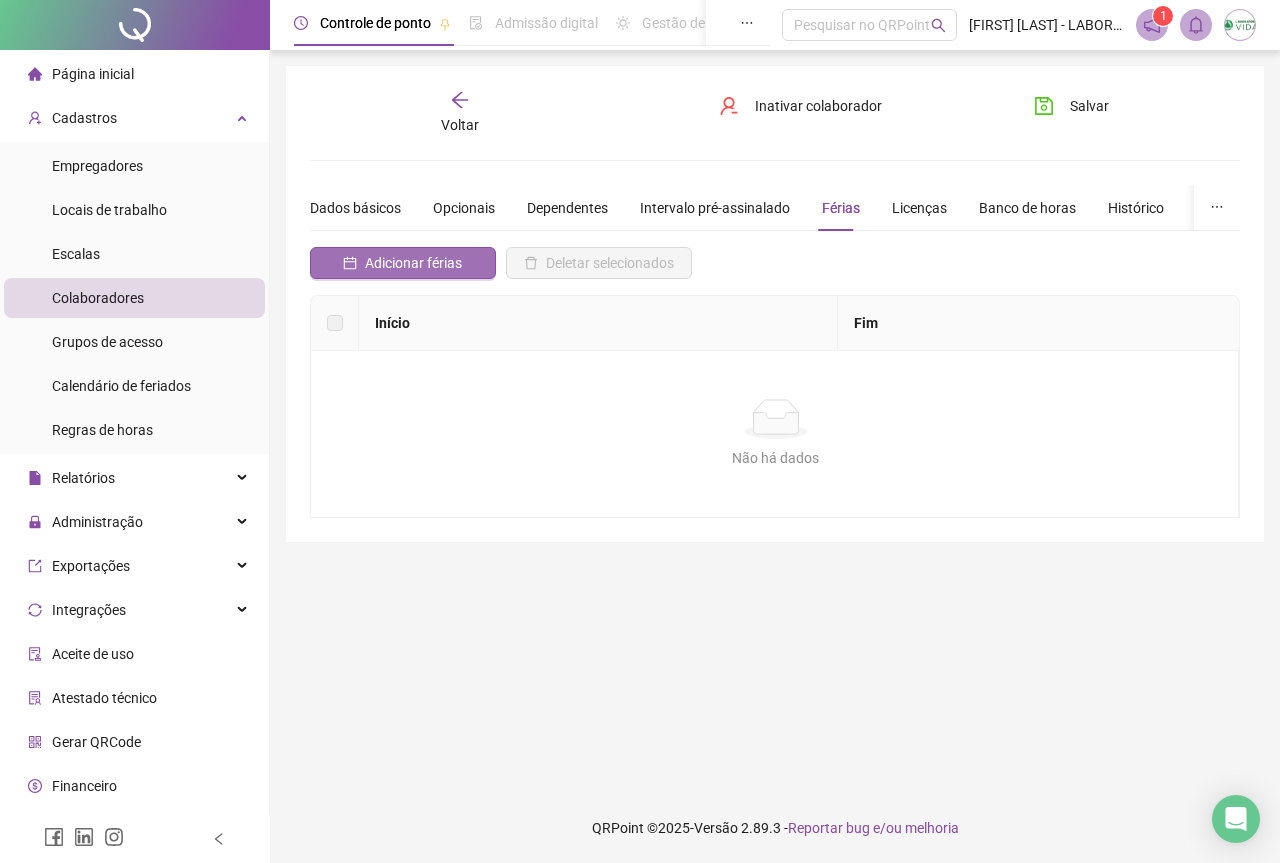 click on "Adicionar férias" at bounding box center [413, 263] 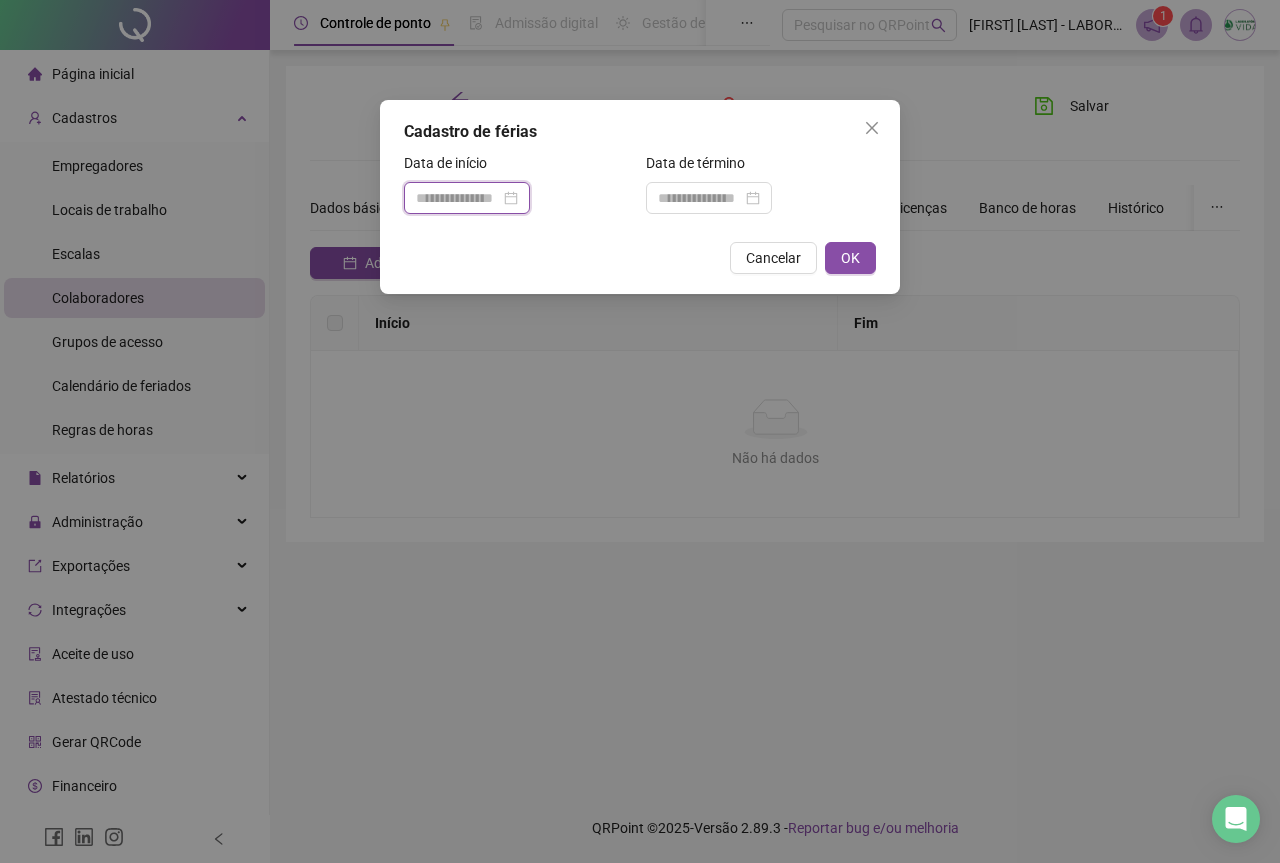 click at bounding box center (458, 198) 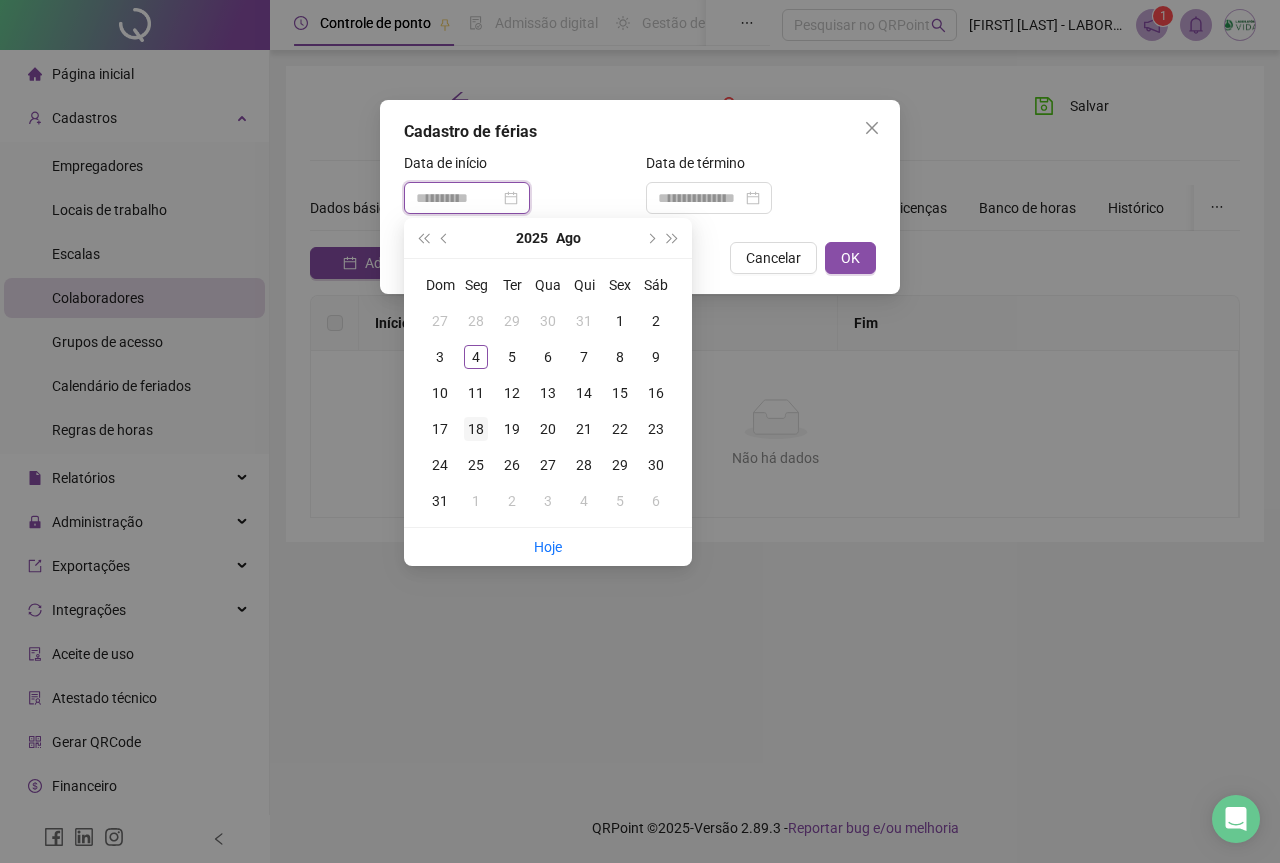 type on "**********" 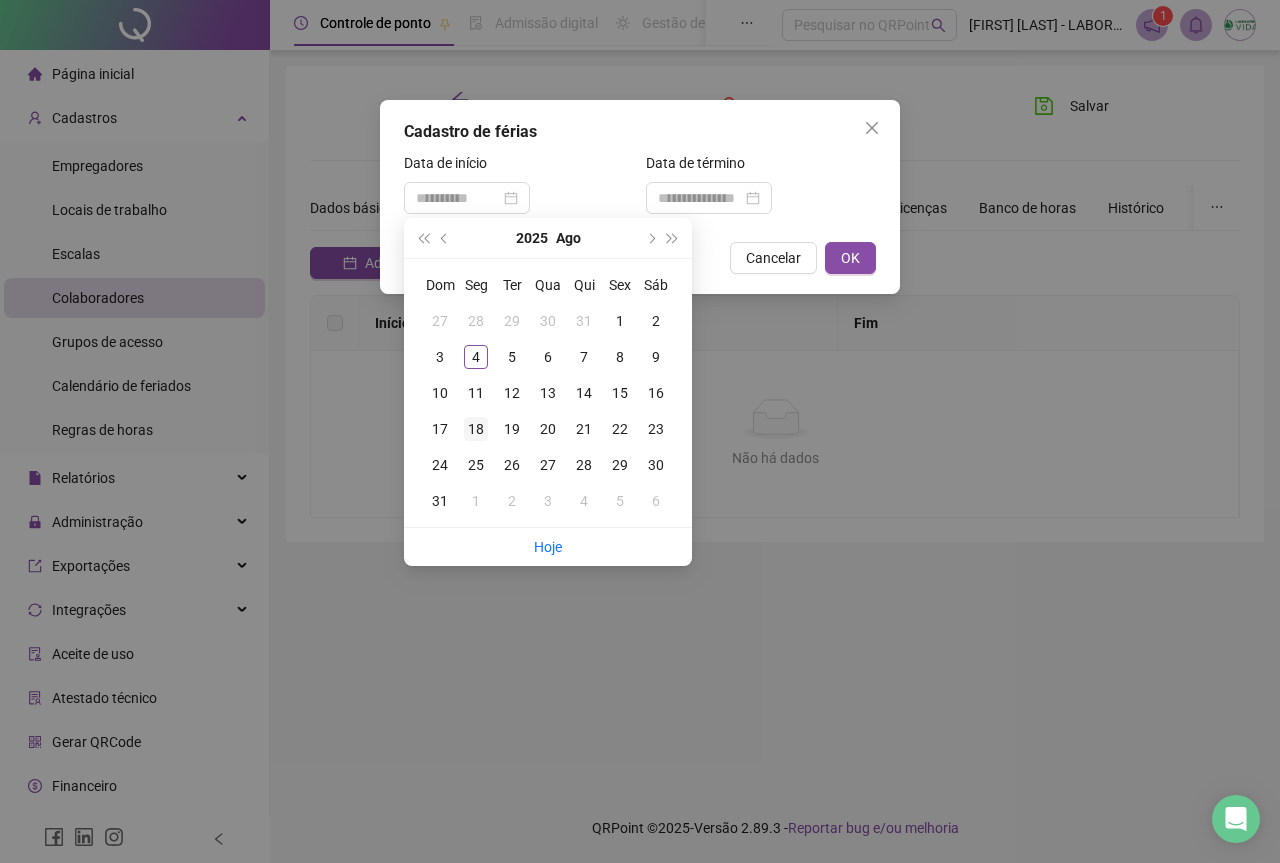 click on "18" at bounding box center [476, 429] 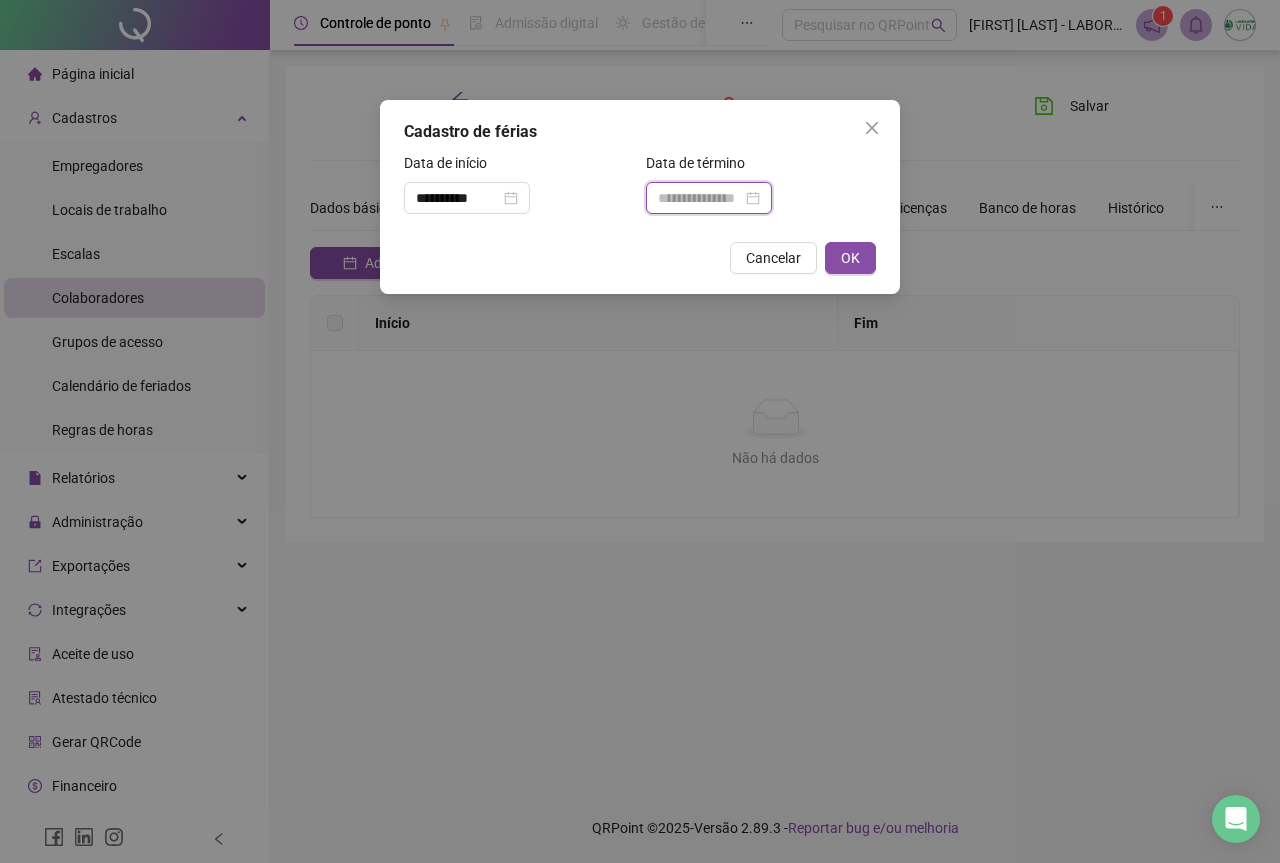 click at bounding box center (700, 198) 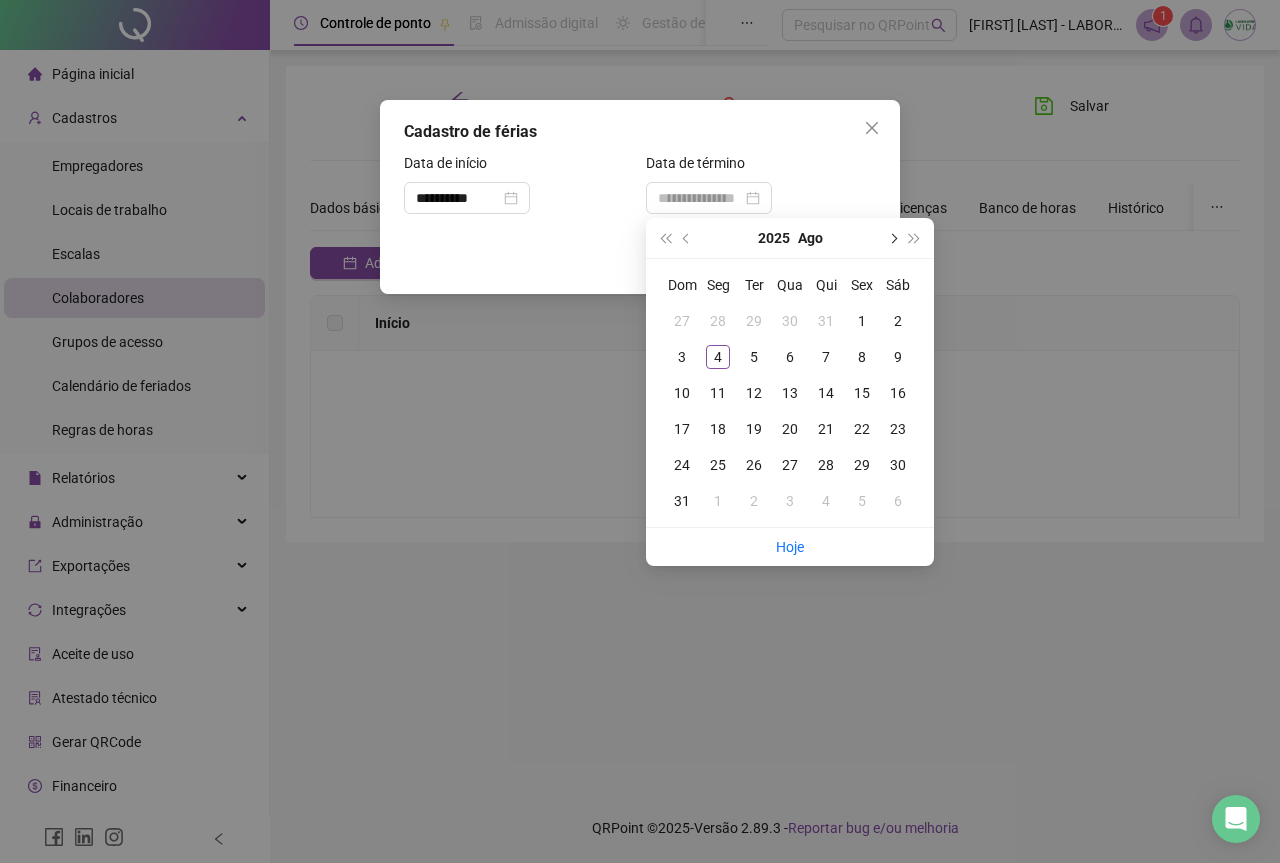 click at bounding box center [892, 238] 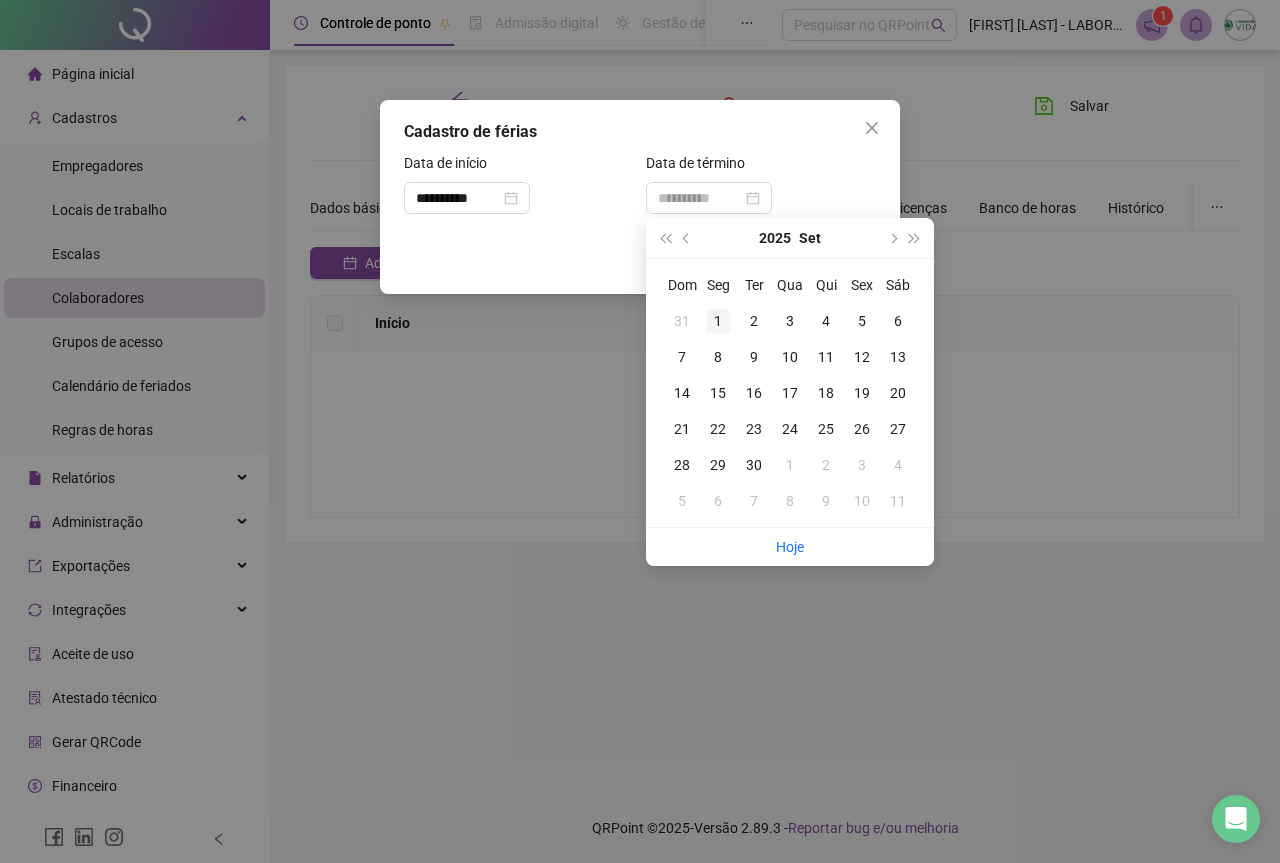 type on "**********" 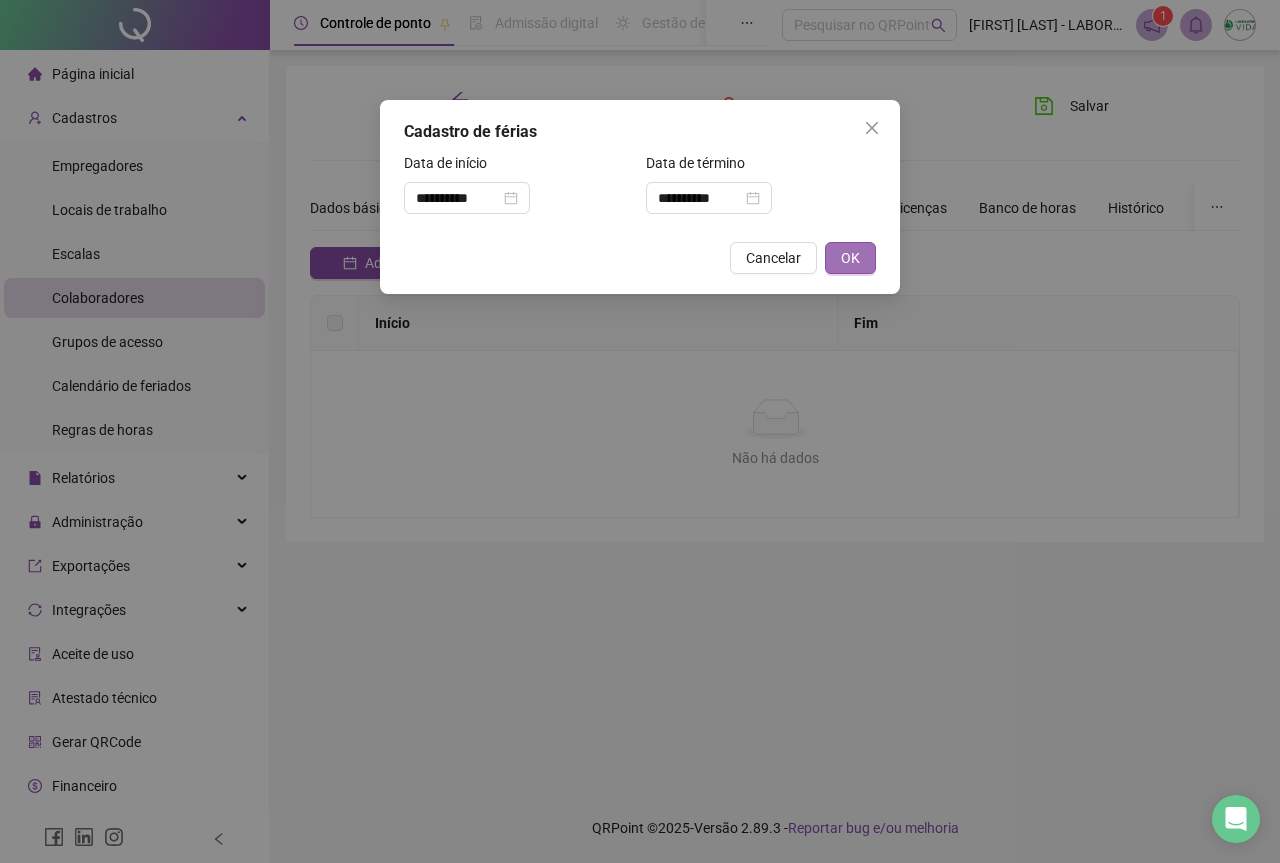 click on "OK" at bounding box center [850, 258] 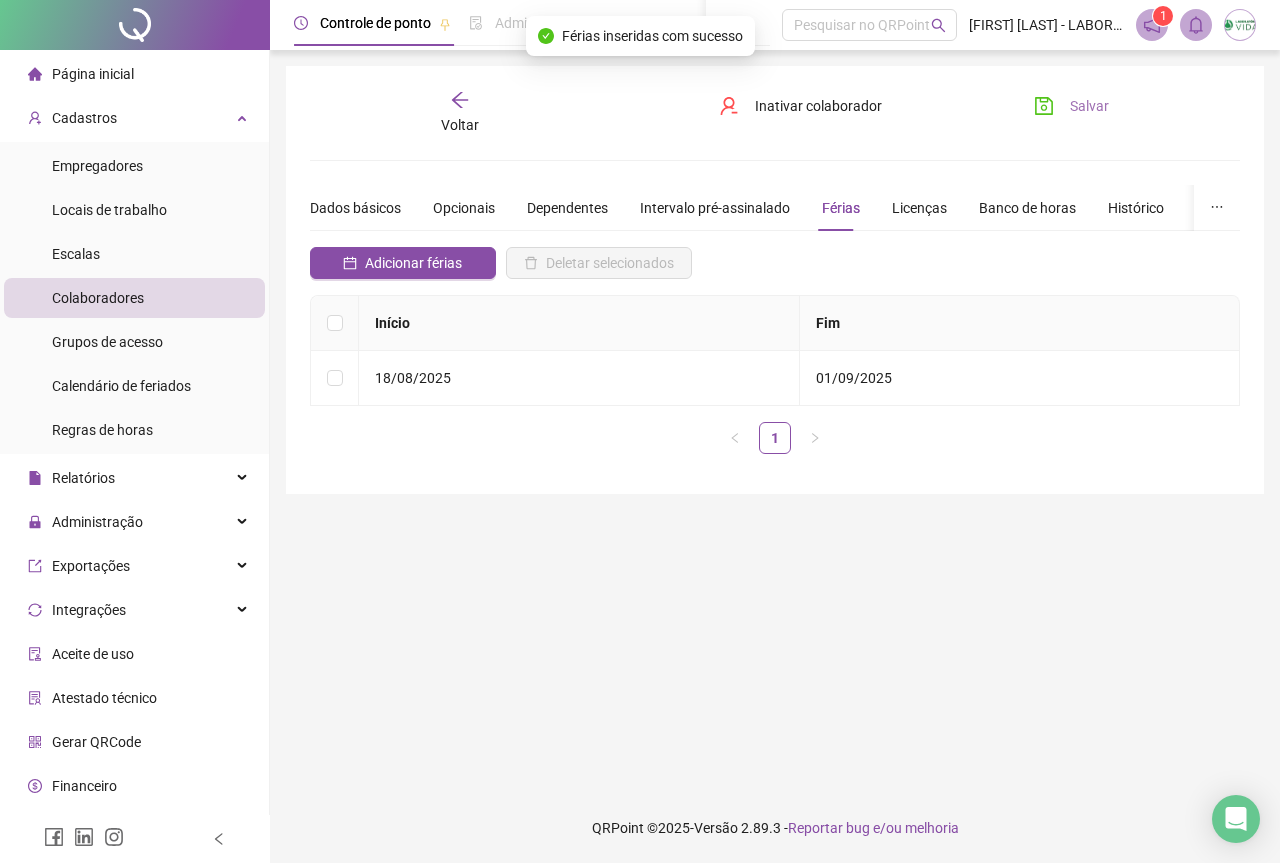 click 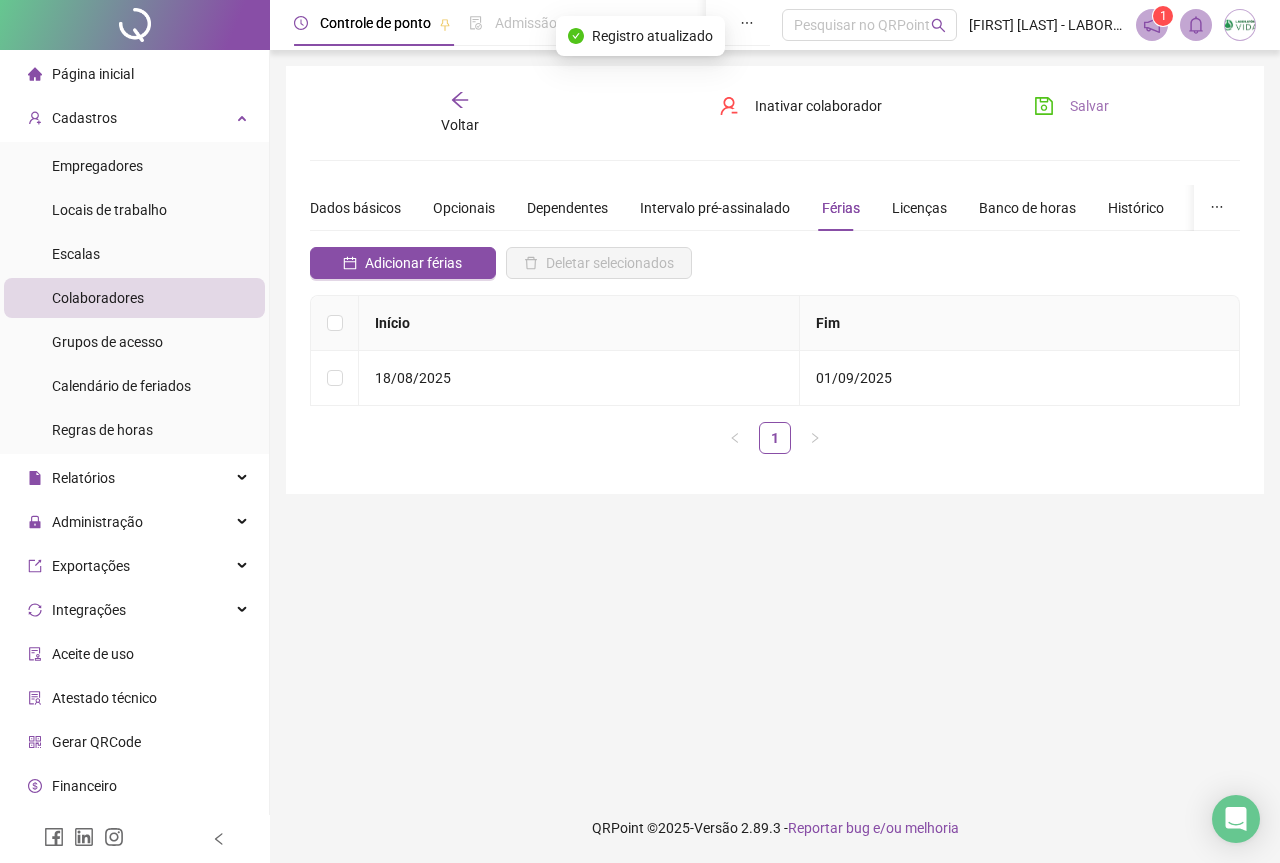 click 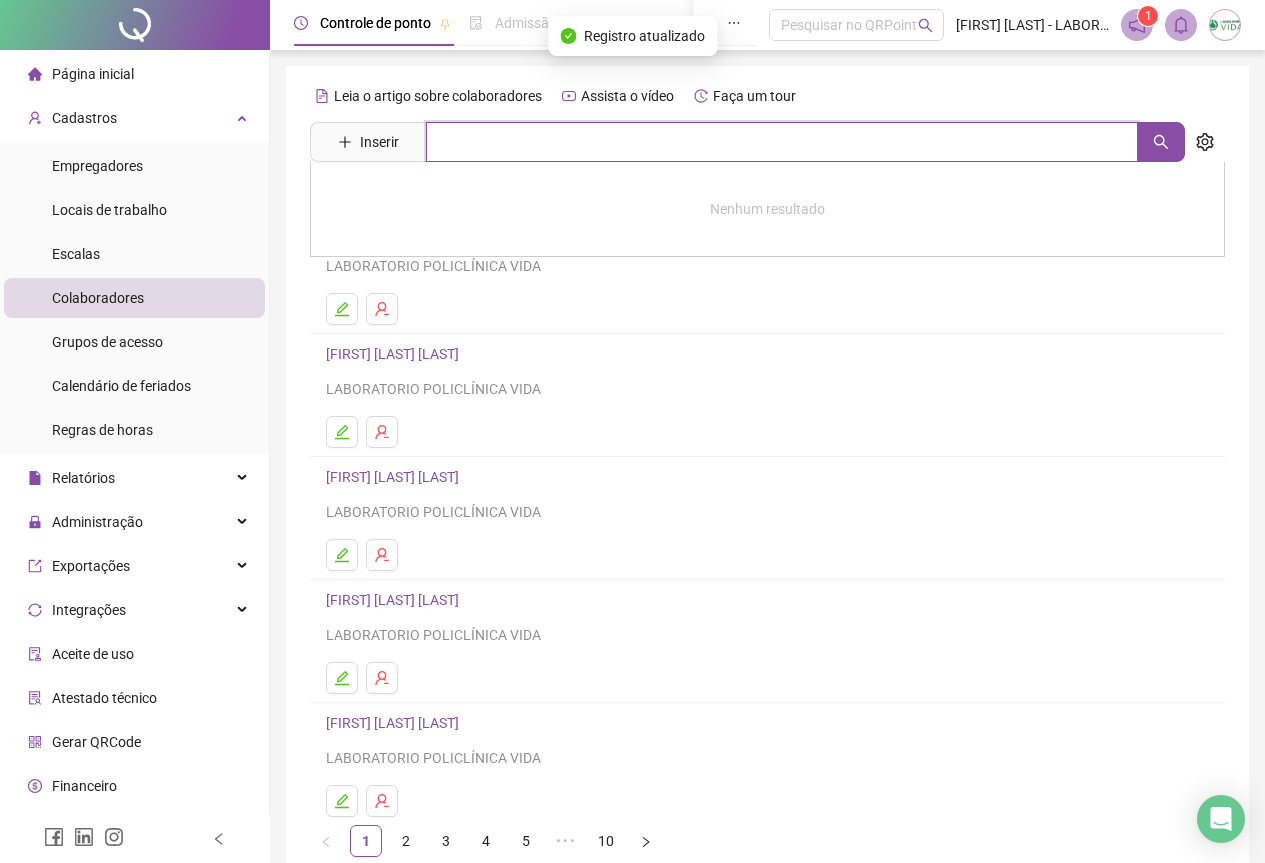 click at bounding box center (782, 142) 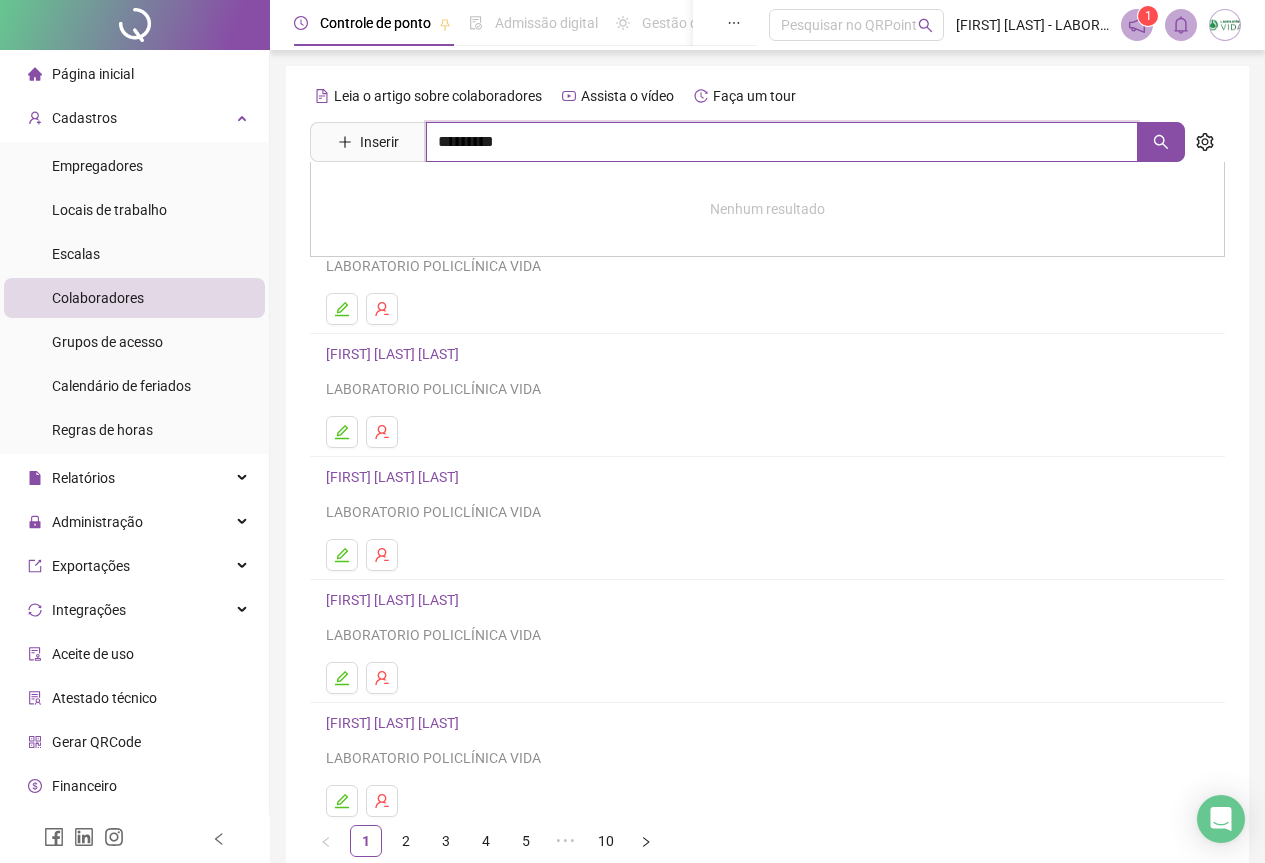 type on "*********" 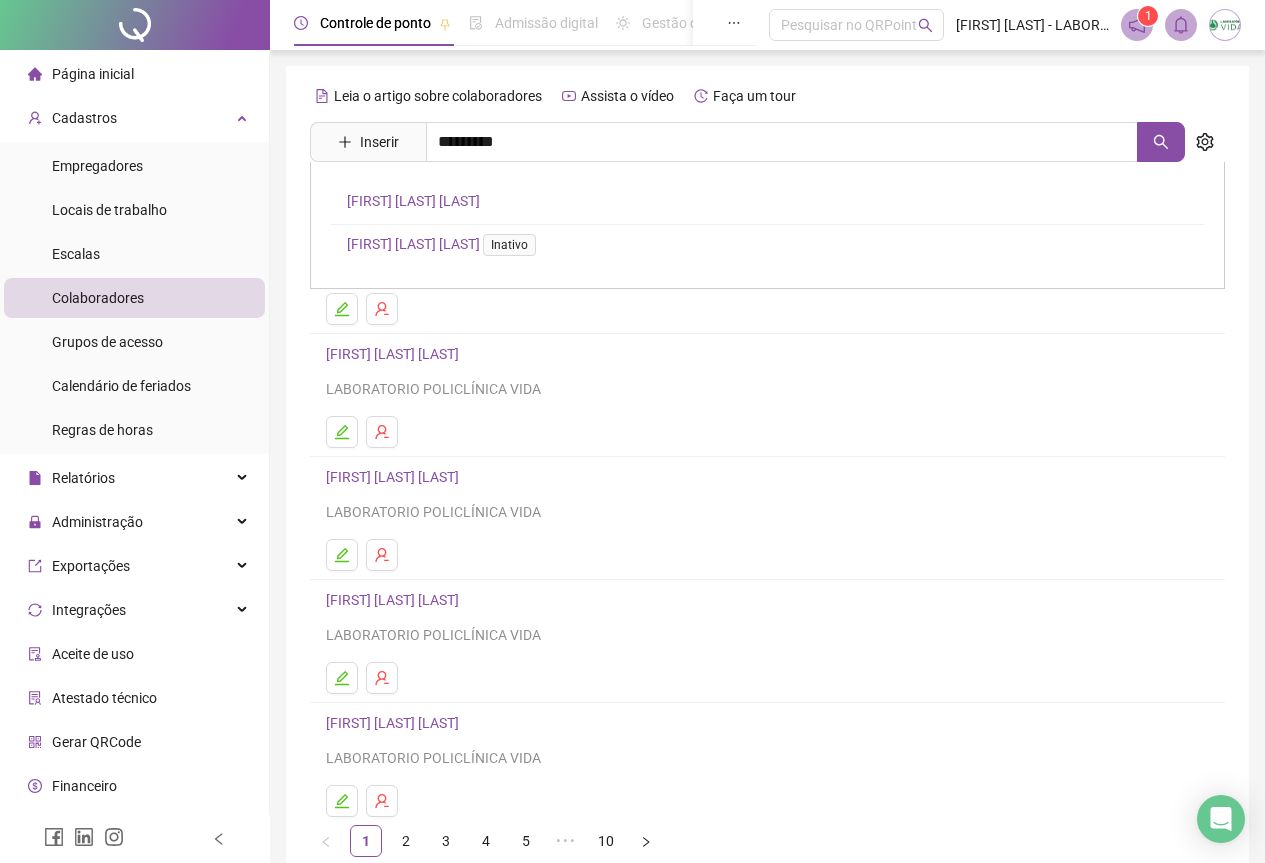 click on "[FIRST] [LAST]" at bounding box center (413, 201) 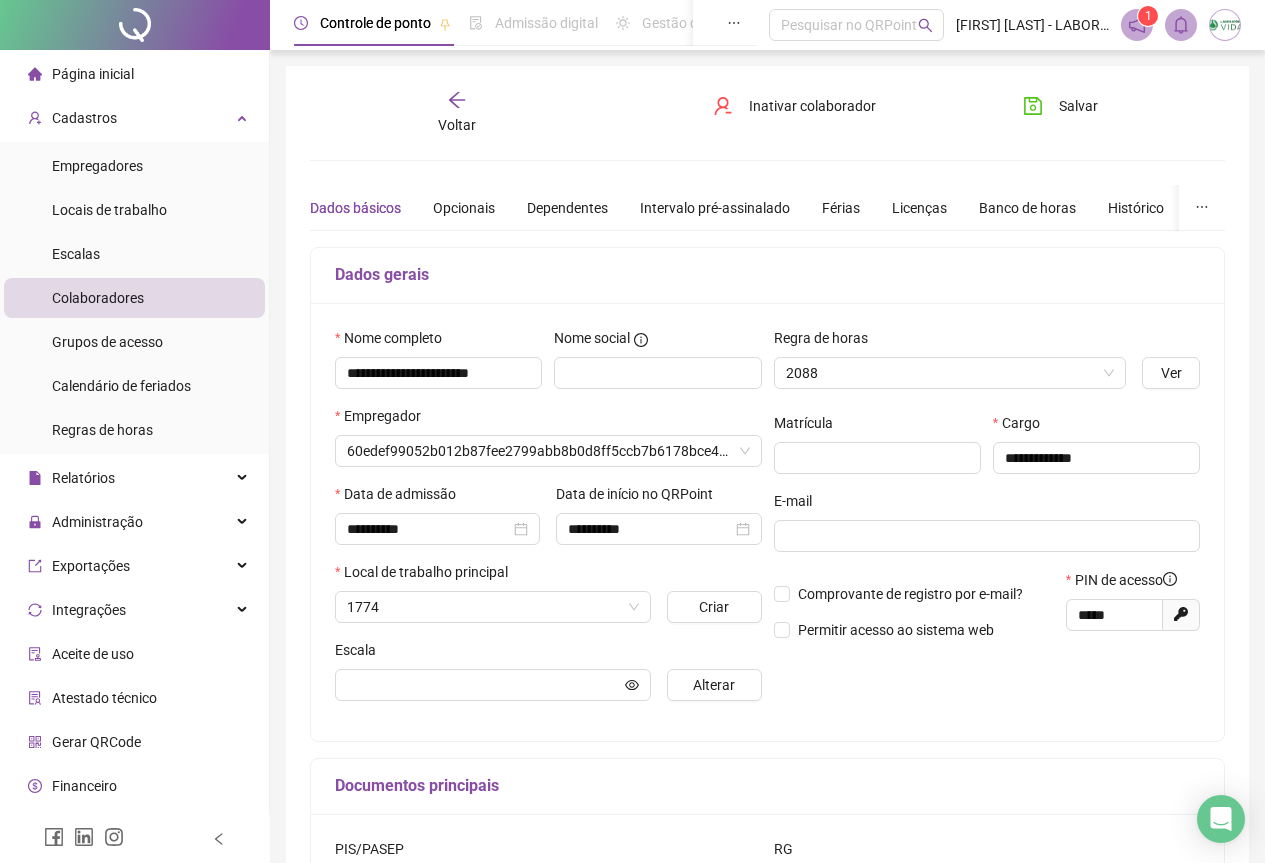 type on "**********" 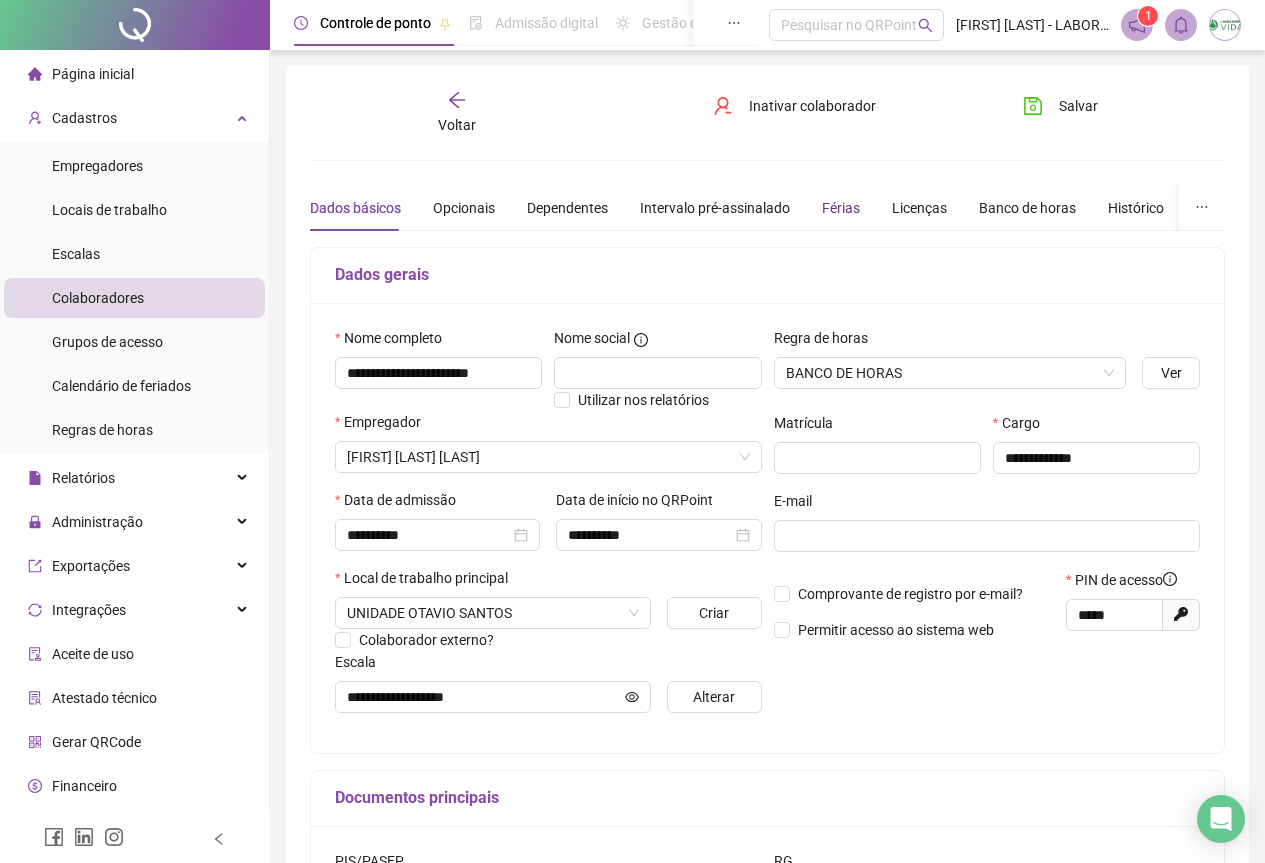 click on "Férias" at bounding box center [841, 208] 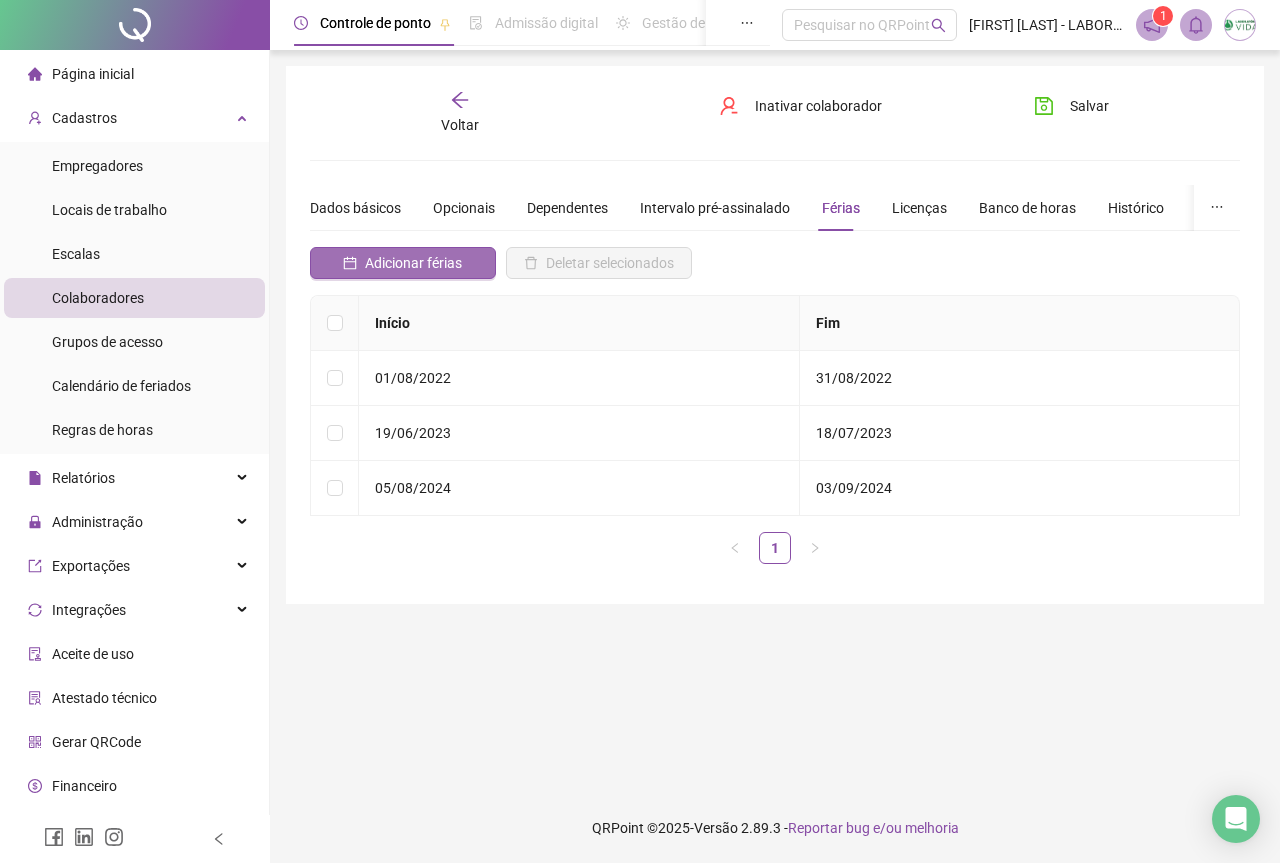 click on "Adicionar férias" at bounding box center (413, 263) 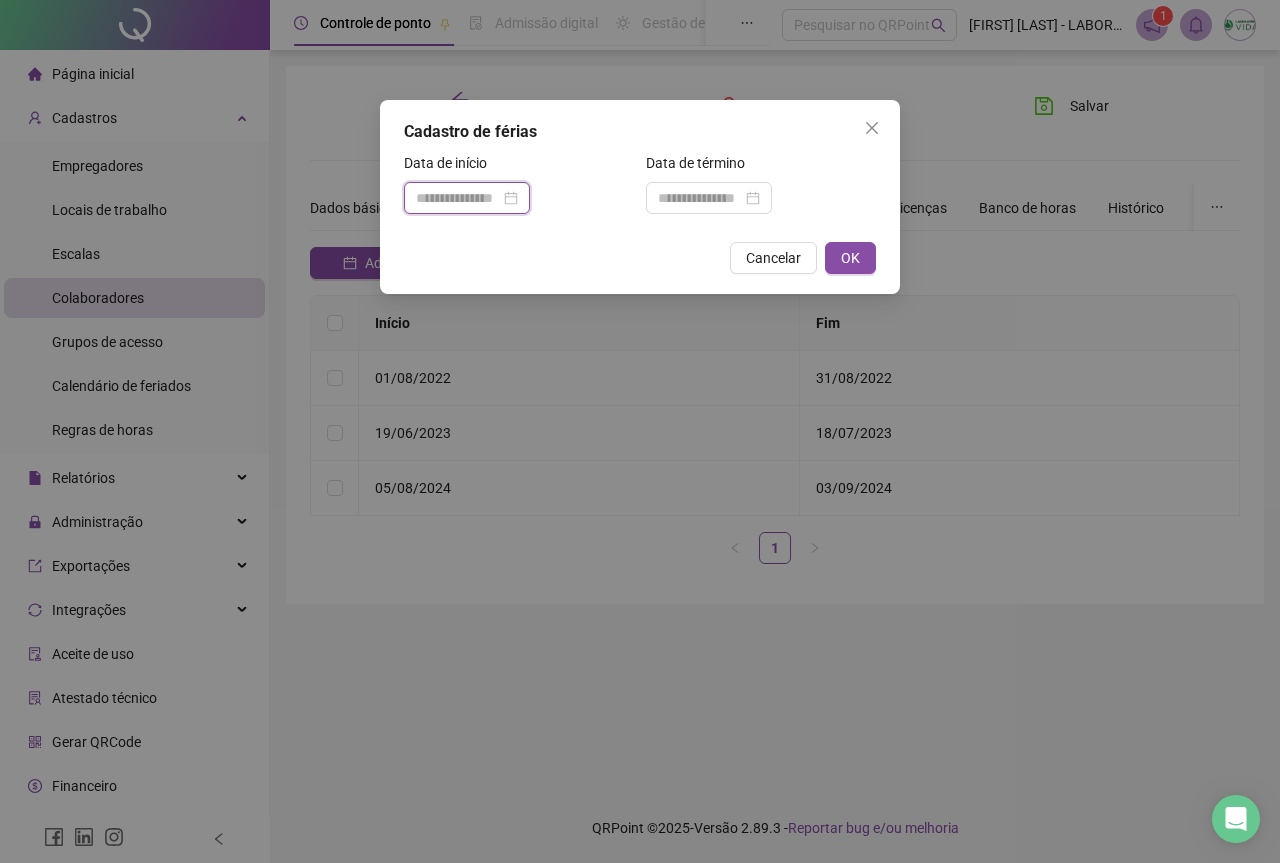 click at bounding box center [458, 198] 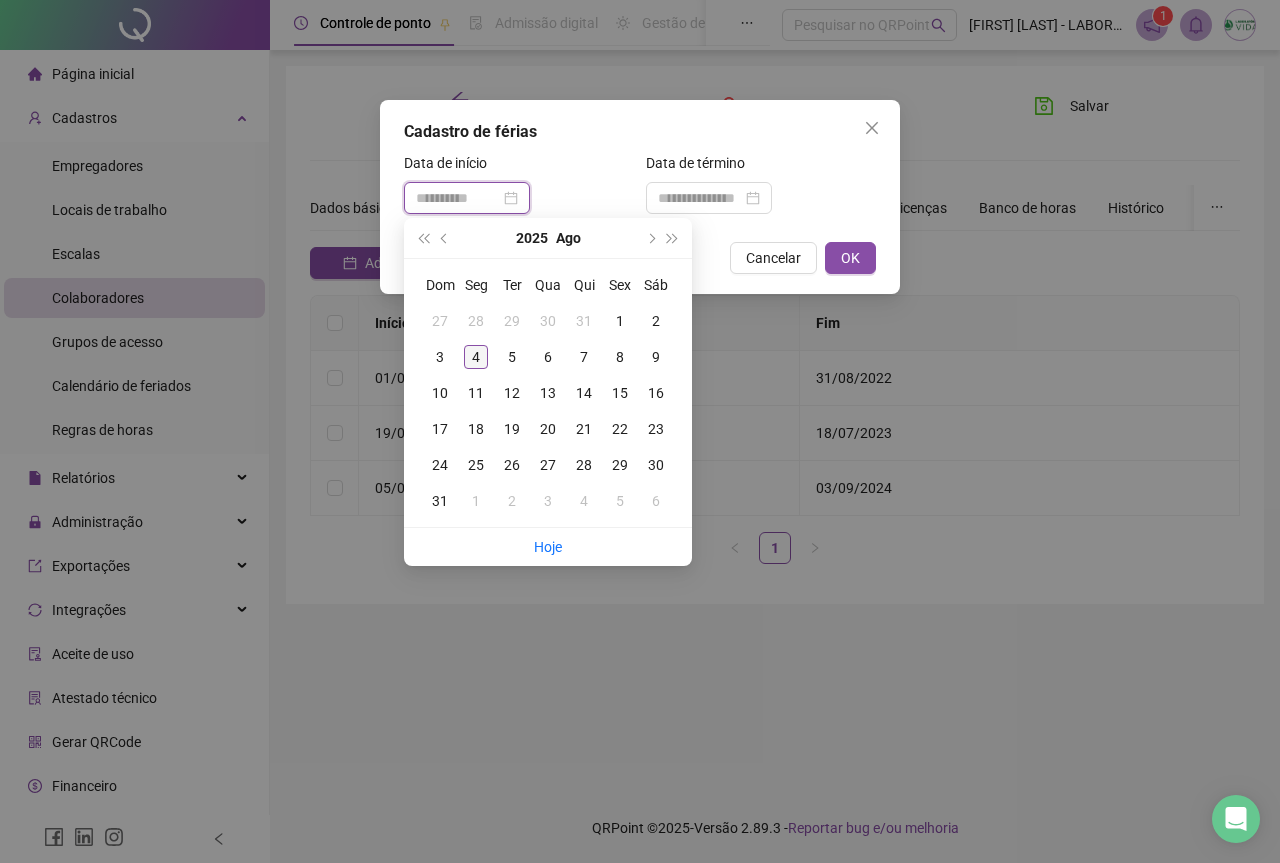 type on "**********" 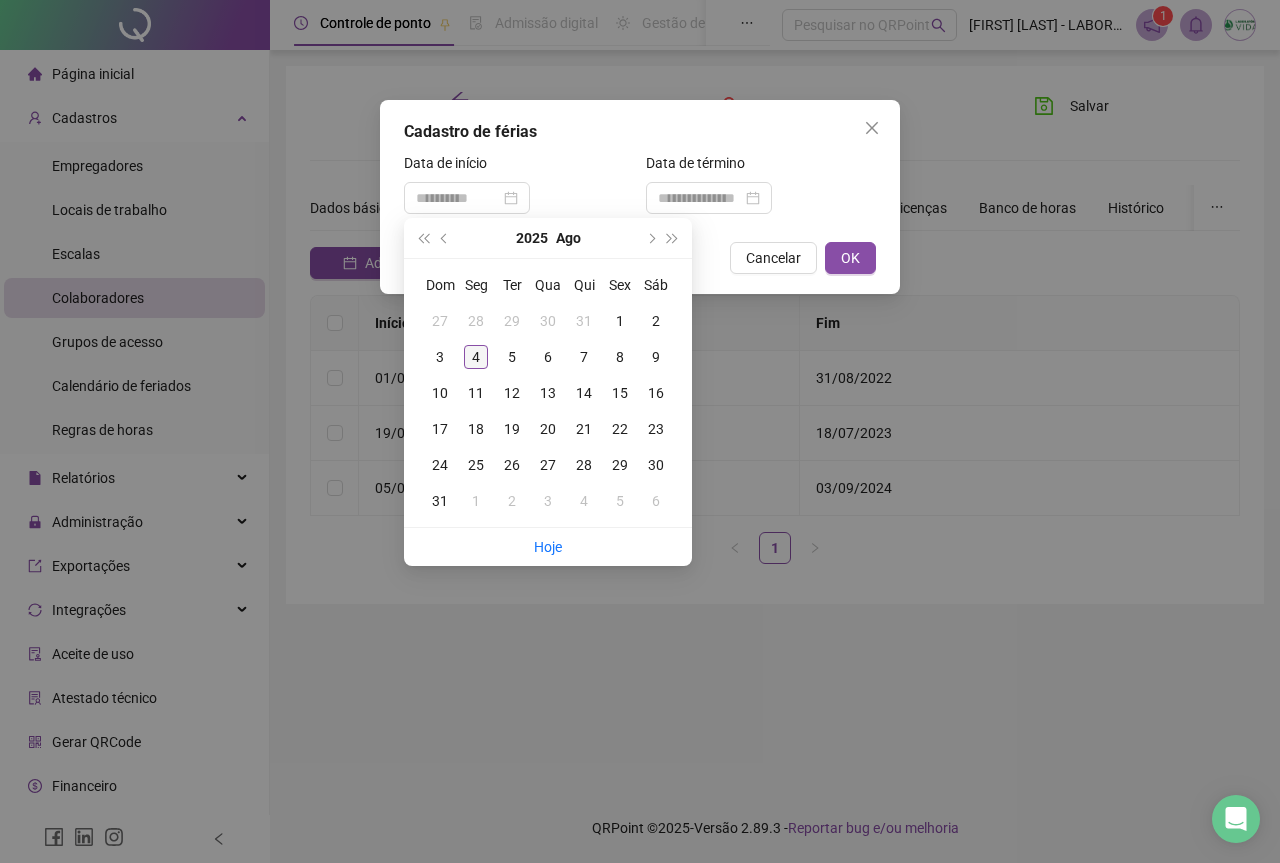 click on "4" at bounding box center (476, 357) 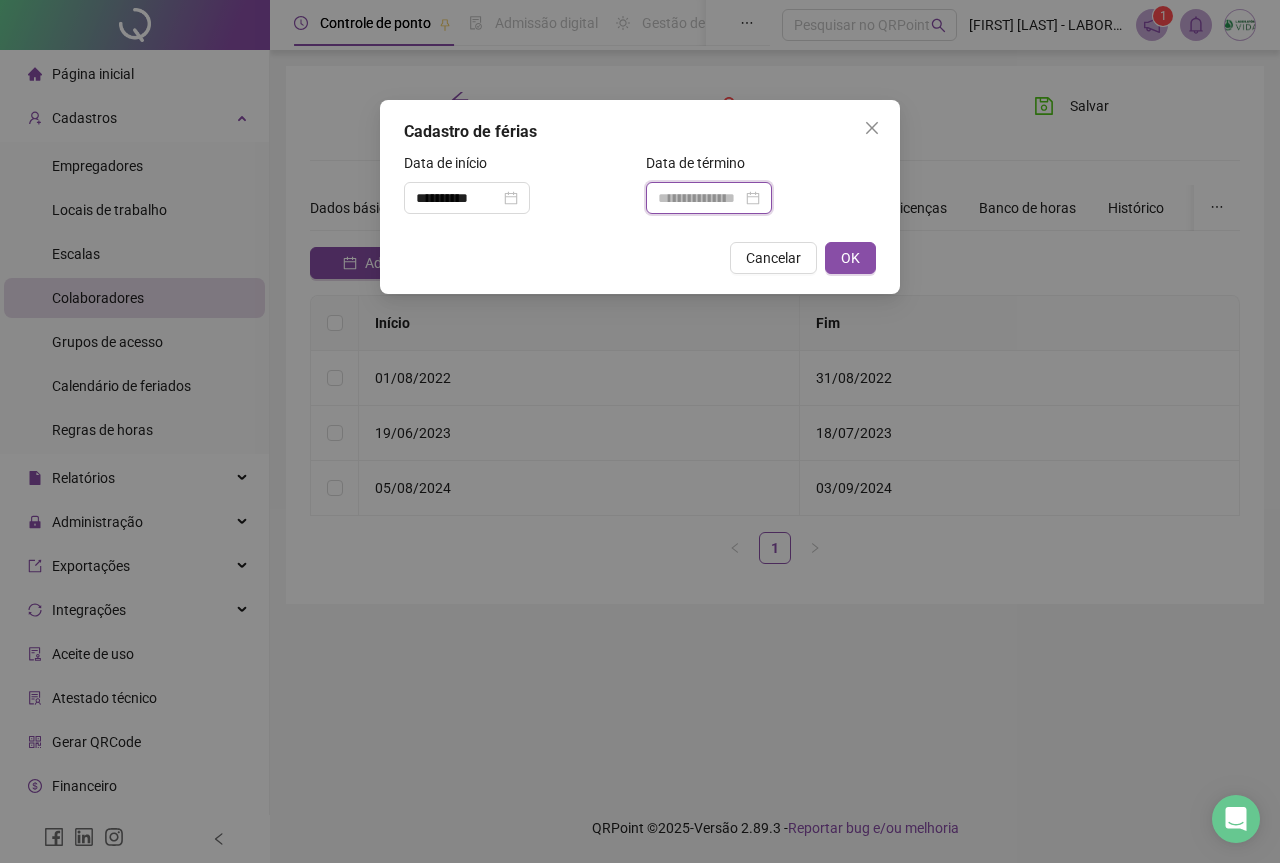 click at bounding box center (700, 198) 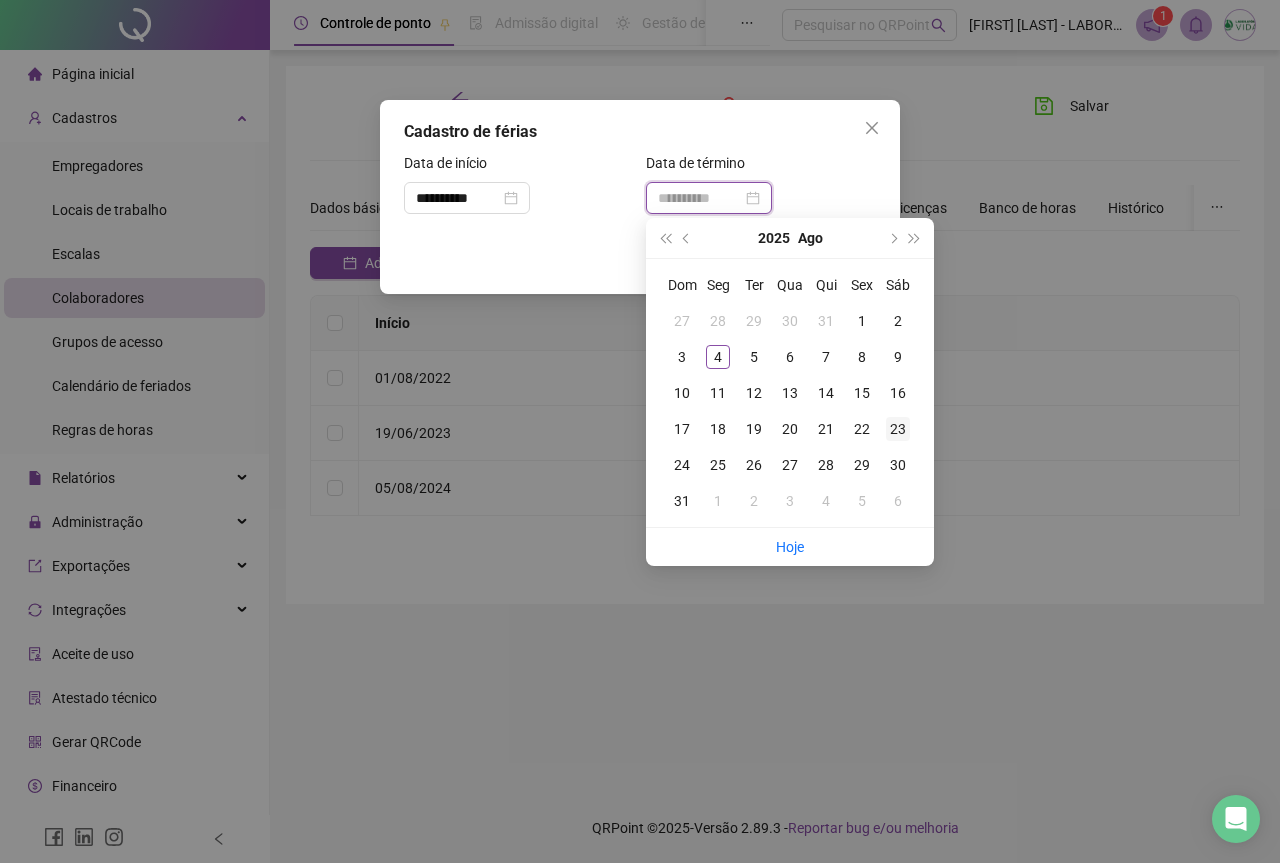 type on "**********" 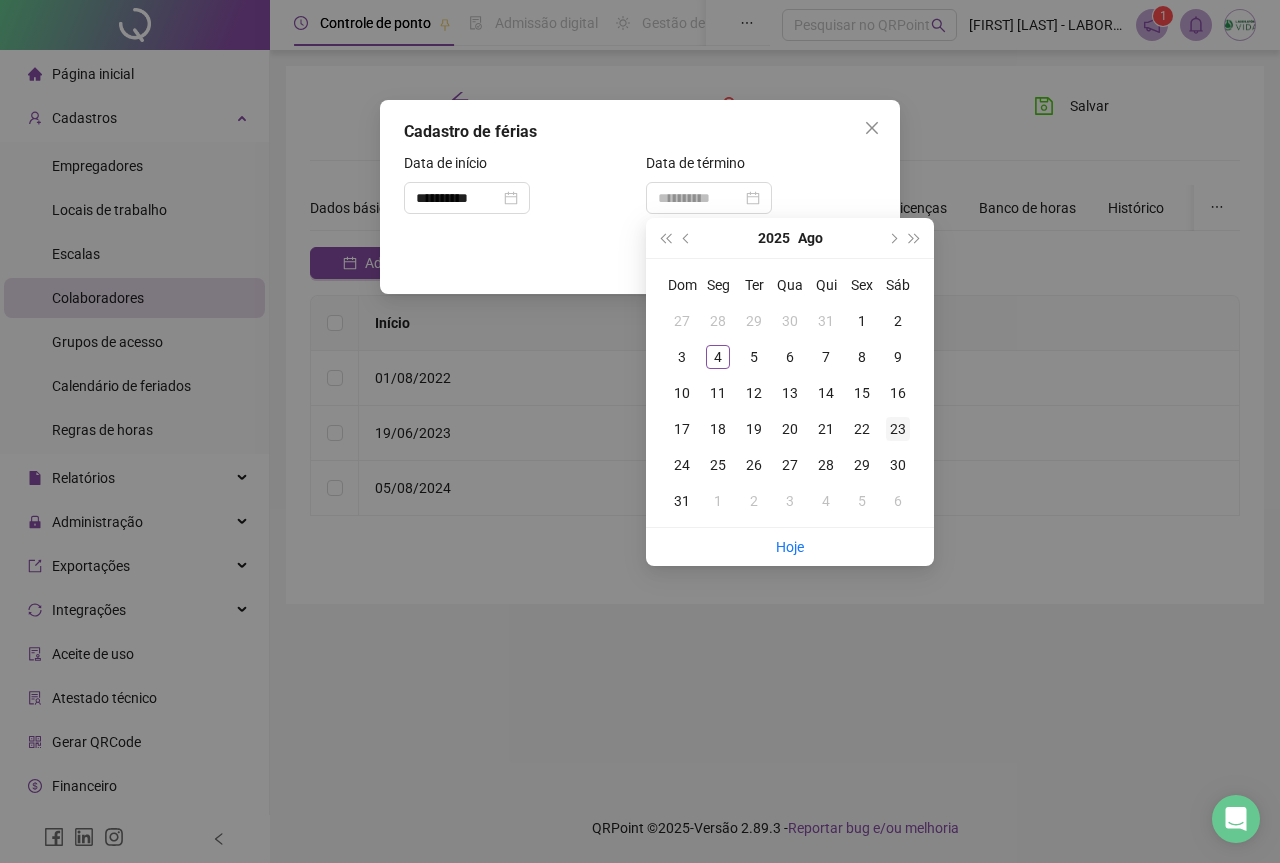 click on "23" at bounding box center (898, 429) 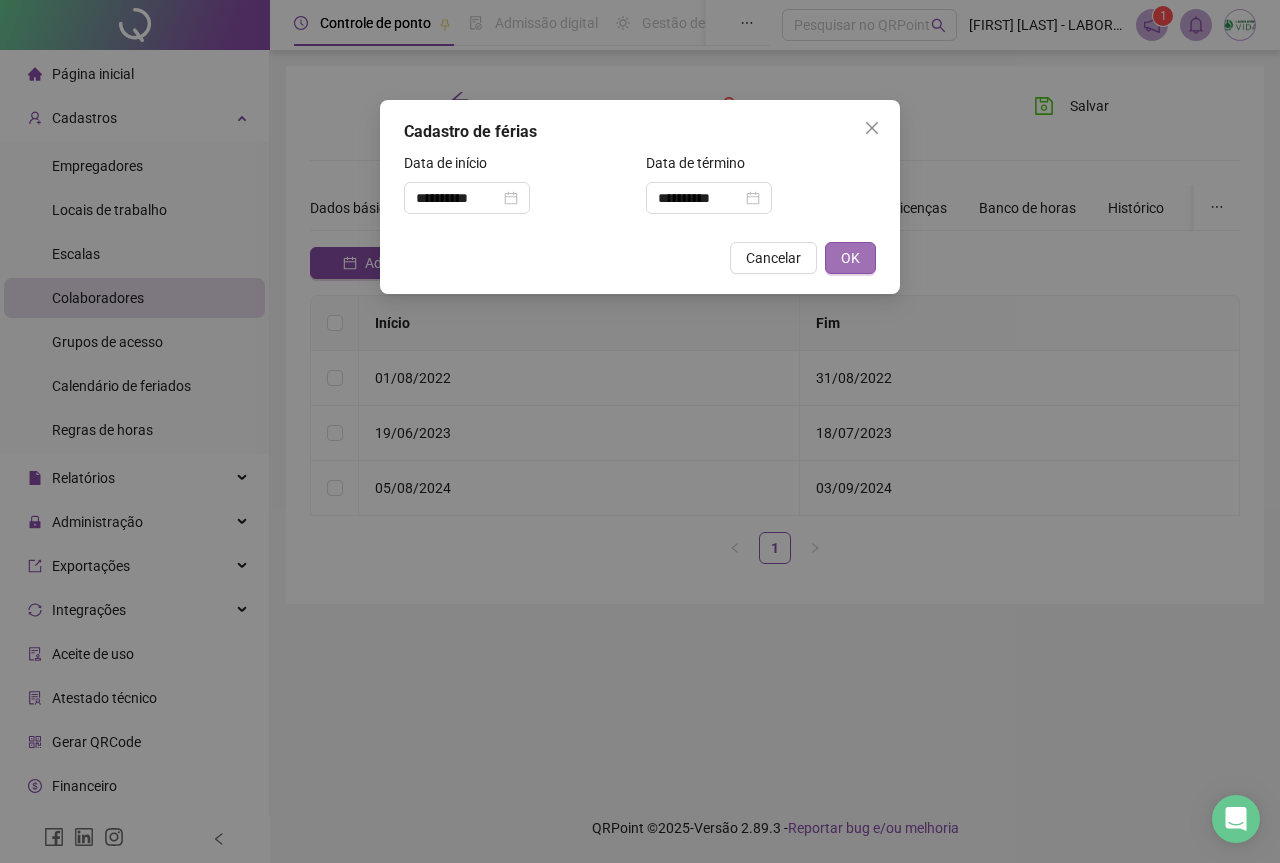 click on "OK" at bounding box center [850, 258] 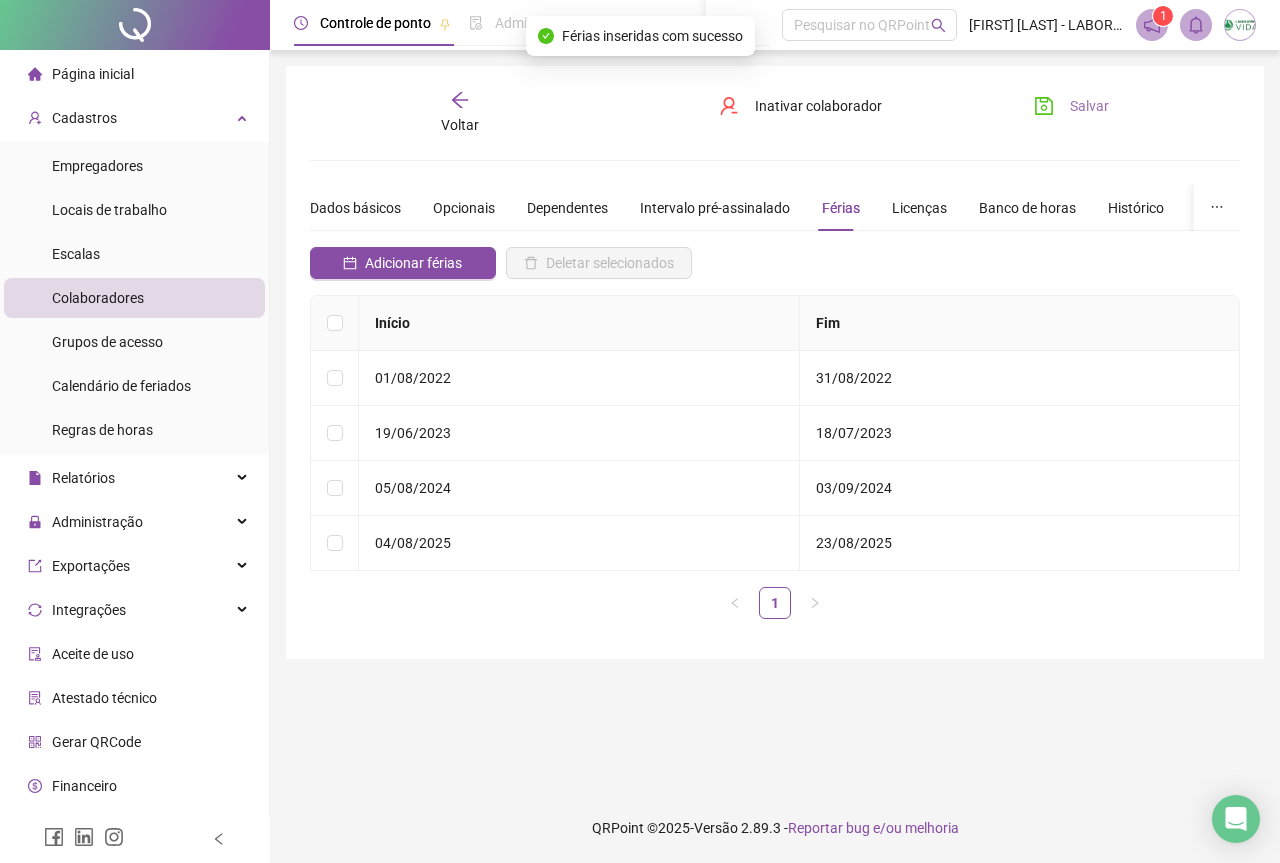 click on "Salvar" at bounding box center (1089, 106) 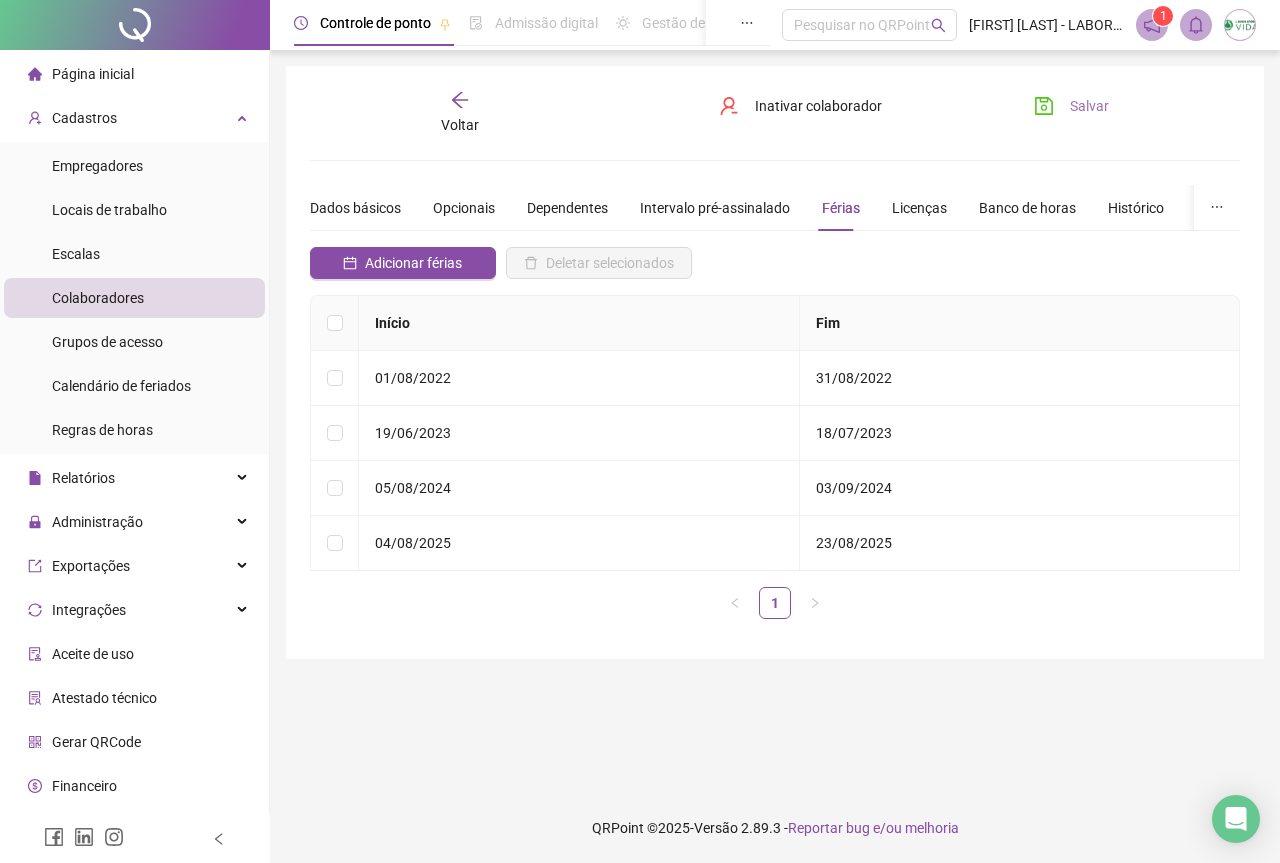 click on "Salvar" at bounding box center [1089, 106] 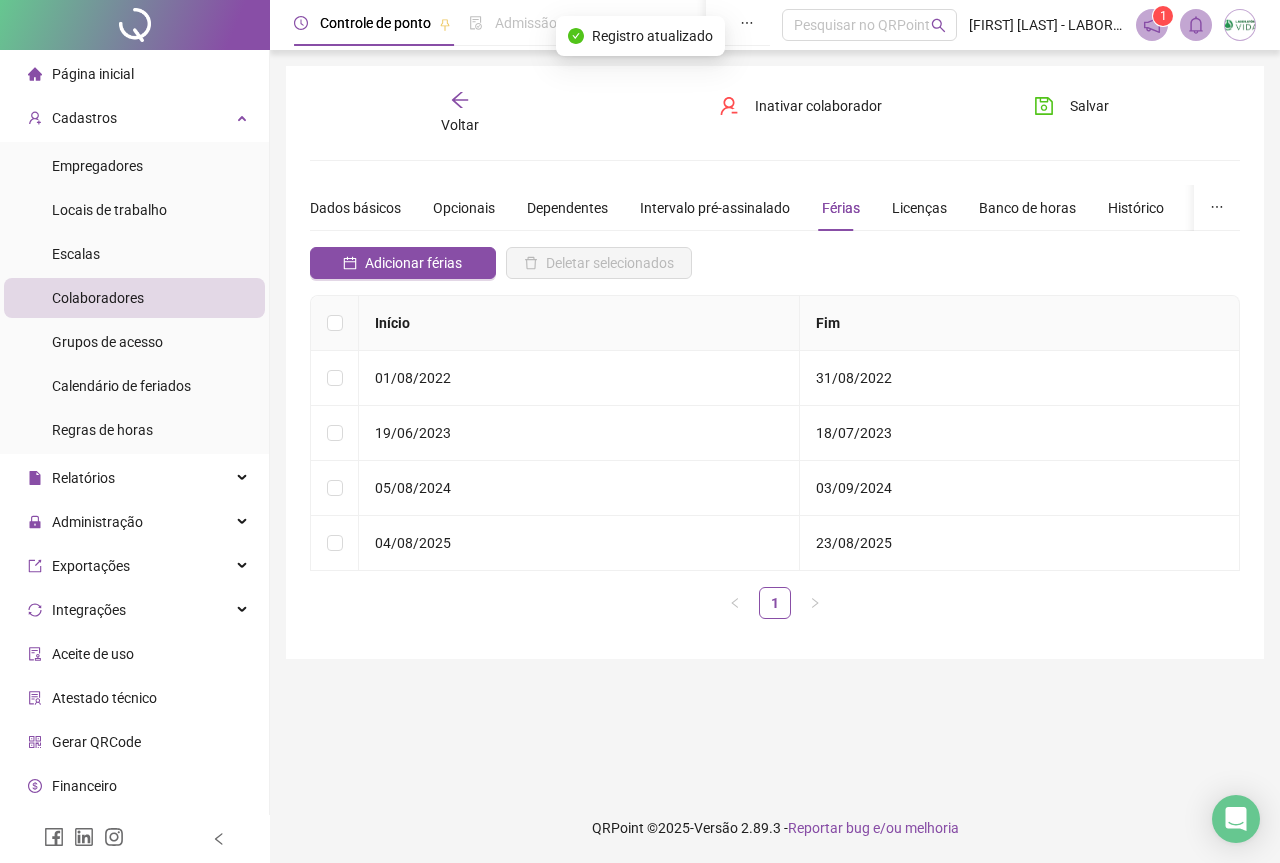 click on "Página inicial" at bounding box center [93, 74] 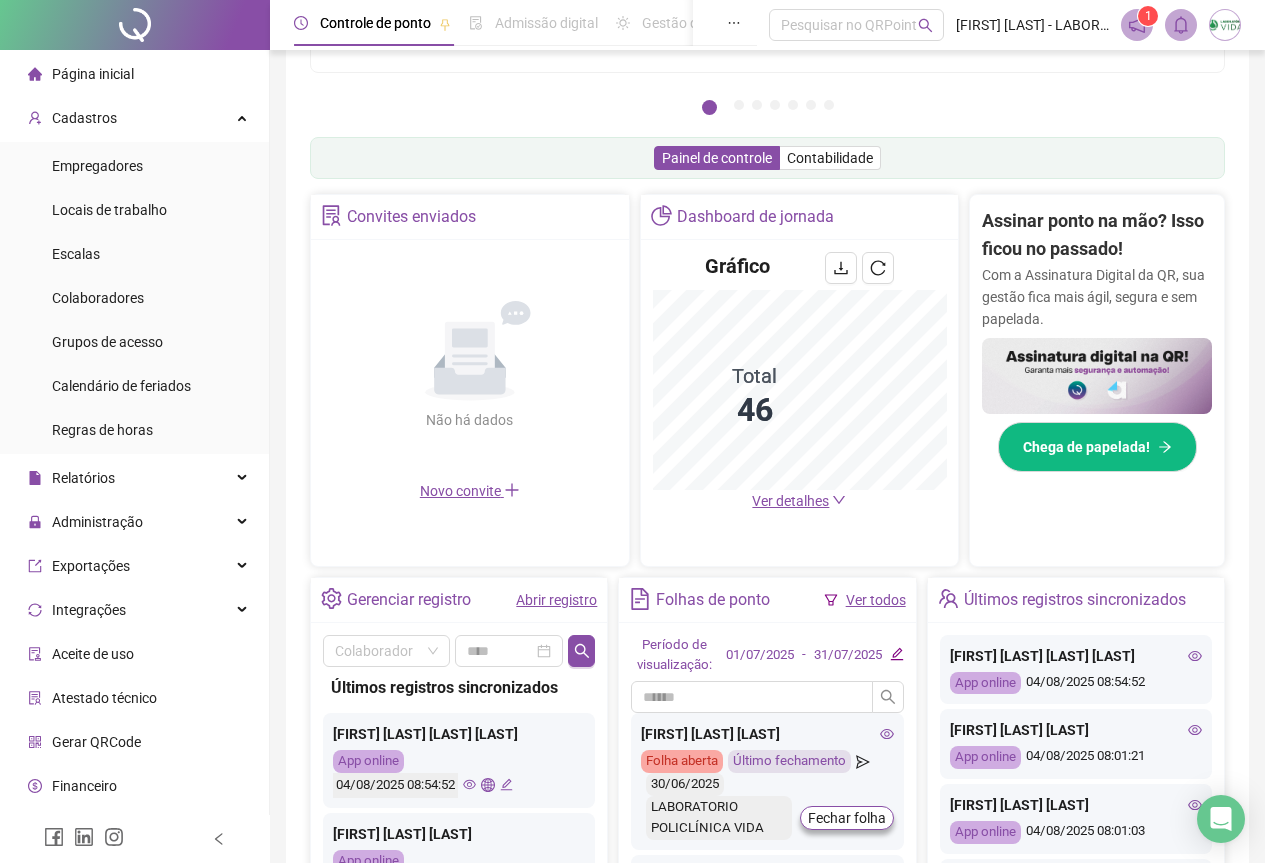scroll, scrollTop: 300, scrollLeft: 0, axis: vertical 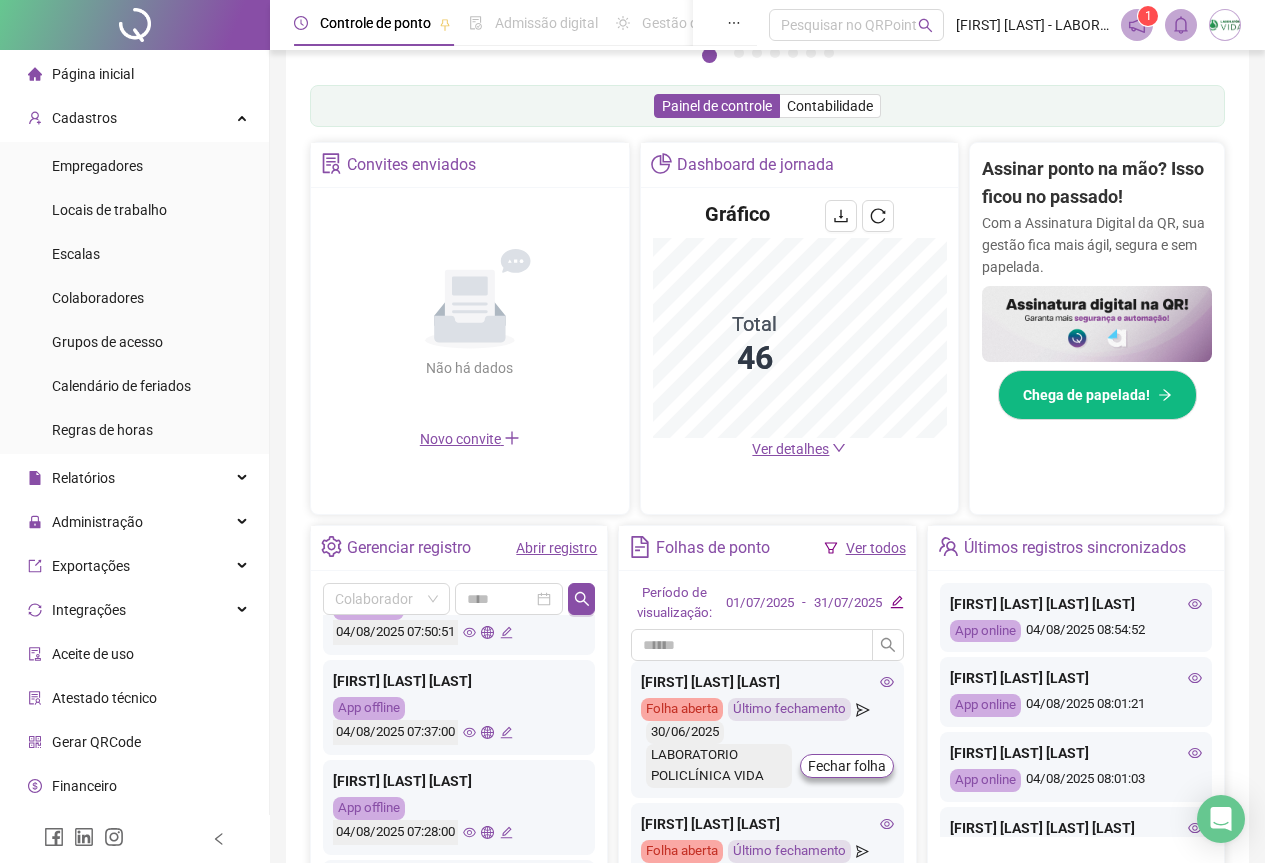 click on "Página inicial" at bounding box center (93, 74) 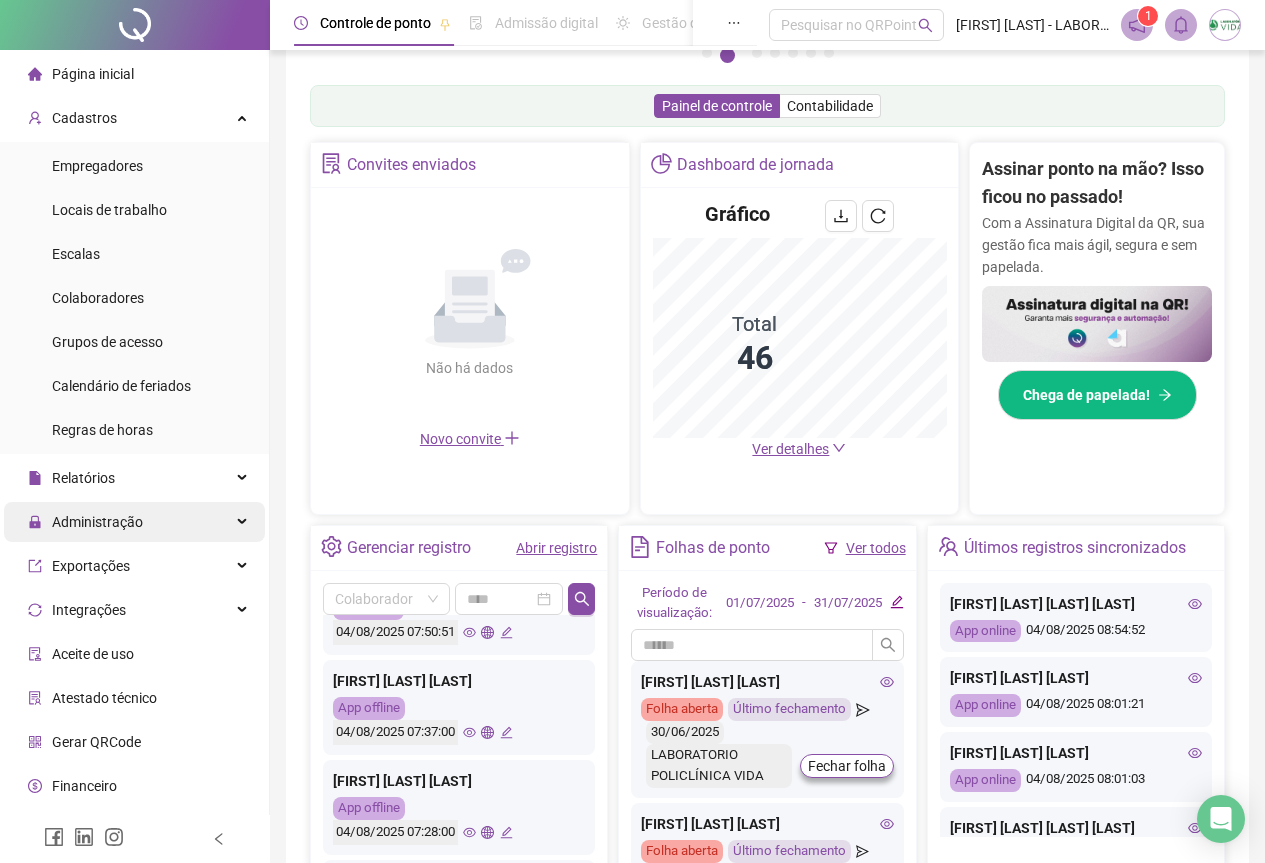 click on "Administração" at bounding box center (97, 522) 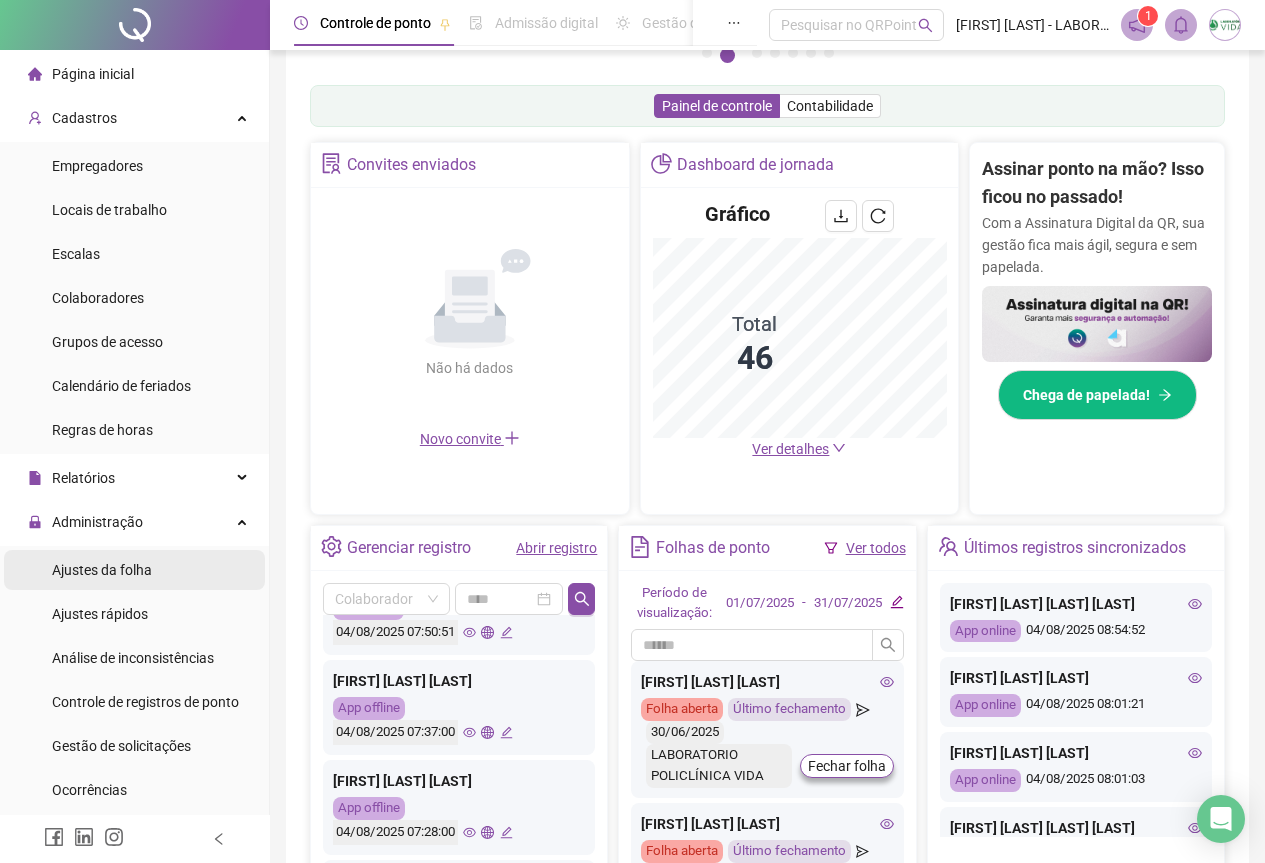 click on "Ajustes da folha" at bounding box center [102, 570] 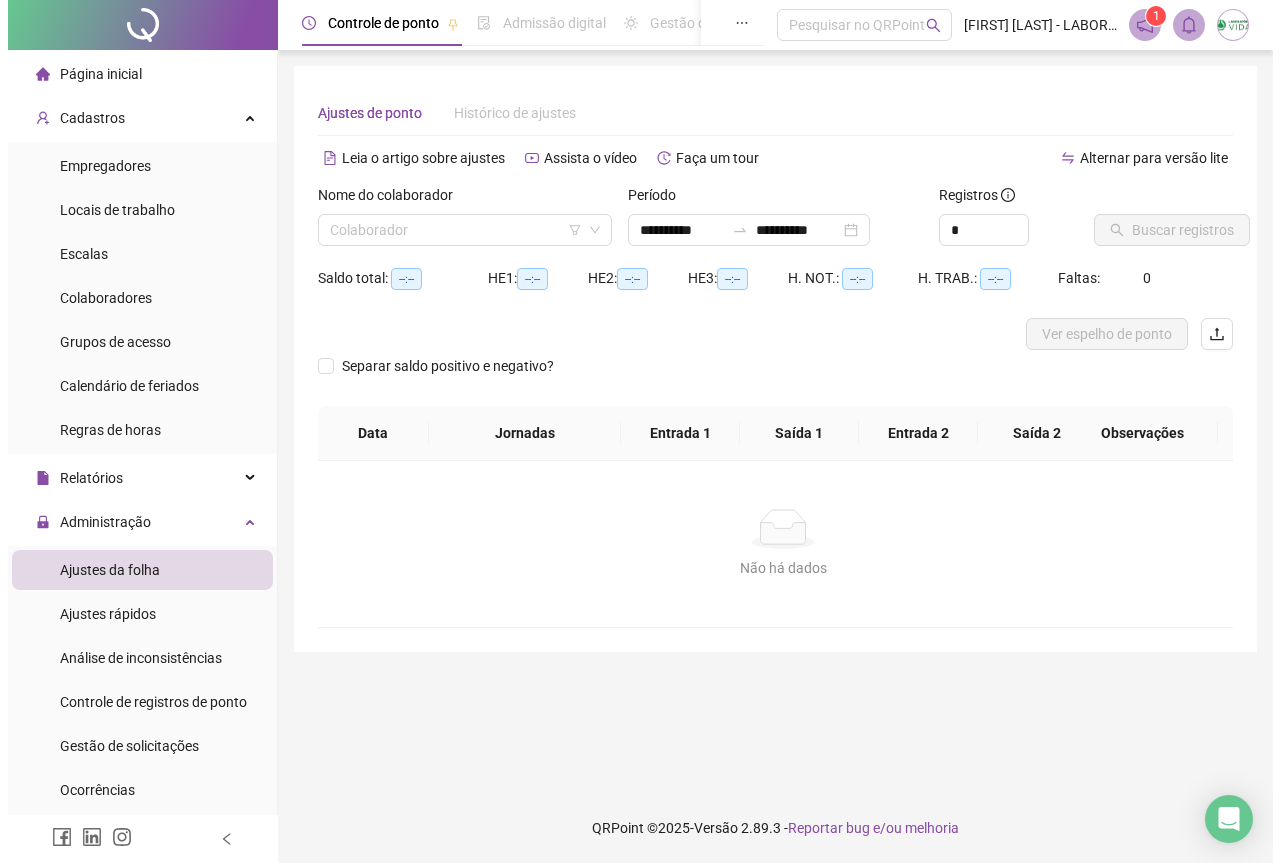 scroll, scrollTop: 0, scrollLeft: 0, axis: both 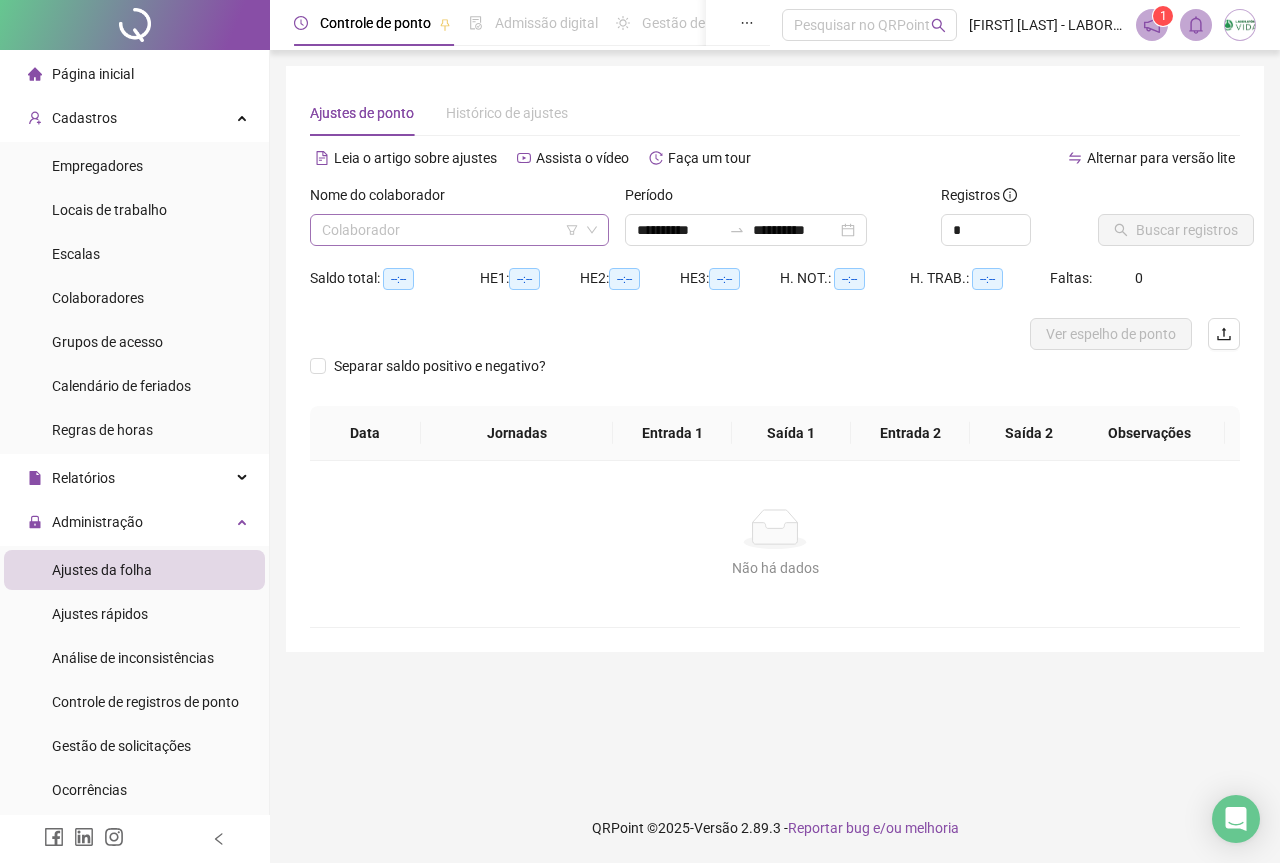 click at bounding box center (450, 230) 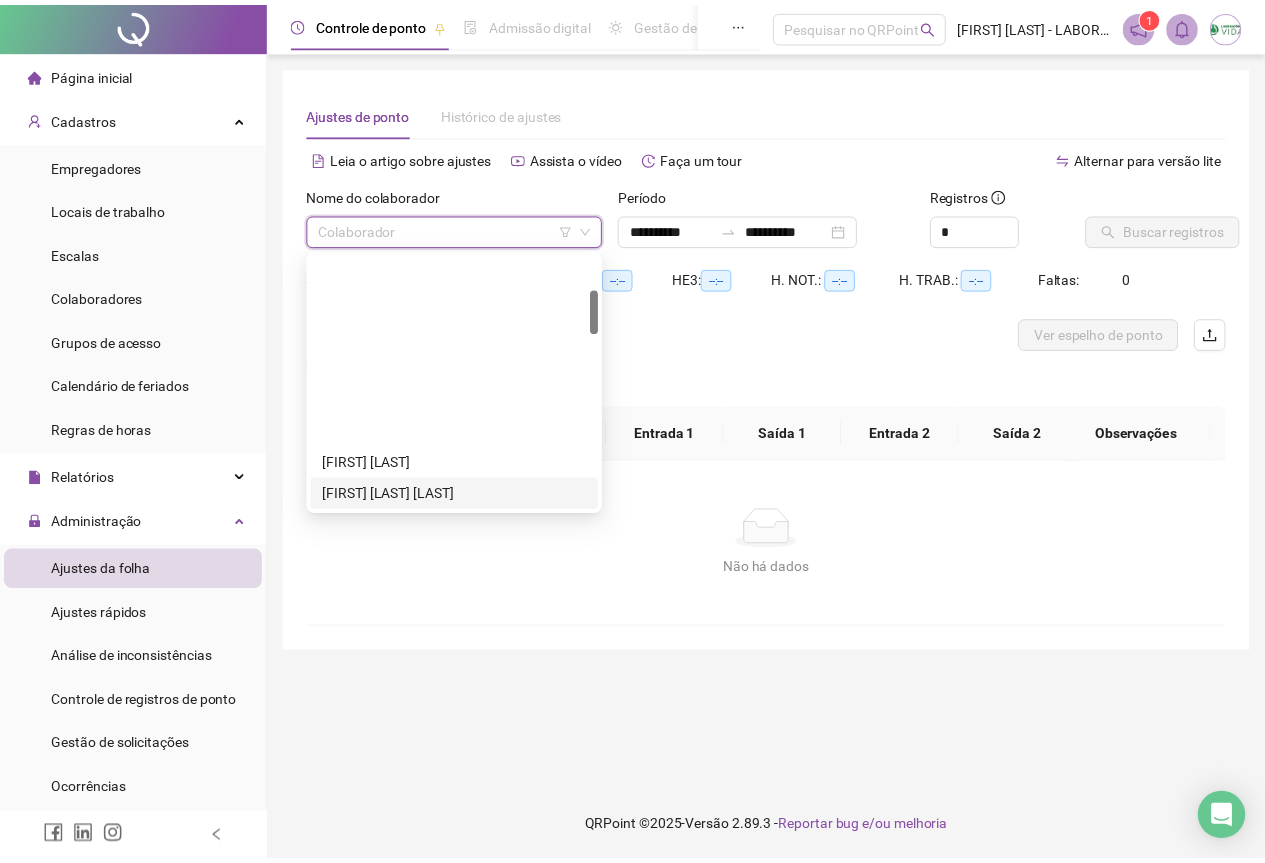 scroll, scrollTop: 300, scrollLeft: 0, axis: vertical 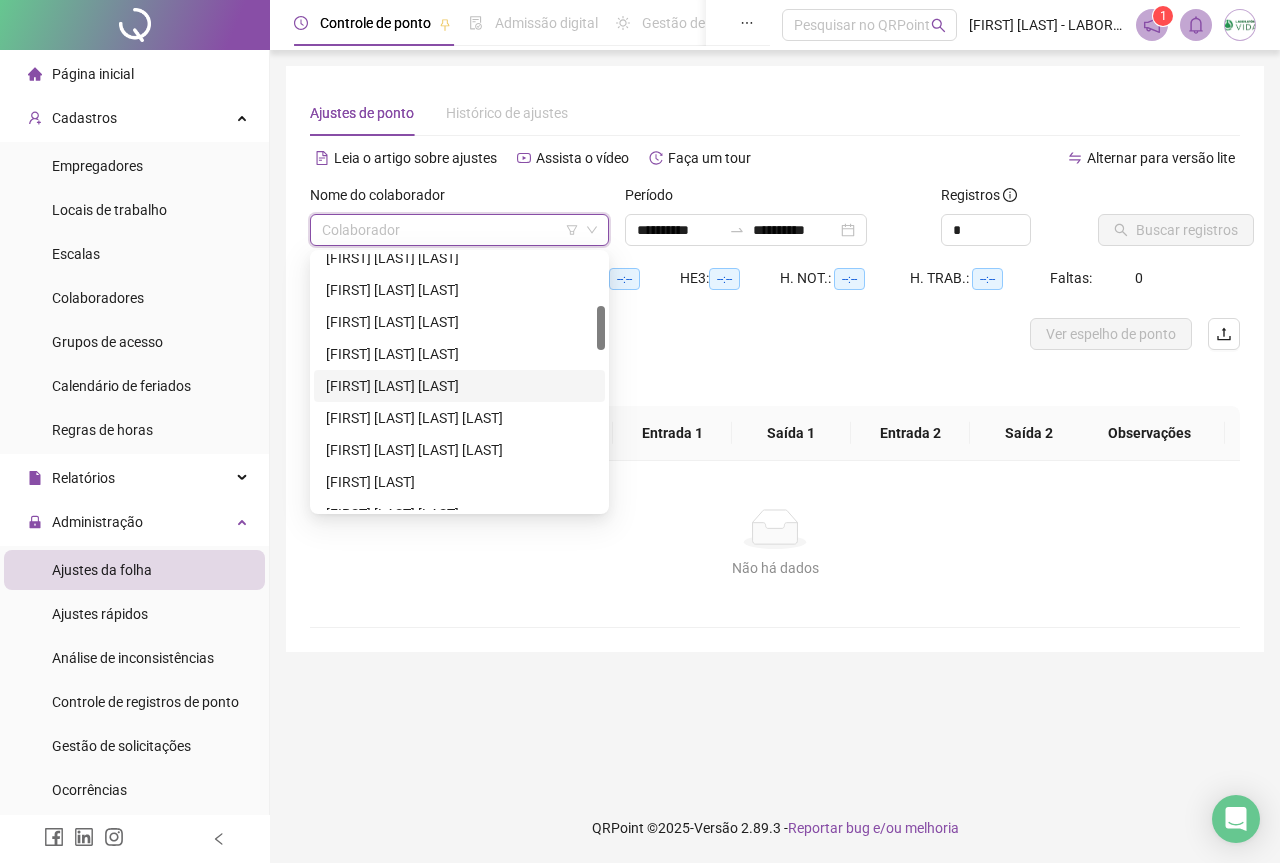 click on "[FIRST] [LAST]" at bounding box center [459, 386] 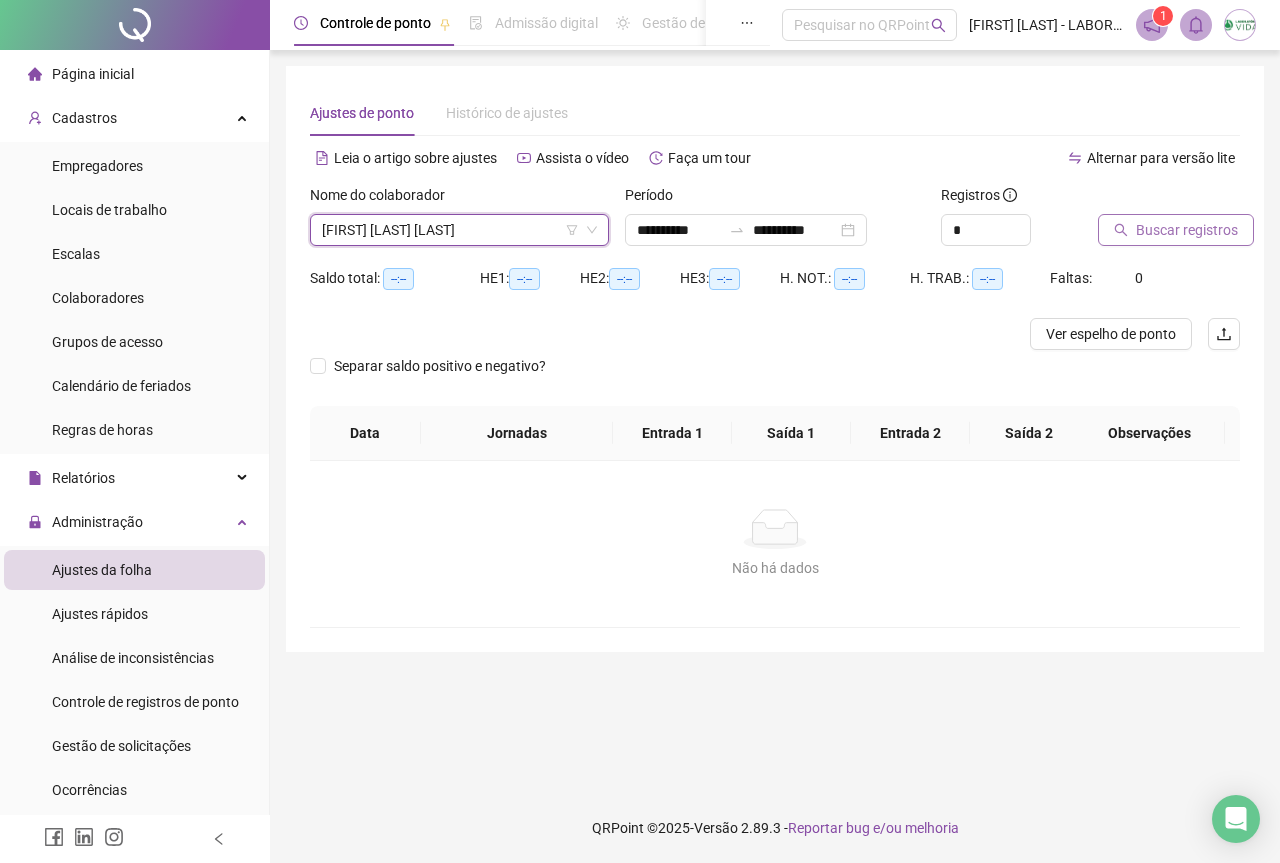 click on "Buscar registros" at bounding box center [1187, 230] 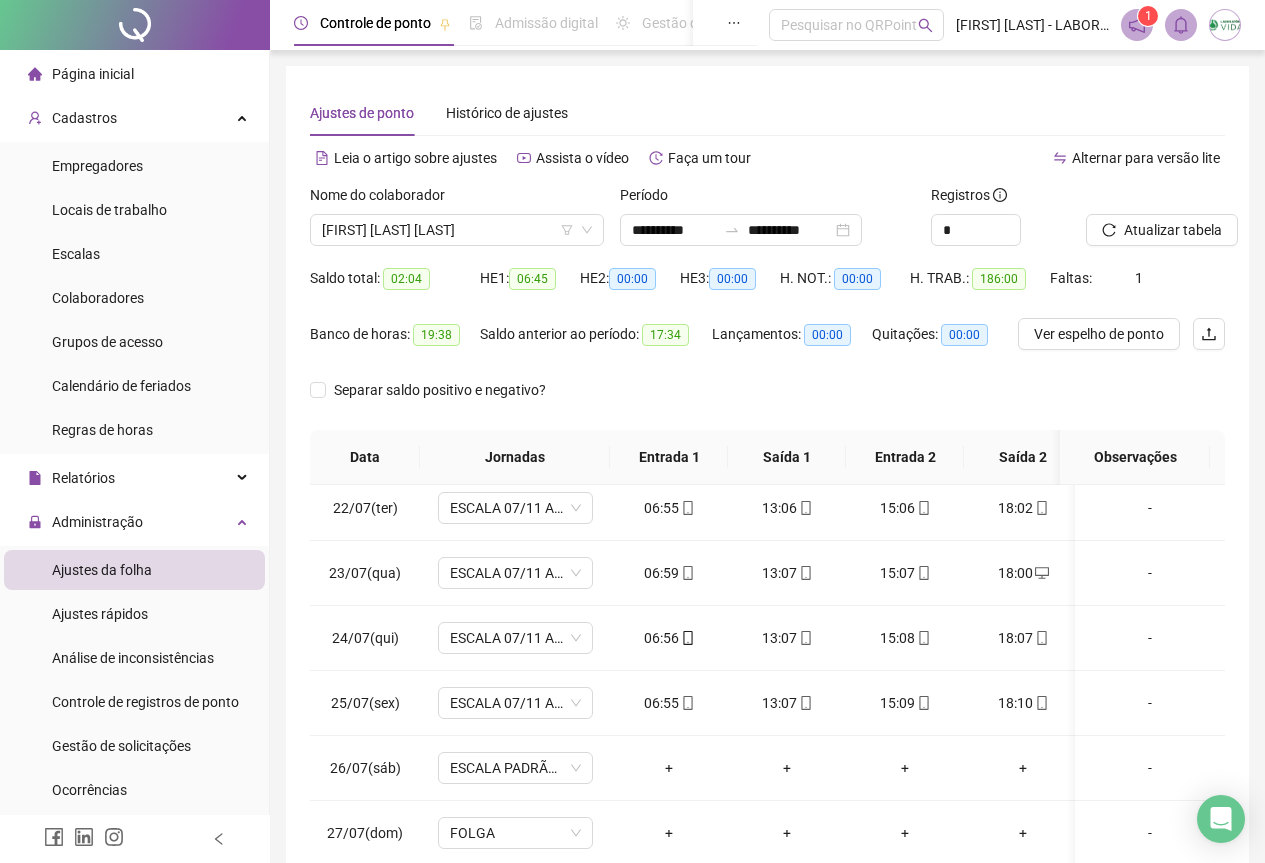scroll, scrollTop: 1400, scrollLeft: 0, axis: vertical 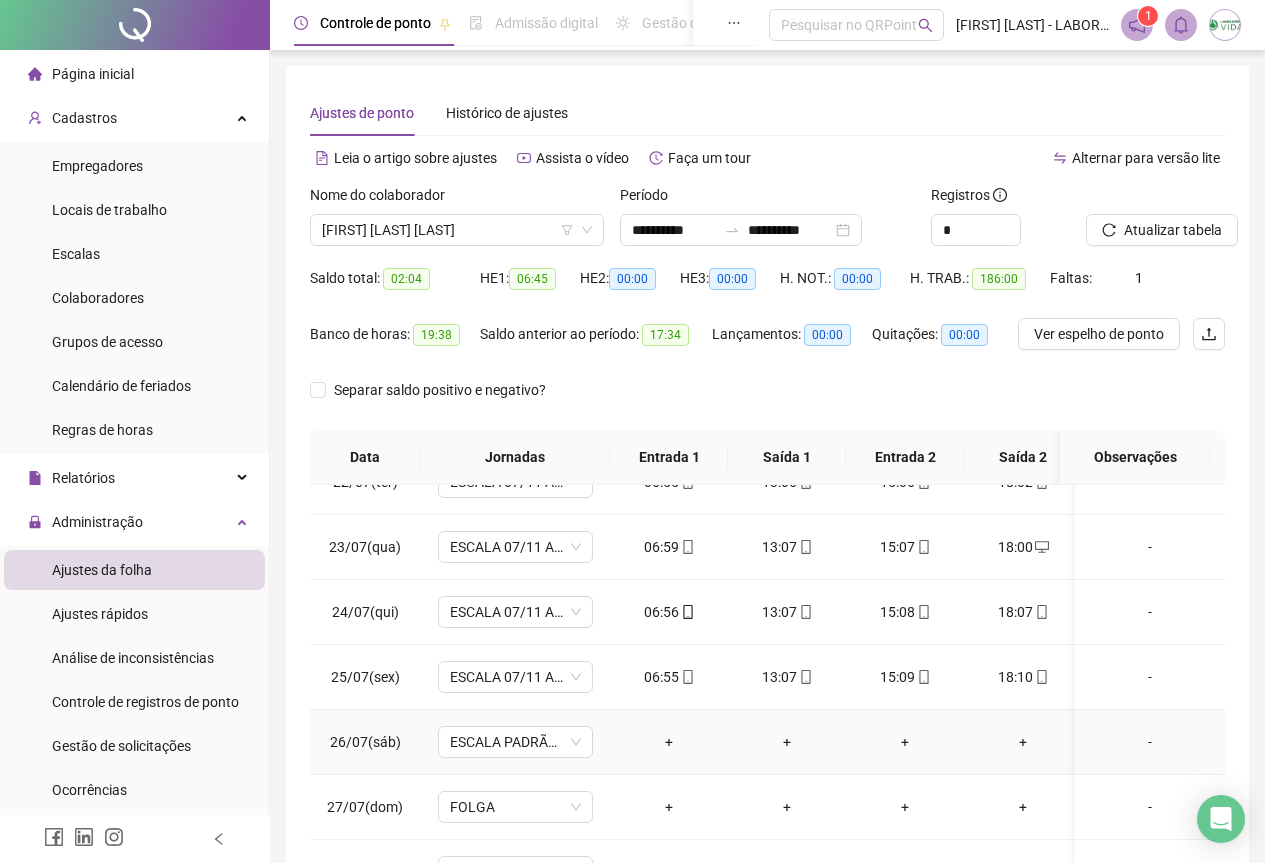 click on "-" at bounding box center (1150, 742) 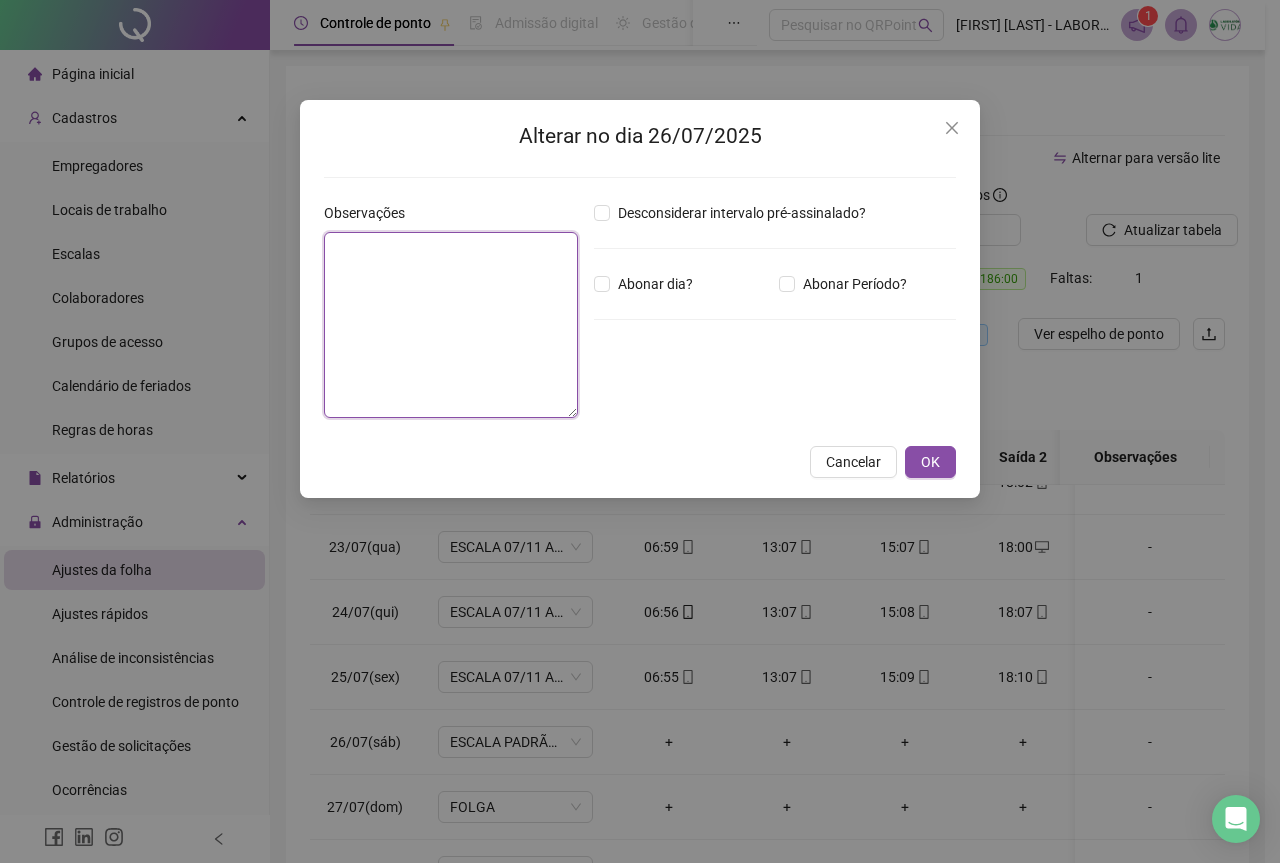 click at bounding box center [451, 325] 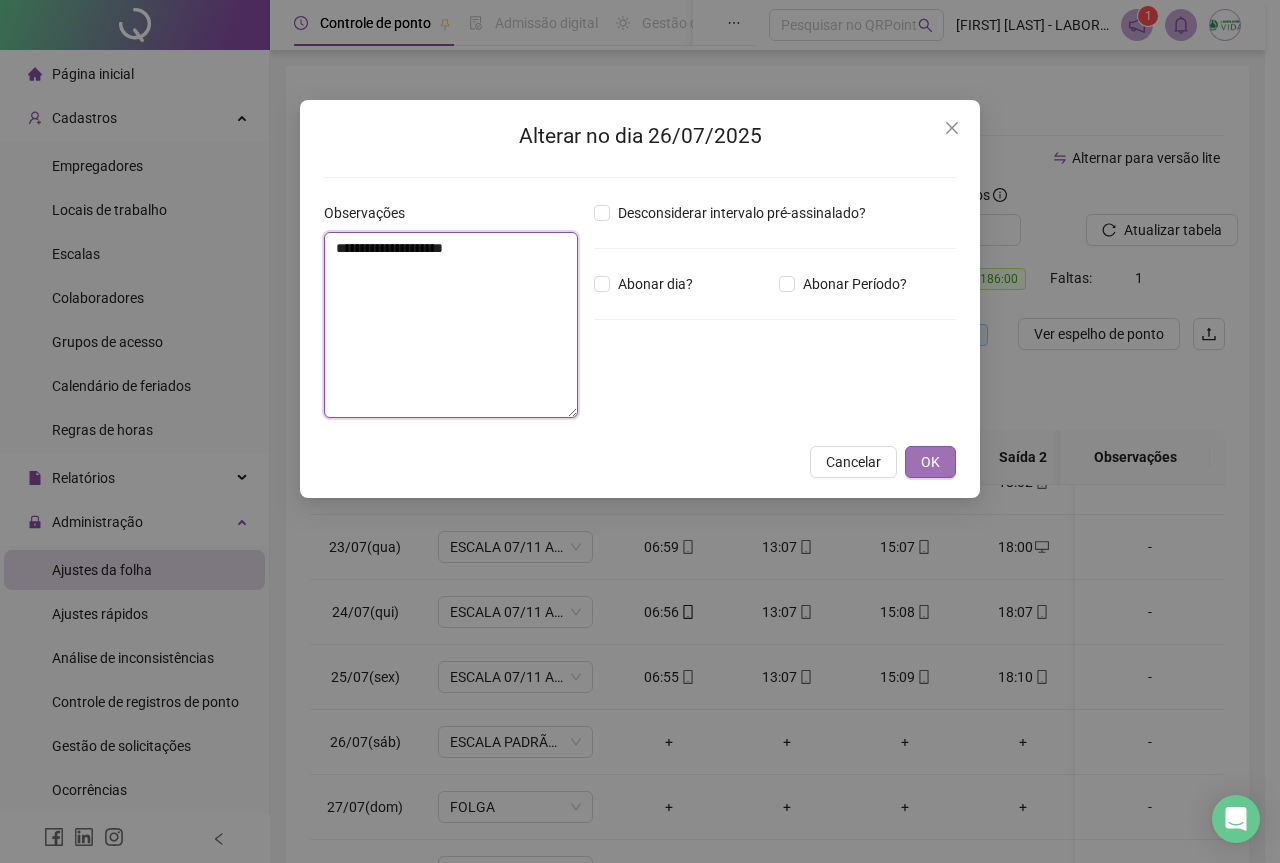 type on "**********" 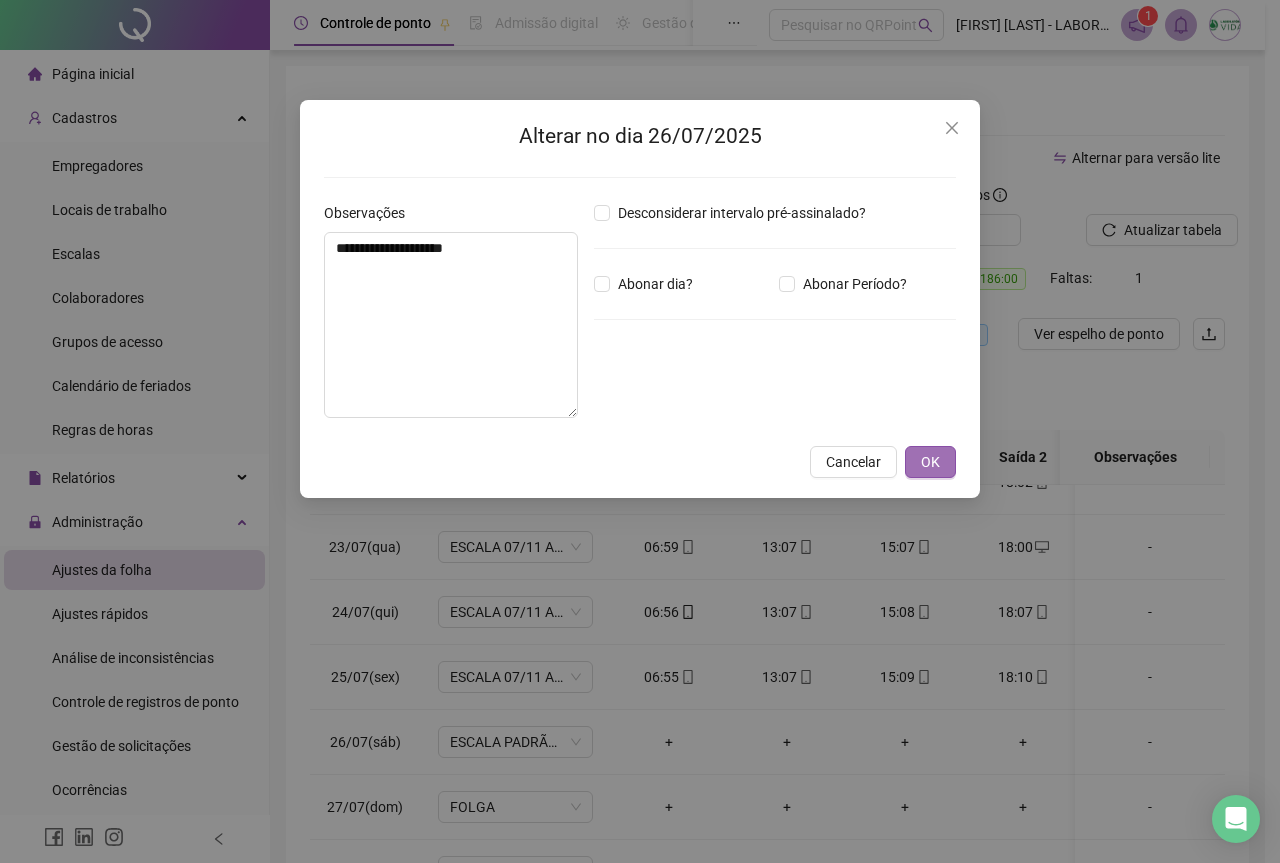 click on "OK" at bounding box center (930, 462) 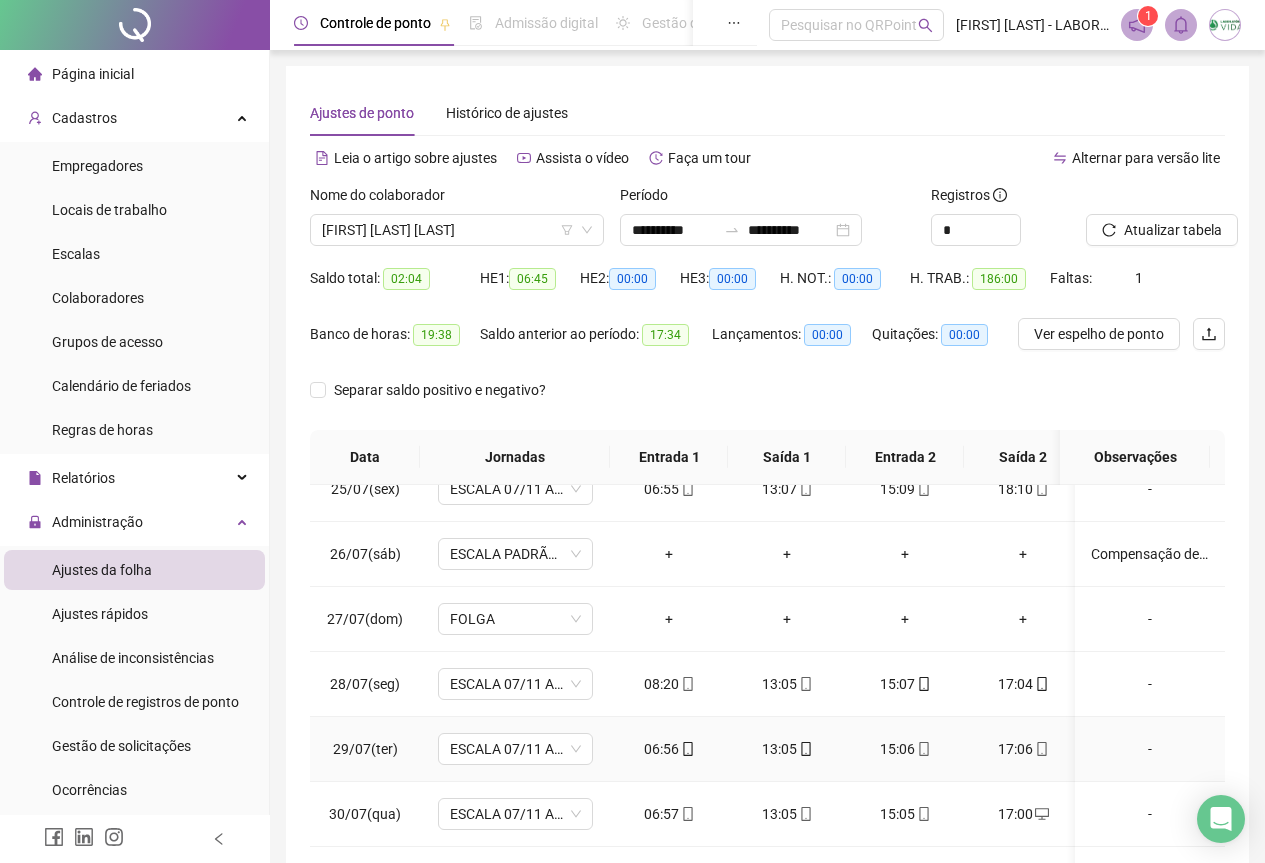 scroll, scrollTop: 1603, scrollLeft: 0, axis: vertical 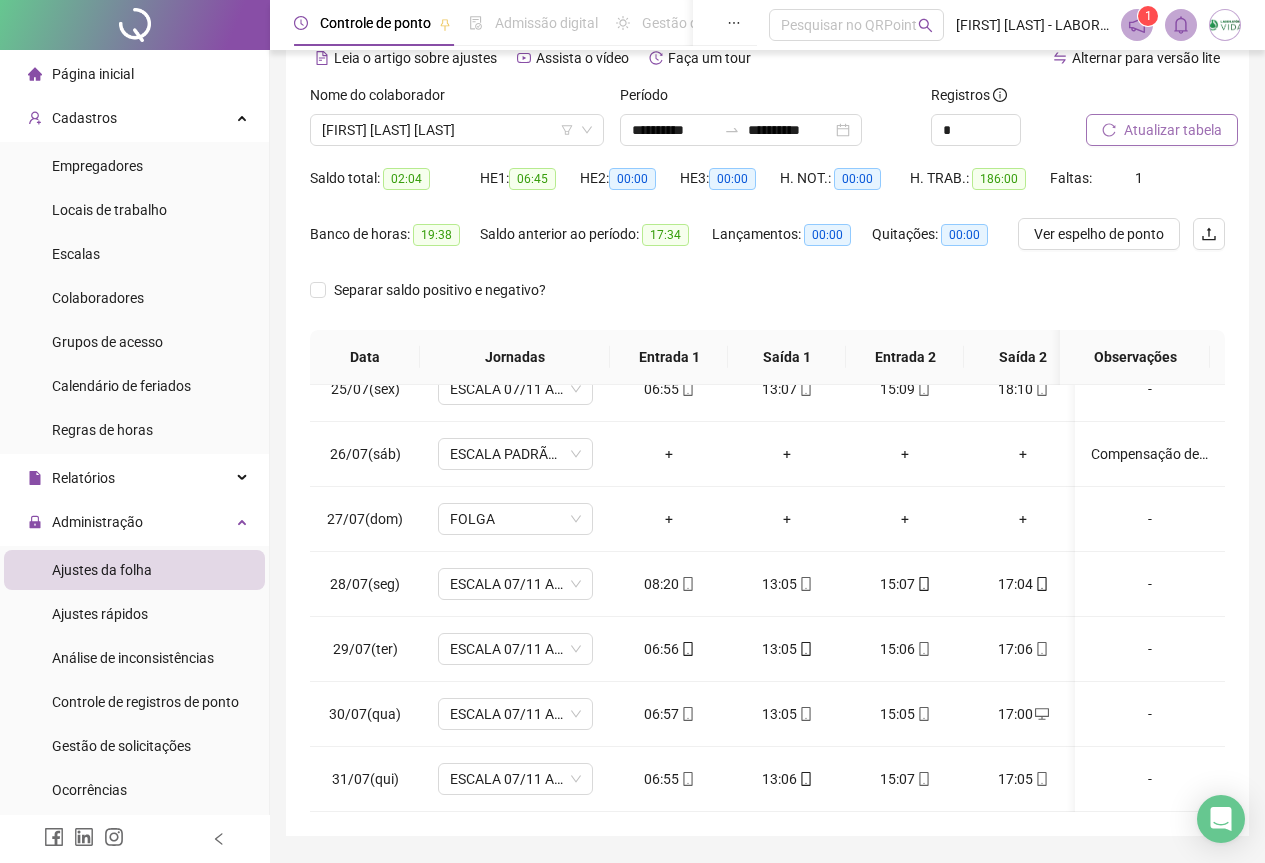 click 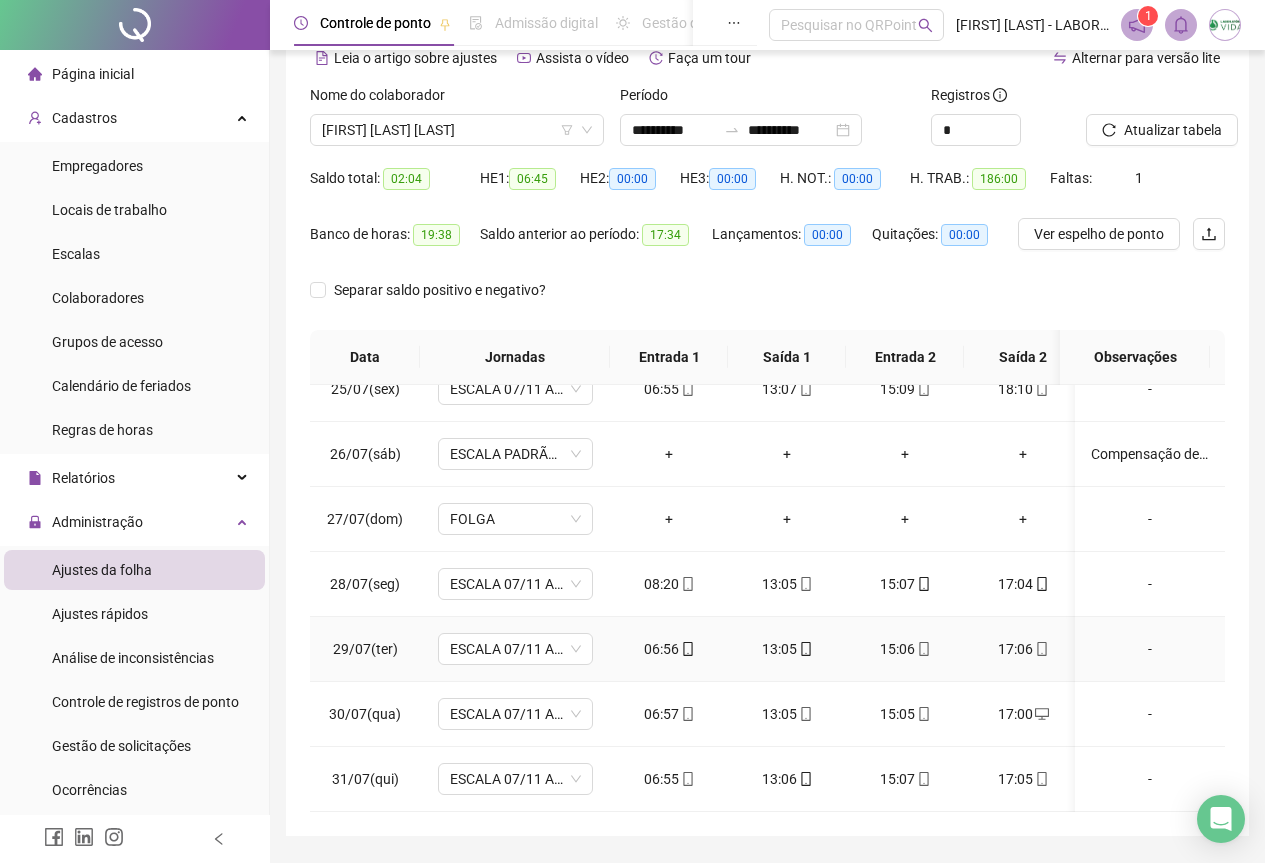 scroll, scrollTop: 159, scrollLeft: 0, axis: vertical 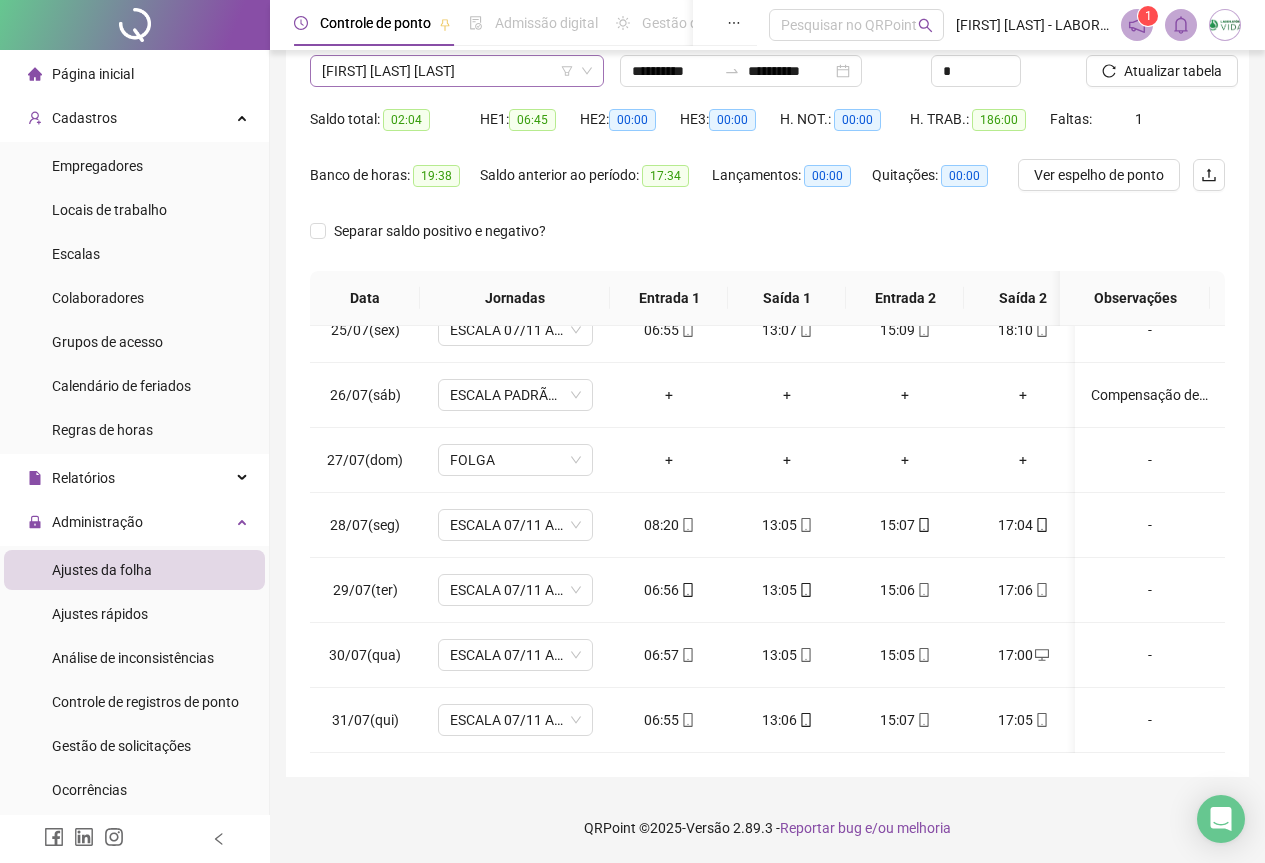 click on "[FIRST] [LAST]" at bounding box center [457, 71] 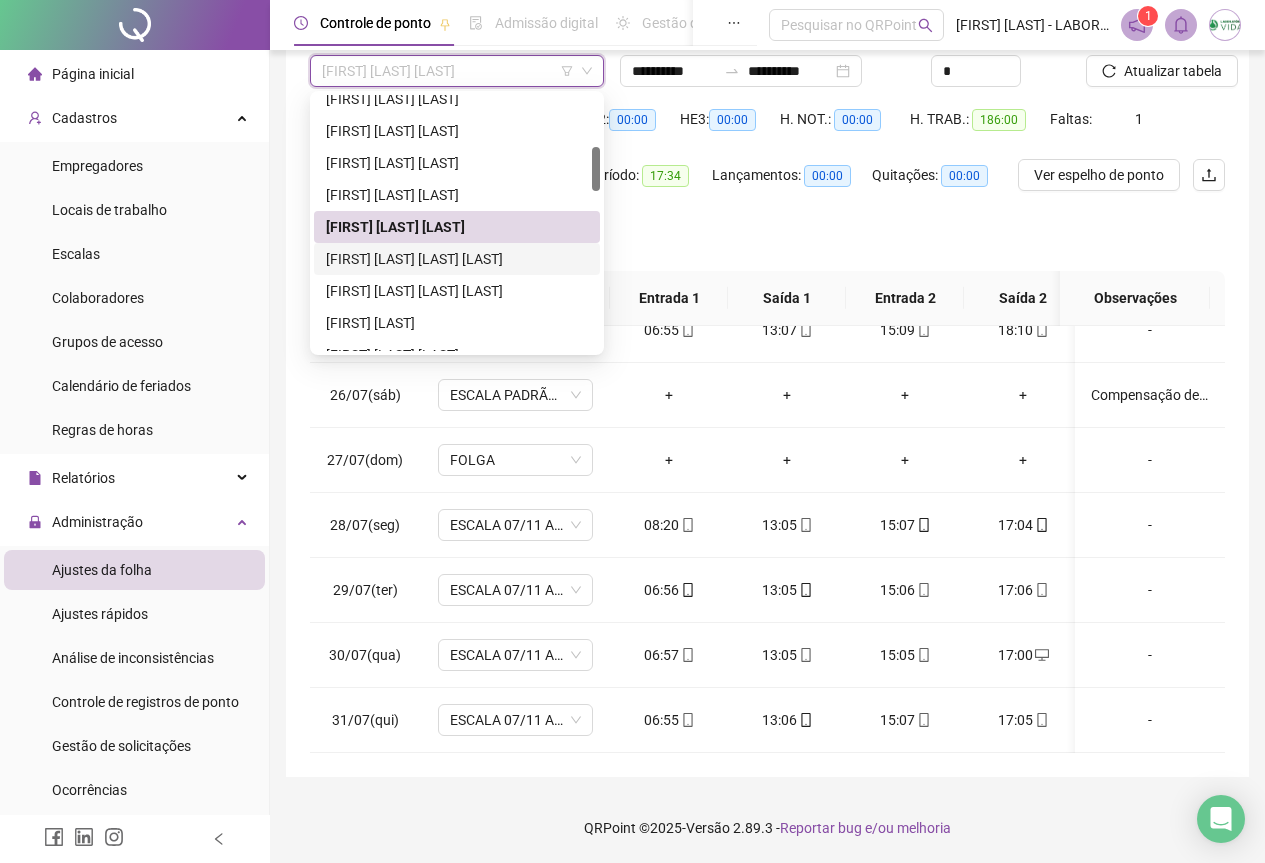 click on "[FIRST] [LAST]" at bounding box center (457, 259) 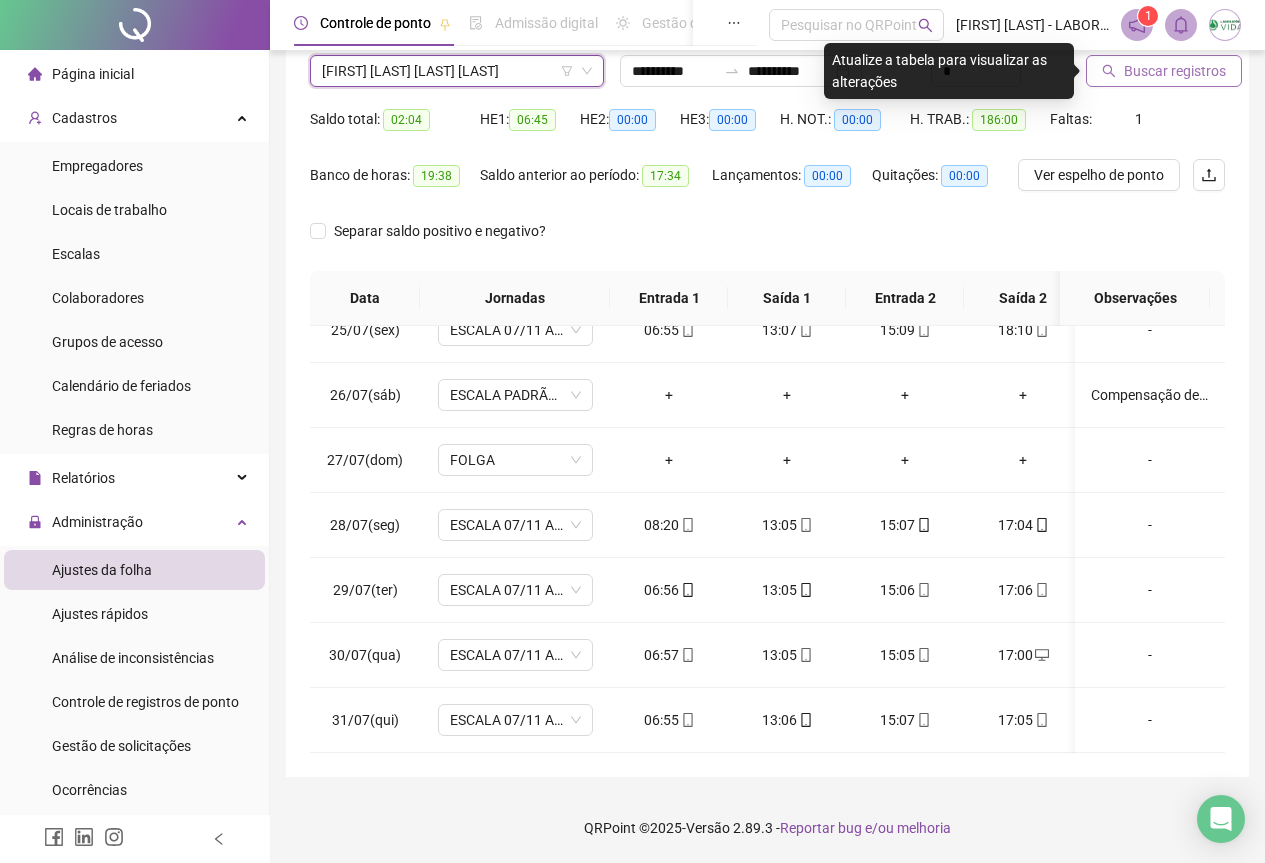 click on "Buscar registros" at bounding box center [1175, 71] 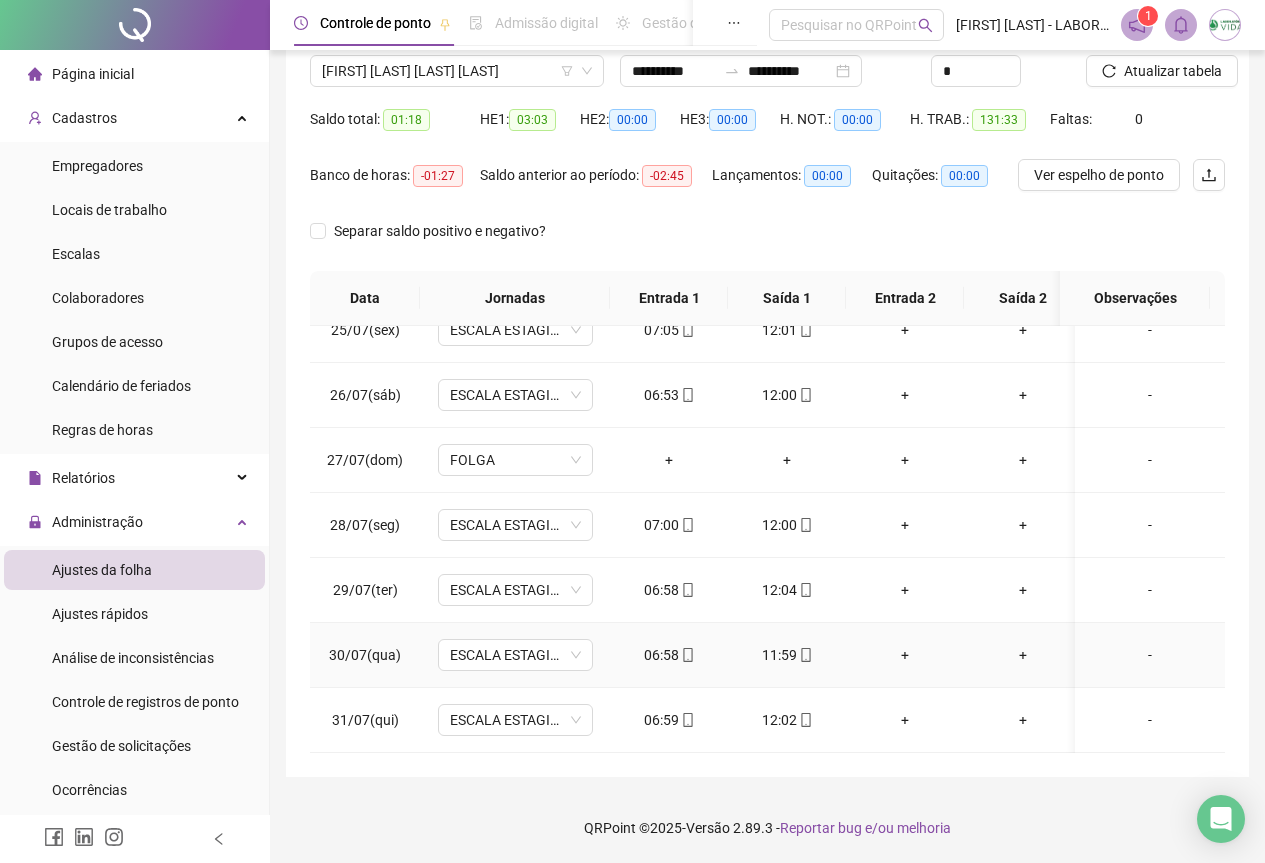 scroll, scrollTop: 1603, scrollLeft: 0, axis: vertical 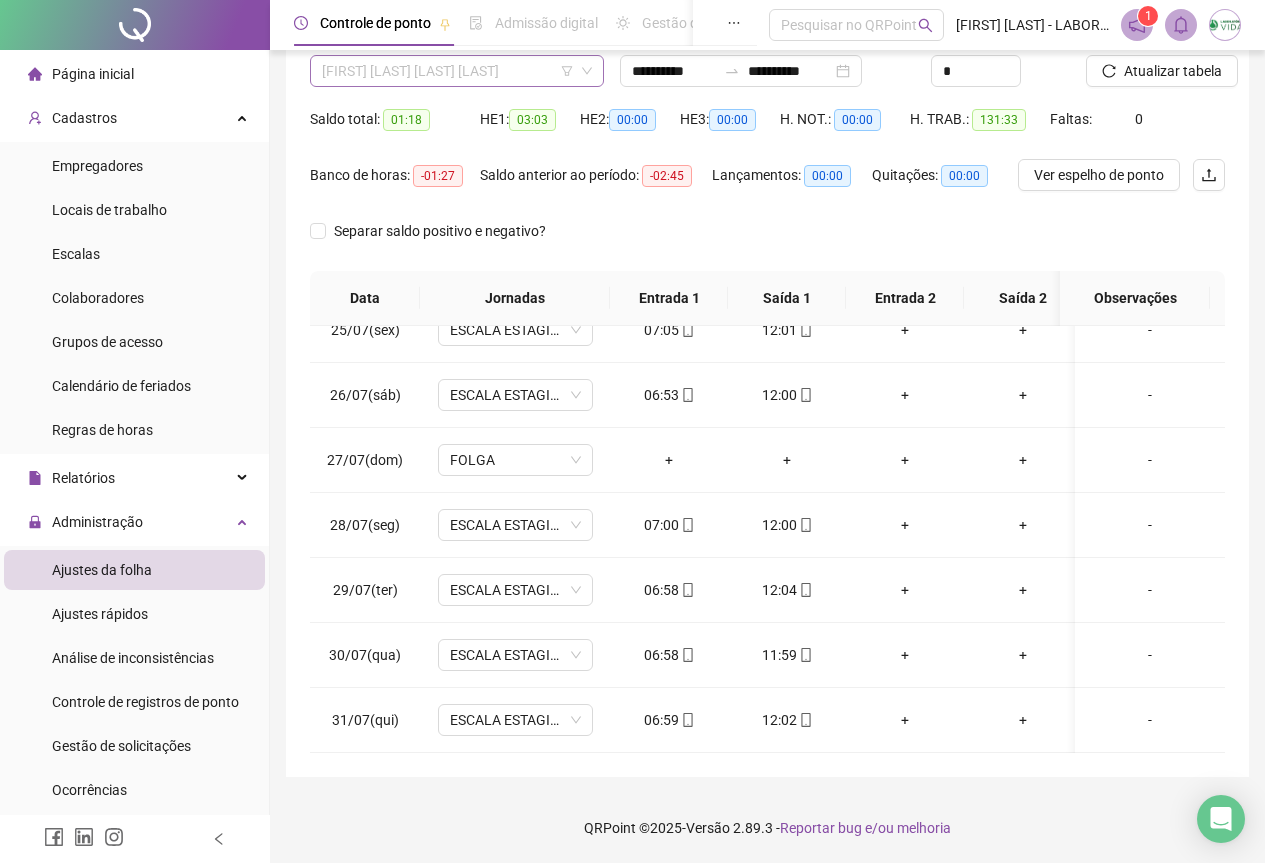 click on "[FIRST] [LAST]" at bounding box center [457, 71] 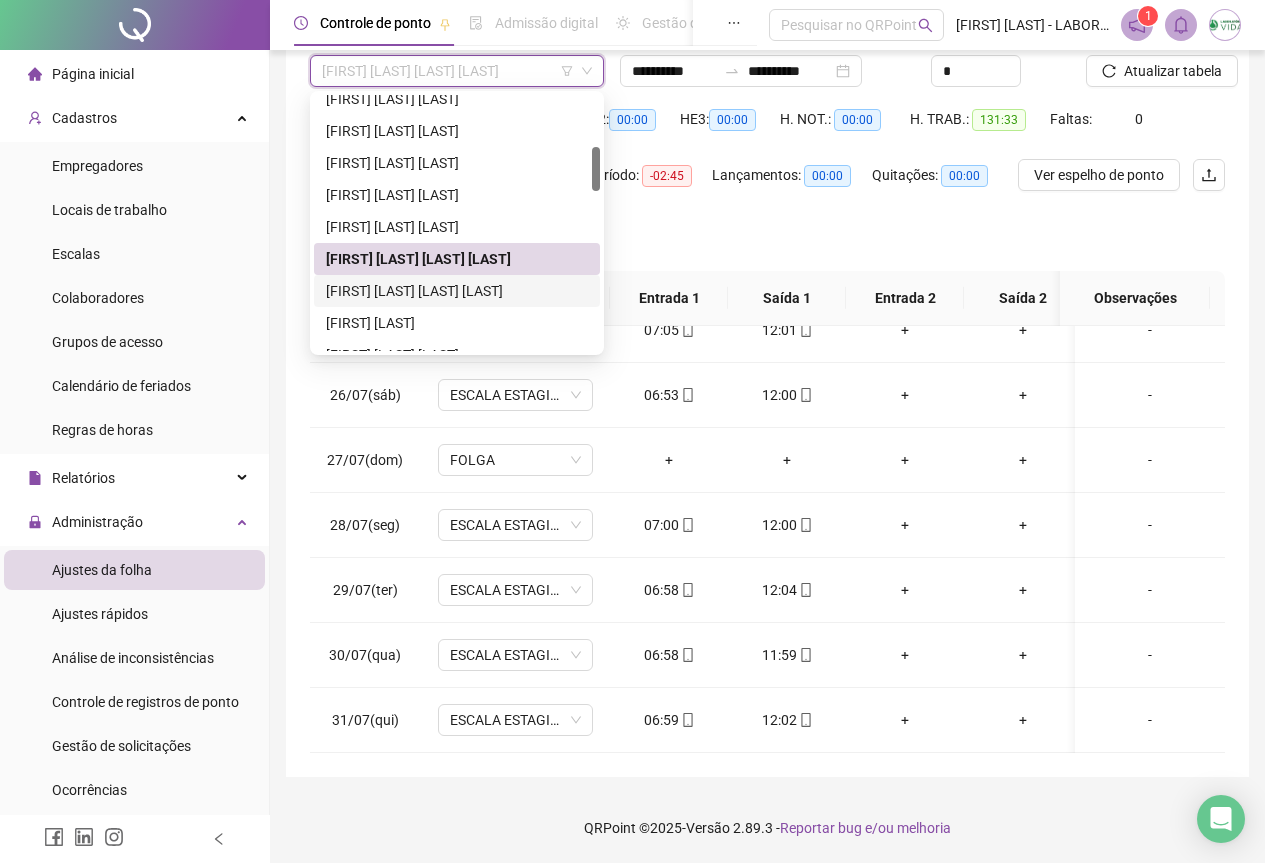 click on "[FIRST] [LAST]" at bounding box center (457, 291) 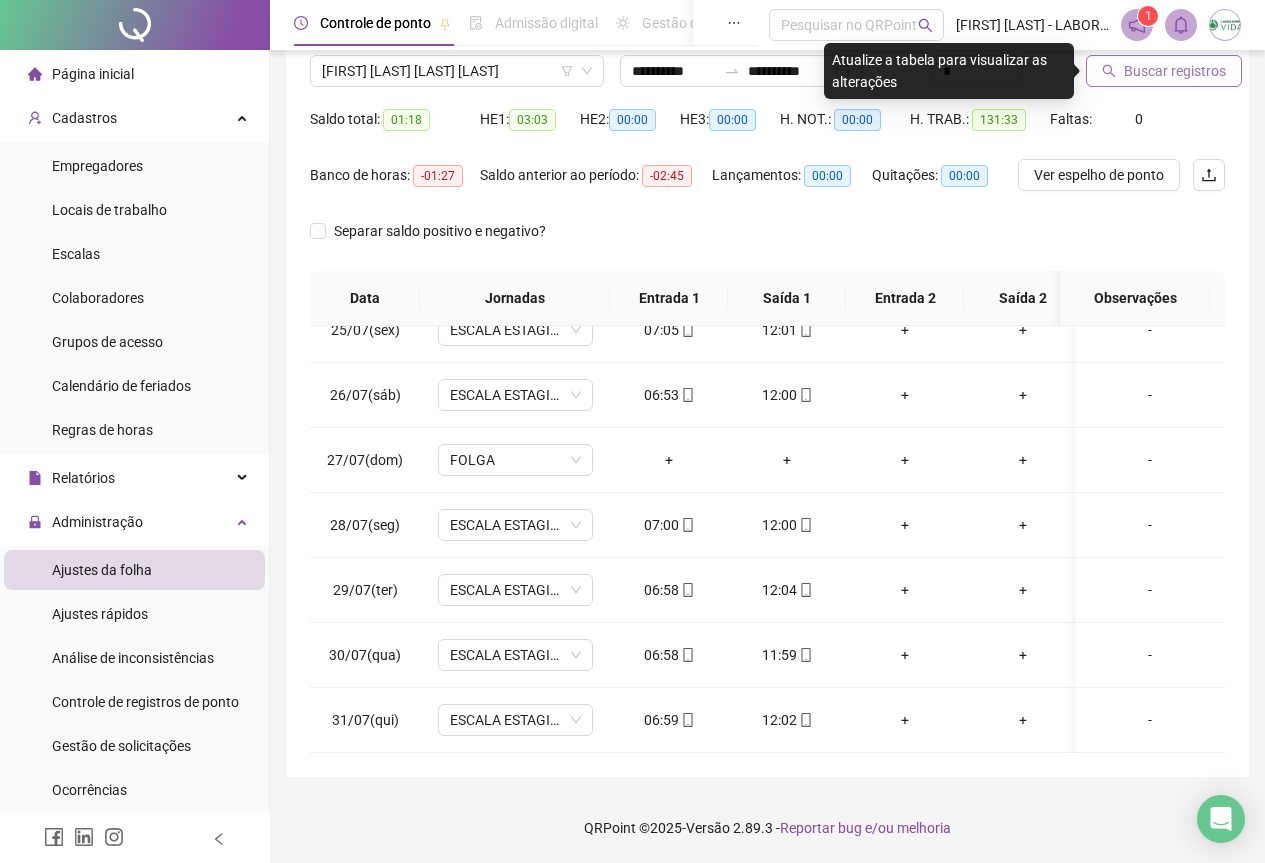 click on "Buscar registros" at bounding box center (1175, 71) 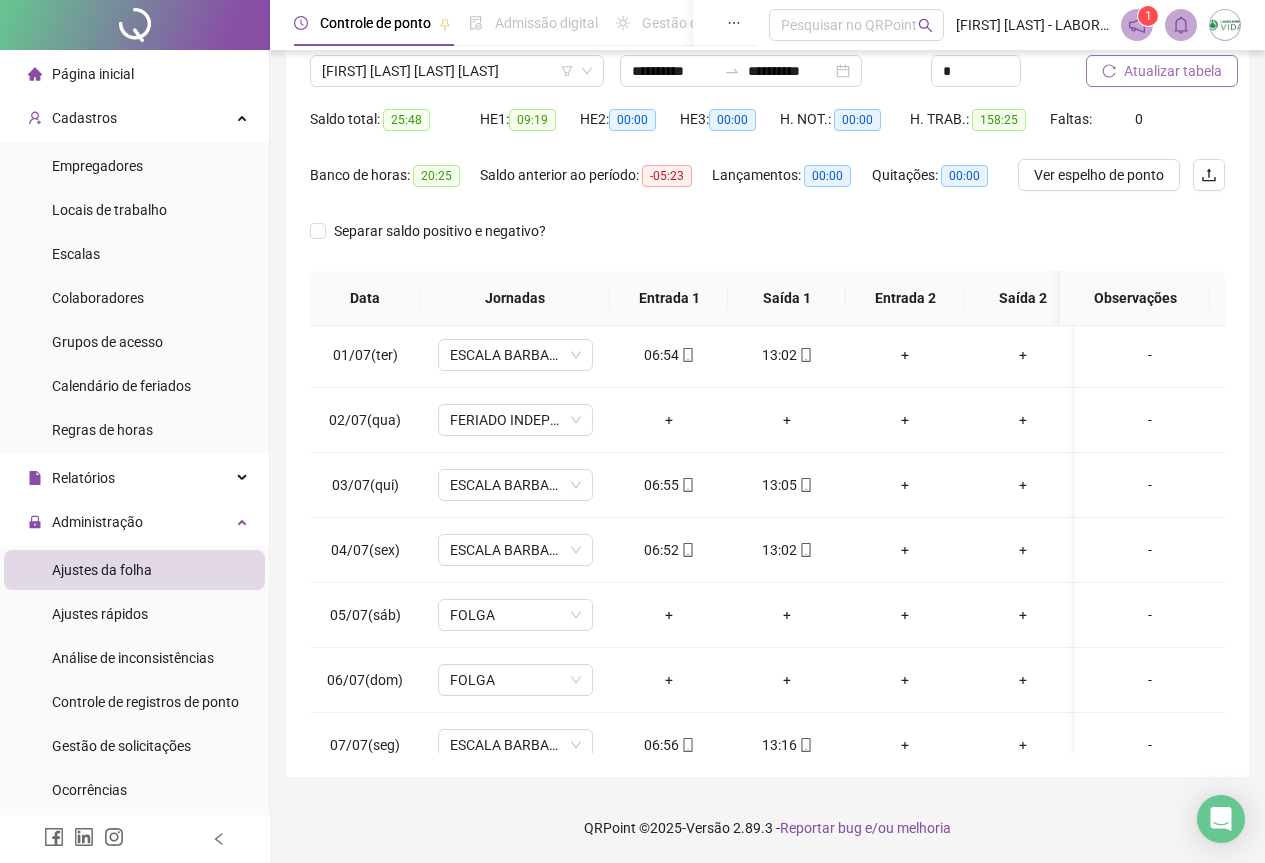 scroll, scrollTop: 0, scrollLeft: 0, axis: both 